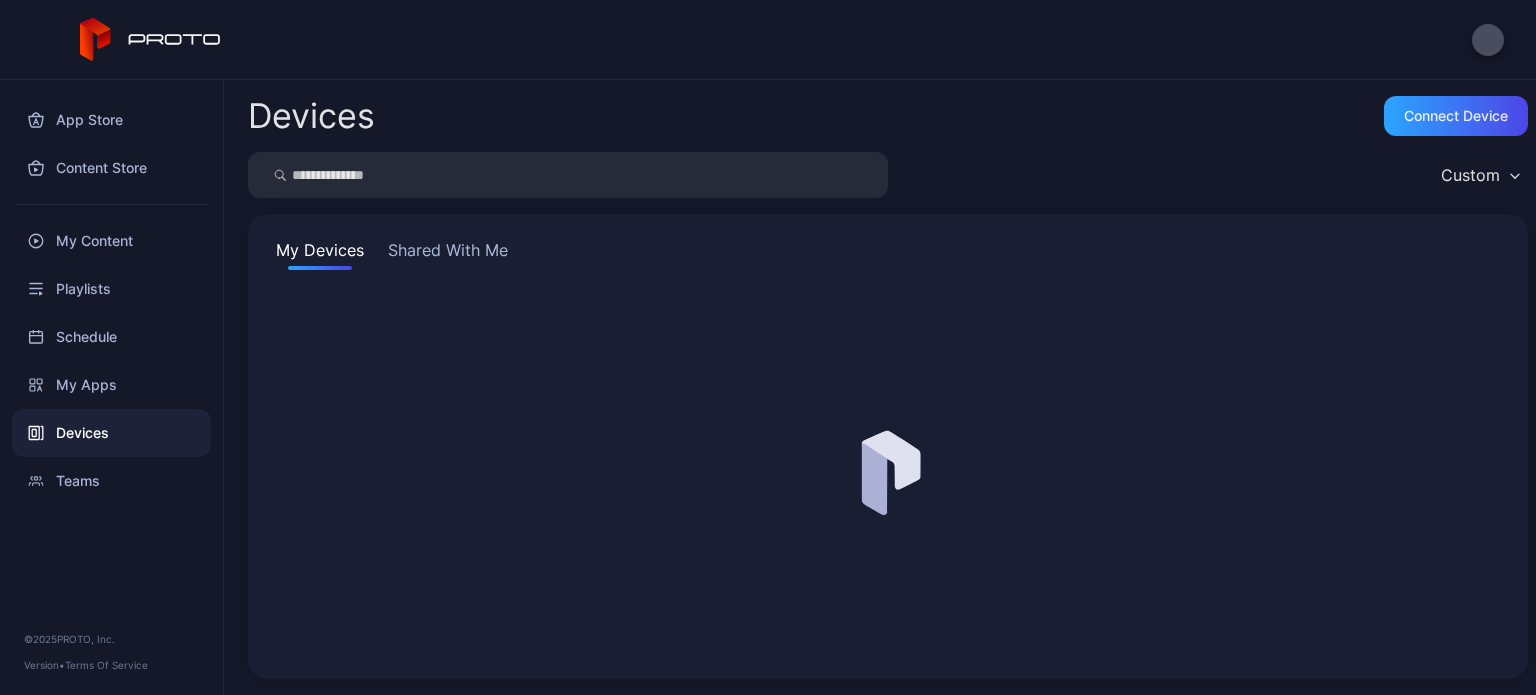 scroll, scrollTop: 0, scrollLeft: 0, axis: both 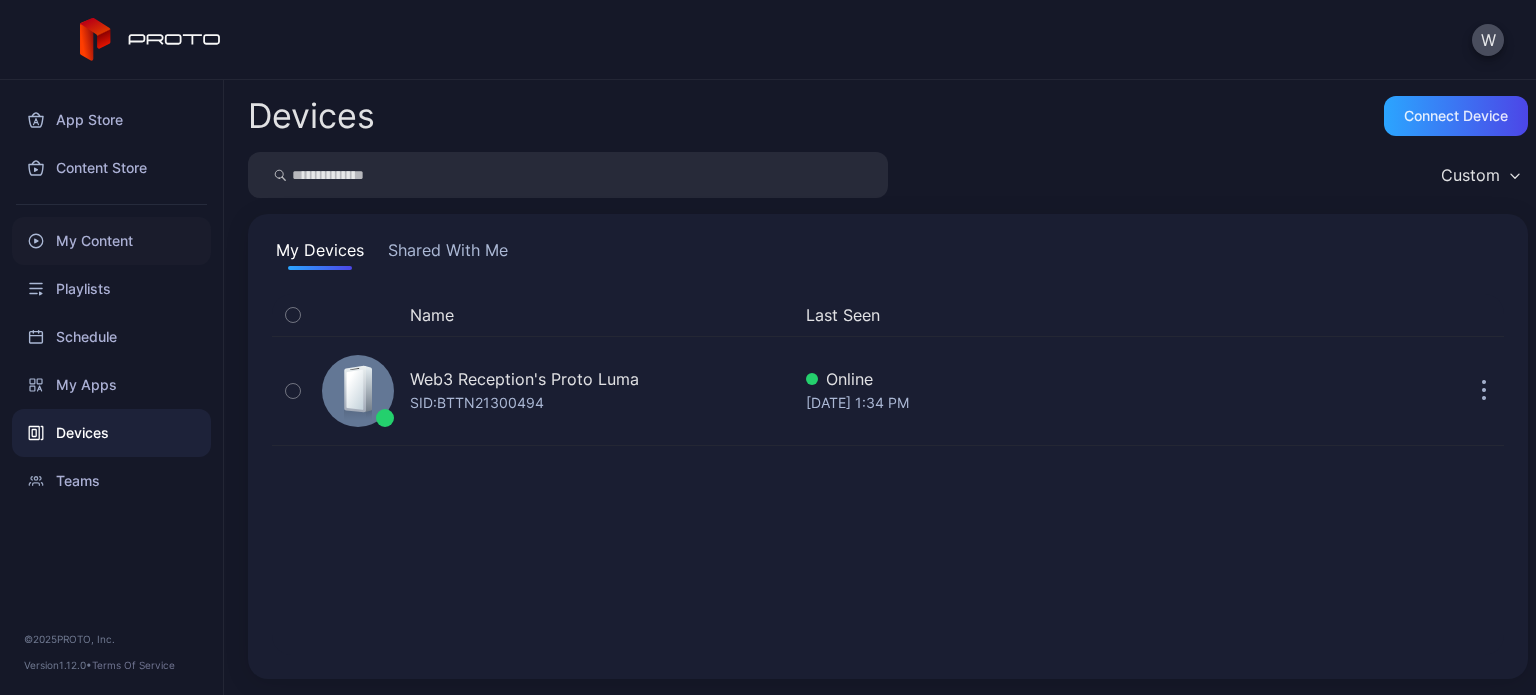 click on "My Content" at bounding box center [111, 241] 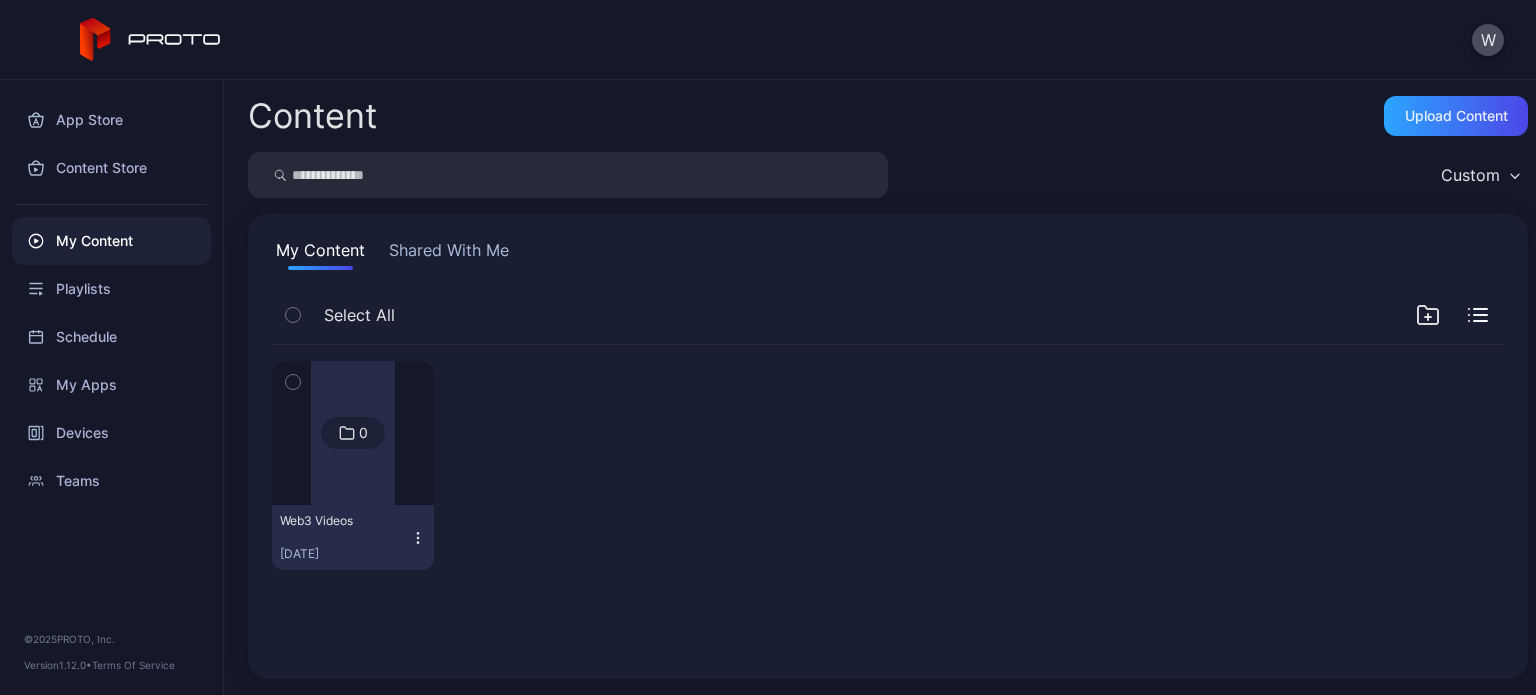 click 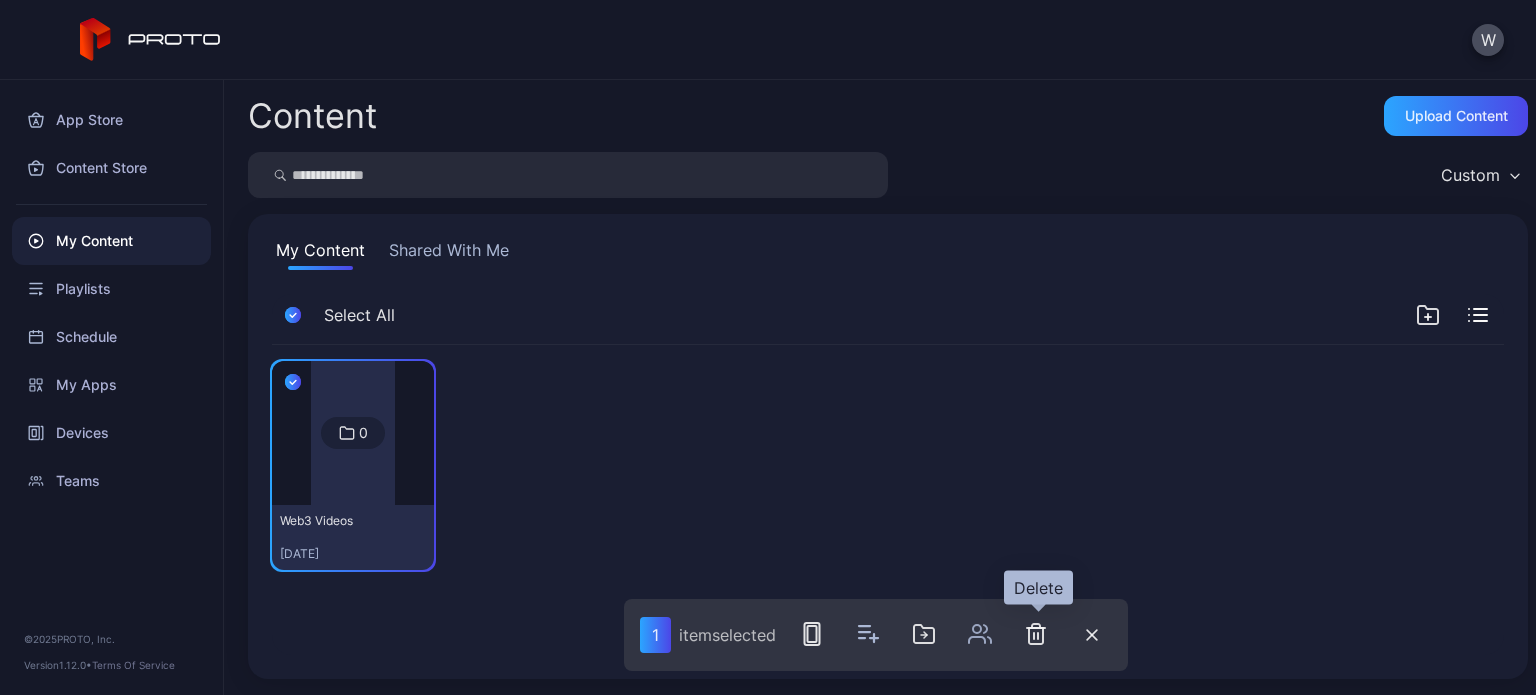 click at bounding box center [1036, 634] 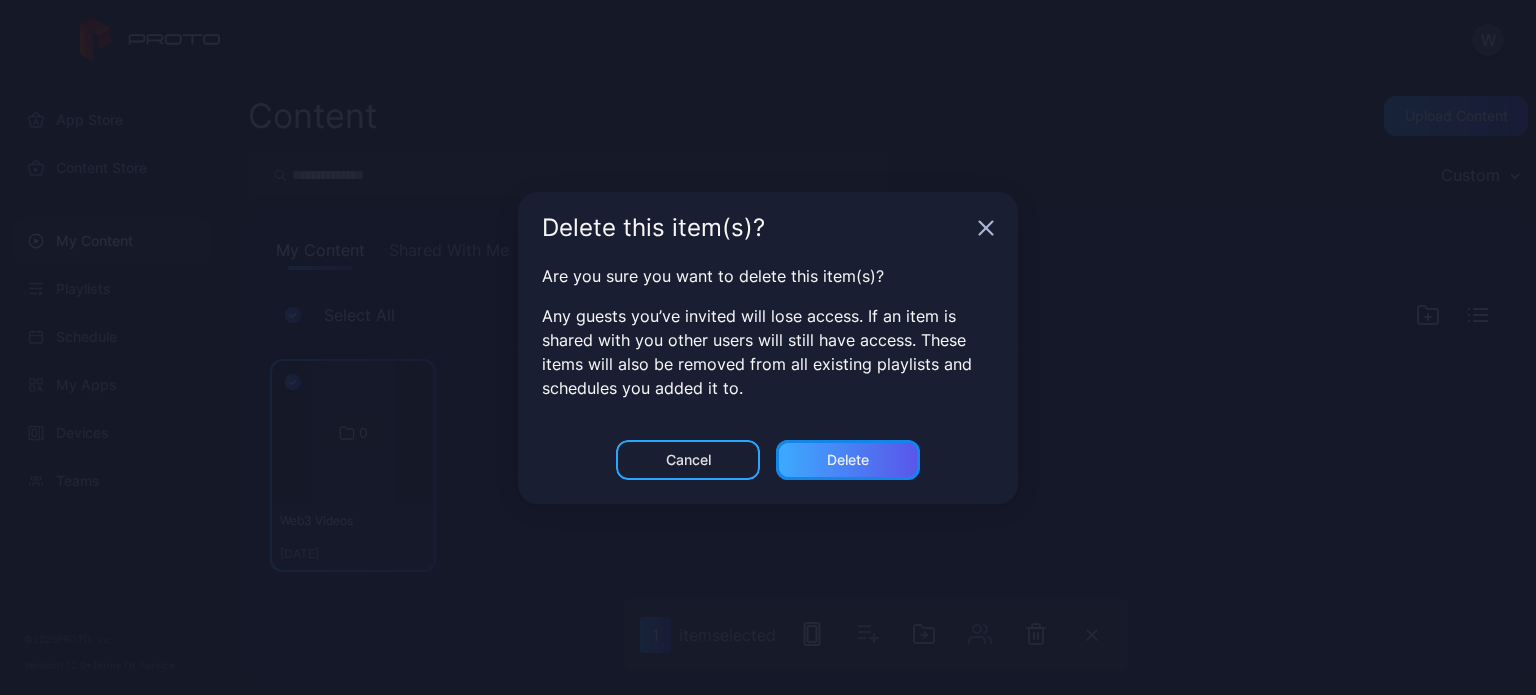 click on "Delete" at bounding box center [848, 460] 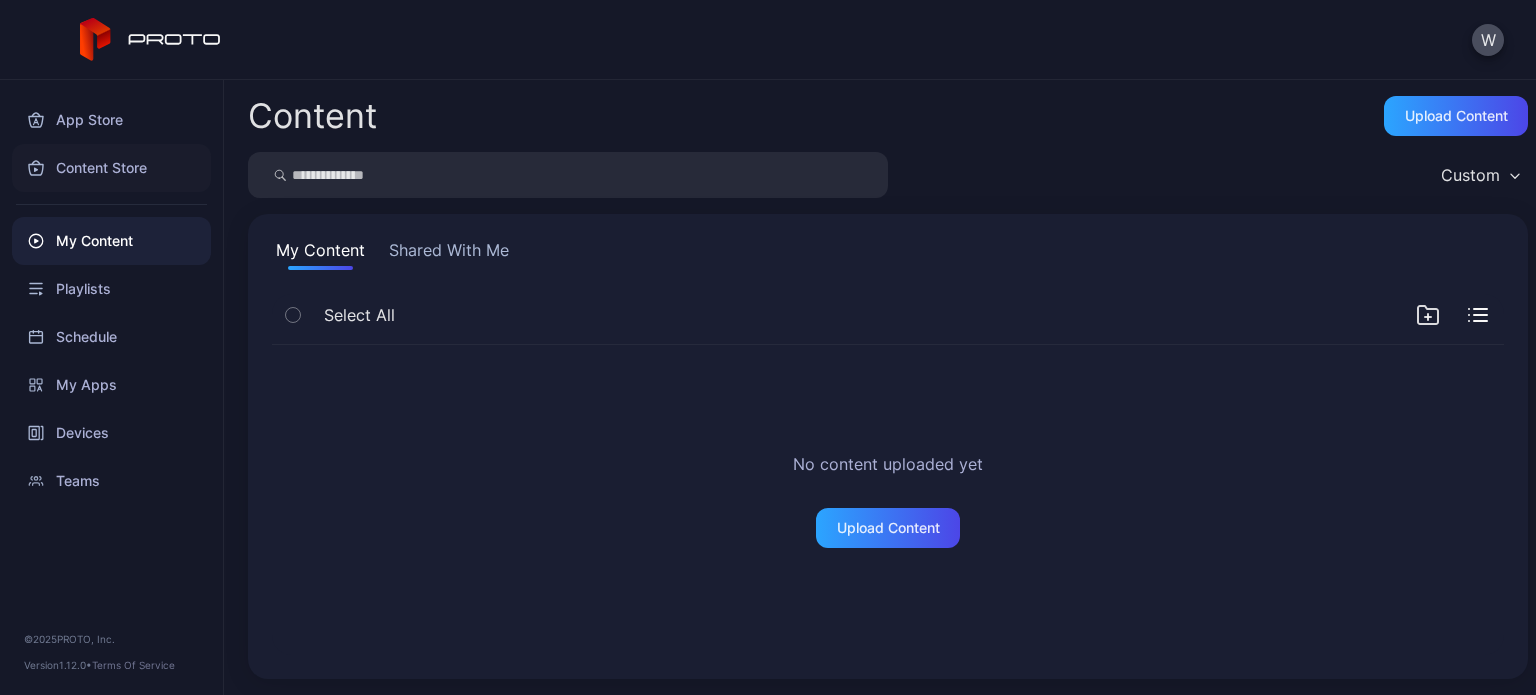 click on "Content Store" at bounding box center [111, 168] 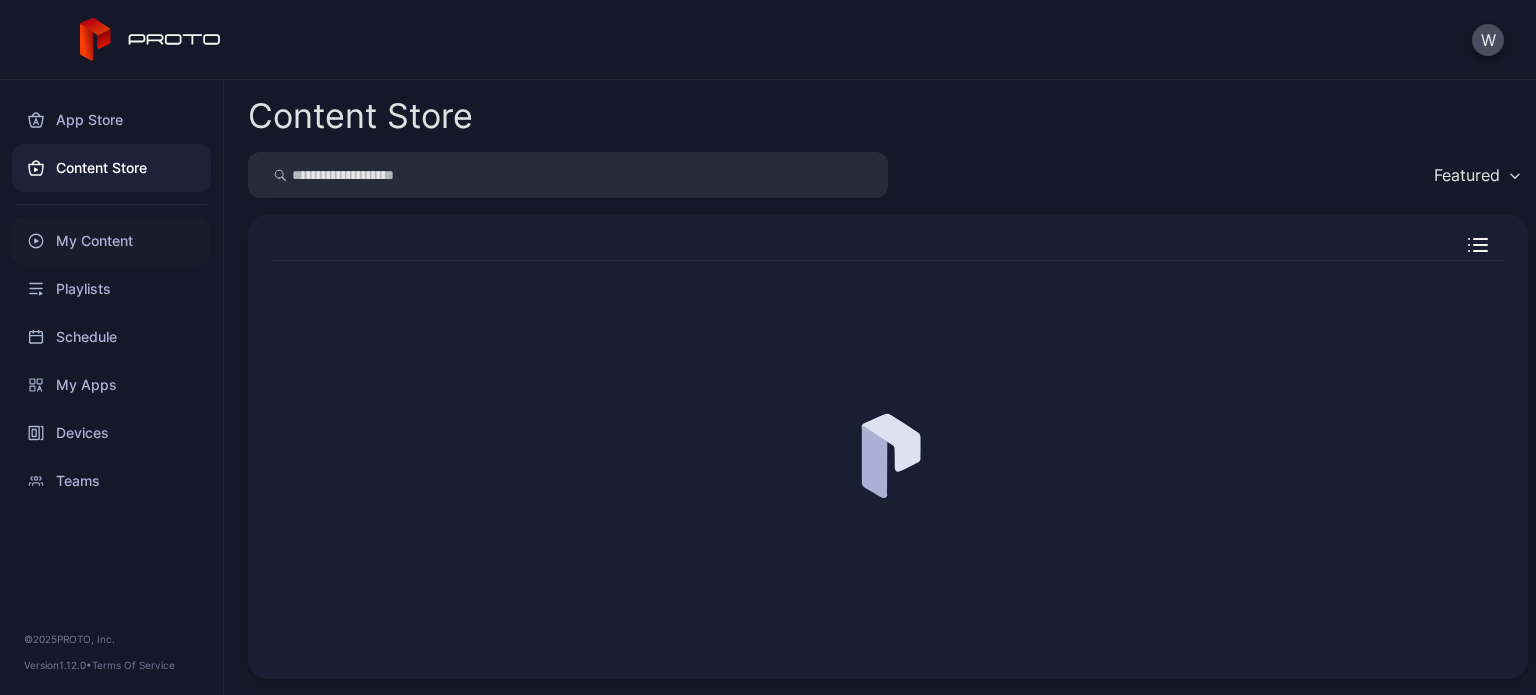 click on "My Content" at bounding box center [111, 241] 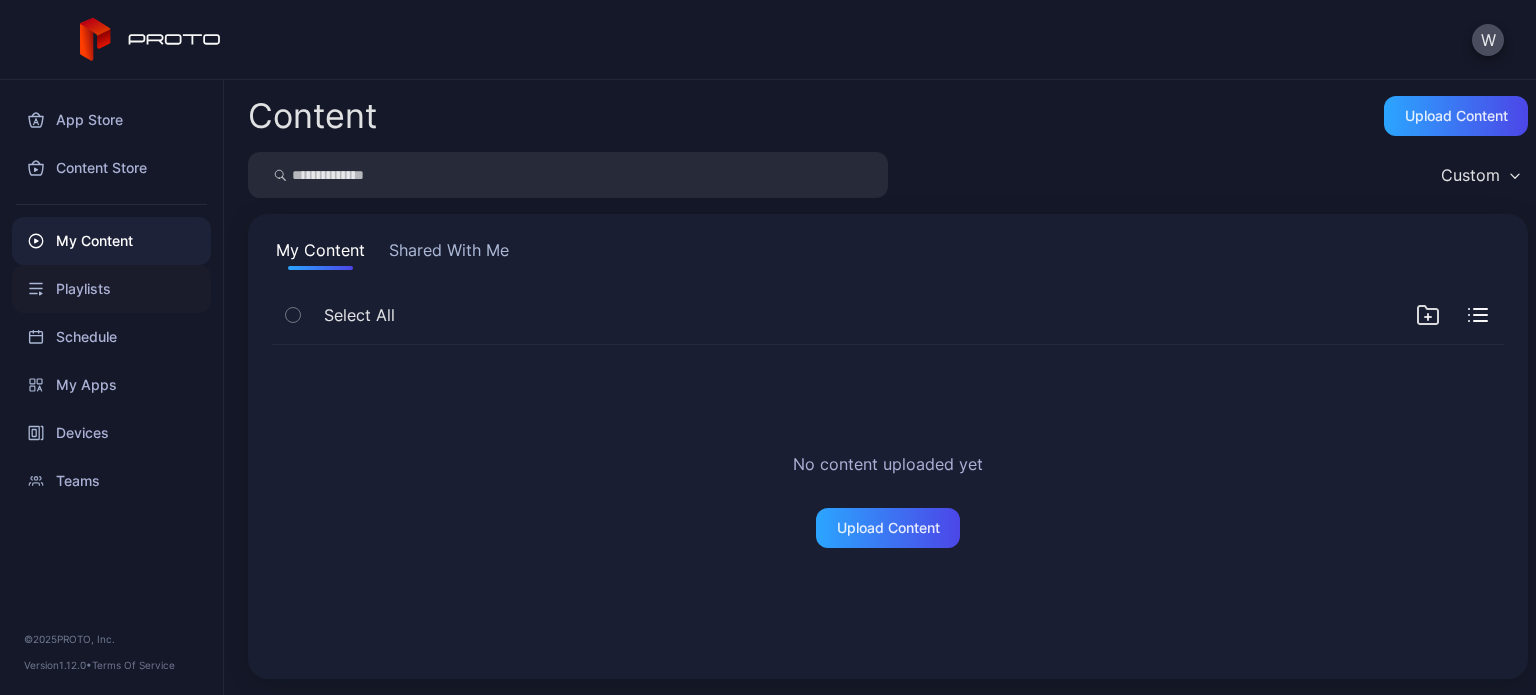 click on "Playlists" at bounding box center [111, 289] 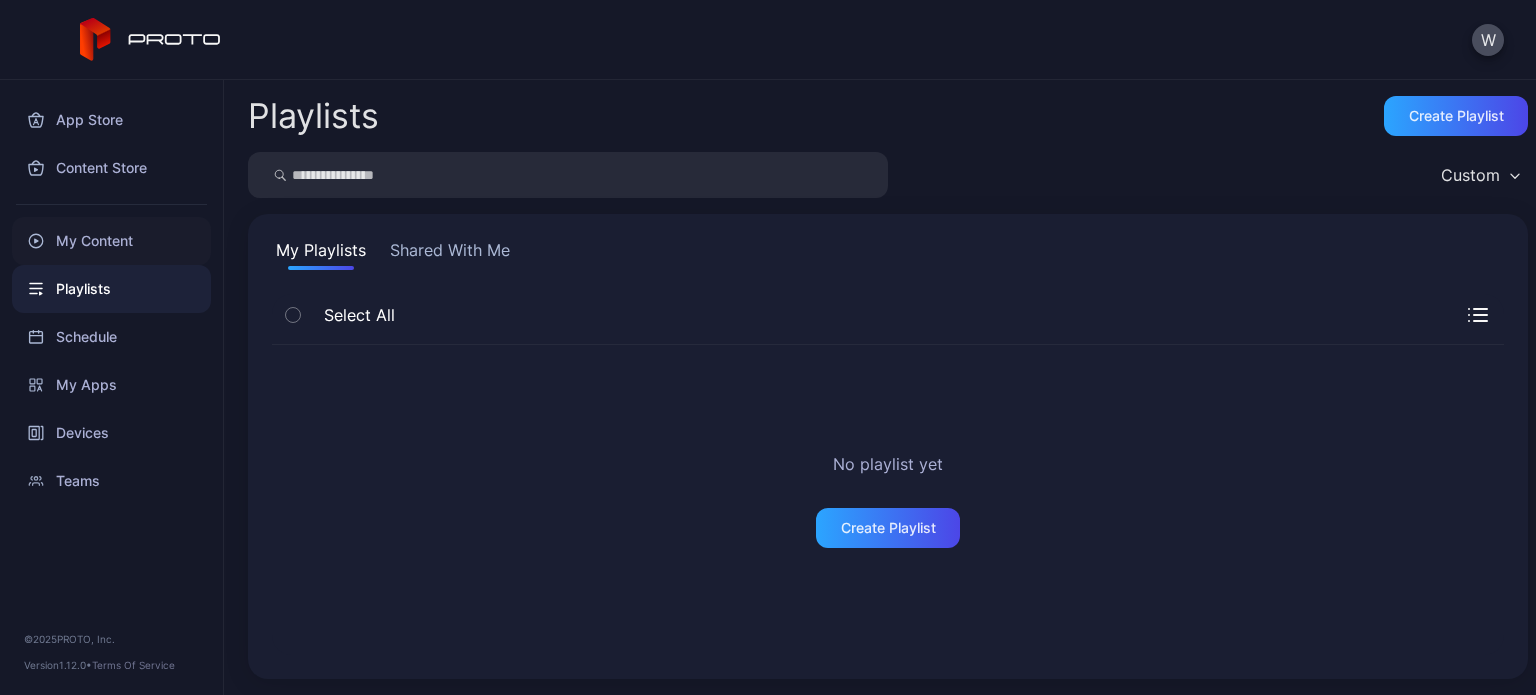 click on "My Content" at bounding box center (111, 241) 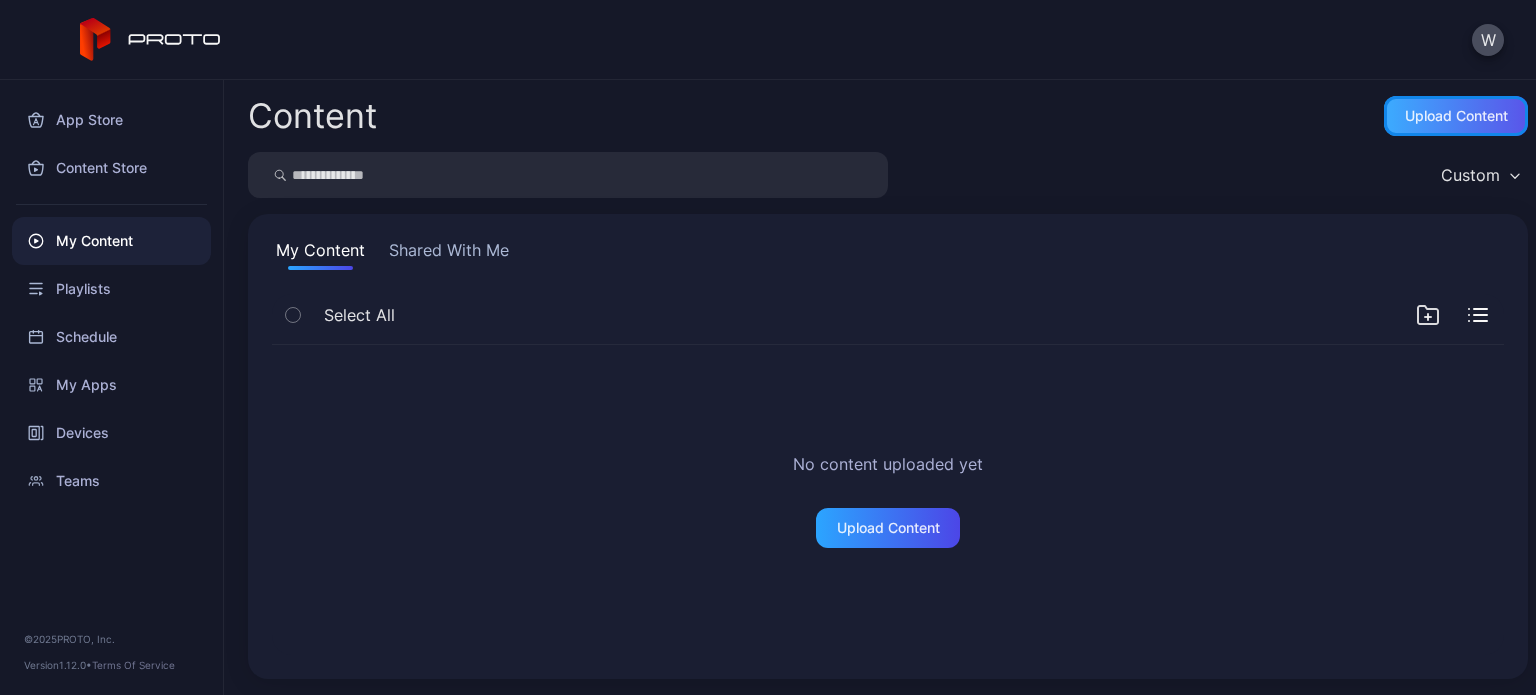 click on "Upload Content" at bounding box center [1456, 116] 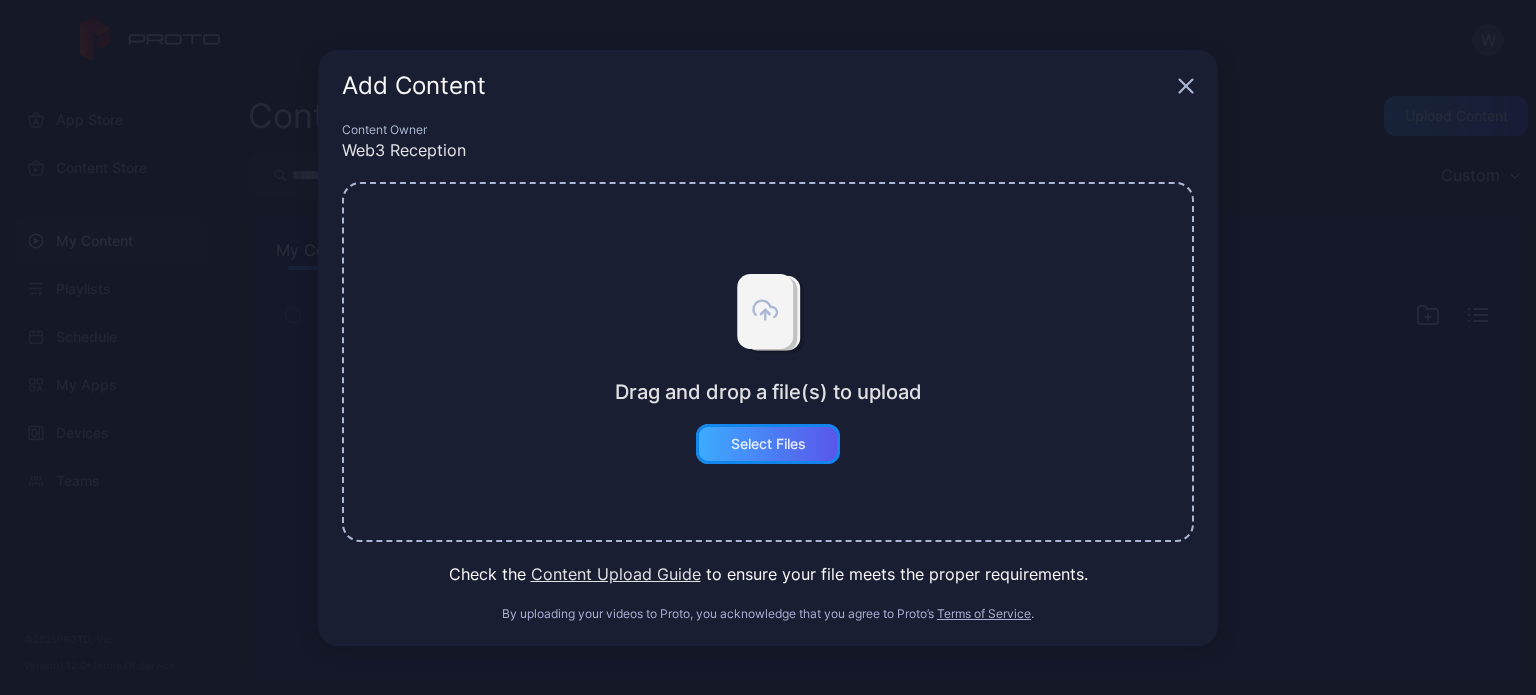 click on "Select Files" at bounding box center [768, 444] 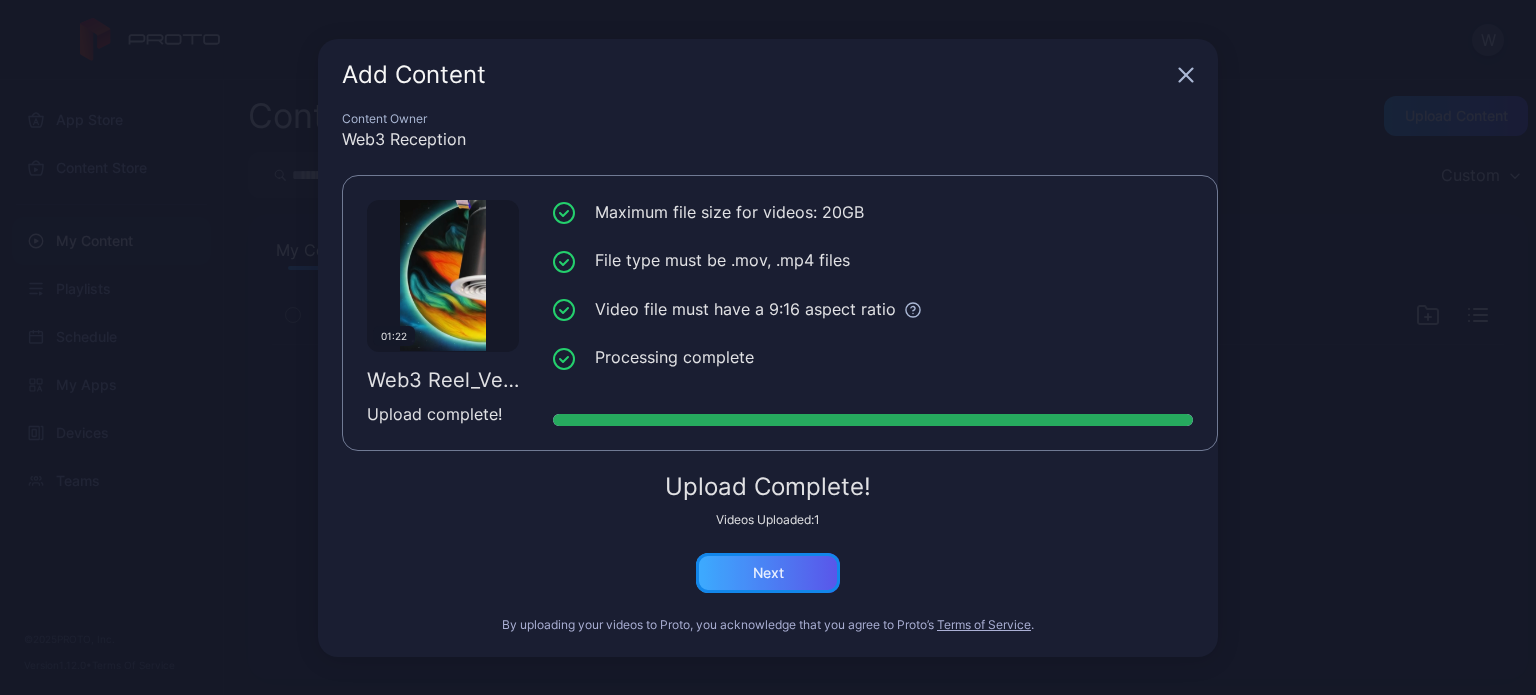 click on "Next" at bounding box center [768, 573] 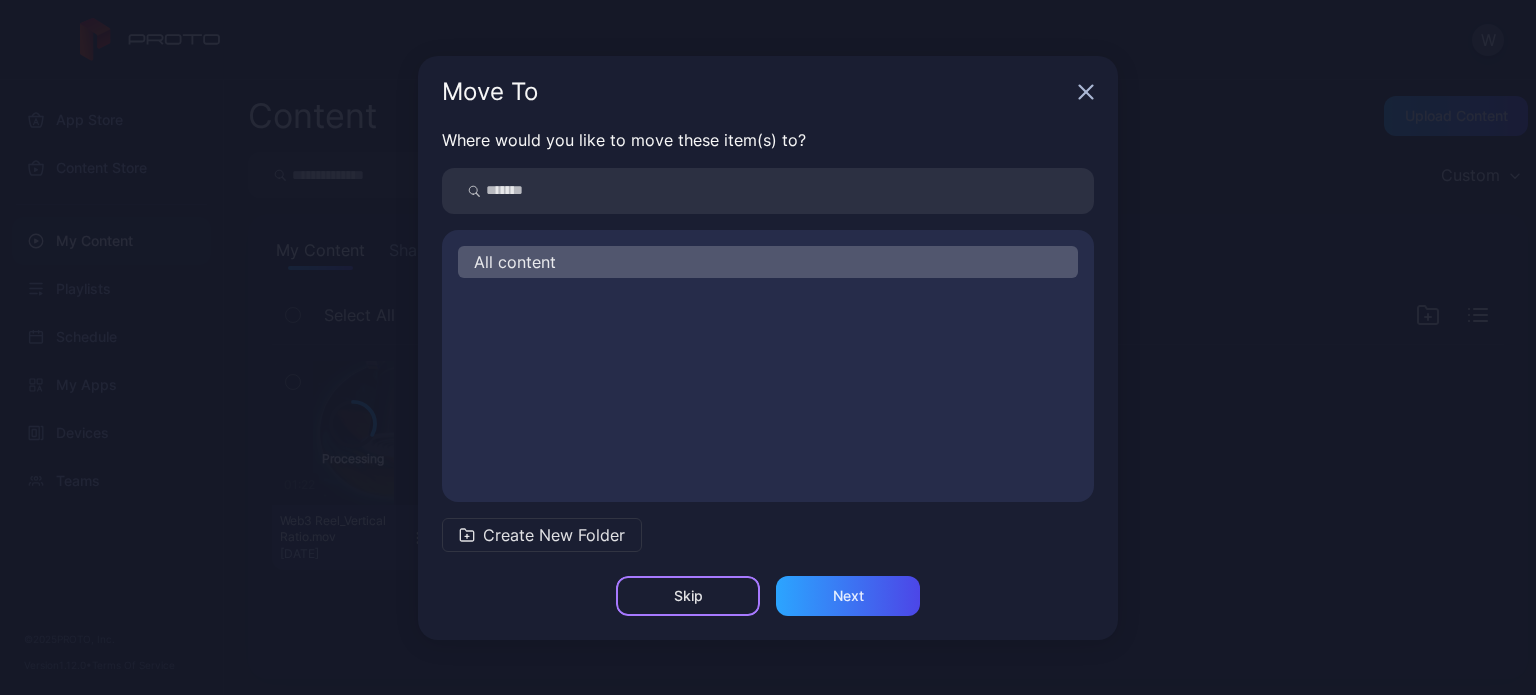 click on "Skip" at bounding box center [688, 596] 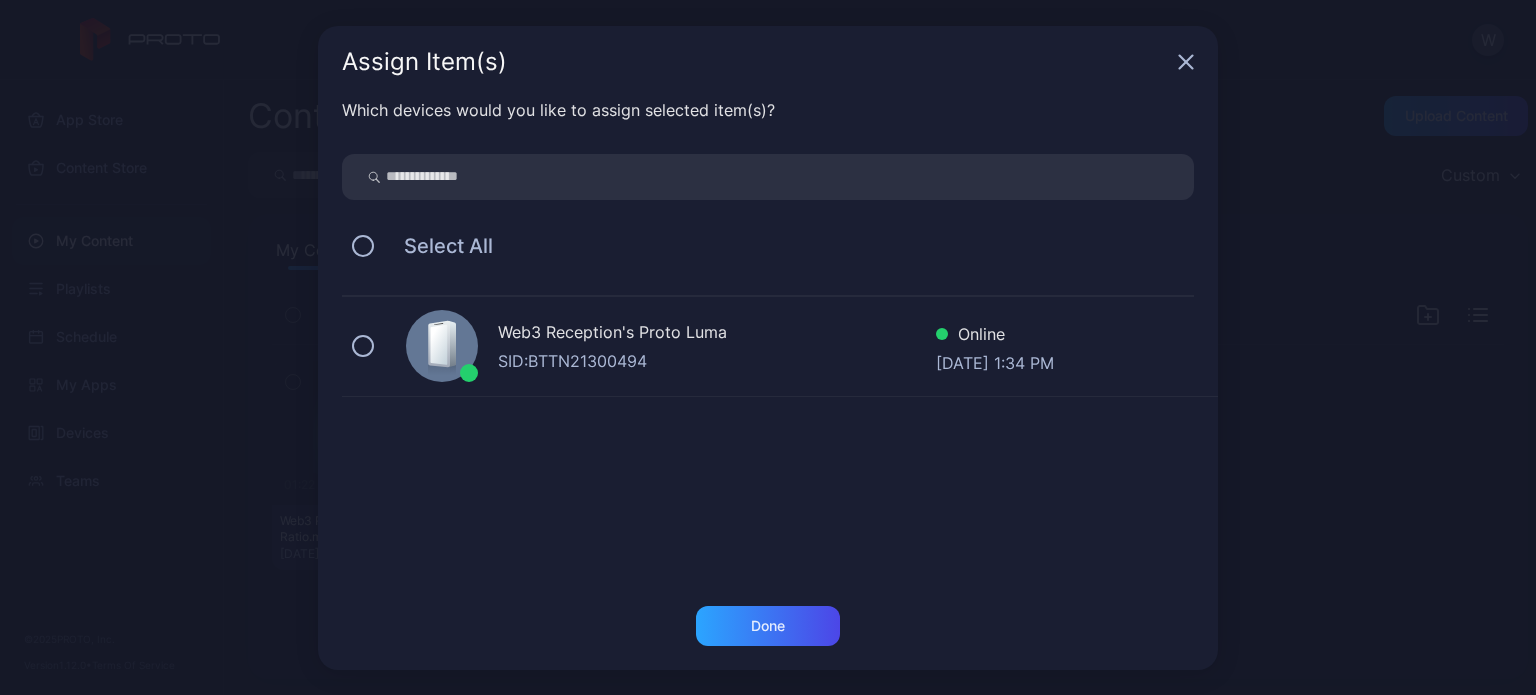 click on "Web3 Reception's Proto Luma SID:  BTTN21300494 Online Jul 29, 2025 at 1:34 PM" at bounding box center [780, 347] 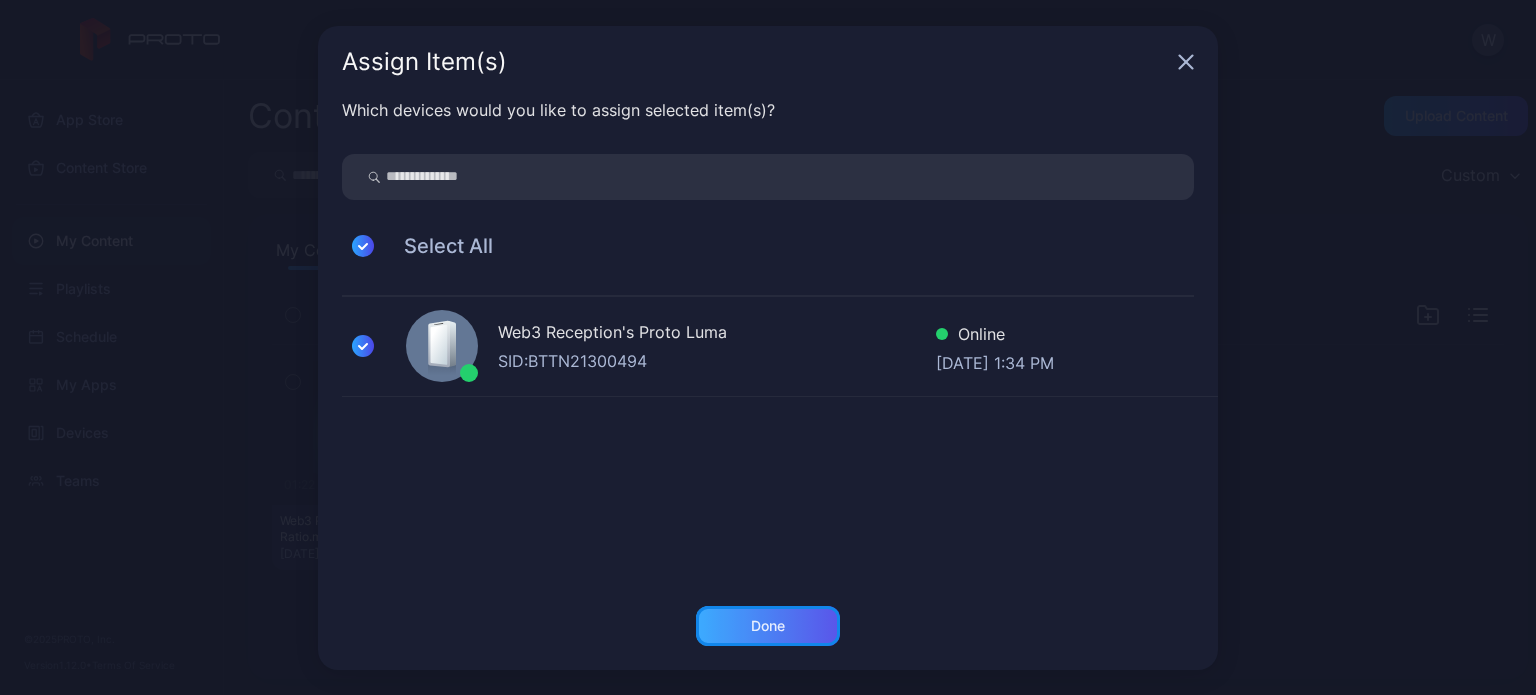 click on "Done" at bounding box center (768, 626) 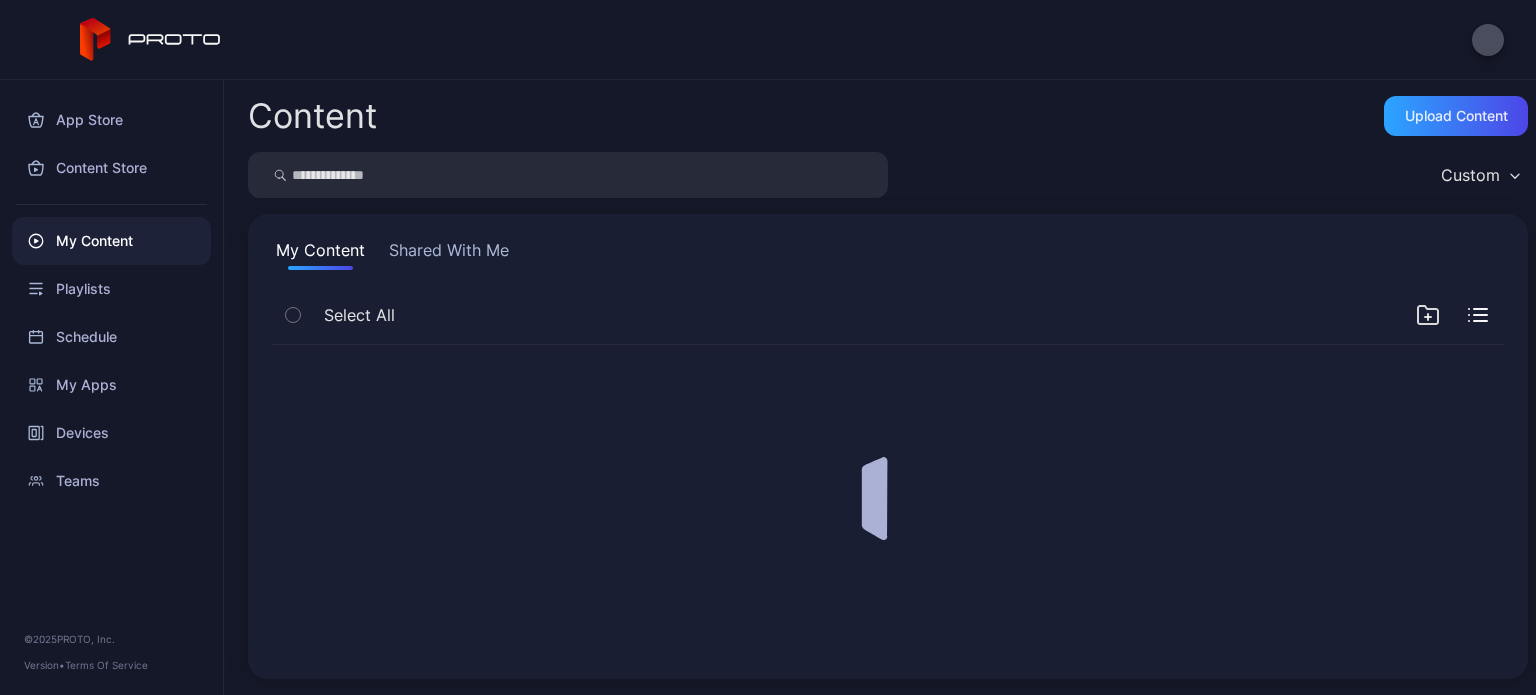 scroll, scrollTop: 0, scrollLeft: 0, axis: both 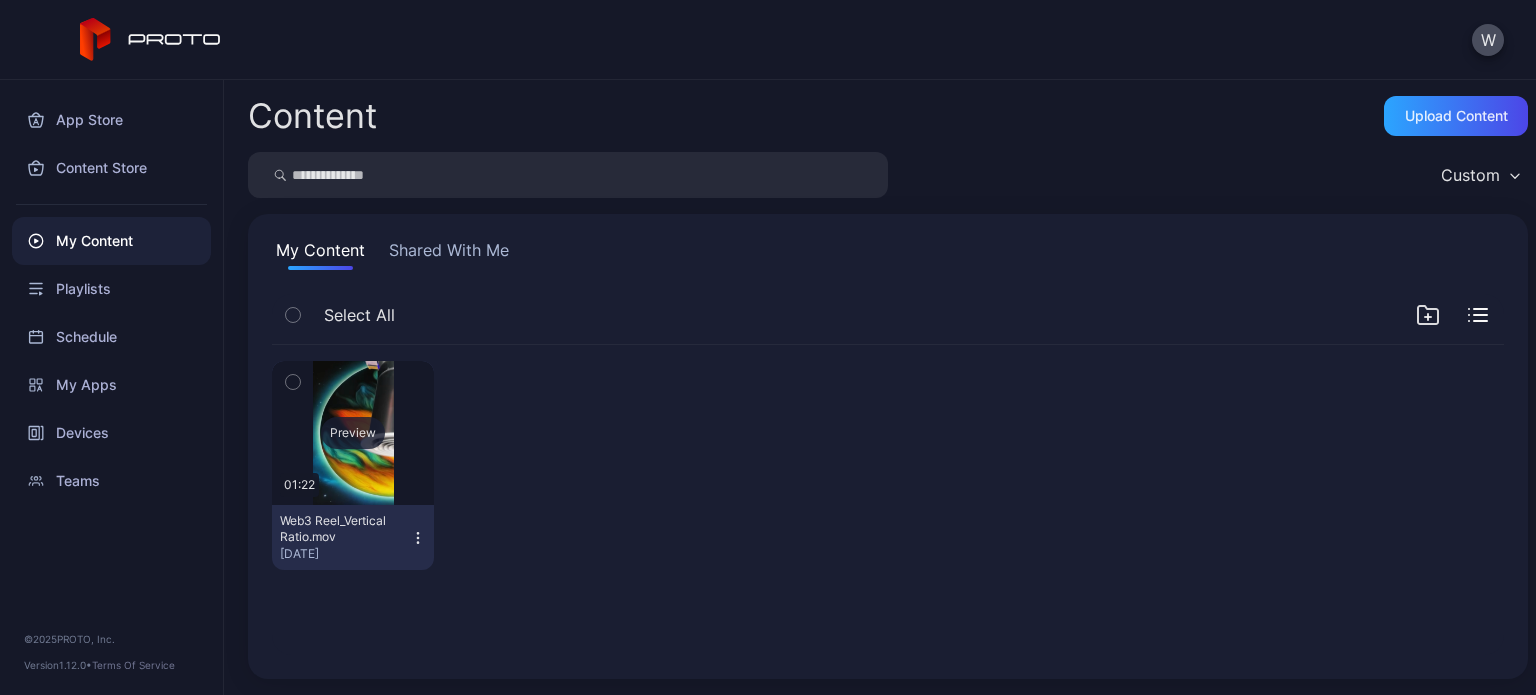 click on "Preview" at bounding box center (353, 433) 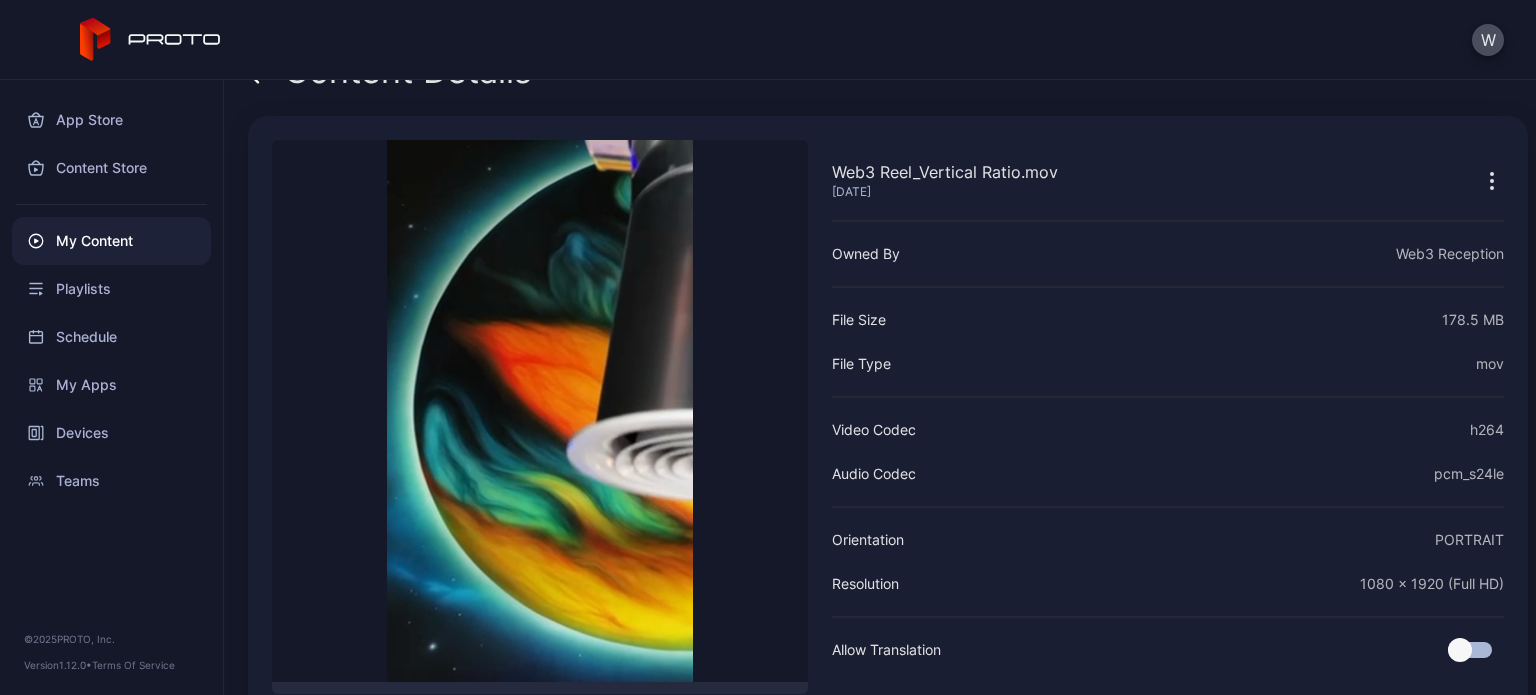 scroll, scrollTop: 0, scrollLeft: 0, axis: both 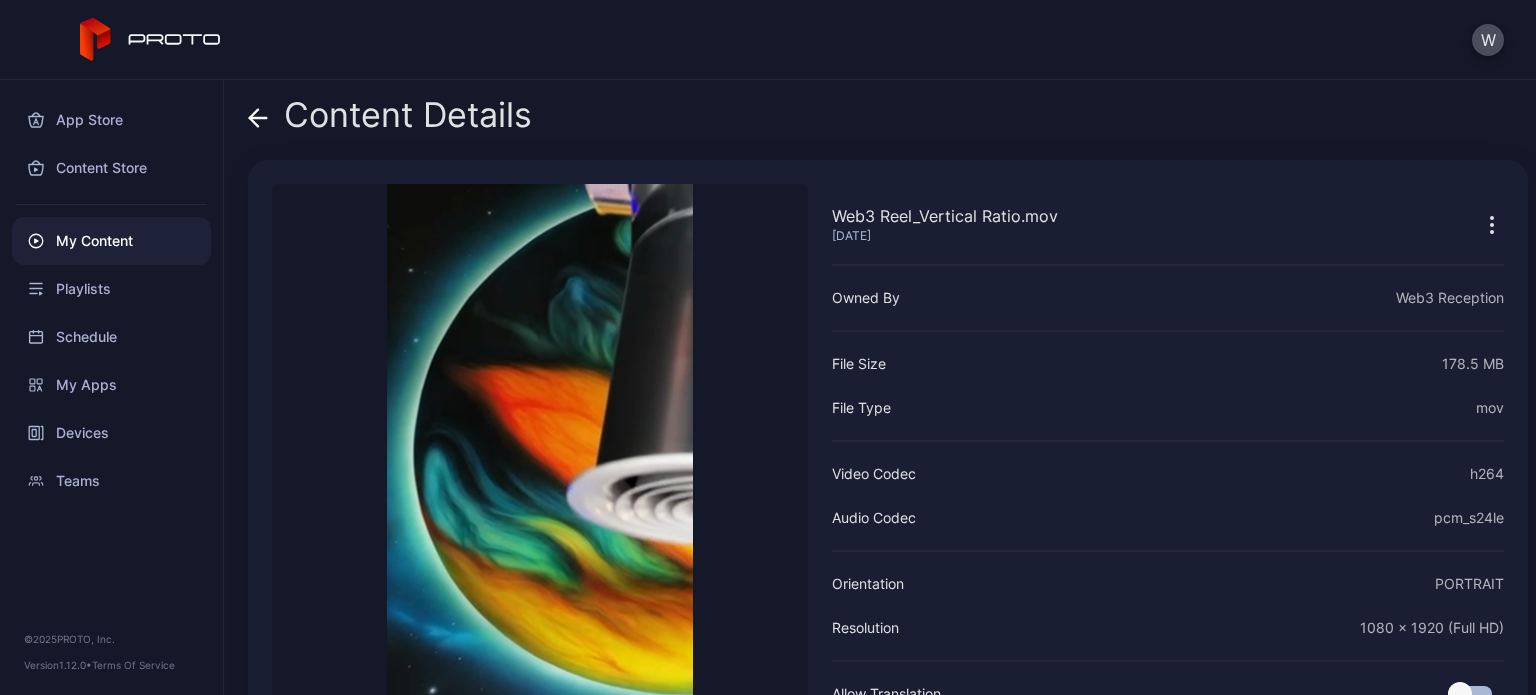 click on "Content Details Web3 Reel_Vertical Ratio.mov [DATE] Sorry, your browser doesn‘t support embedded videos 00:00  /  00:00 Web3 Reel_Vertical Ratio.mov [DATE] Owned By Web3 Reception File Size 178.5 MB File Type mov Video Codec h264 Audio Codec pcm_s24le Orientation PORTRAIT Resolution 1080 x 1920 (Full HD) Allow Translation" at bounding box center (880, 387) 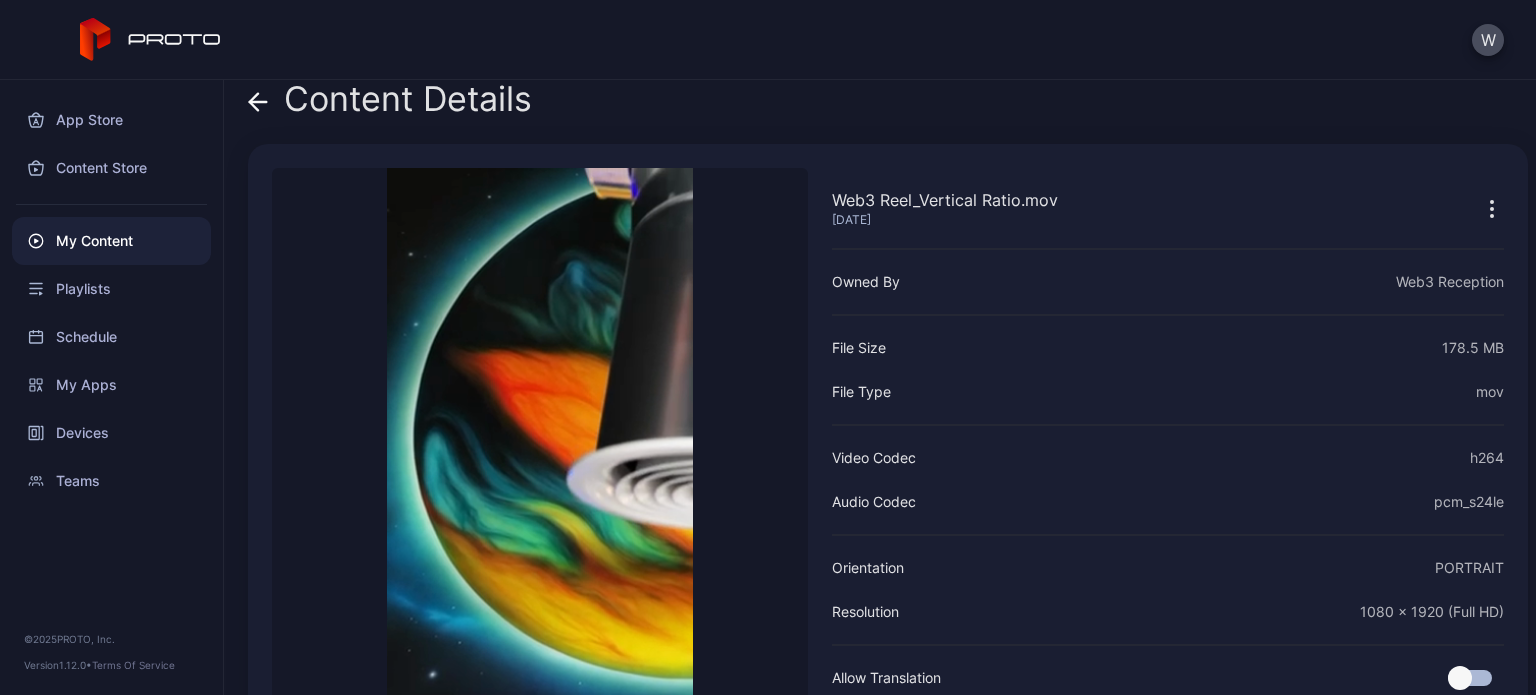 scroll, scrollTop: 0, scrollLeft: 0, axis: both 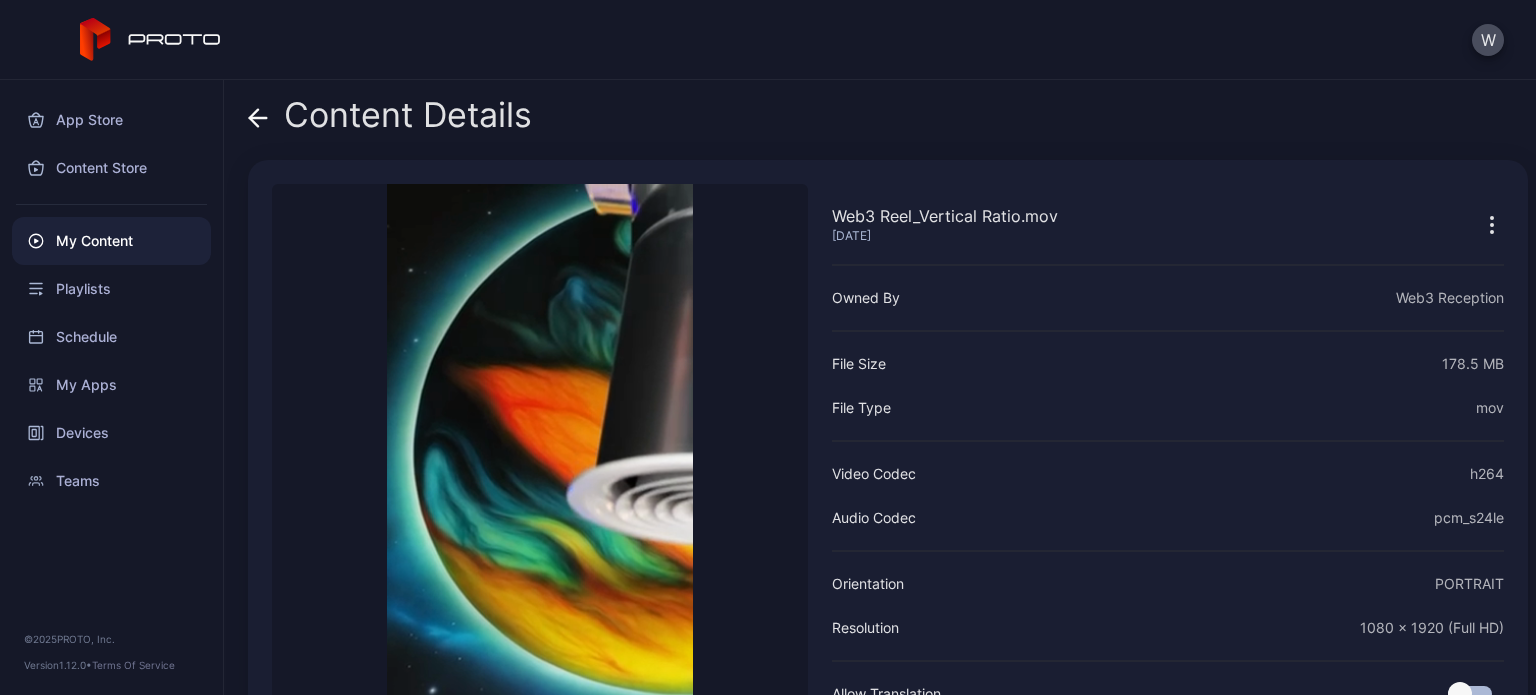 click 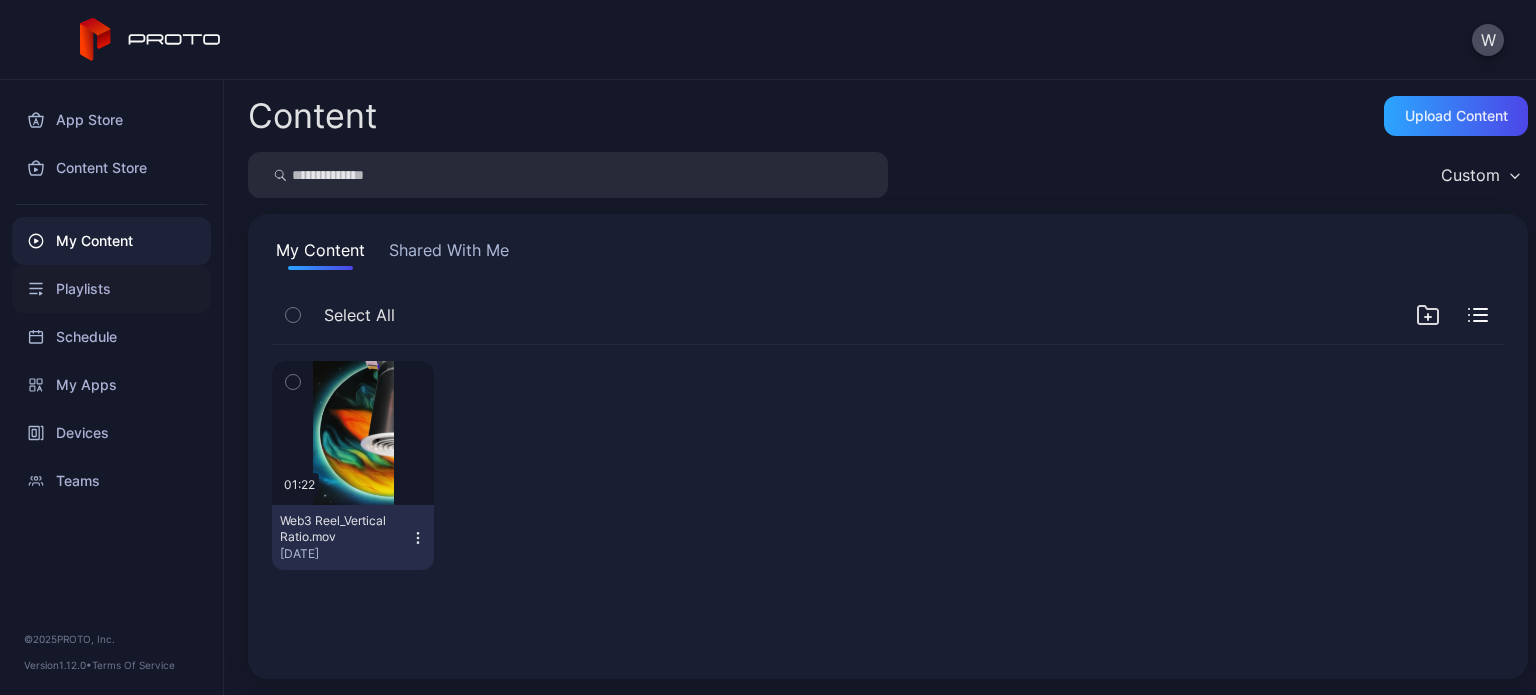 click on "Playlists" at bounding box center [111, 289] 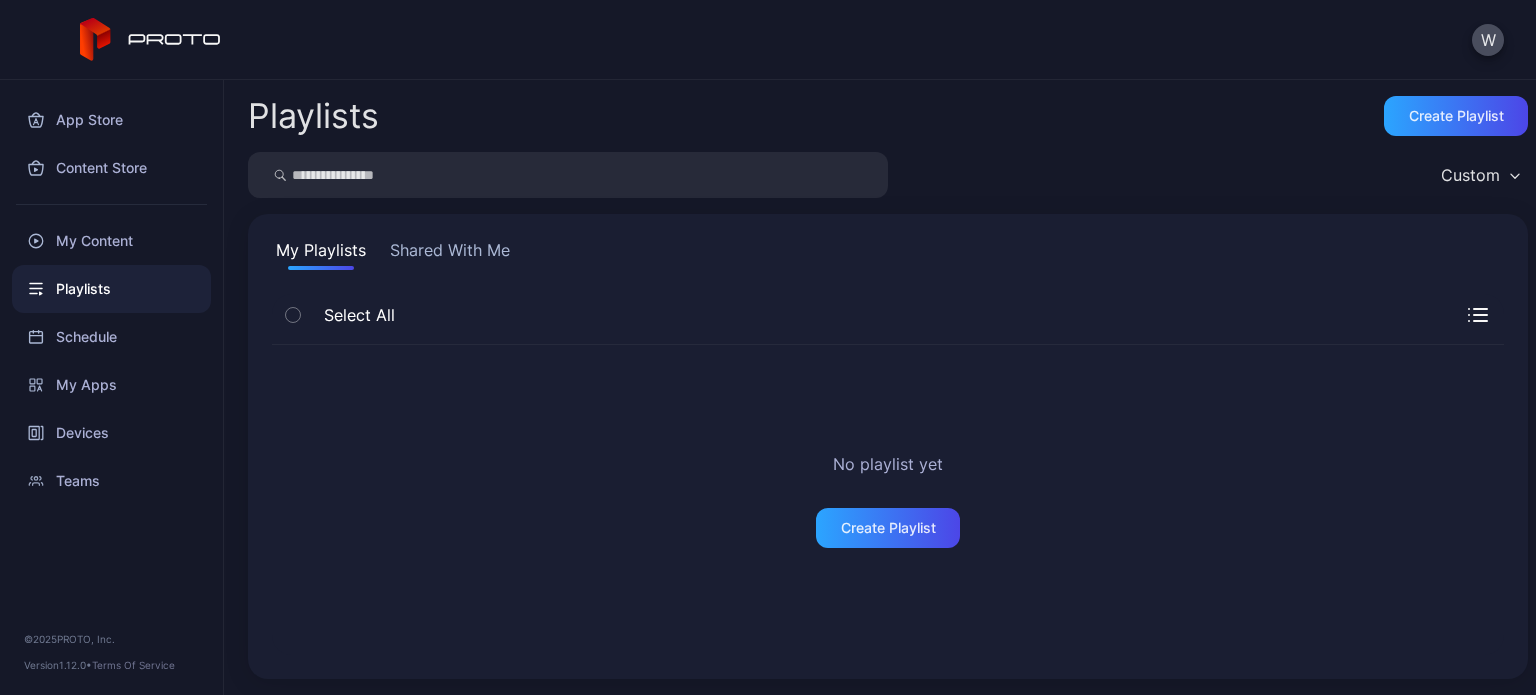 click 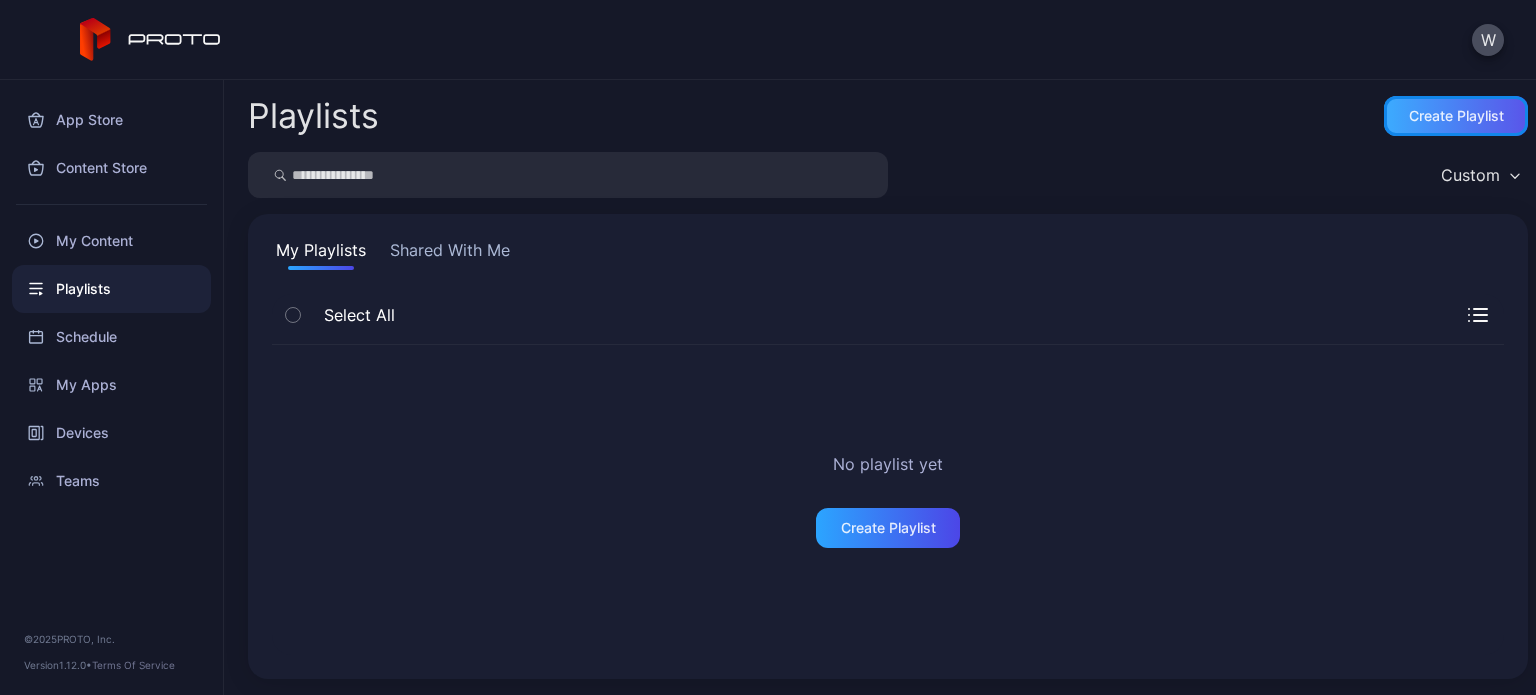 click on "Create Playlist" at bounding box center (1456, 116) 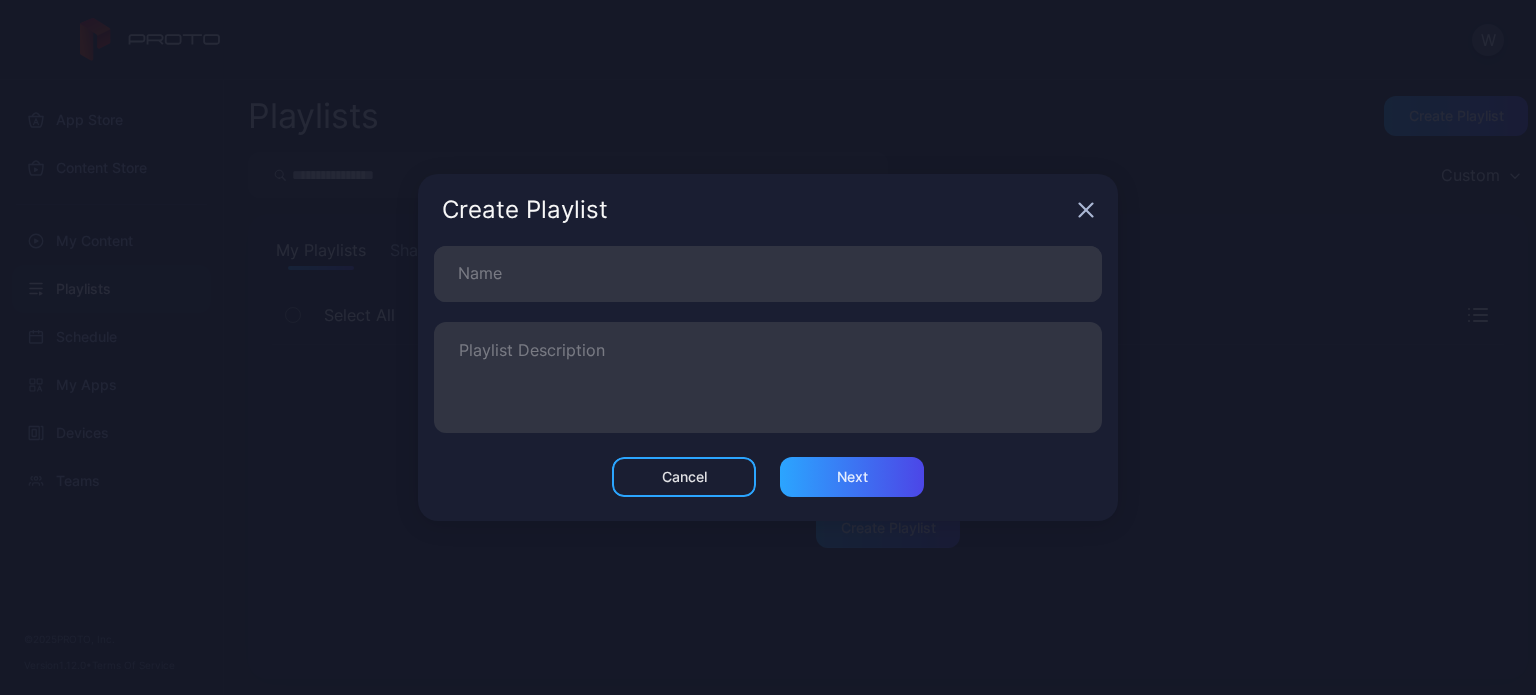 click on "Create Playlist" at bounding box center (768, 210) 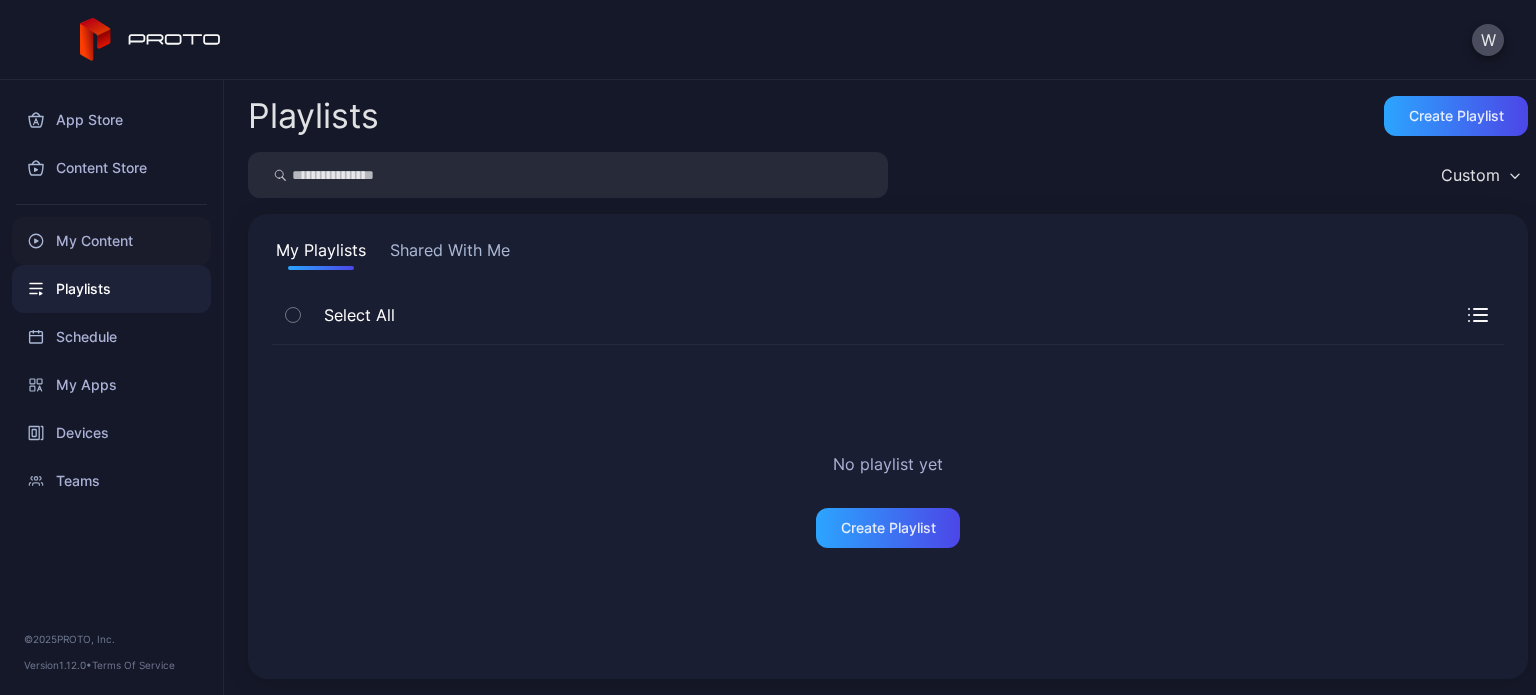 click on "My Content" at bounding box center [111, 241] 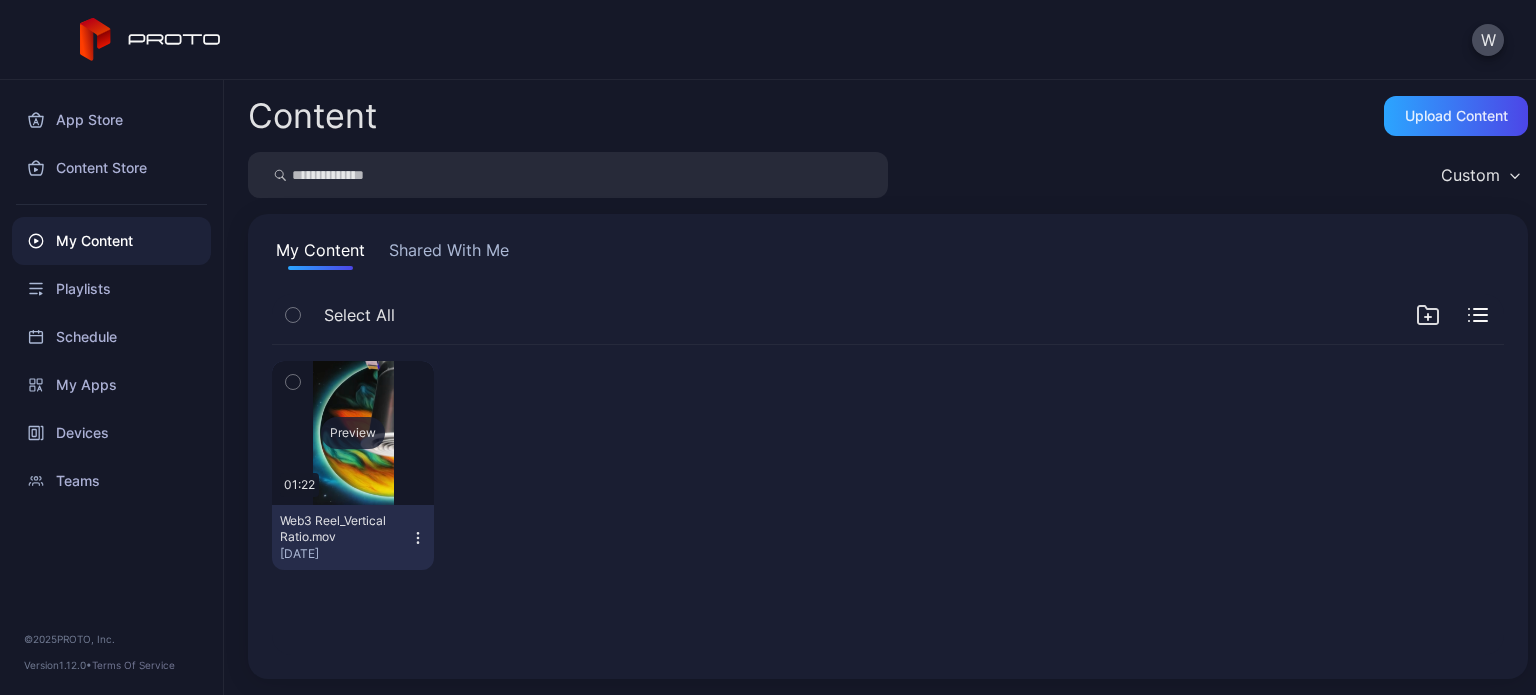 click on "Preview" at bounding box center (353, 433) 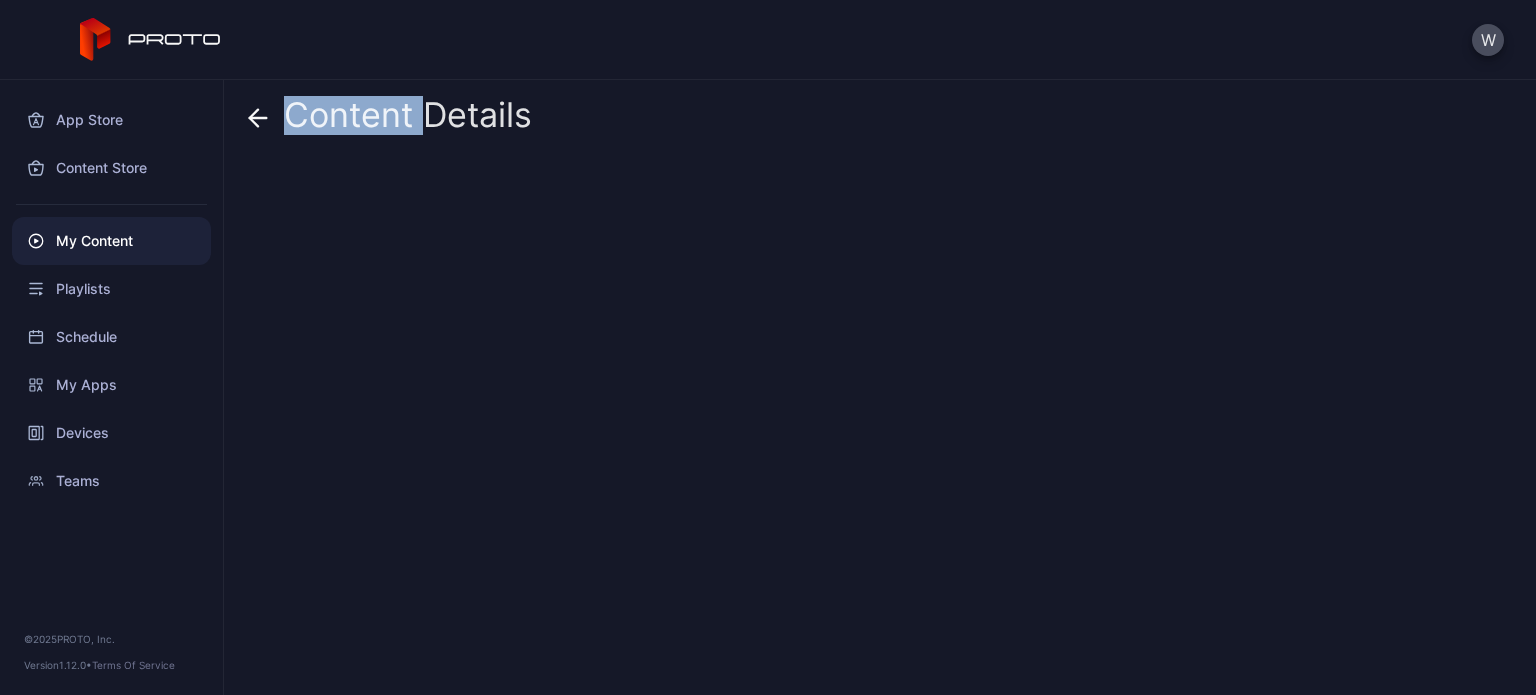click on "Content Details" at bounding box center (880, 387) 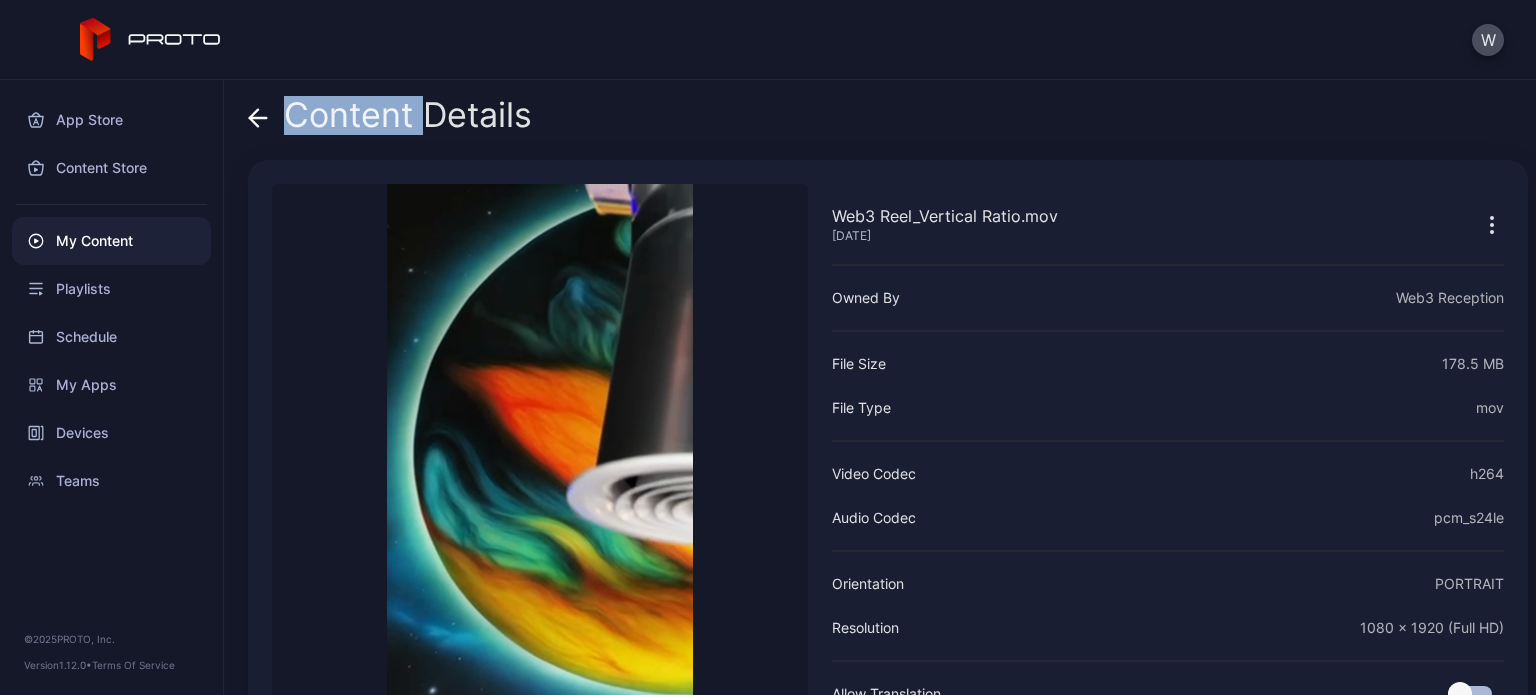 scroll, scrollTop: 131, scrollLeft: 0, axis: vertical 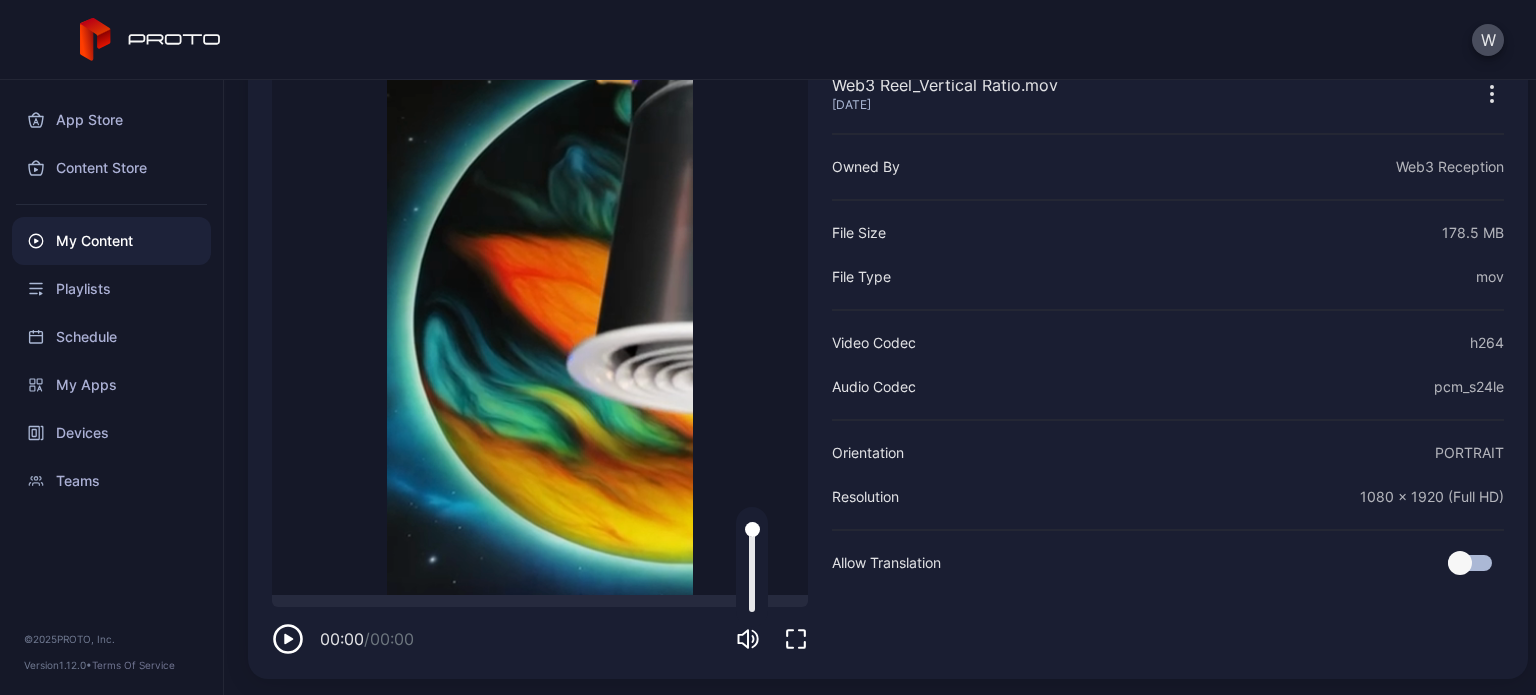 click 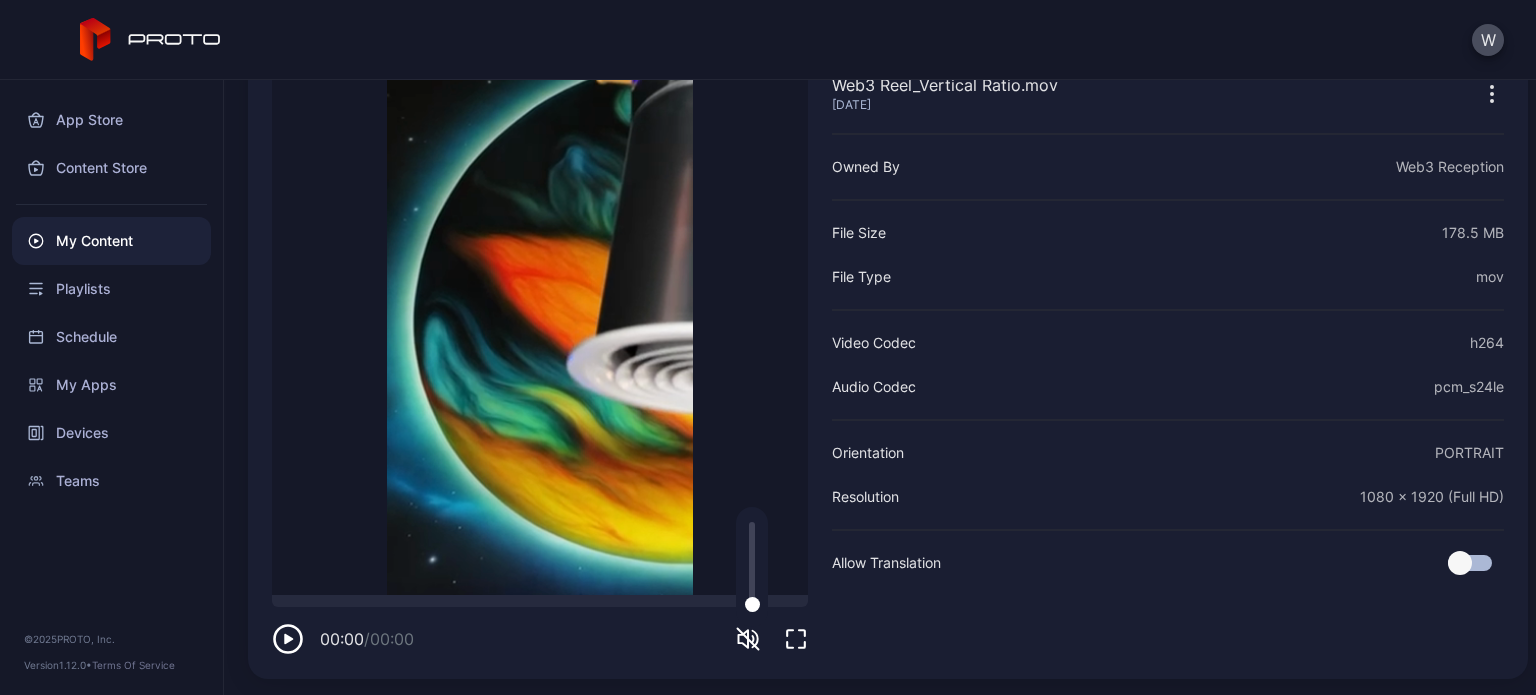 click 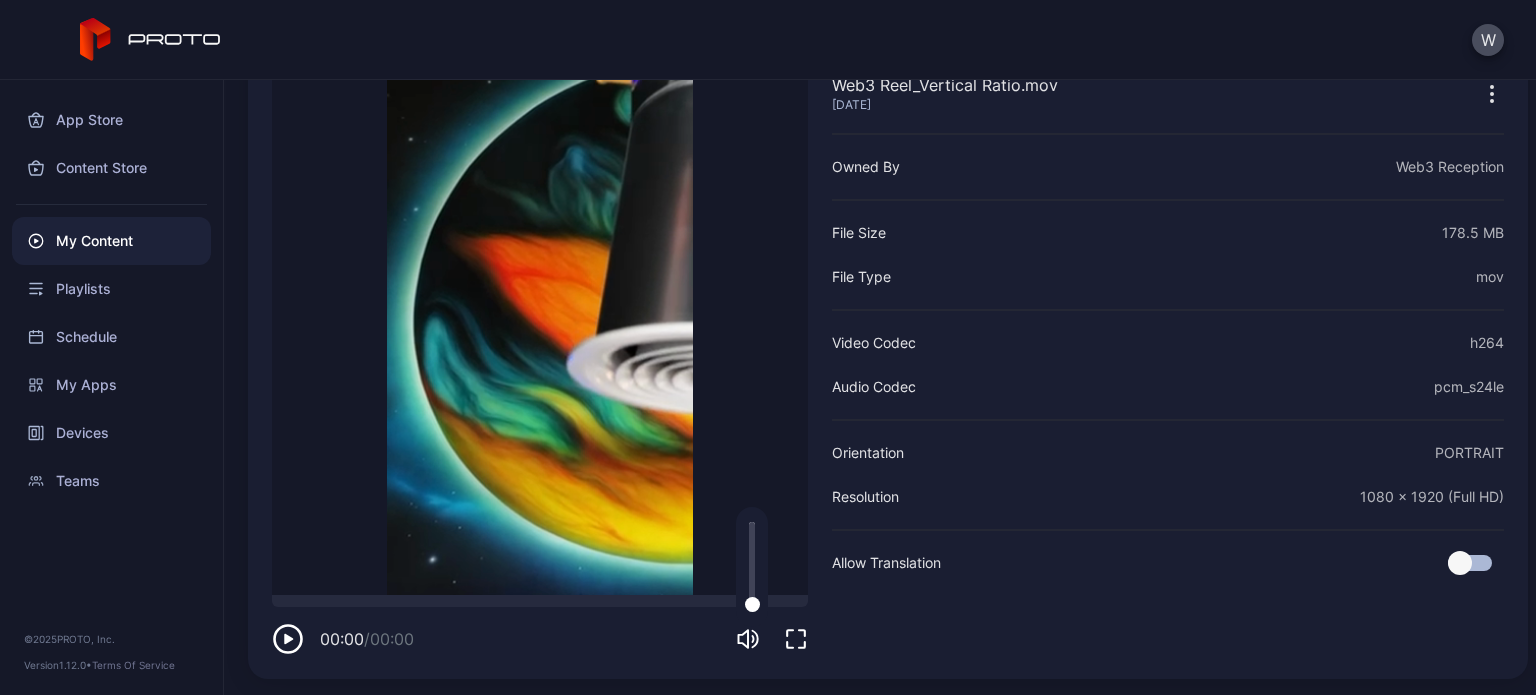 click on "Sorry, your browser doesn‘t support embedded videos" at bounding box center [540, 324] 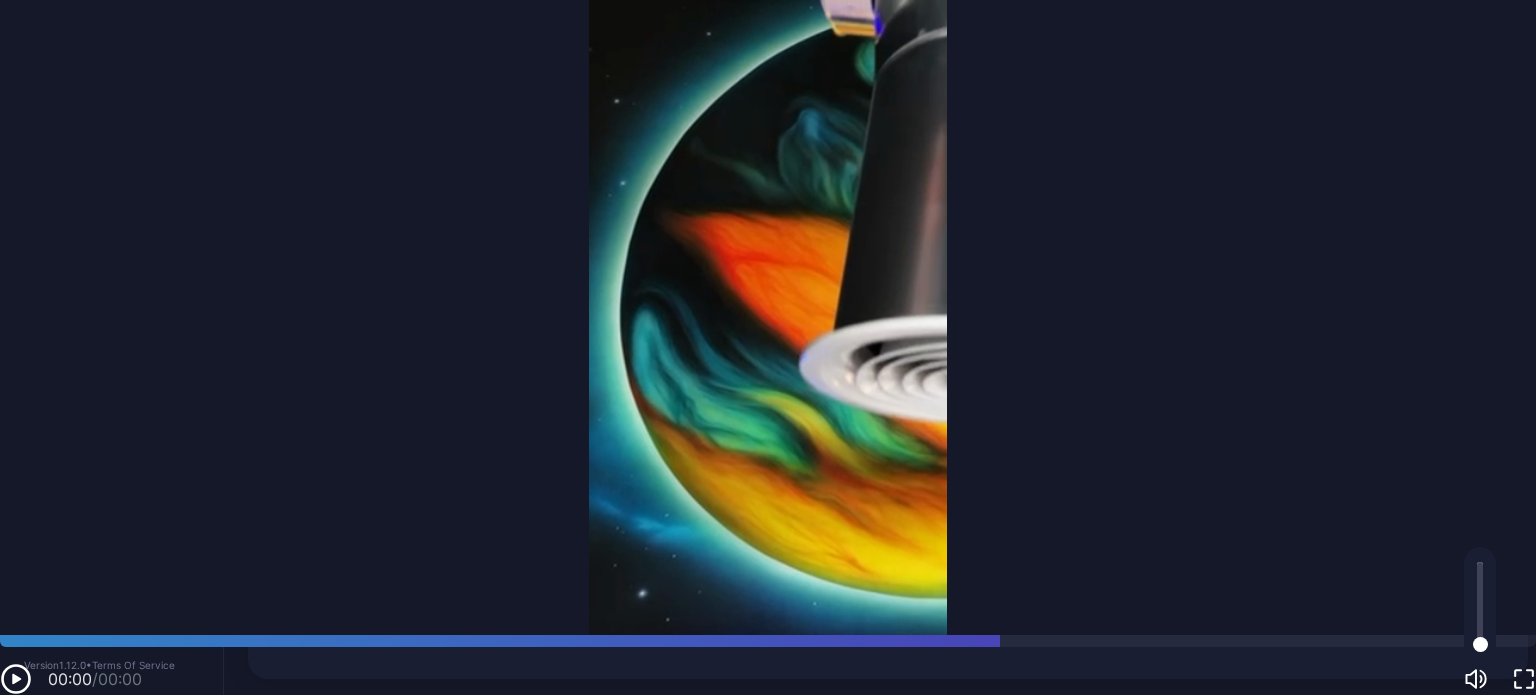 click on "Sorry, your browser doesn‘t support embedded videos" at bounding box center [768, 317] 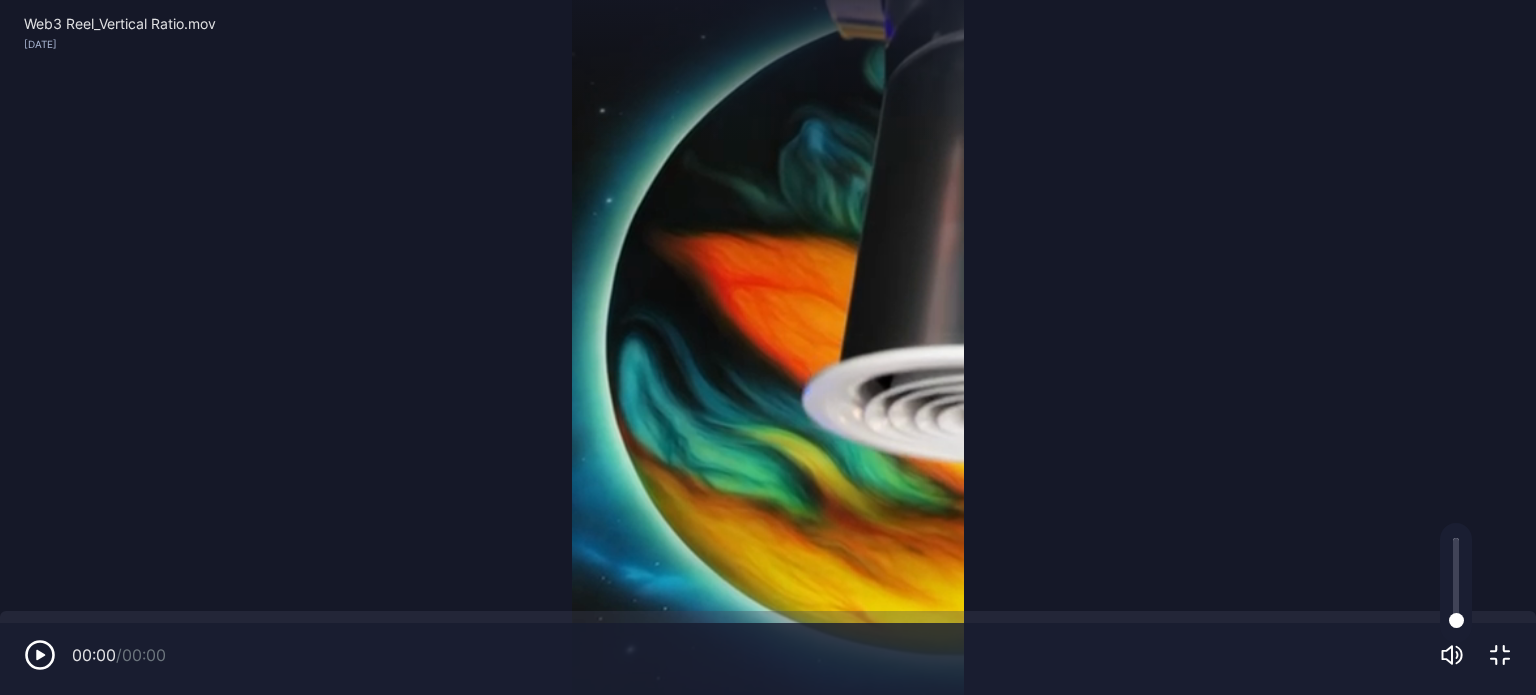 scroll, scrollTop: 0, scrollLeft: 0, axis: both 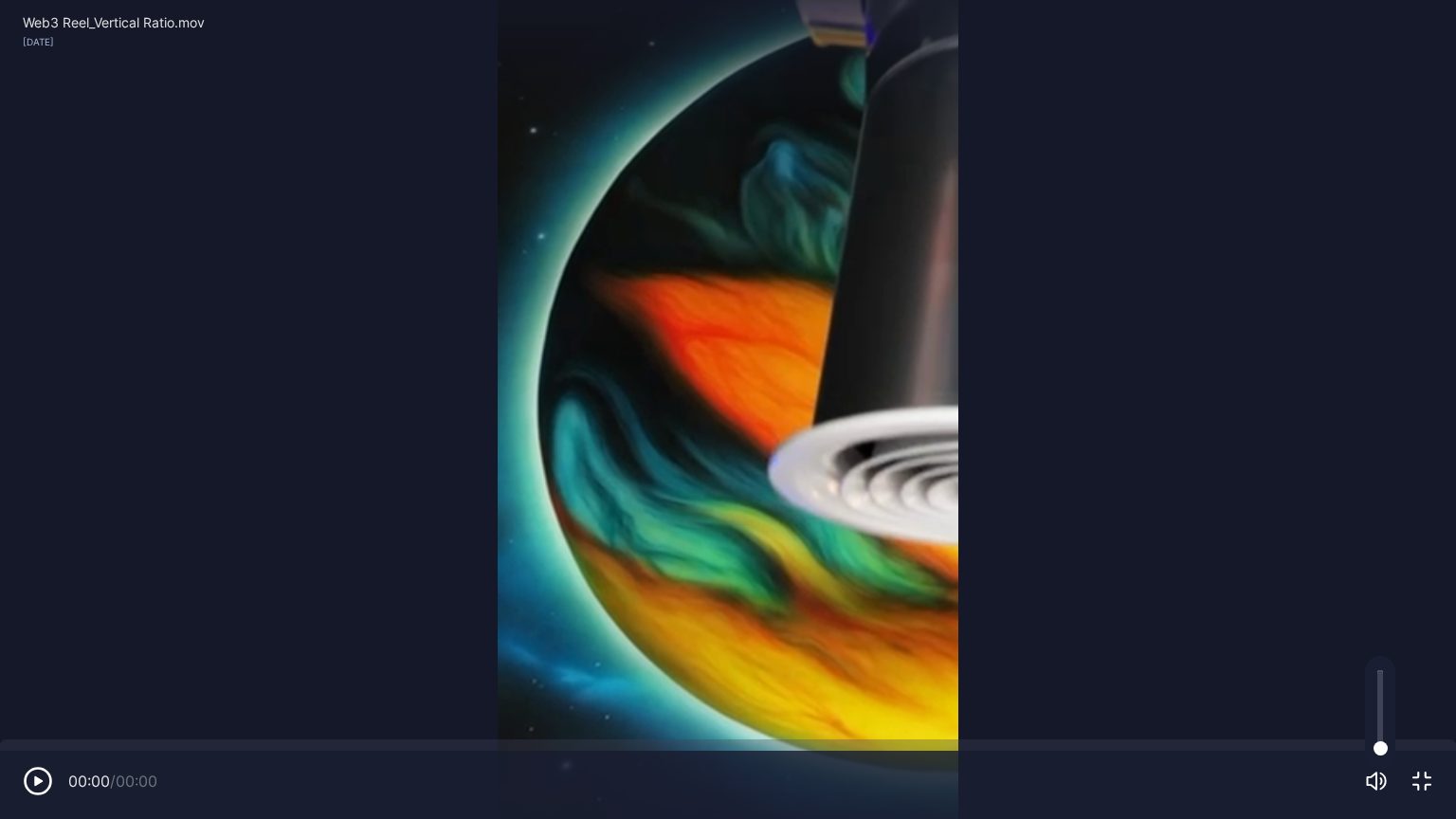 click on "Sorry, your browser doesn‘t support embedded videos" at bounding box center (728, 410) 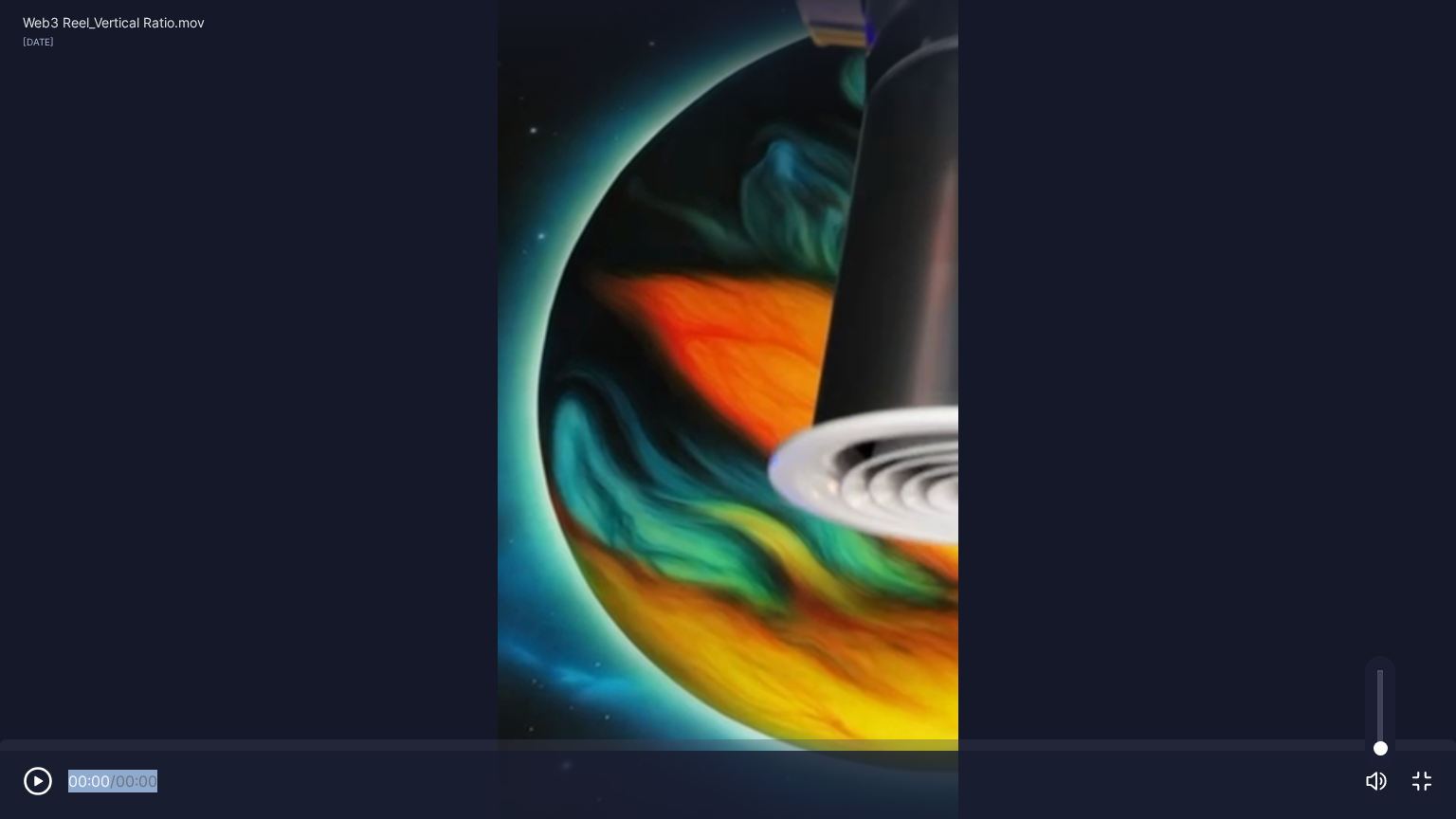 click on "00:00  /  00:00" at bounding box center (728, 781) 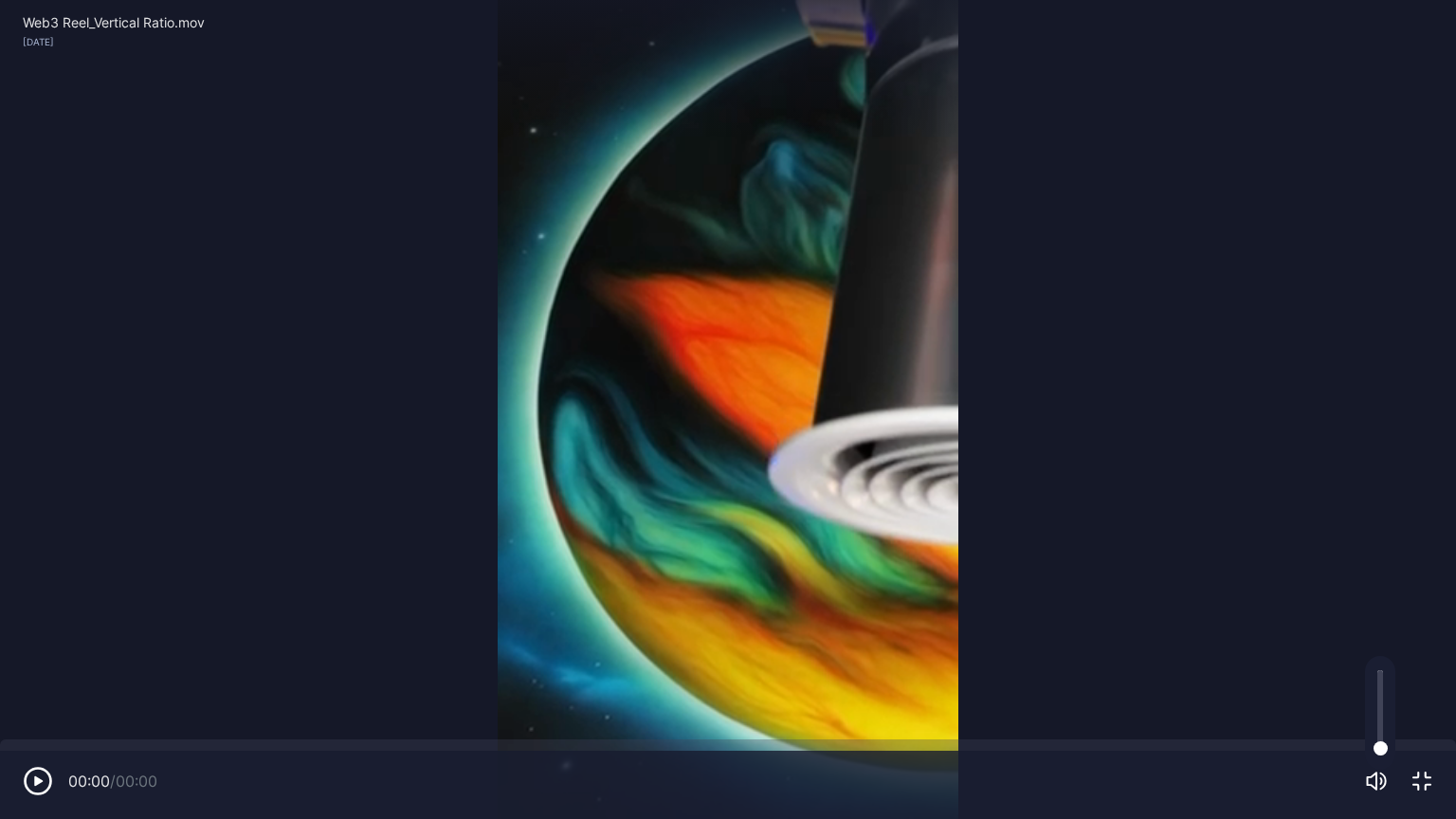 click on "00:00  /  00:00" at bounding box center (728, 781) 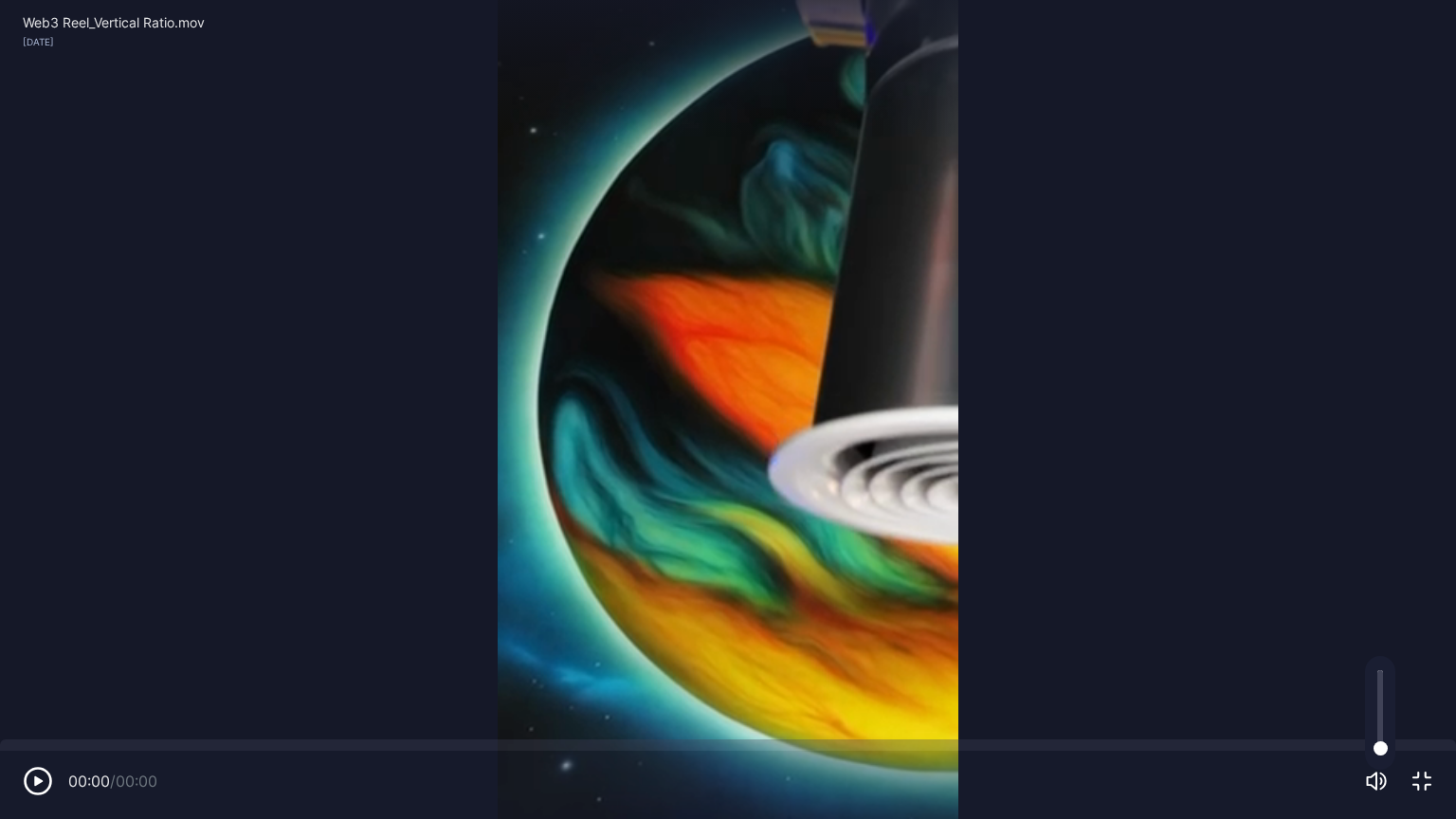 click 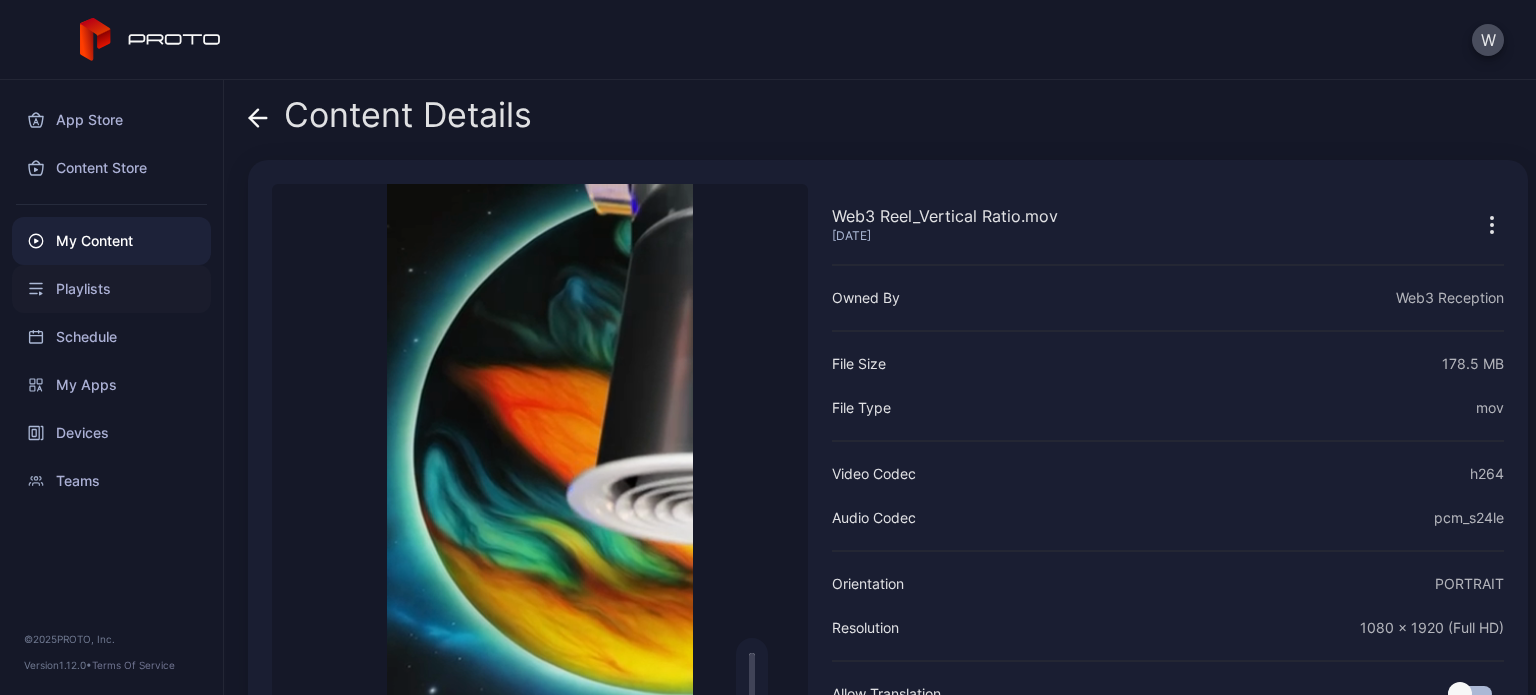 click on "Playlists" at bounding box center [111, 289] 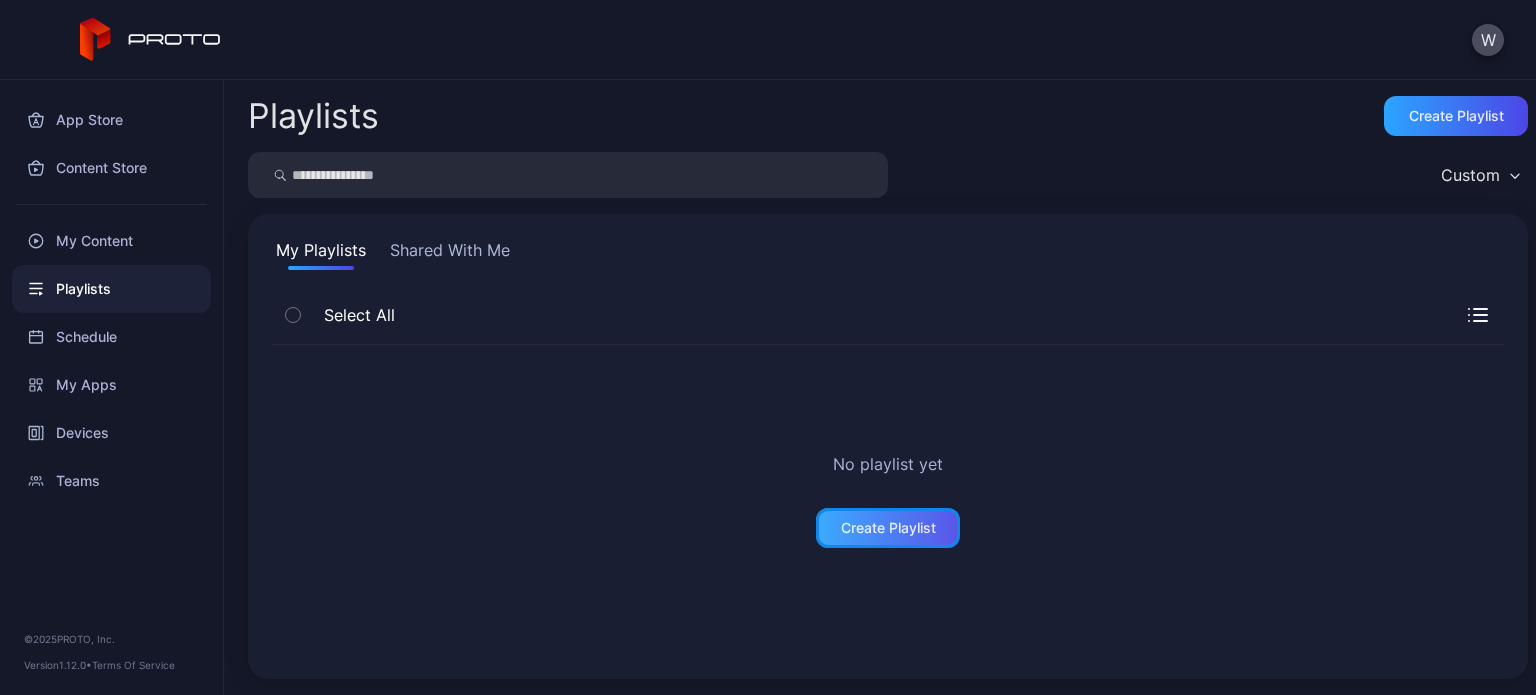 click on "Create Playlist" at bounding box center (888, 528) 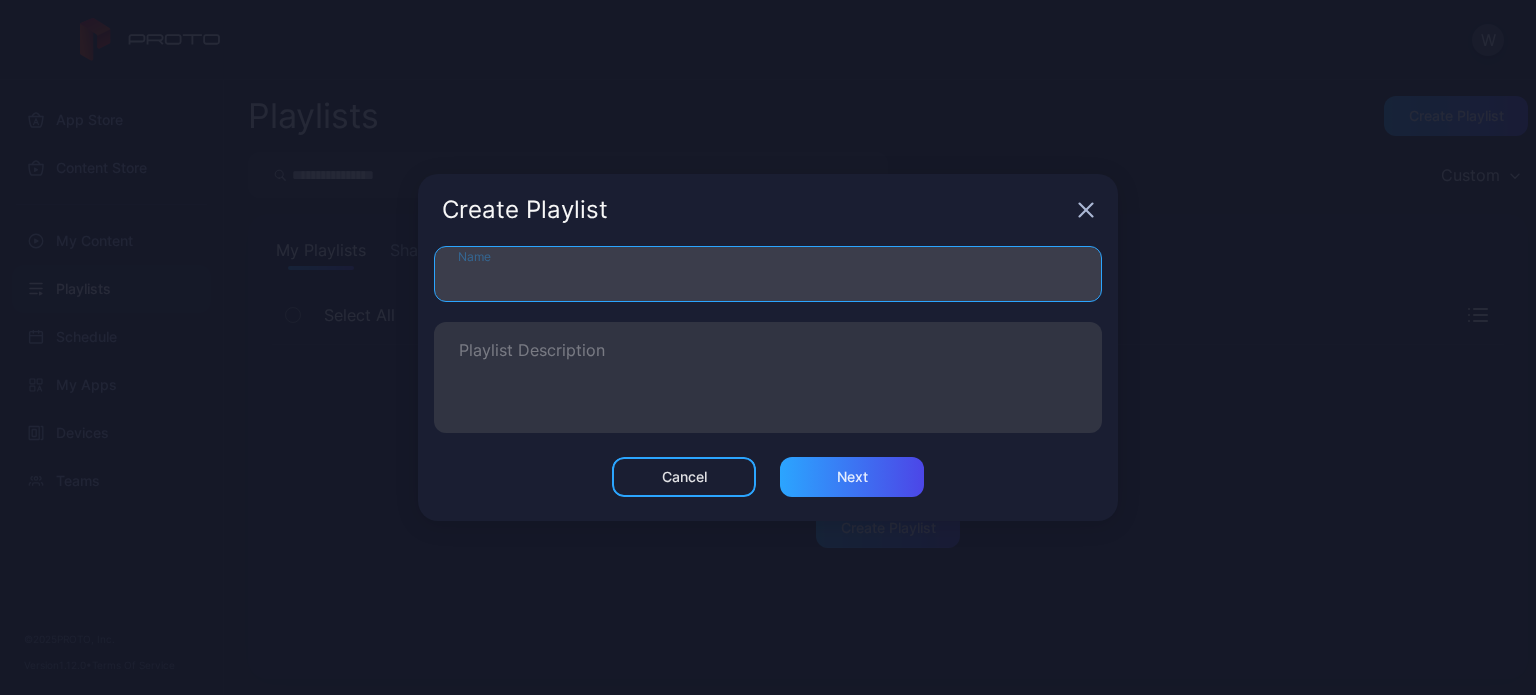 drag, startPoint x: 596, startPoint y: 275, endPoint x: 632, endPoint y: 299, distance: 43.266617 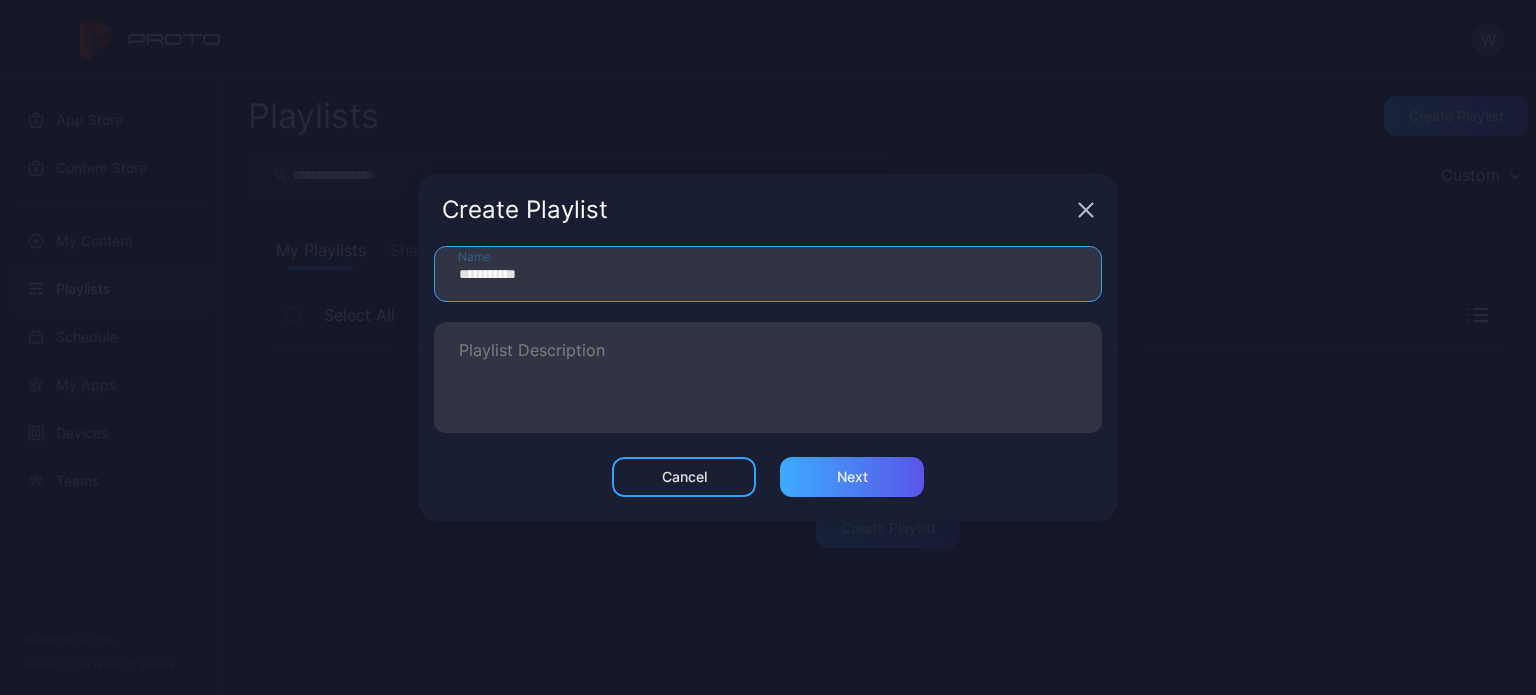 type on "**********" 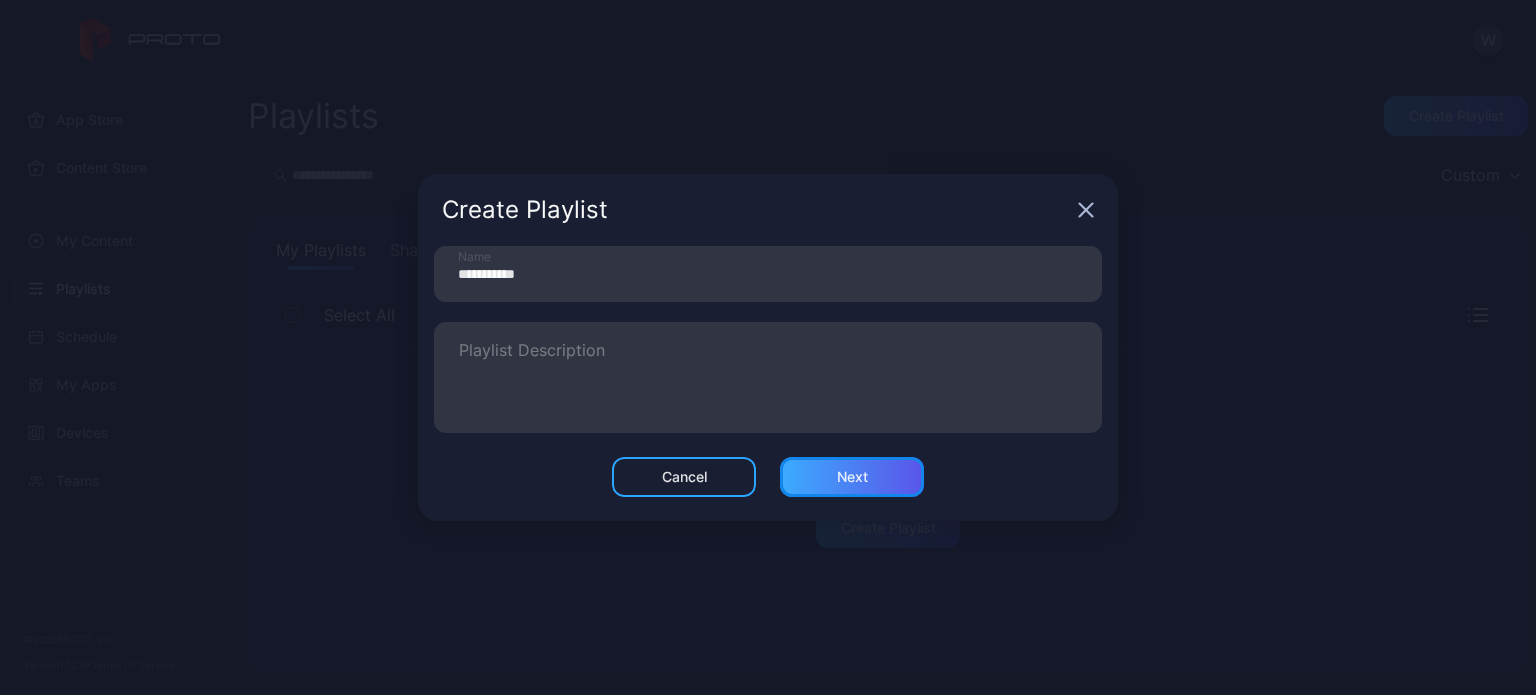click on "Next" at bounding box center (852, 477) 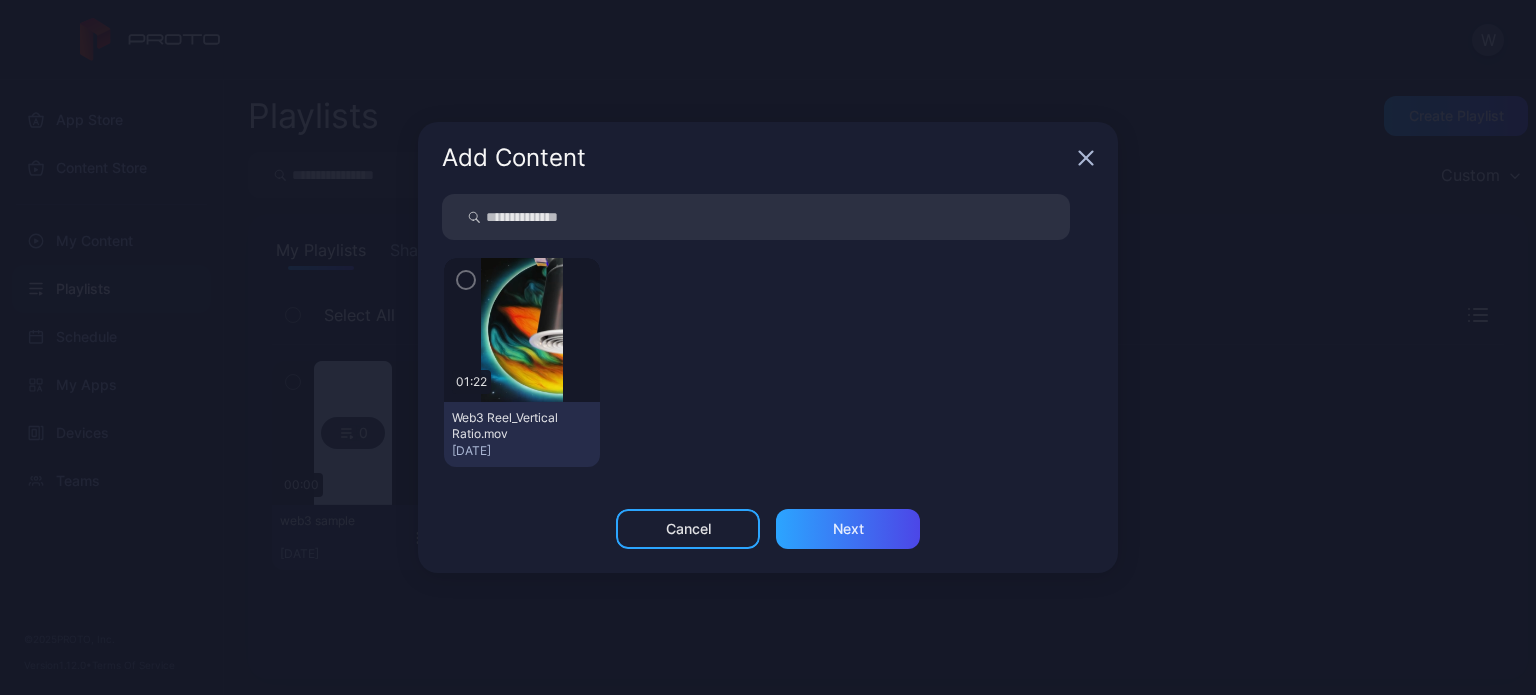 click at bounding box center [521, 330] 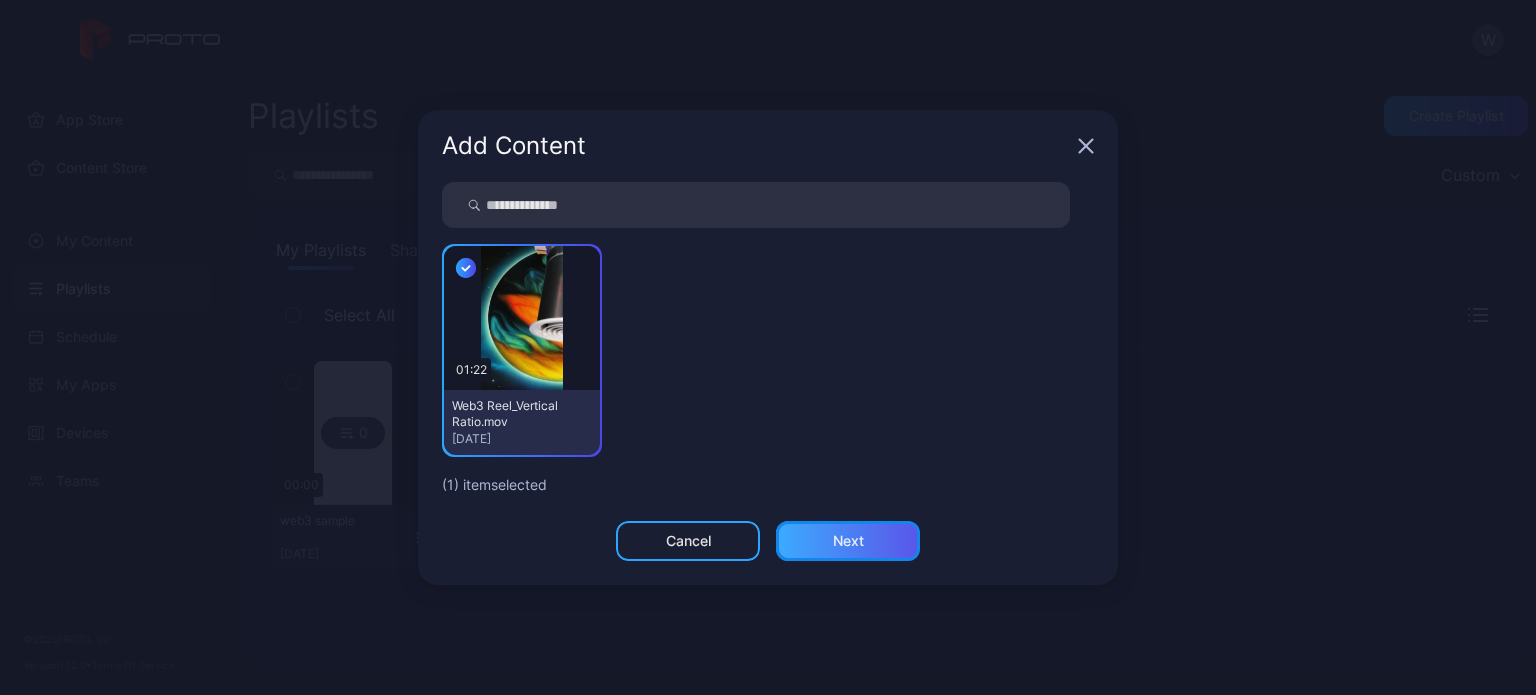 click on "Next" at bounding box center (848, 541) 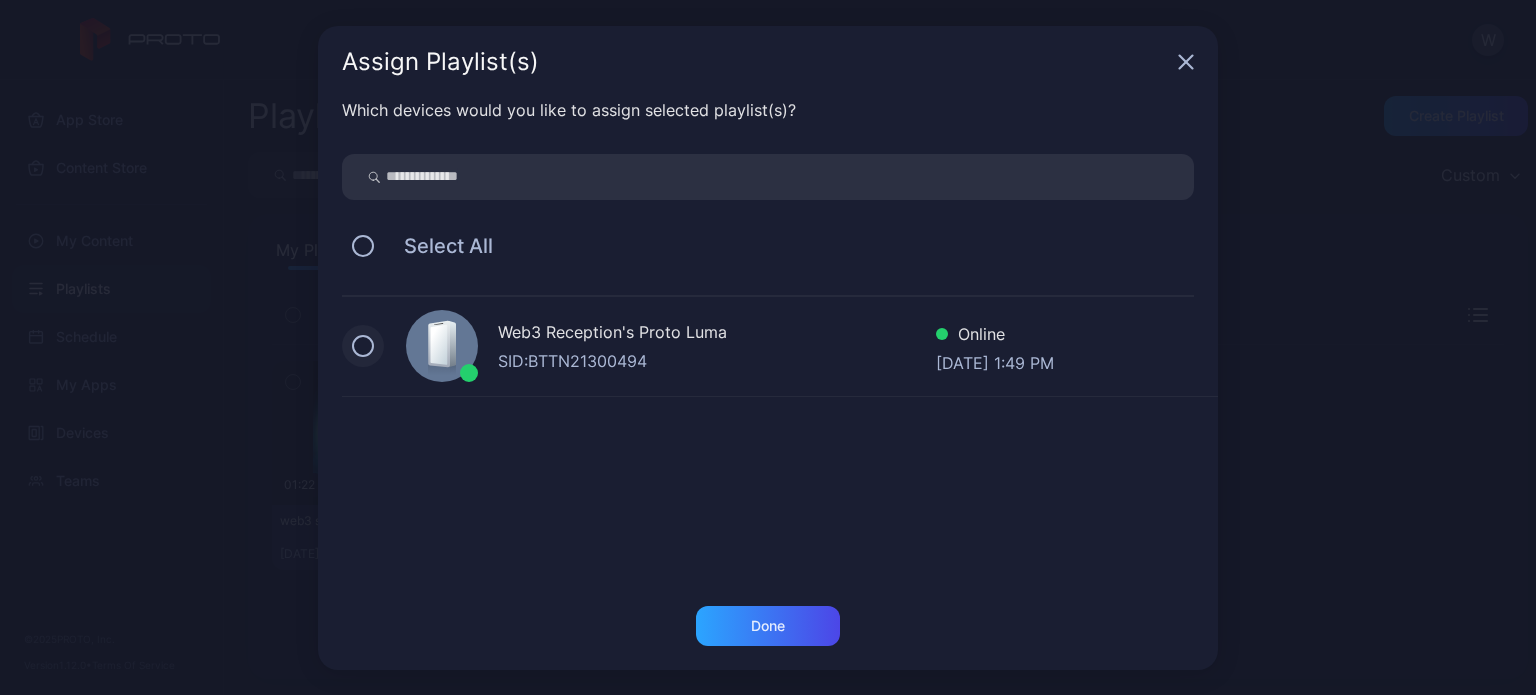 click at bounding box center [363, 346] 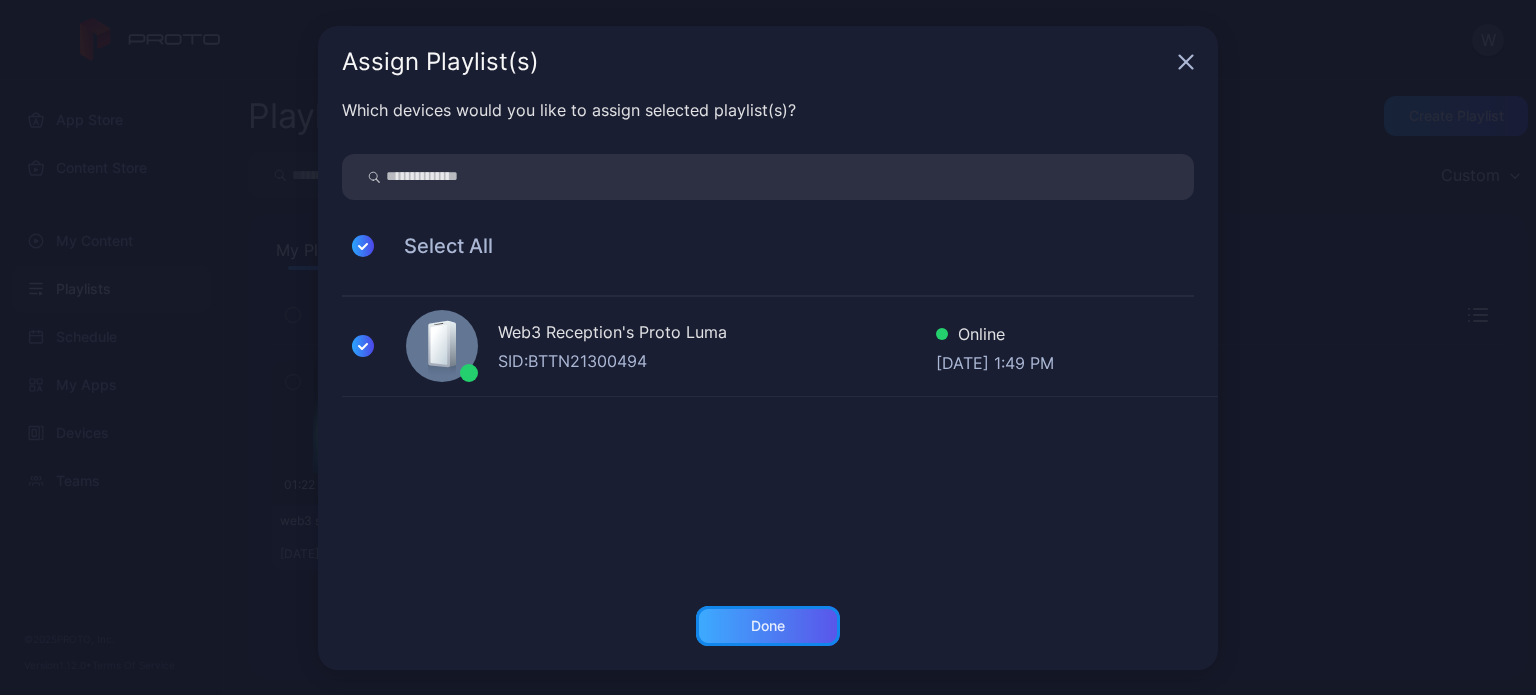 click on "Done" at bounding box center (768, 626) 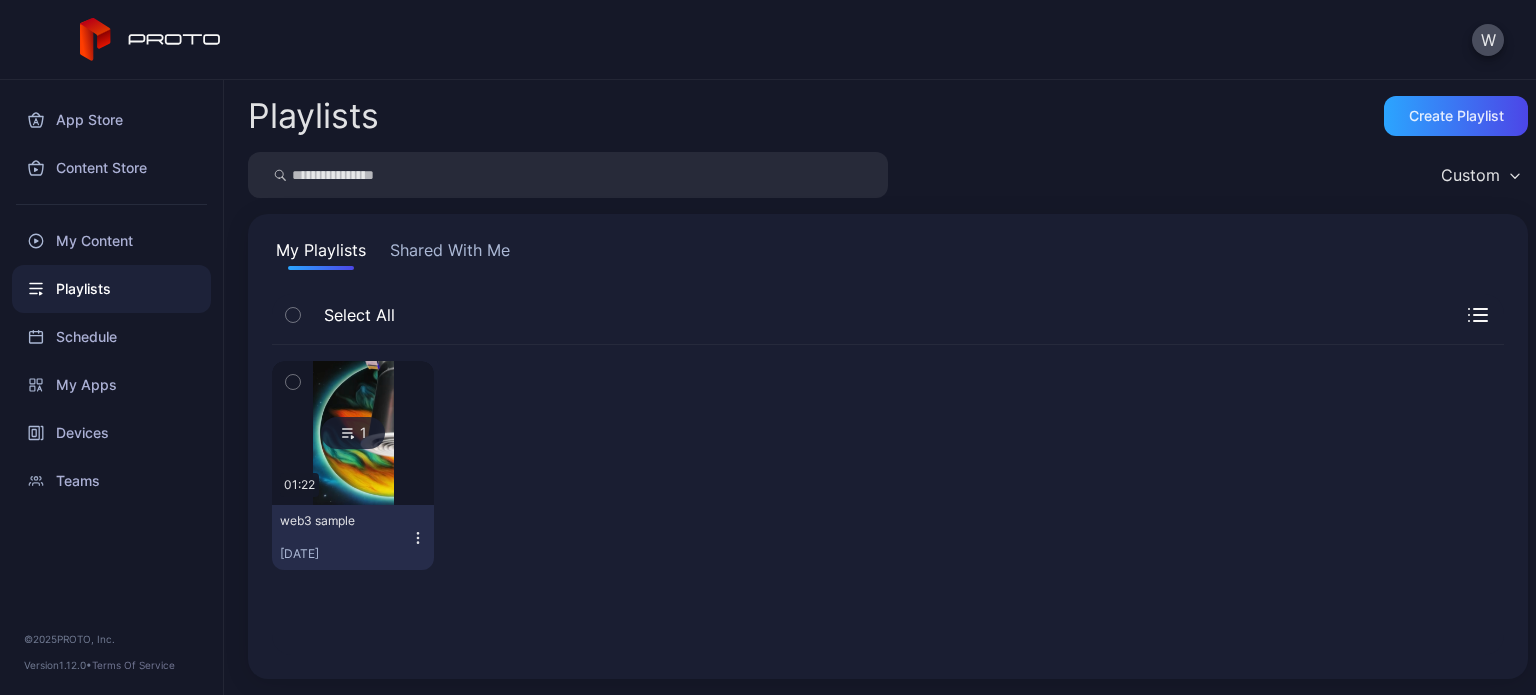 click at bounding box center (353, 433) 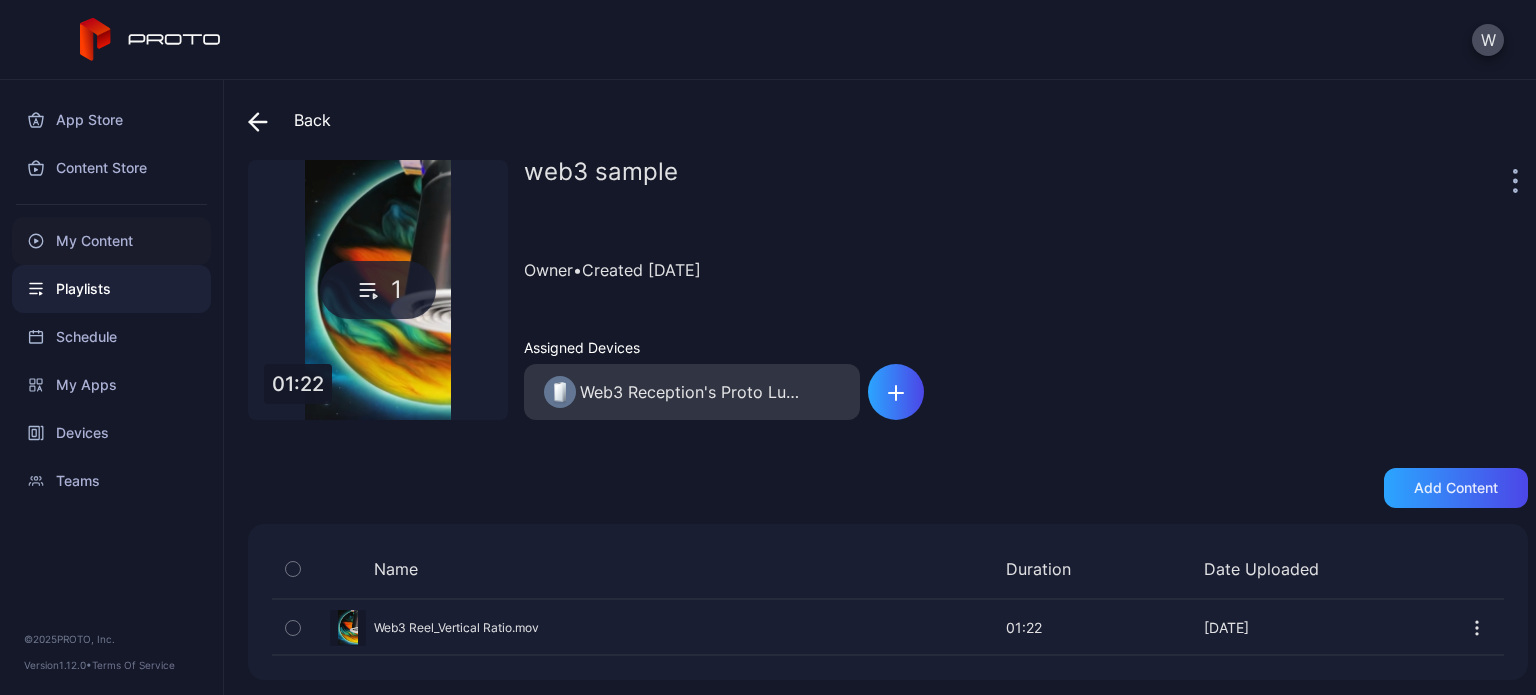 click on "My Content" at bounding box center (111, 241) 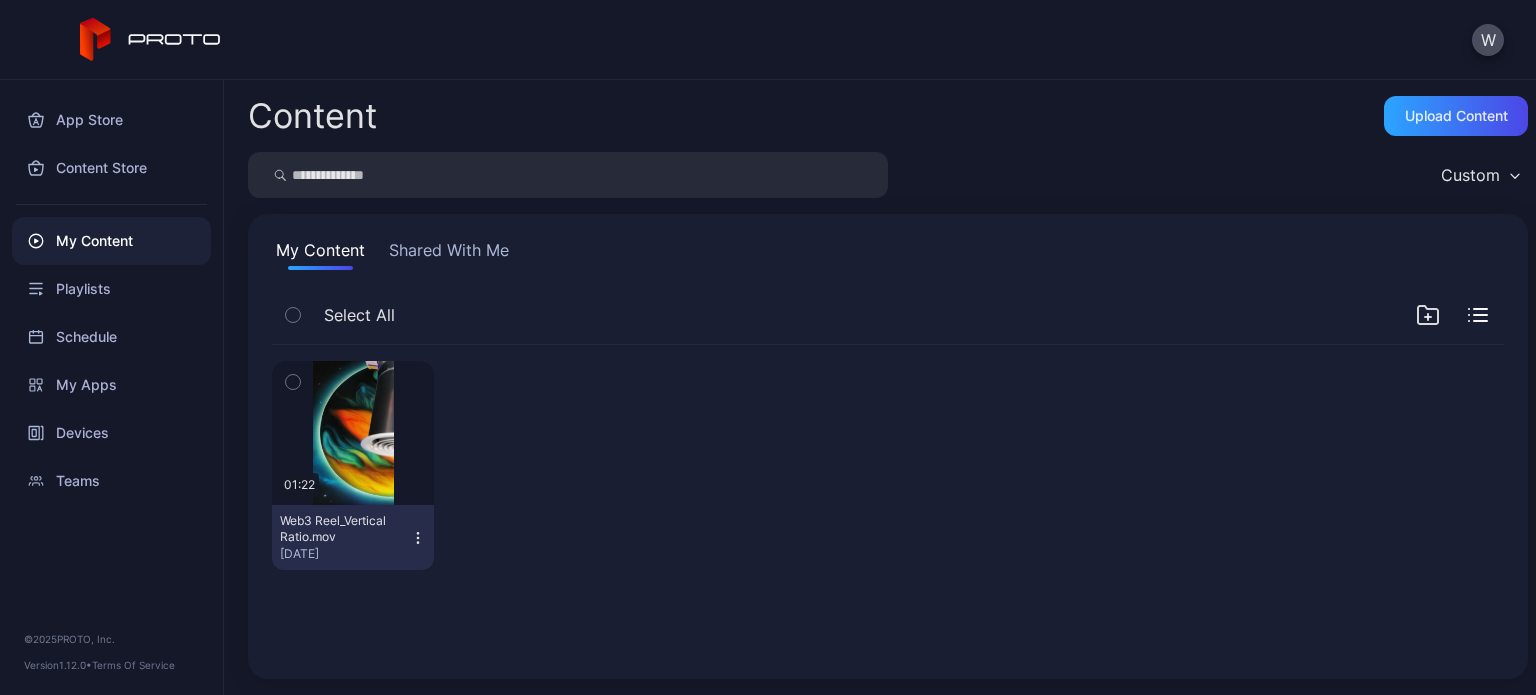click 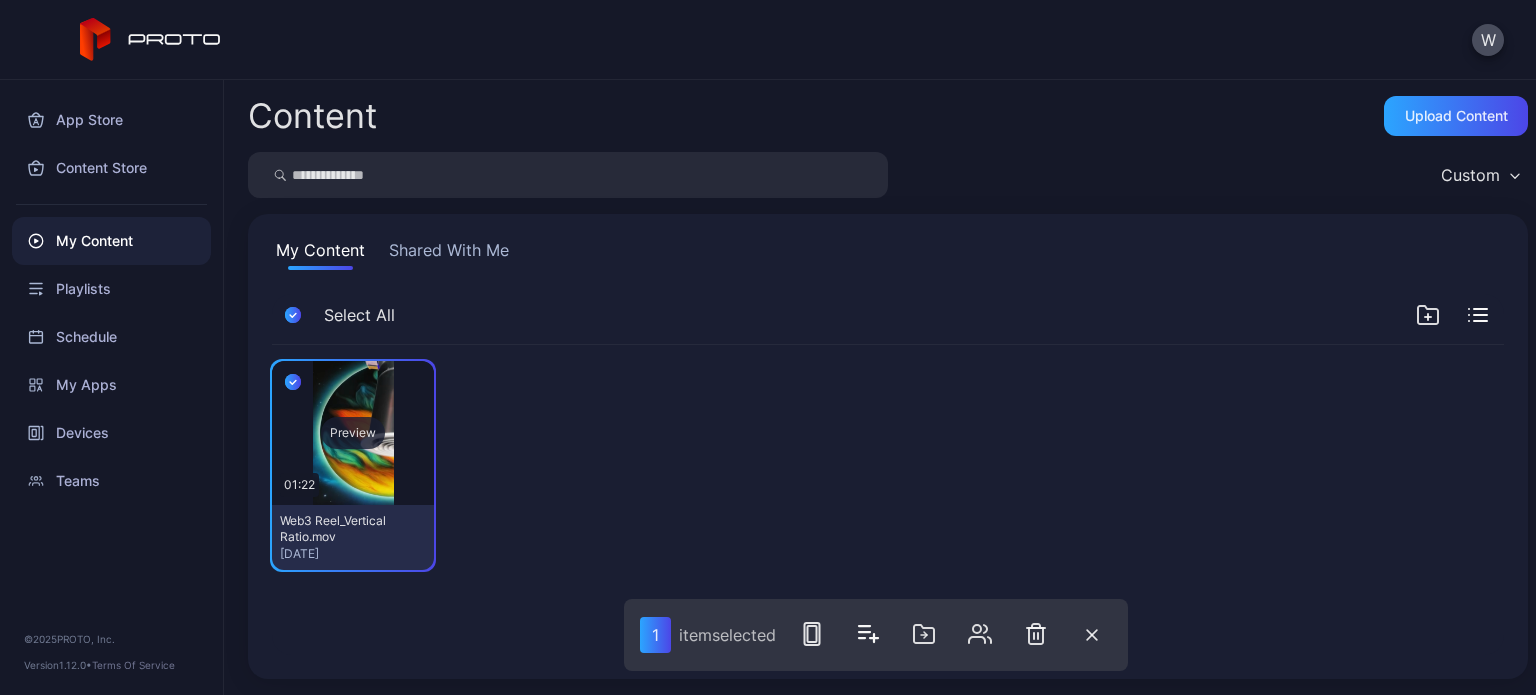 click on "Preview" at bounding box center [353, 433] 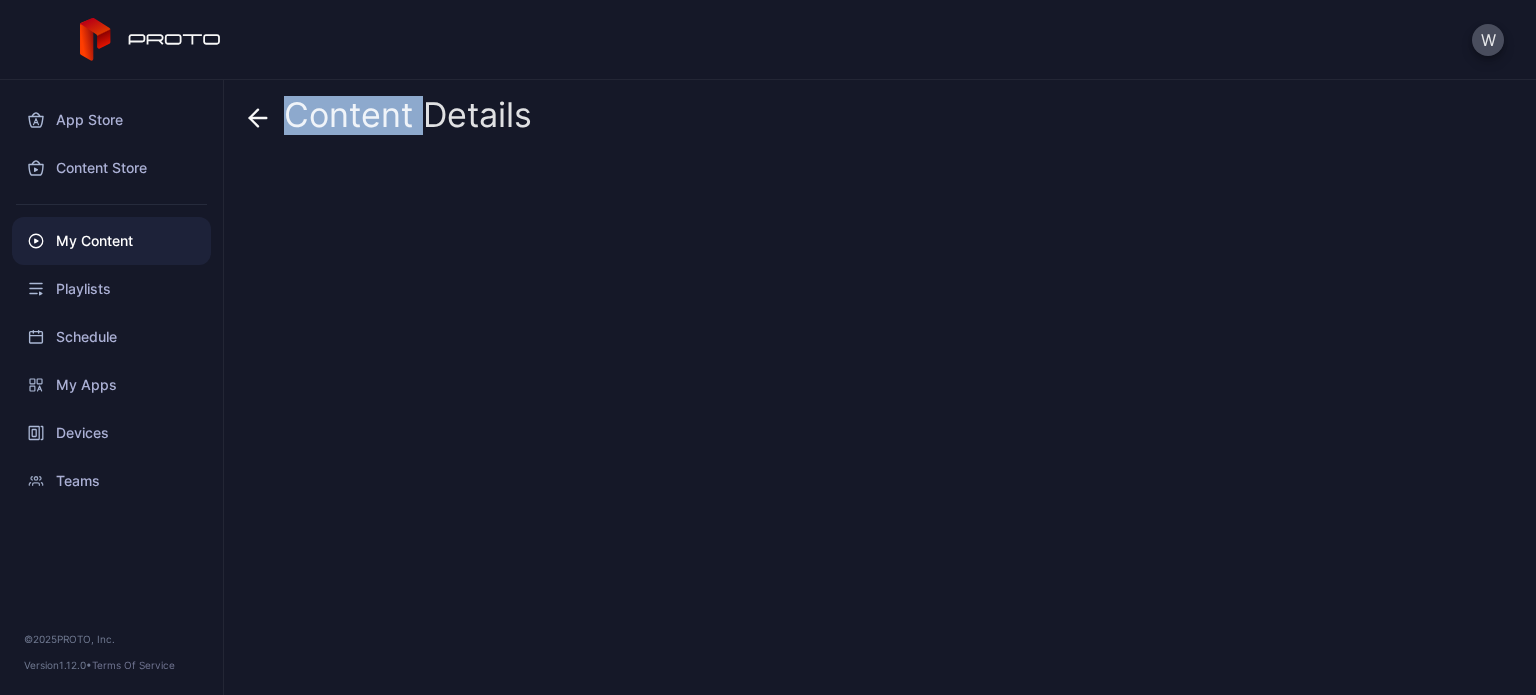 click on "Content Details" at bounding box center [880, 387] 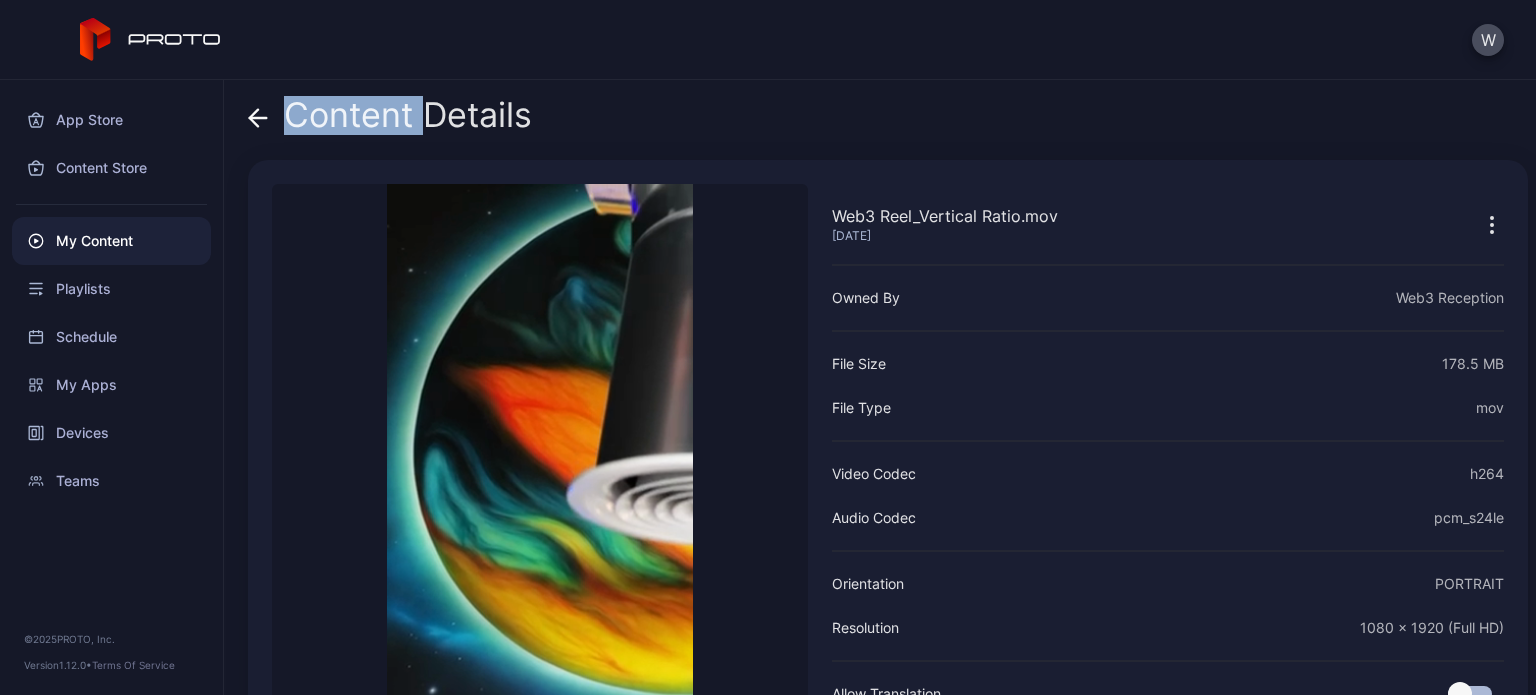scroll, scrollTop: 131, scrollLeft: 0, axis: vertical 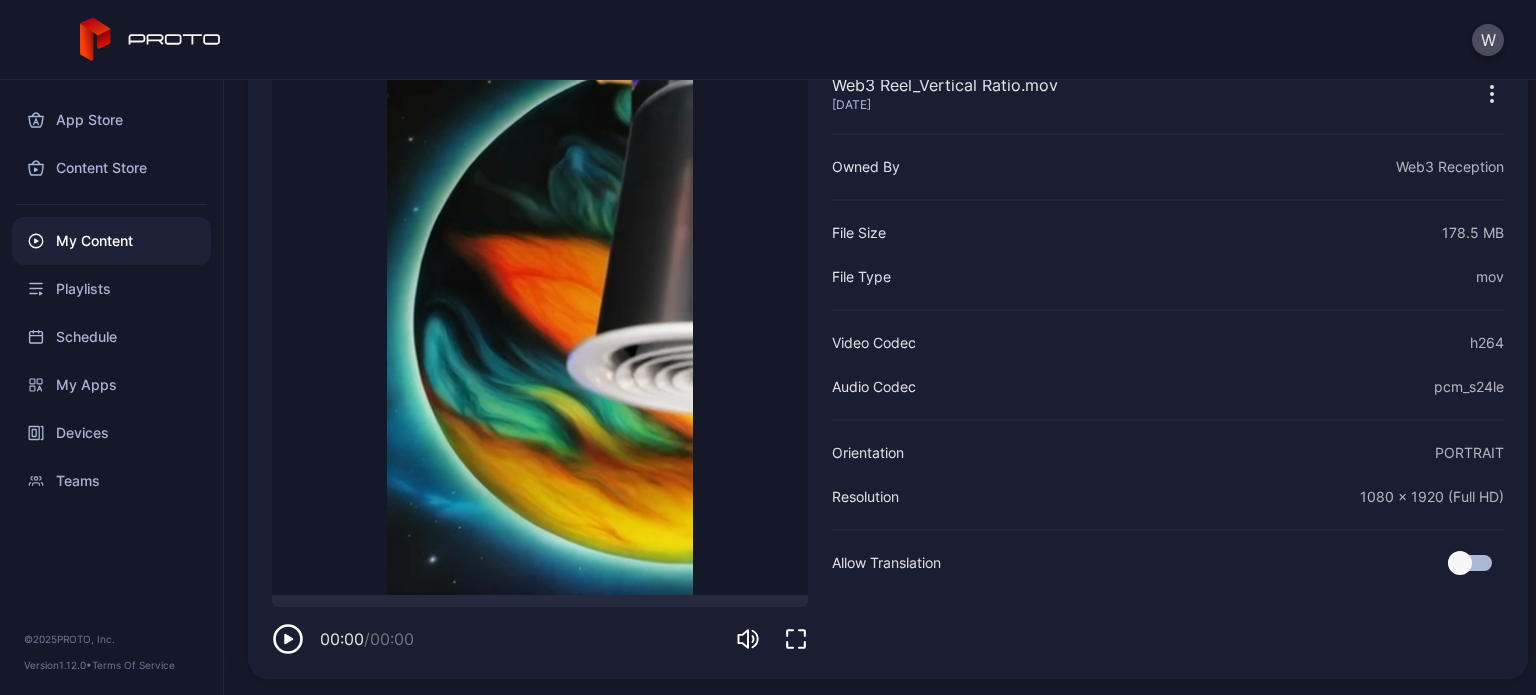 click on "Sorry, your browser doesn‘t support embedded videos" at bounding box center [540, 324] 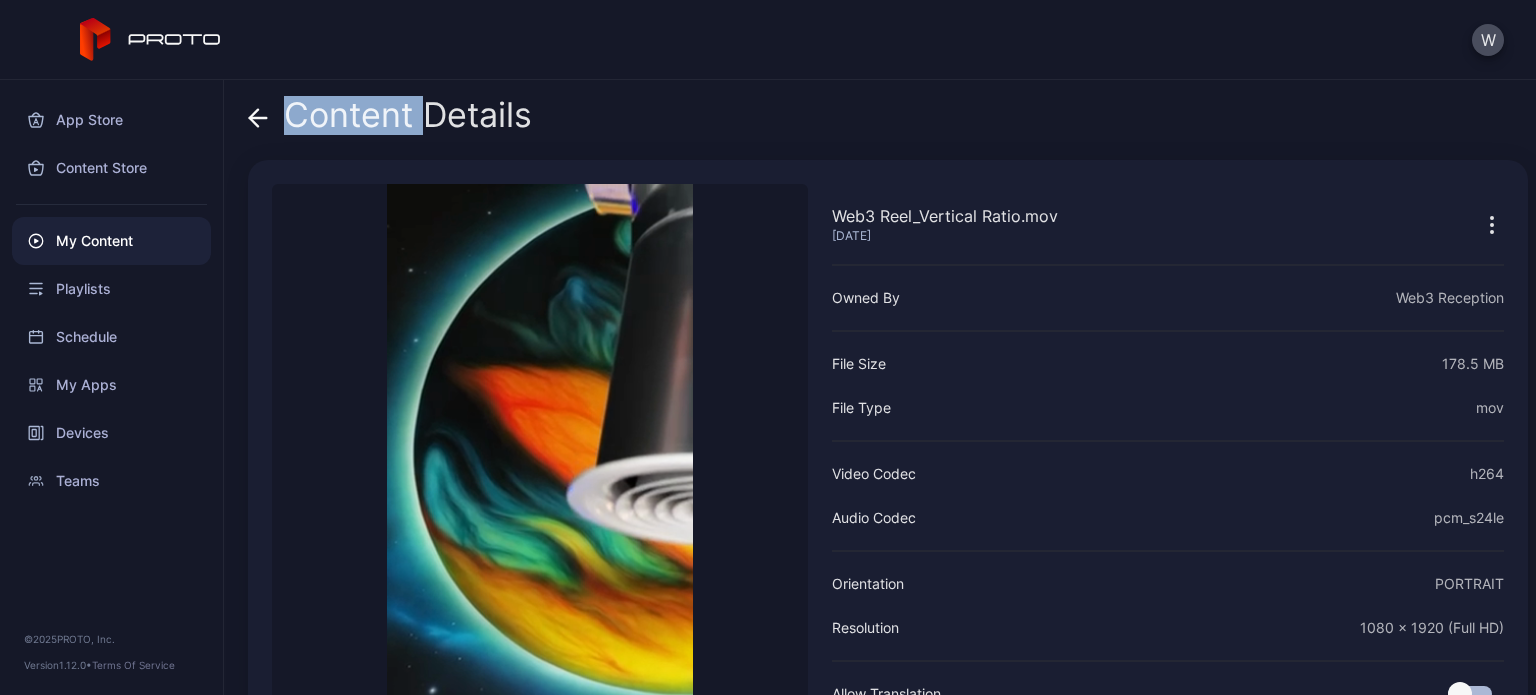 click 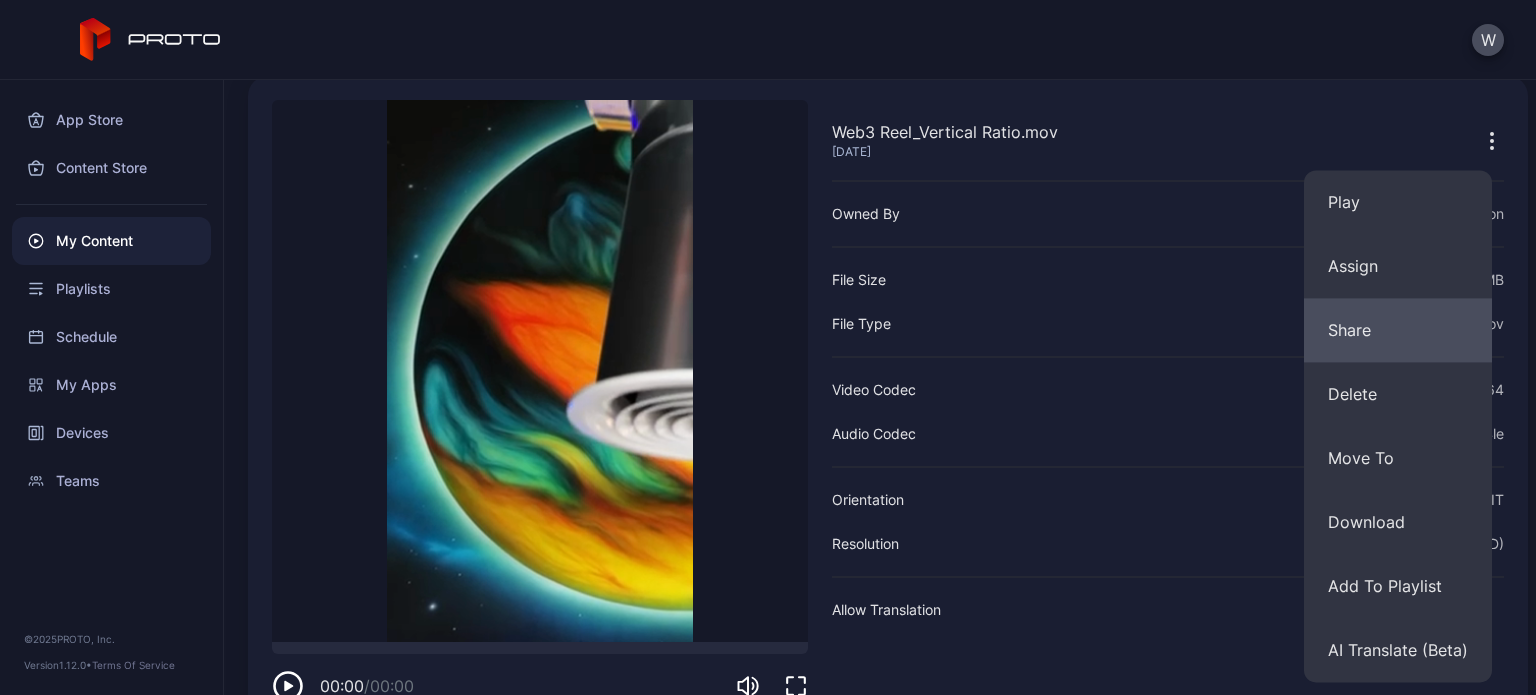 scroll, scrollTop: 131, scrollLeft: 0, axis: vertical 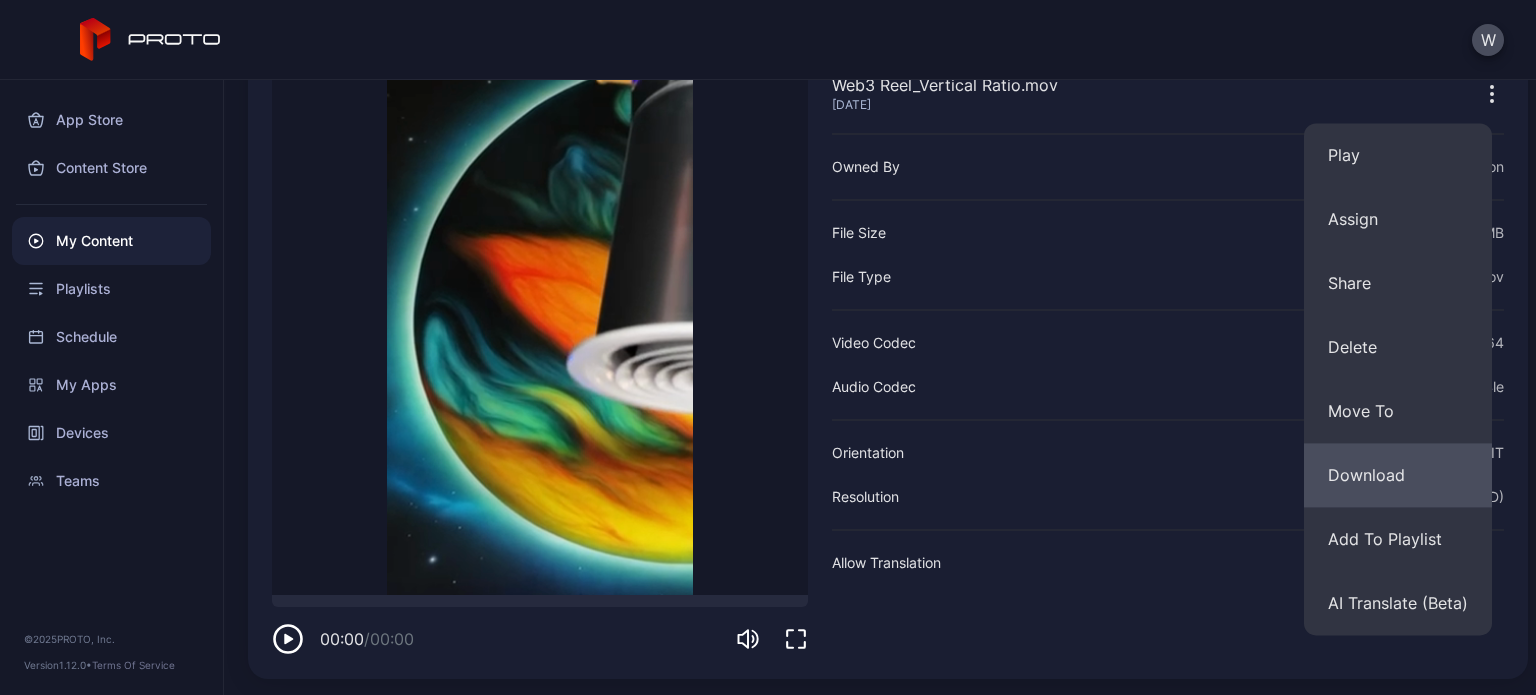 click on "Download" at bounding box center [1398, 475] 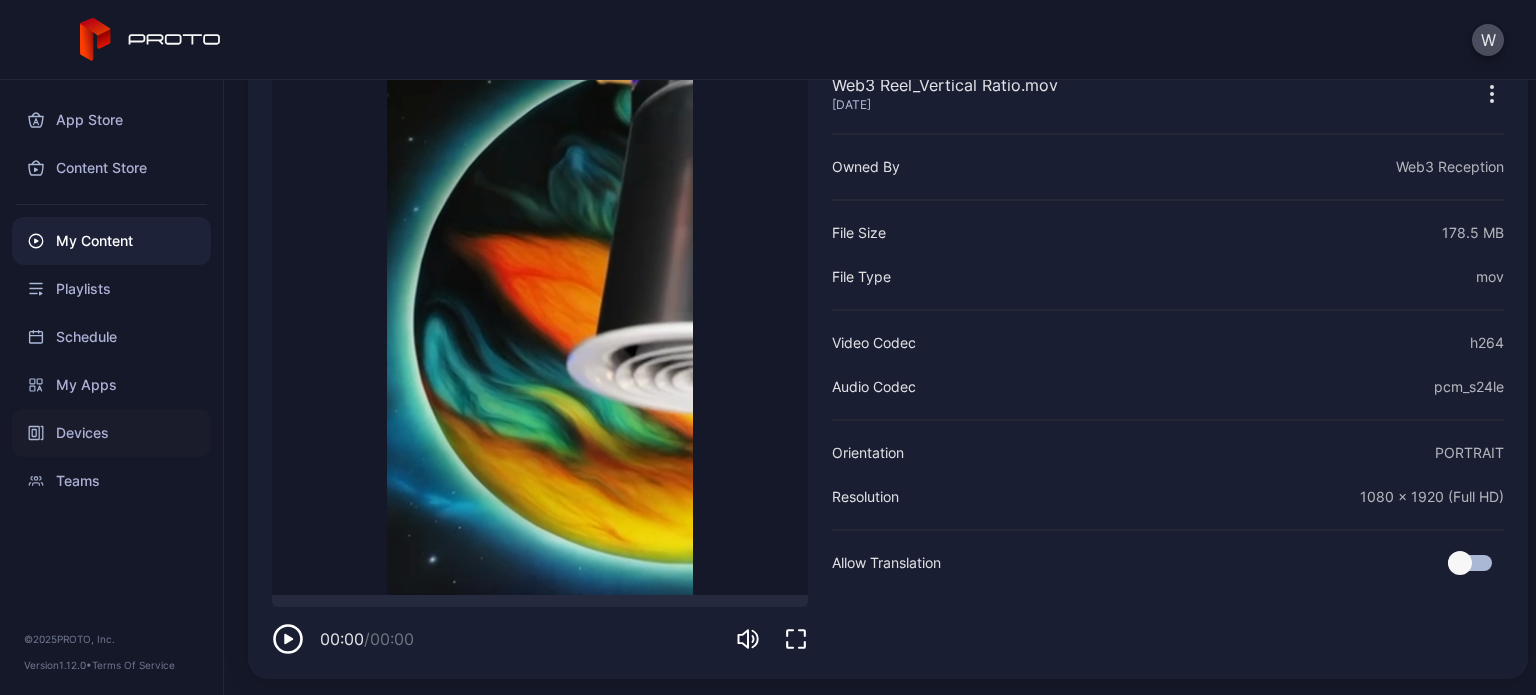 click on "Devices" at bounding box center [111, 433] 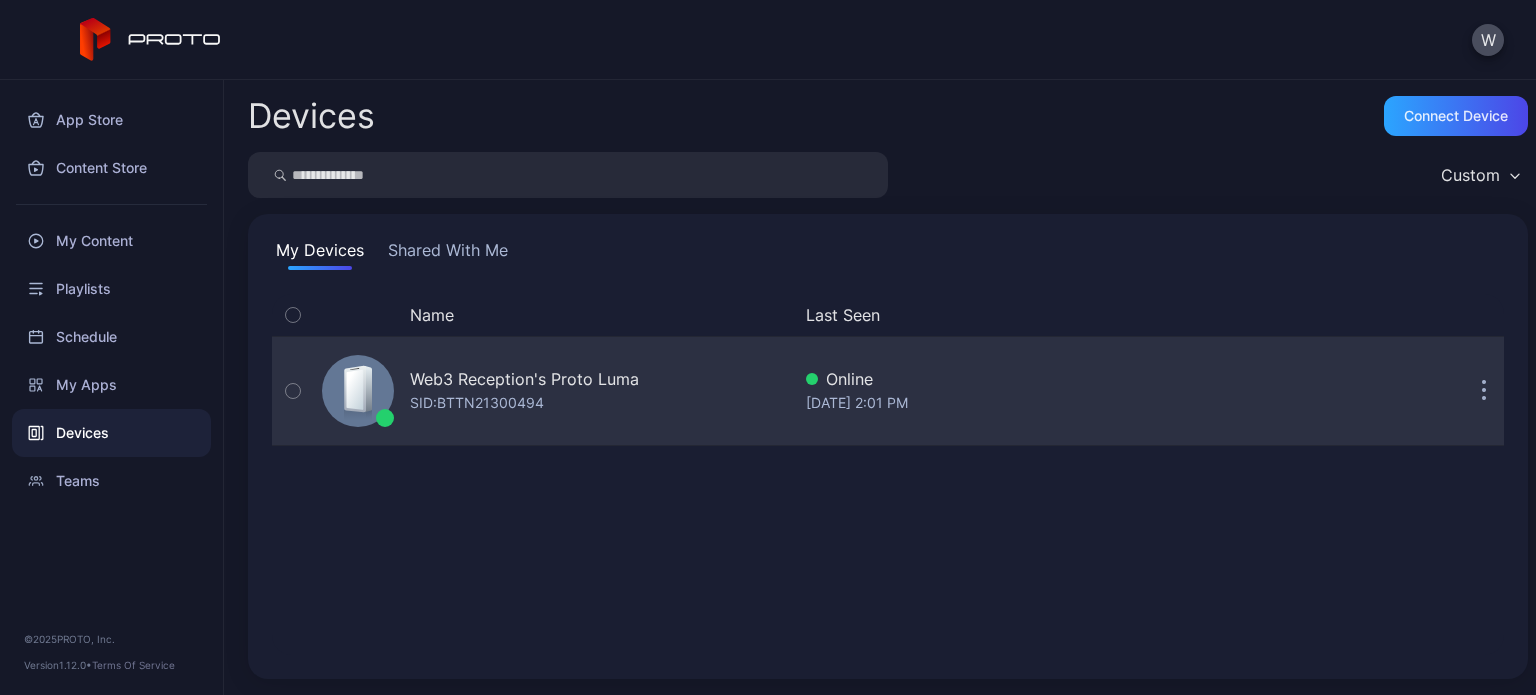 click 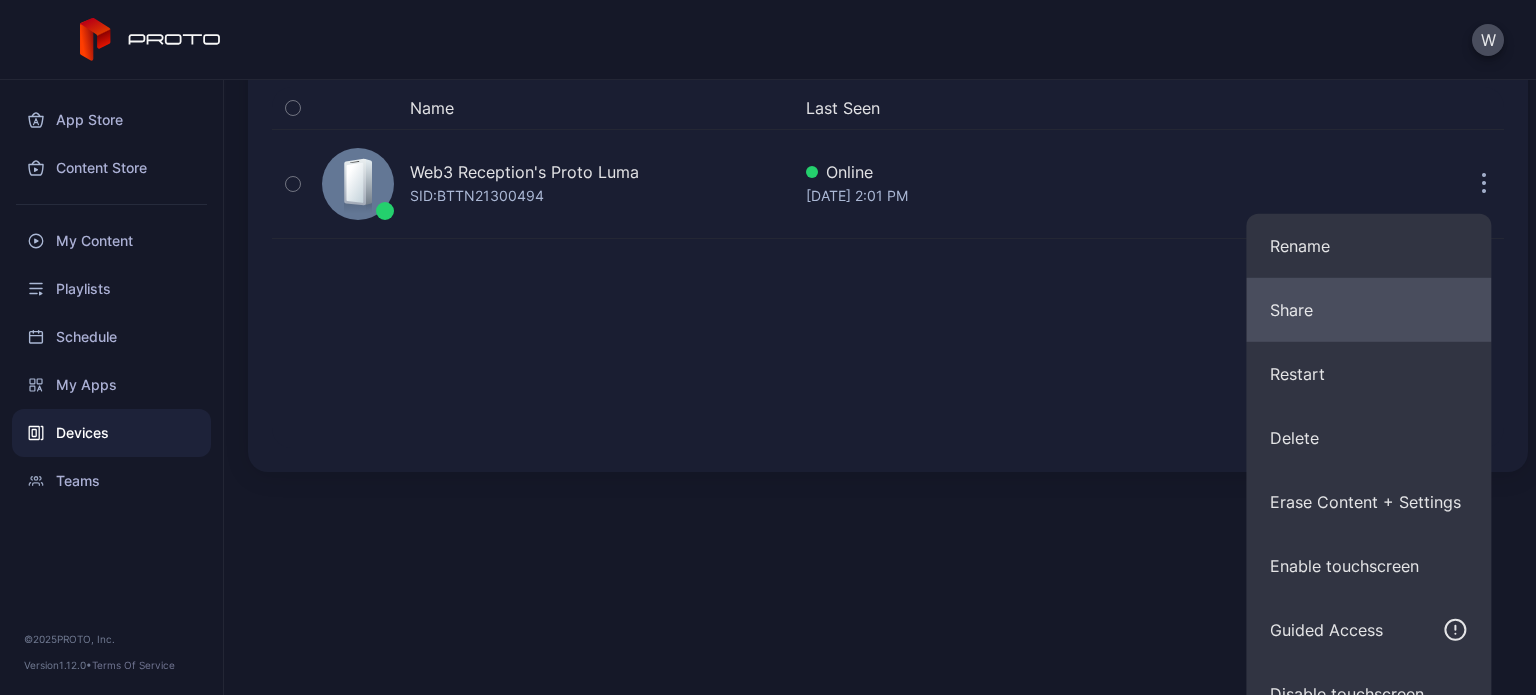 scroll, scrollTop: 247, scrollLeft: 0, axis: vertical 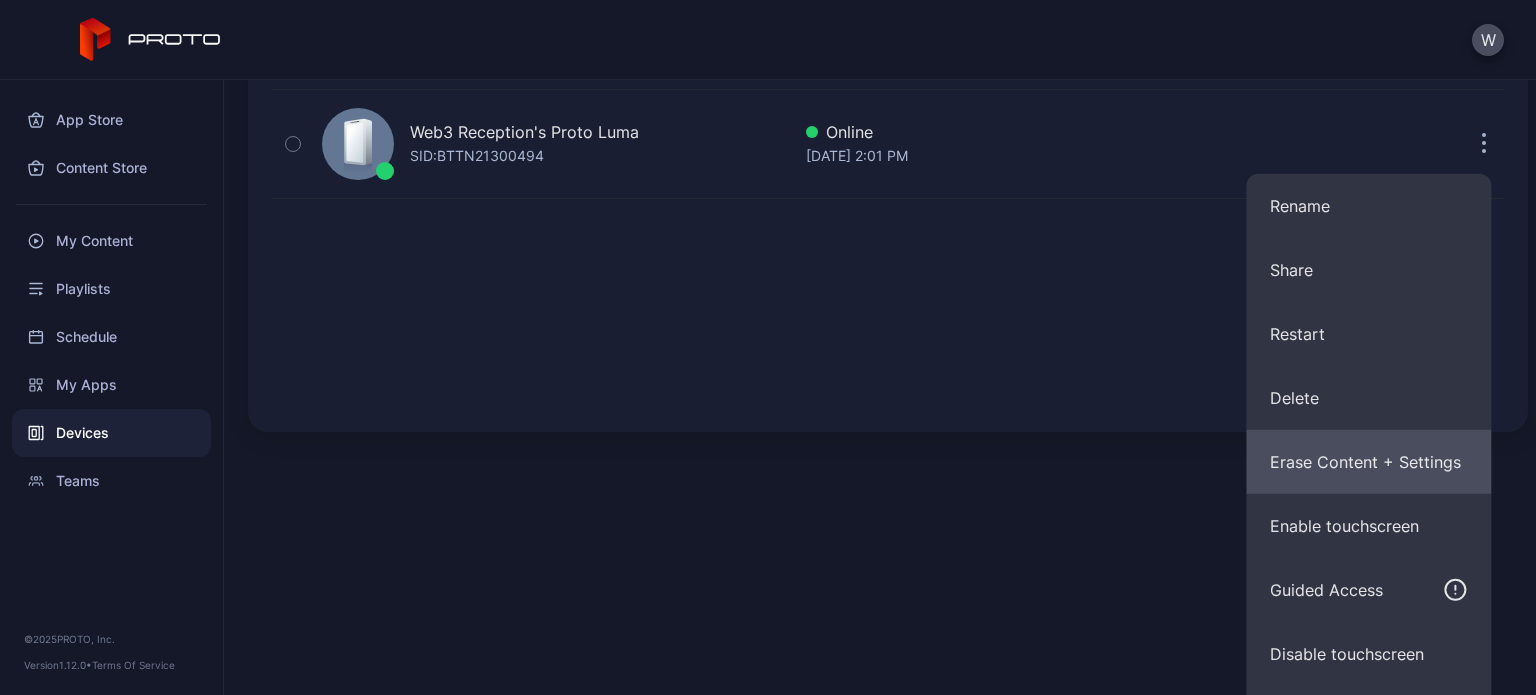 click on "Erase Content + Settings" at bounding box center (1368, 462) 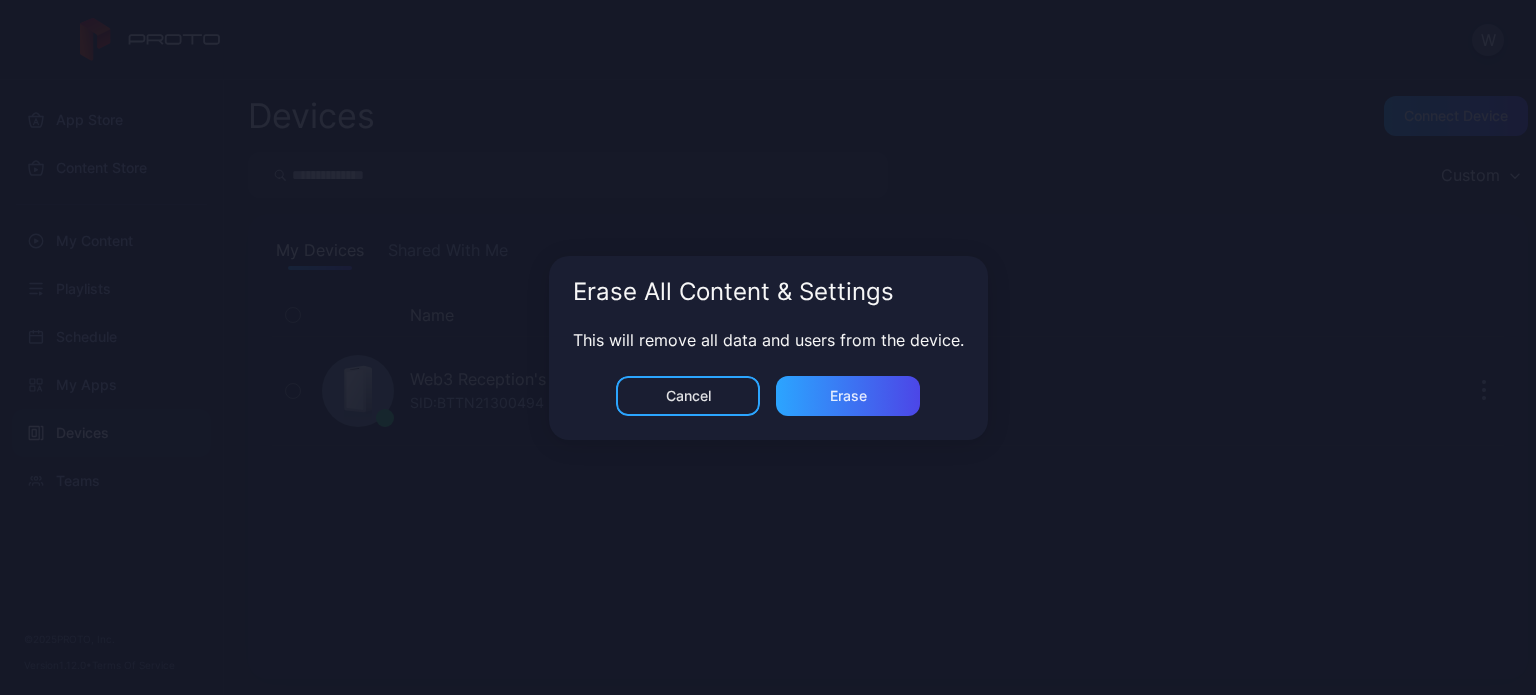 scroll, scrollTop: 0, scrollLeft: 0, axis: both 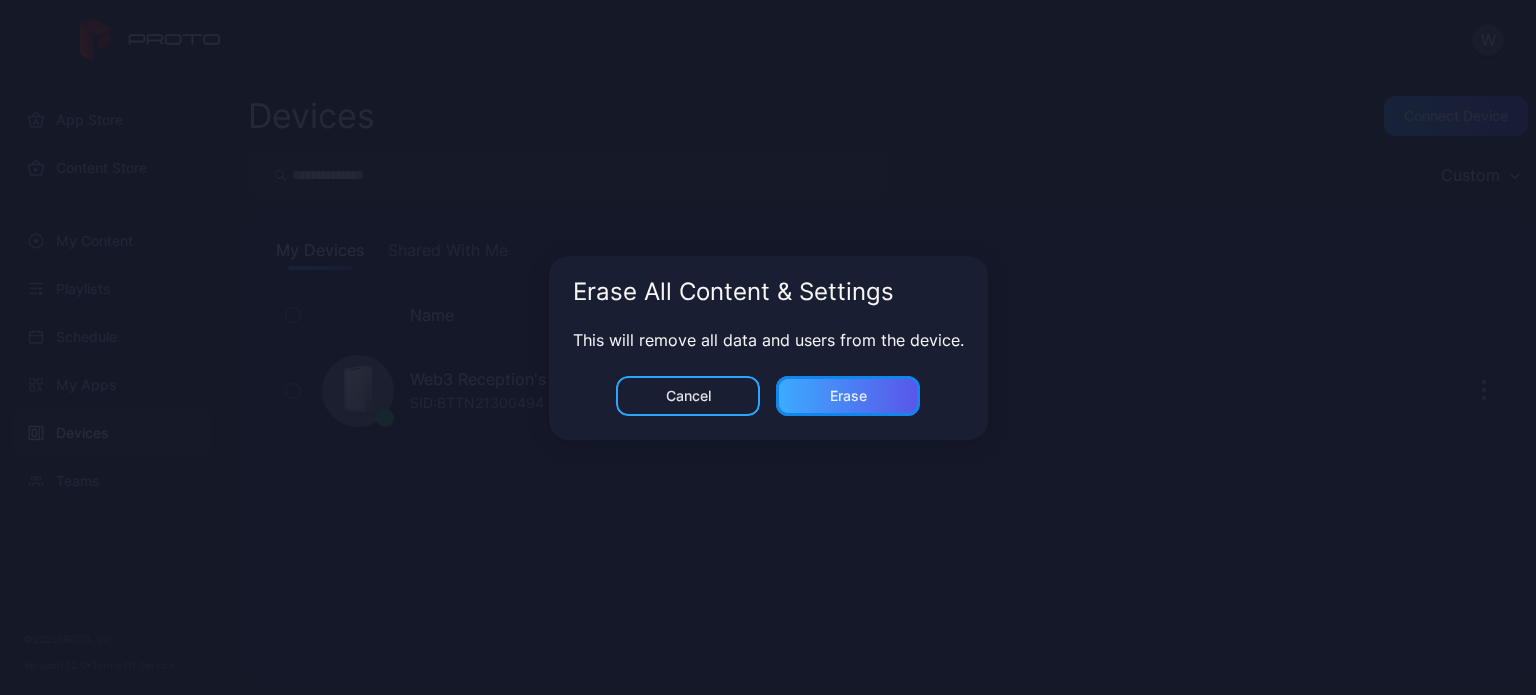 click on "Erase" at bounding box center [848, 396] 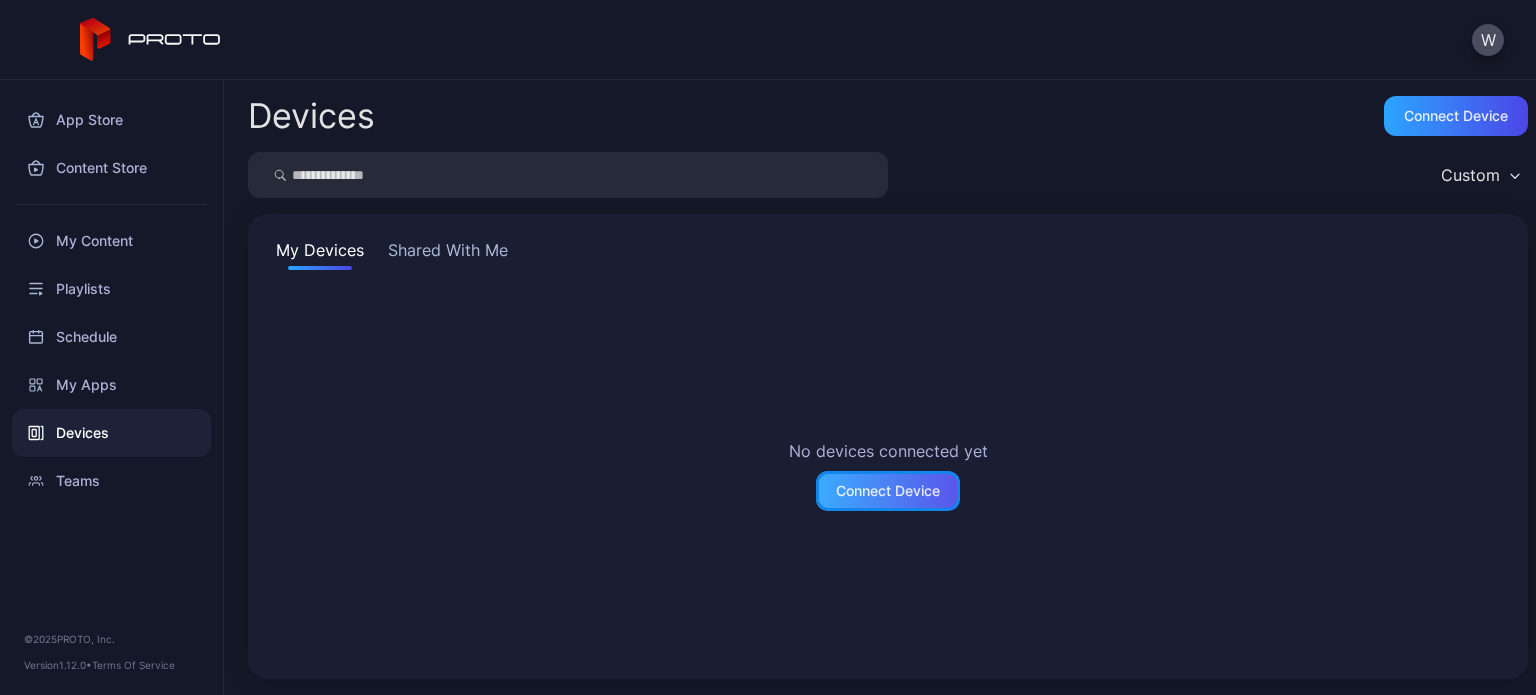 click on "Connect Device" at bounding box center [888, 491] 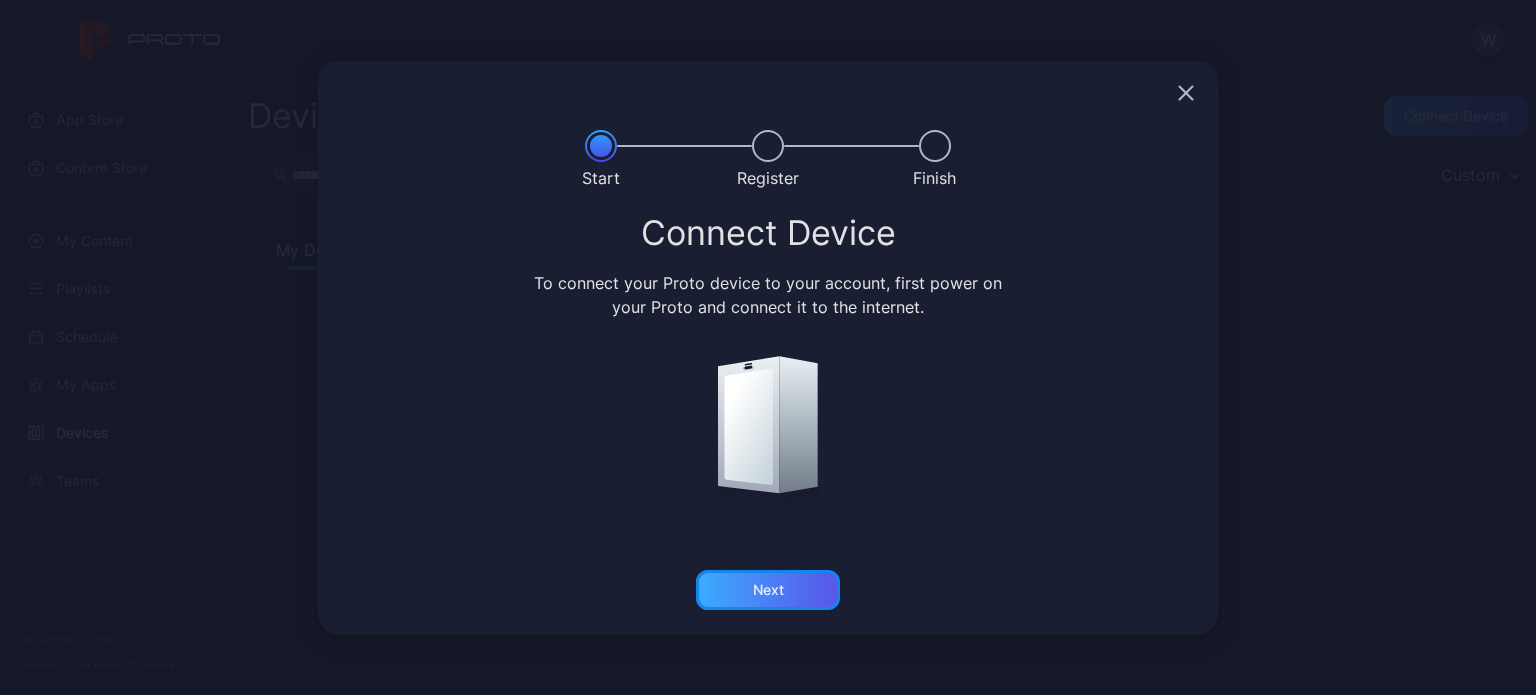 click on "Next" at bounding box center [768, 590] 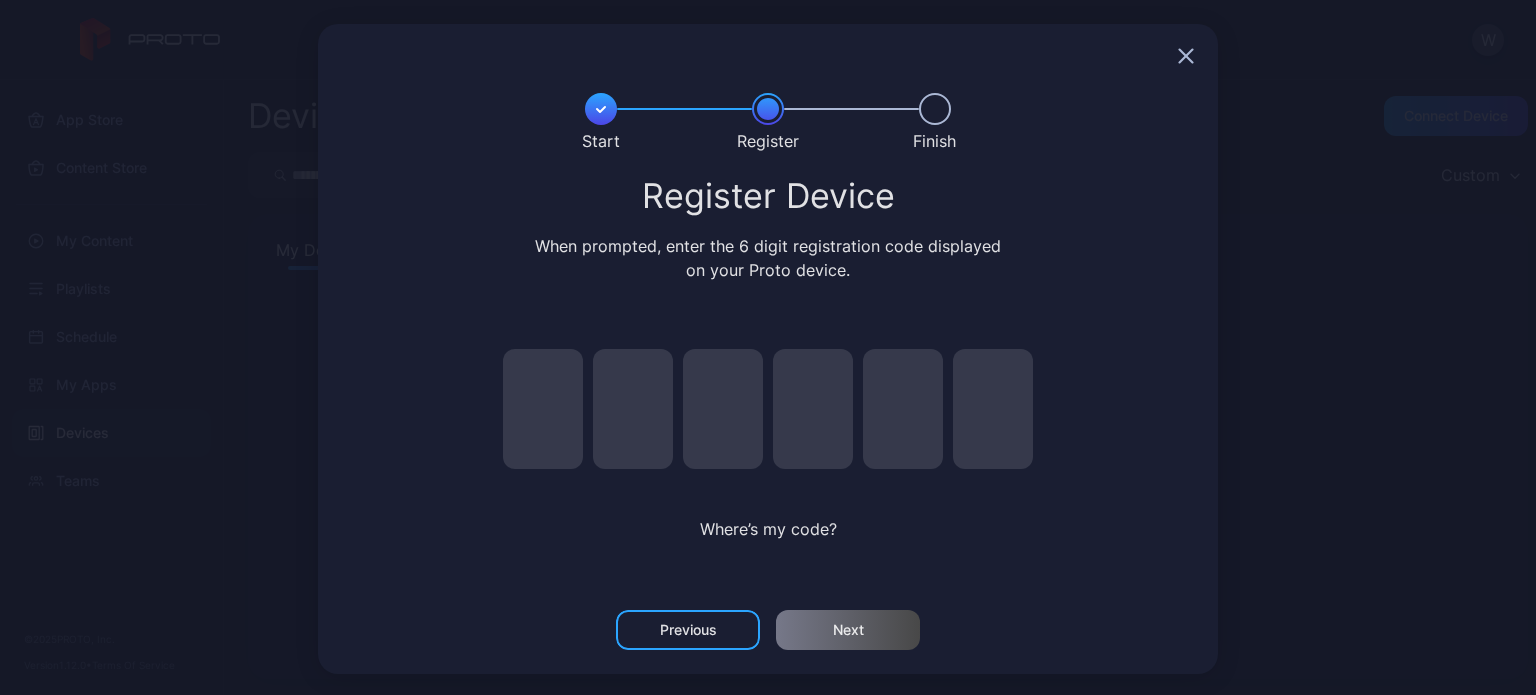click on "Where’s my code?" at bounding box center (768, 452) 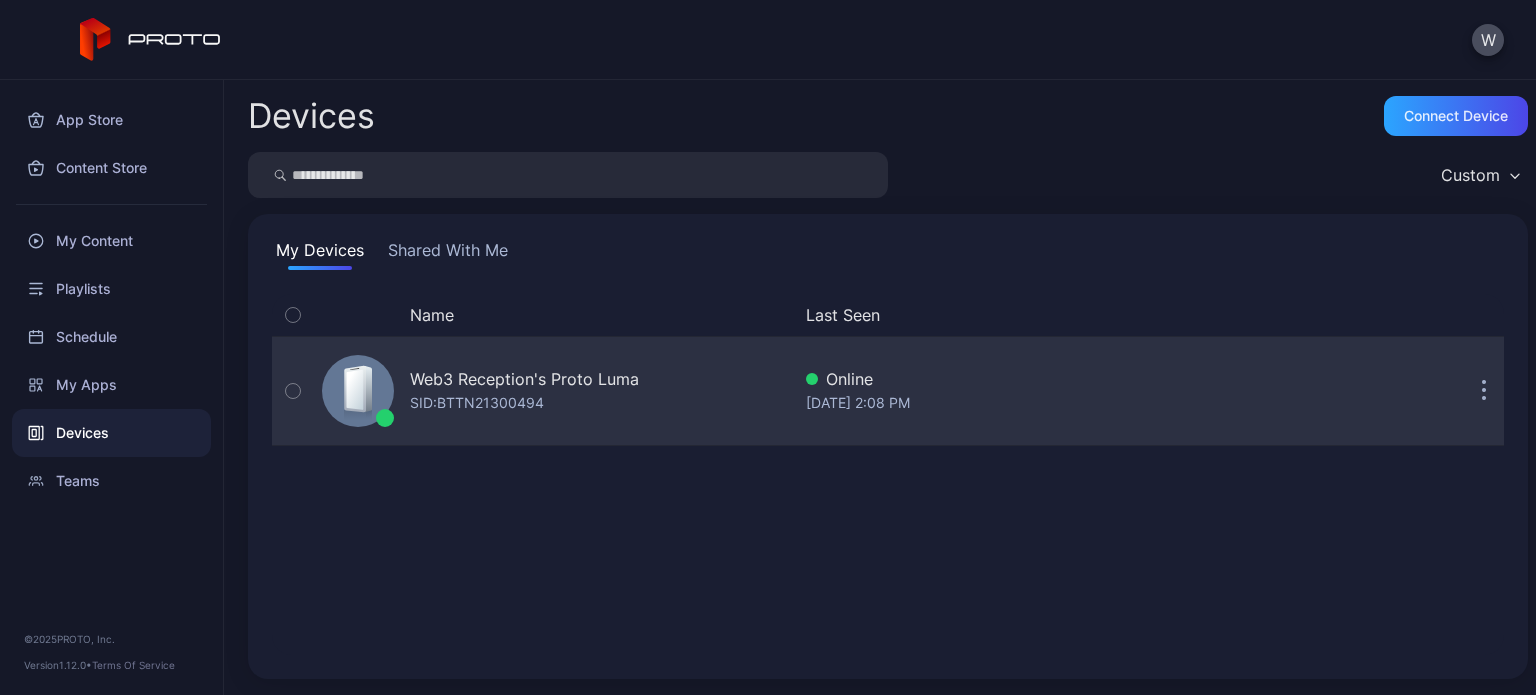 scroll, scrollTop: 0, scrollLeft: 0, axis: both 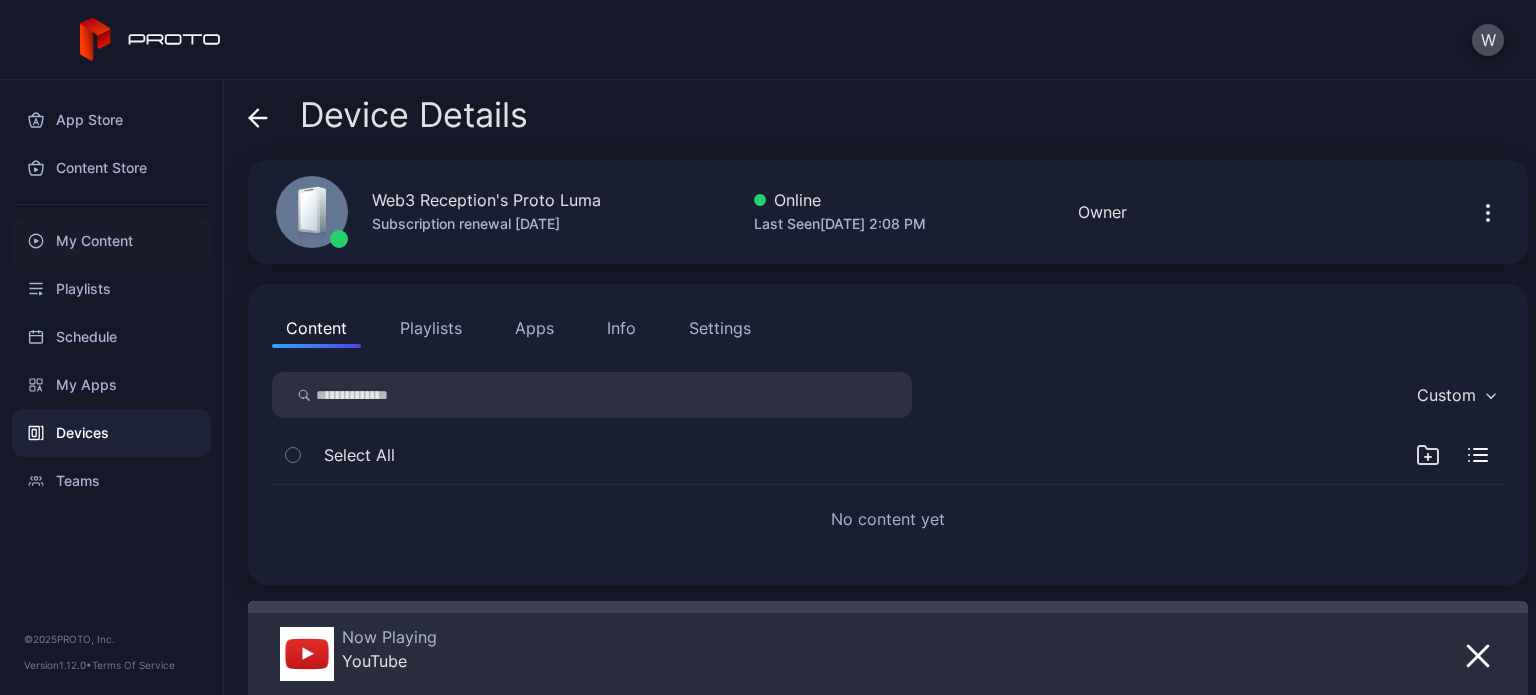 click on "My Content" at bounding box center [111, 241] 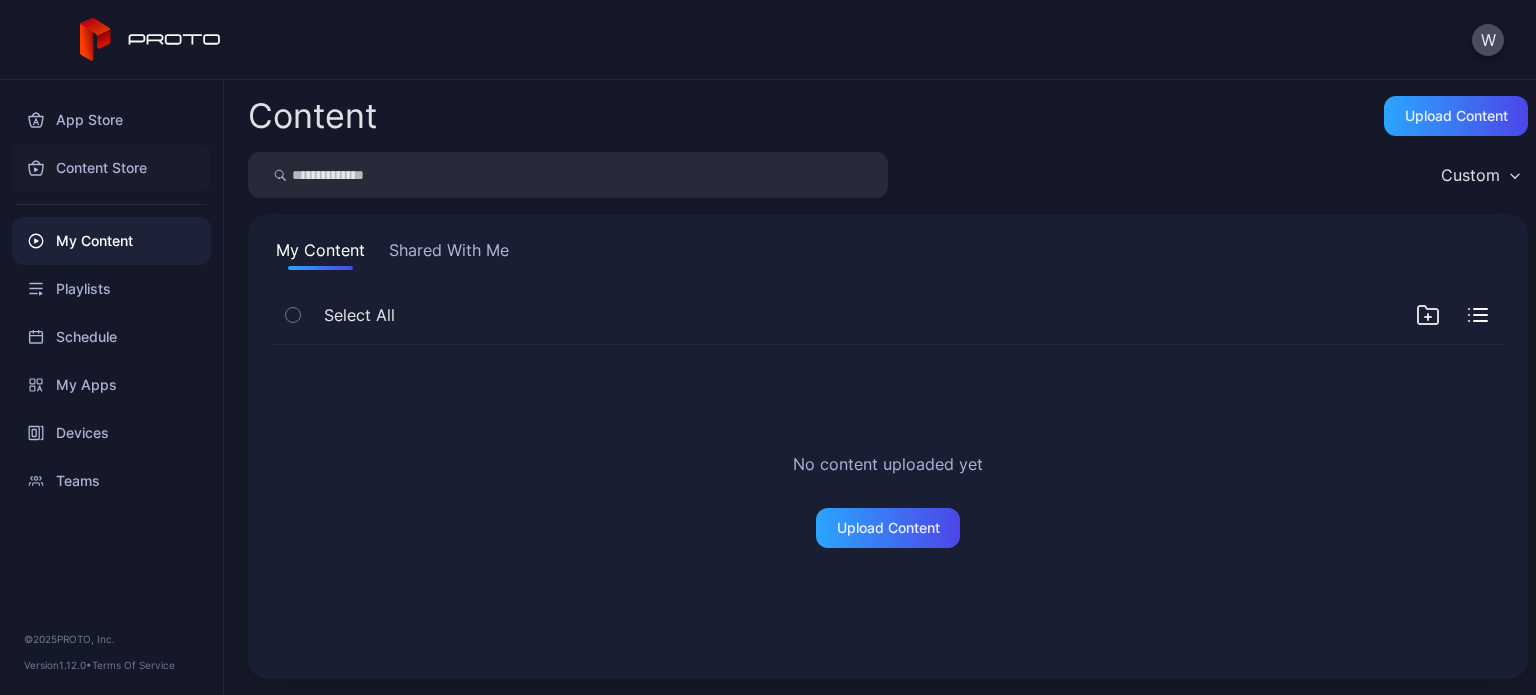 click on "Content Store" at bounding box center (111, 168) 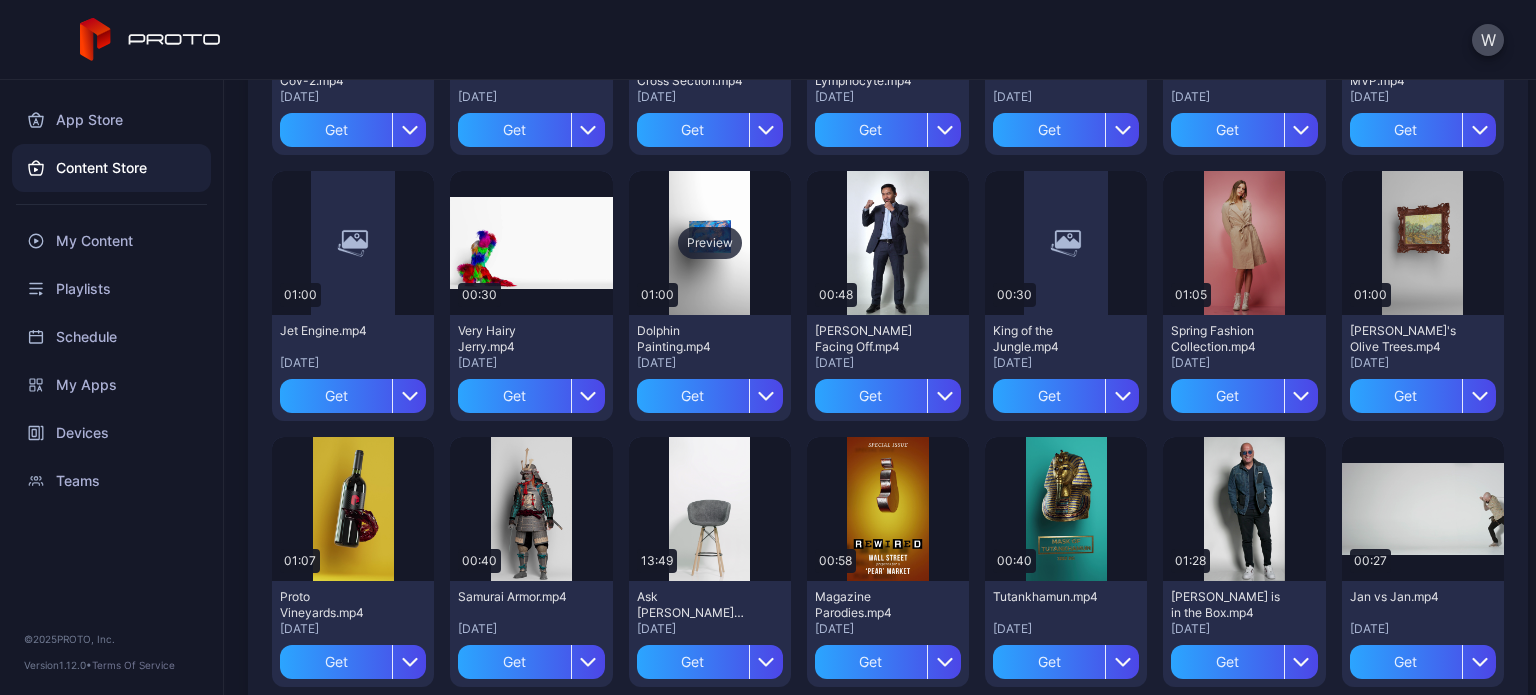 scroll, scrollTop: 900, scrollLeft: 0, axis: vertical 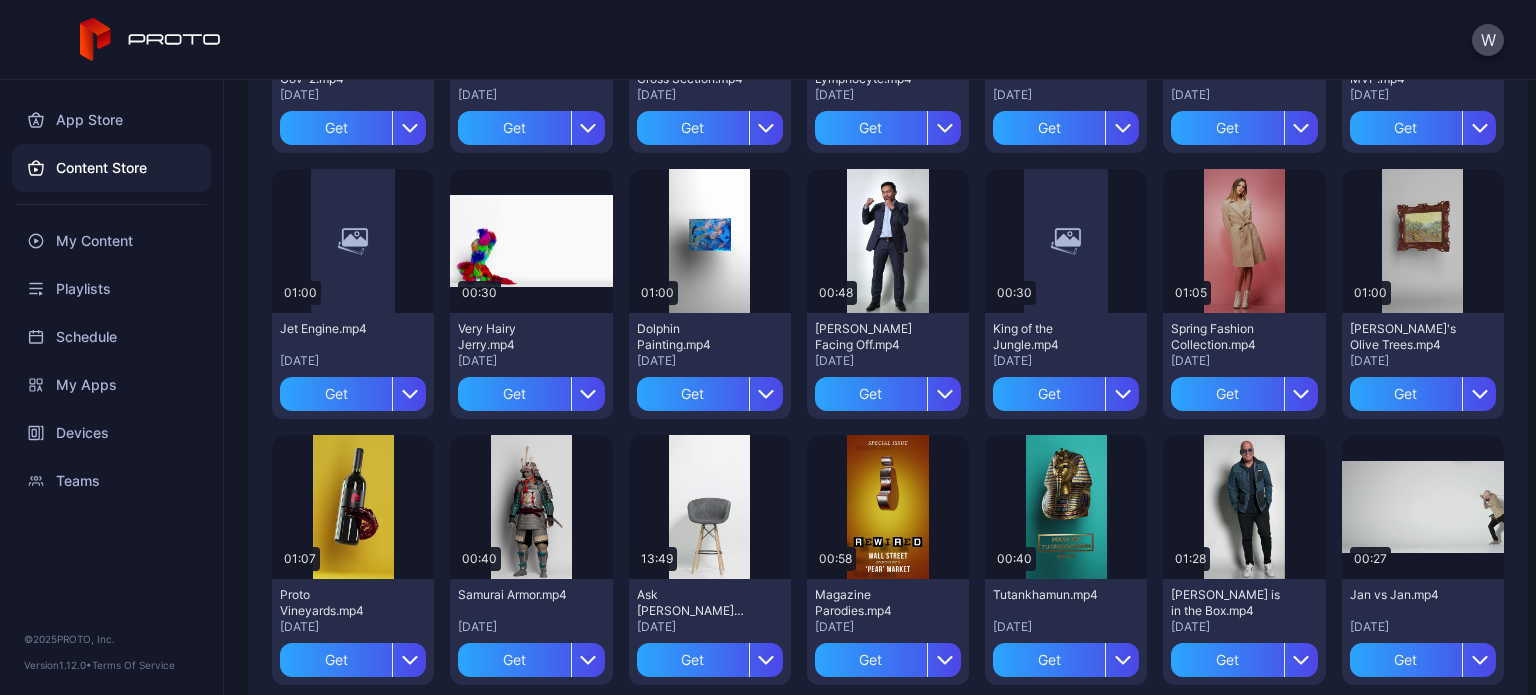 drag, startPoint x: 890, startPoint y: 347, endPoint x: 862, endPoint y: 337, distance: 29.732138 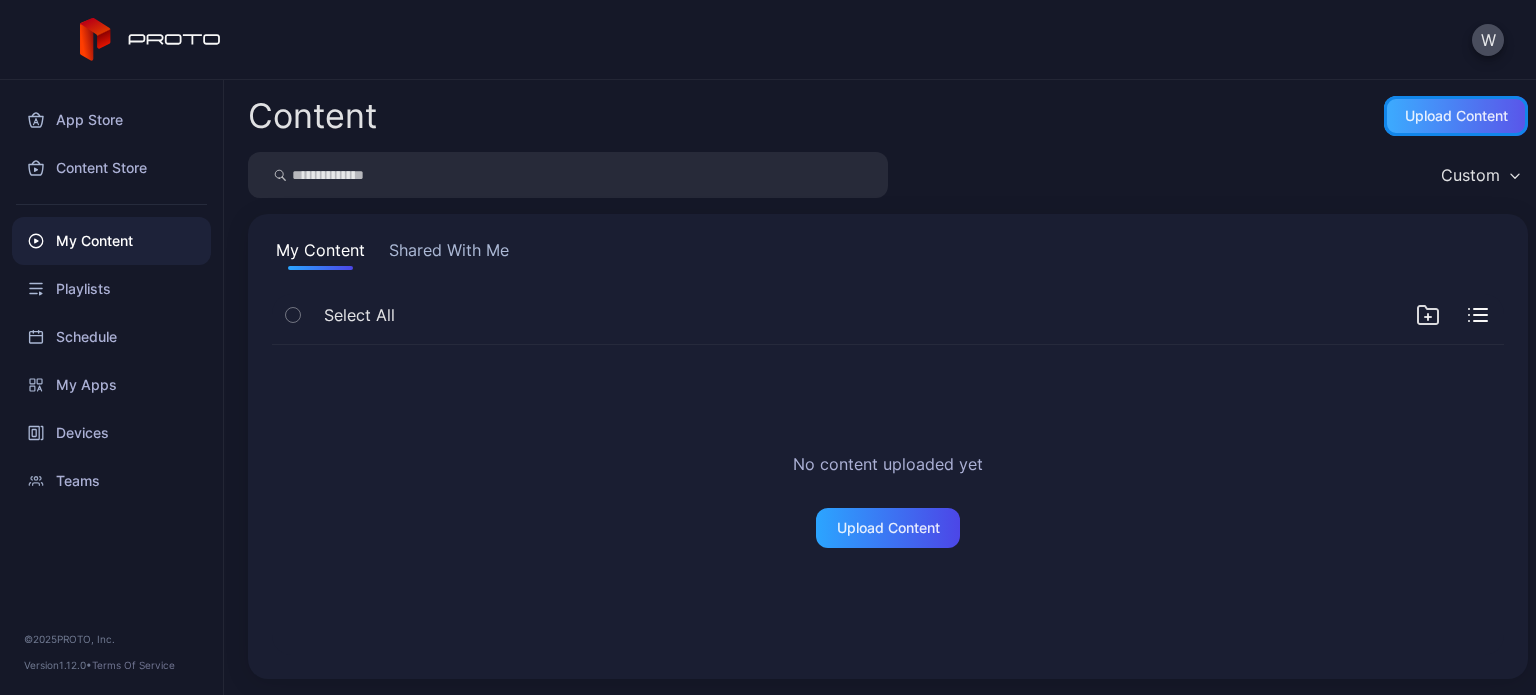 click on "Upload Content" at bounding box center [1456, 116] 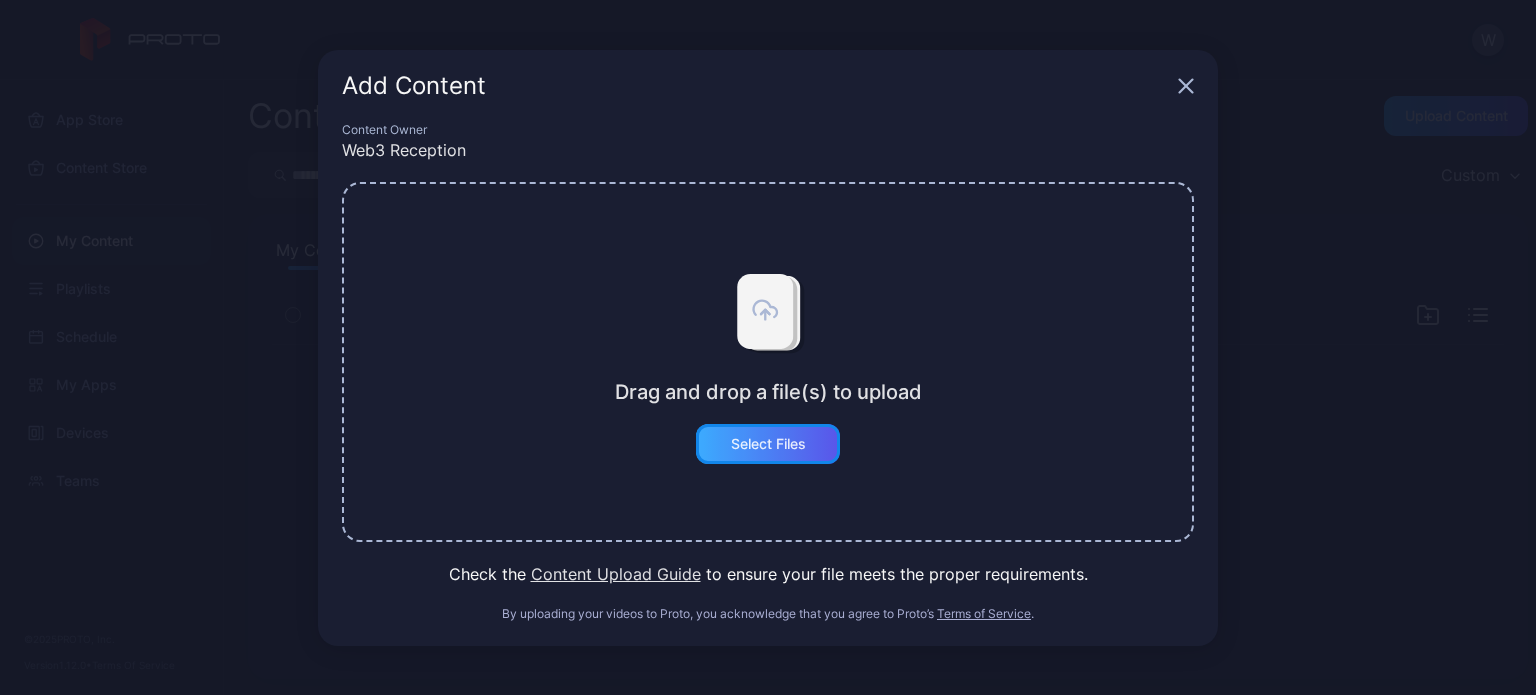 click on "Select Files" at bounding box center [768, 444] 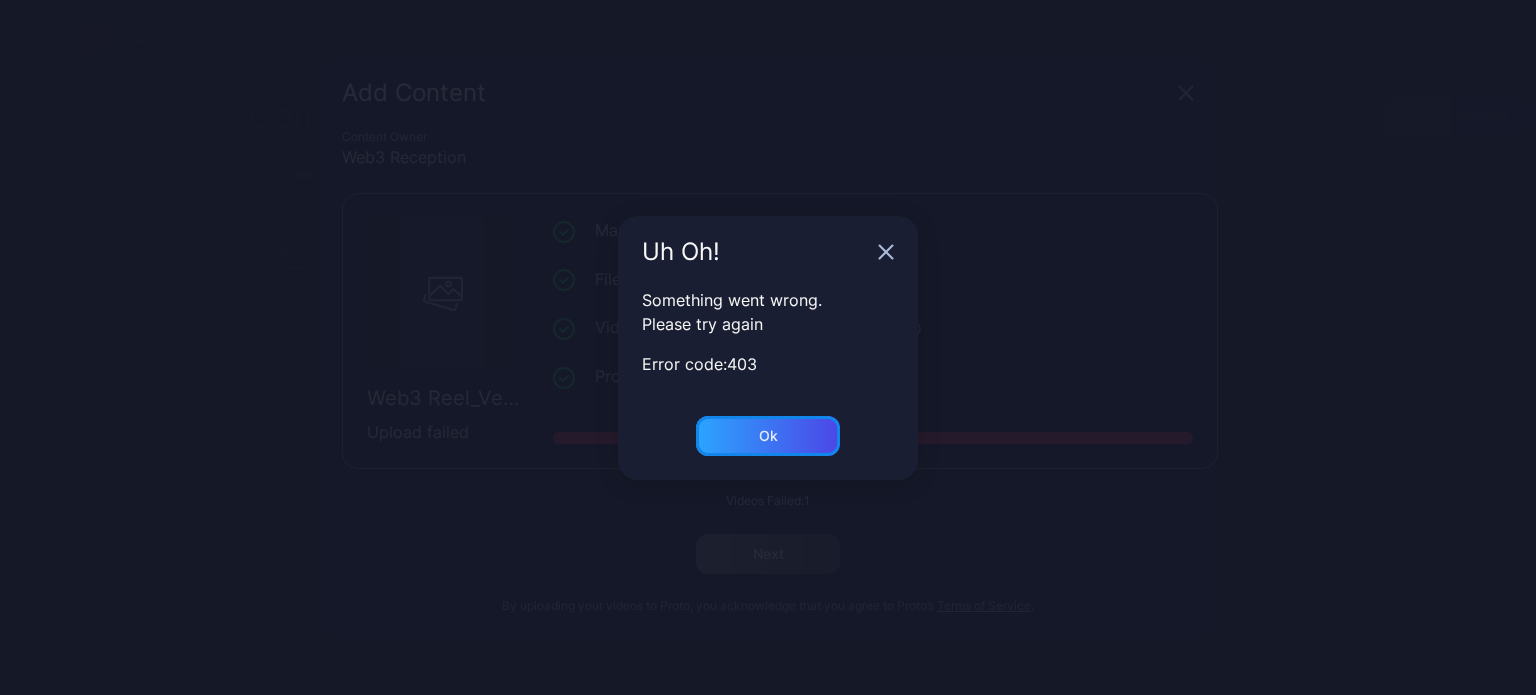 click on "Ok" at bounding box center [768, 436] 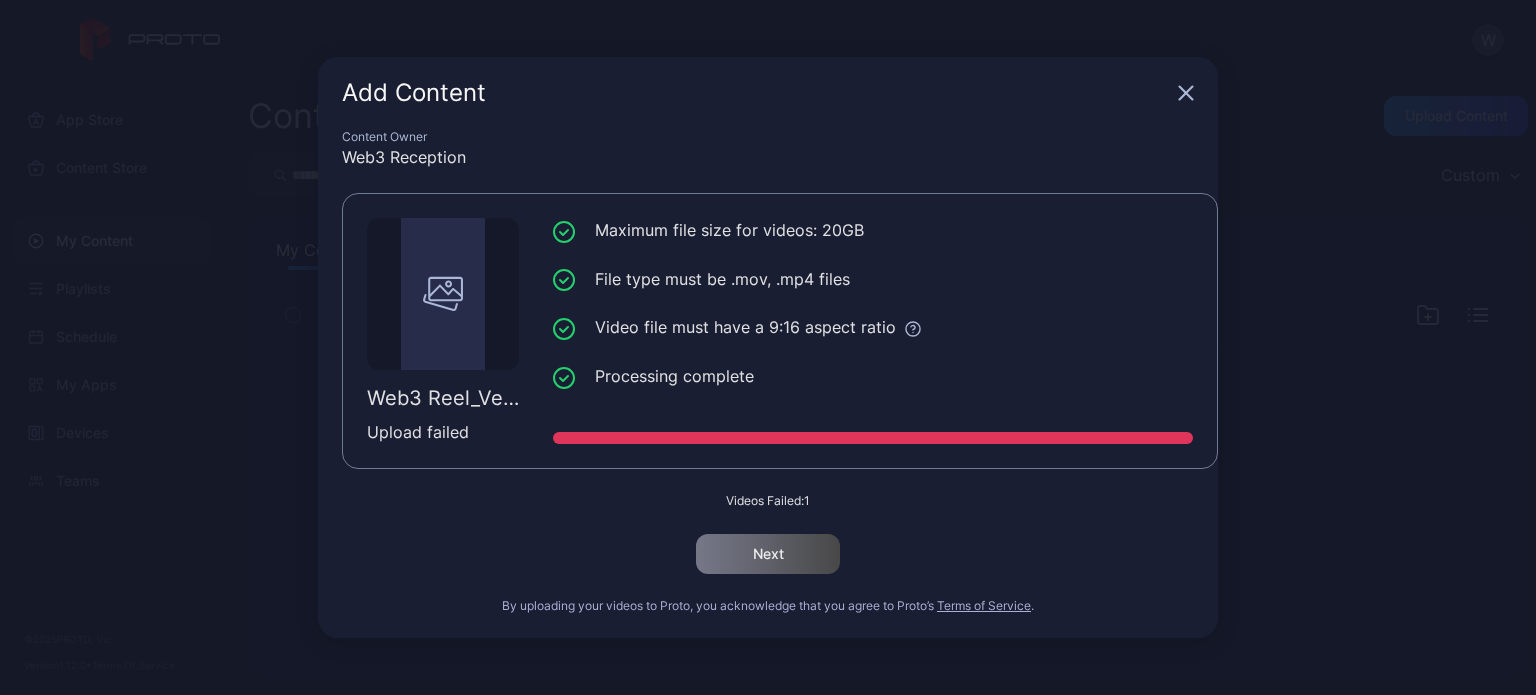 click 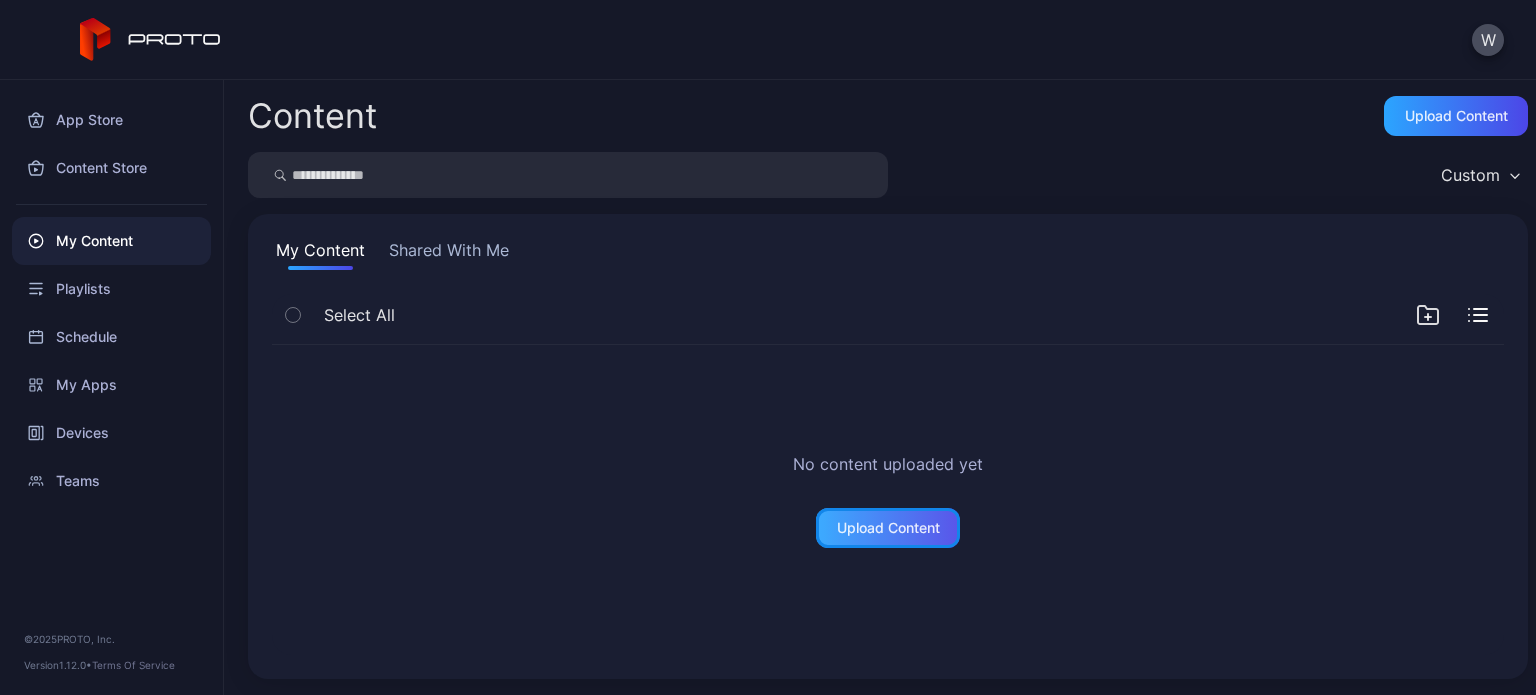 click on "Upload Content" at bounding box center (888, 528) 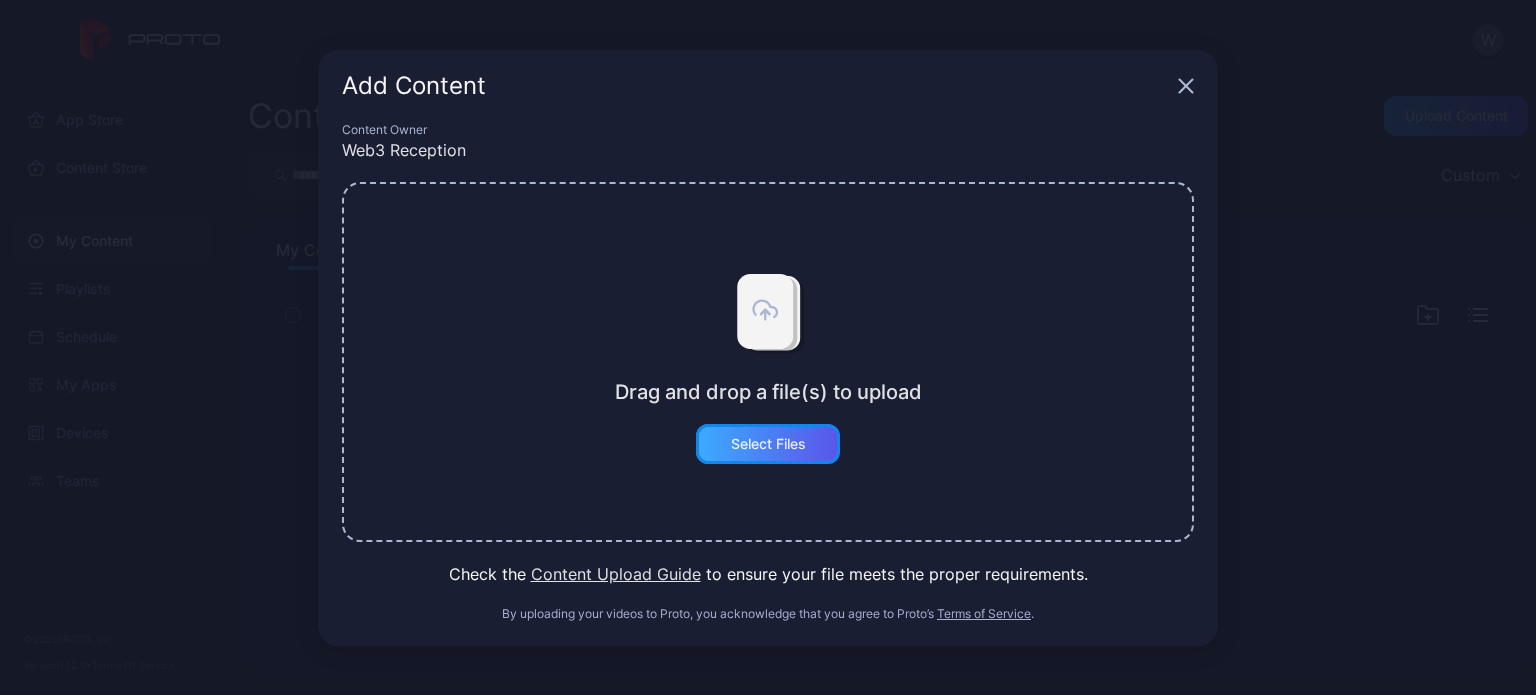 click on "Select Files" at bounding box center [768, 444] 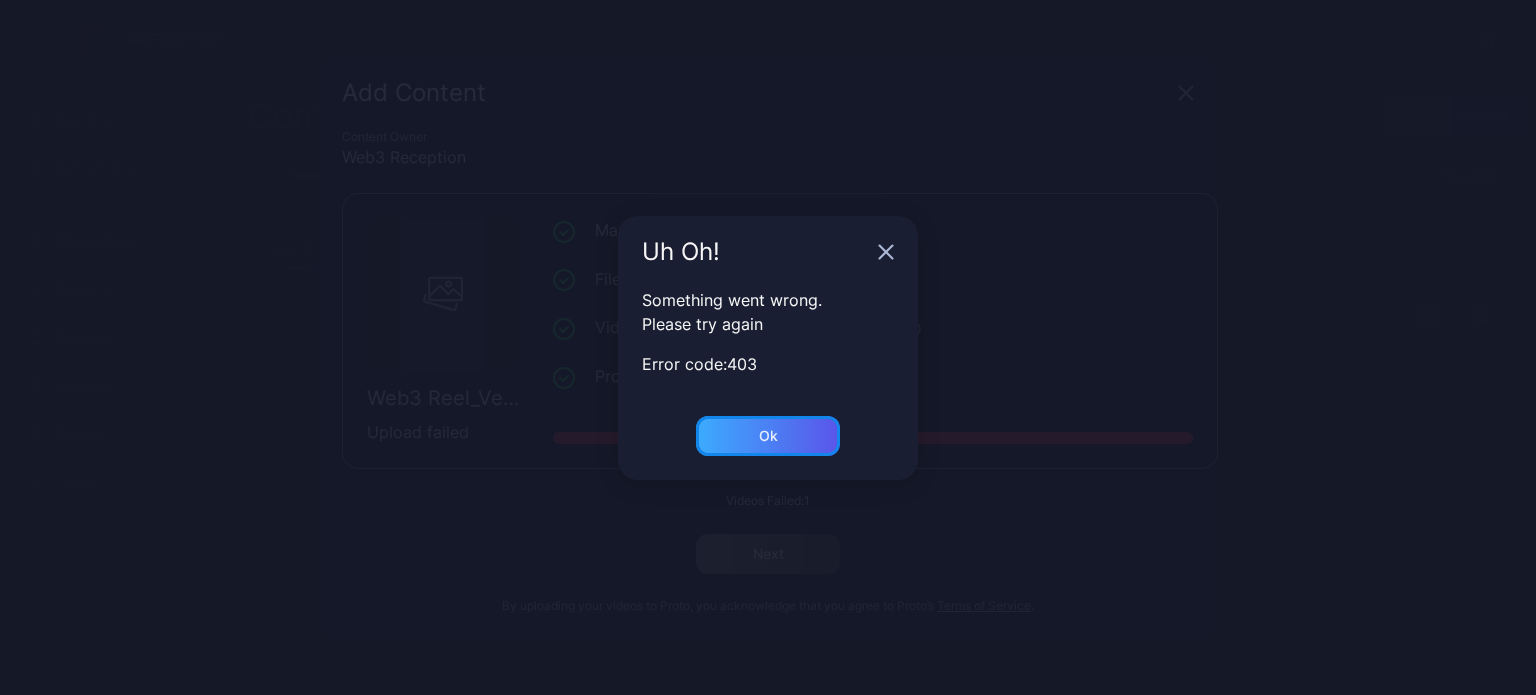 click on "Ok" at bounding box center [768, 436] 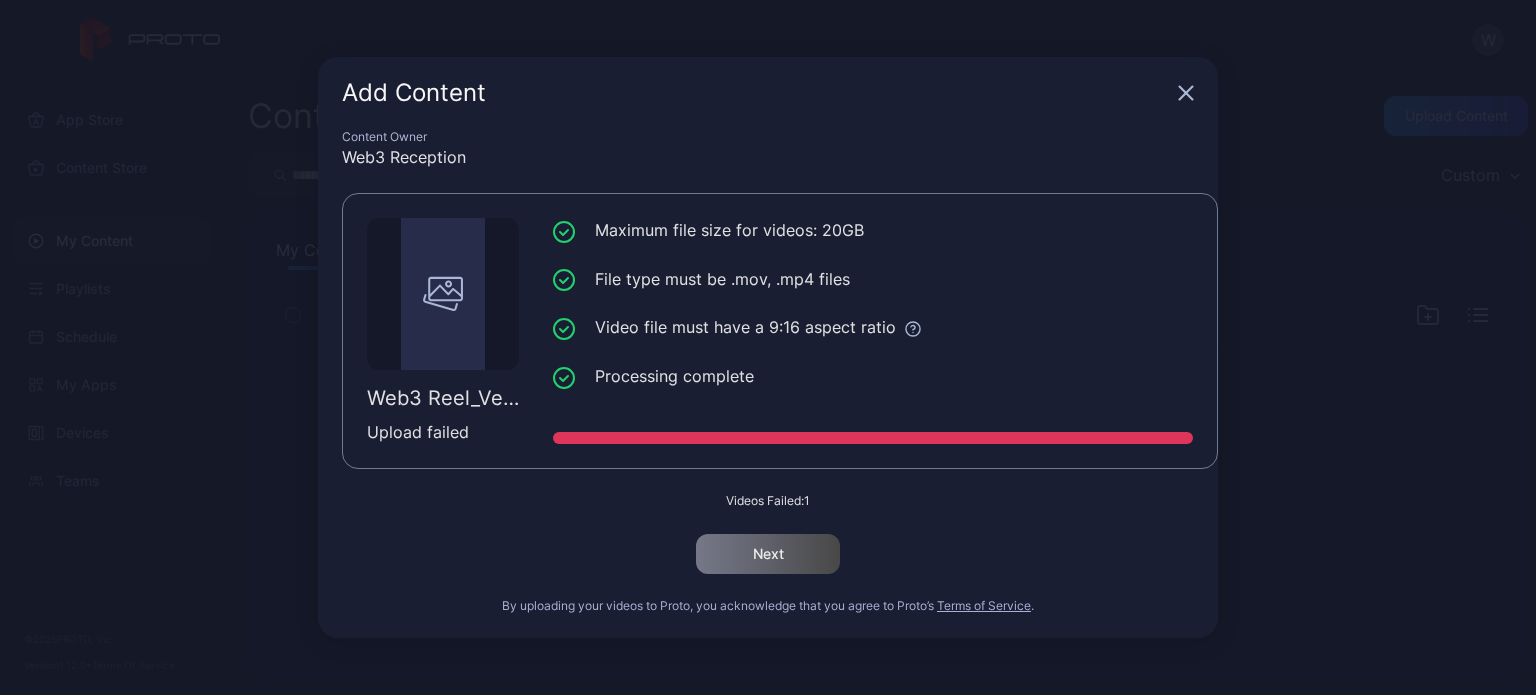 click 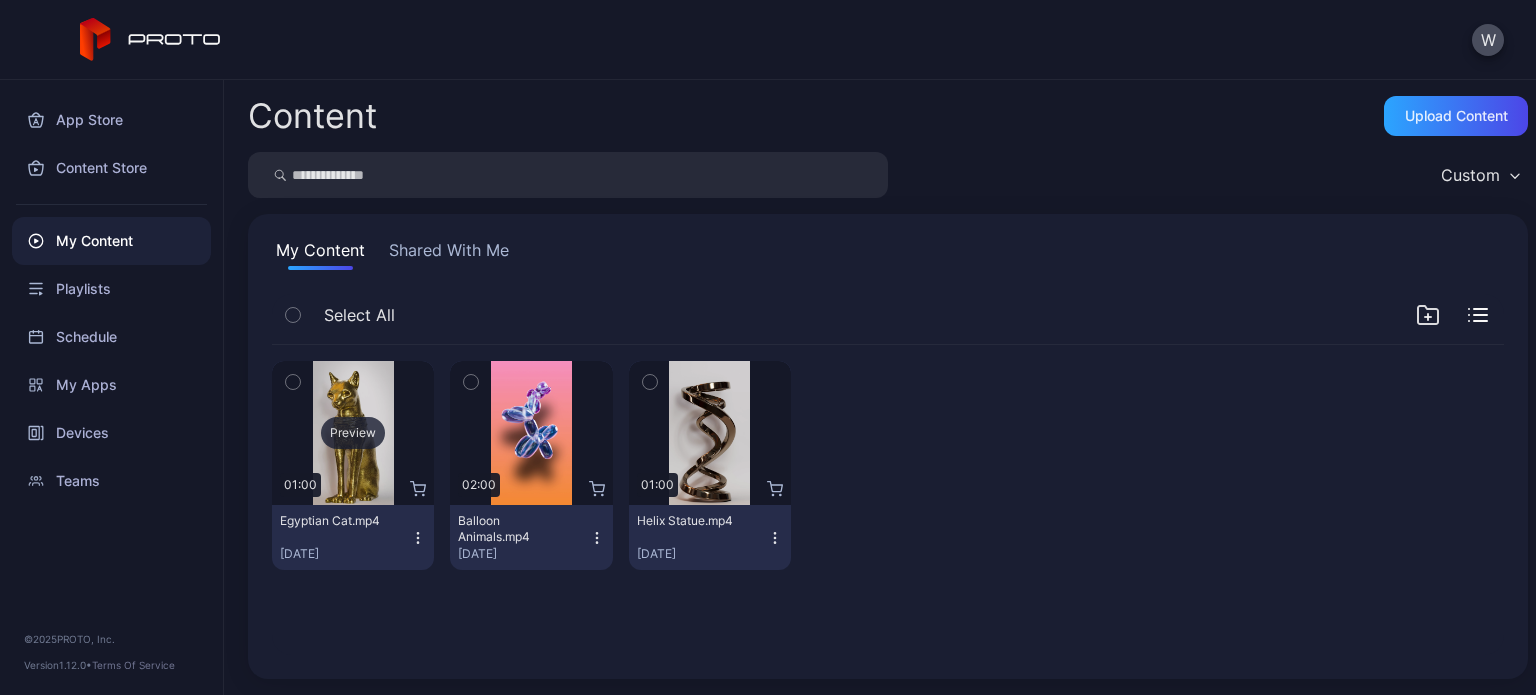 click on "Preview" at bounding box center [353, 433] 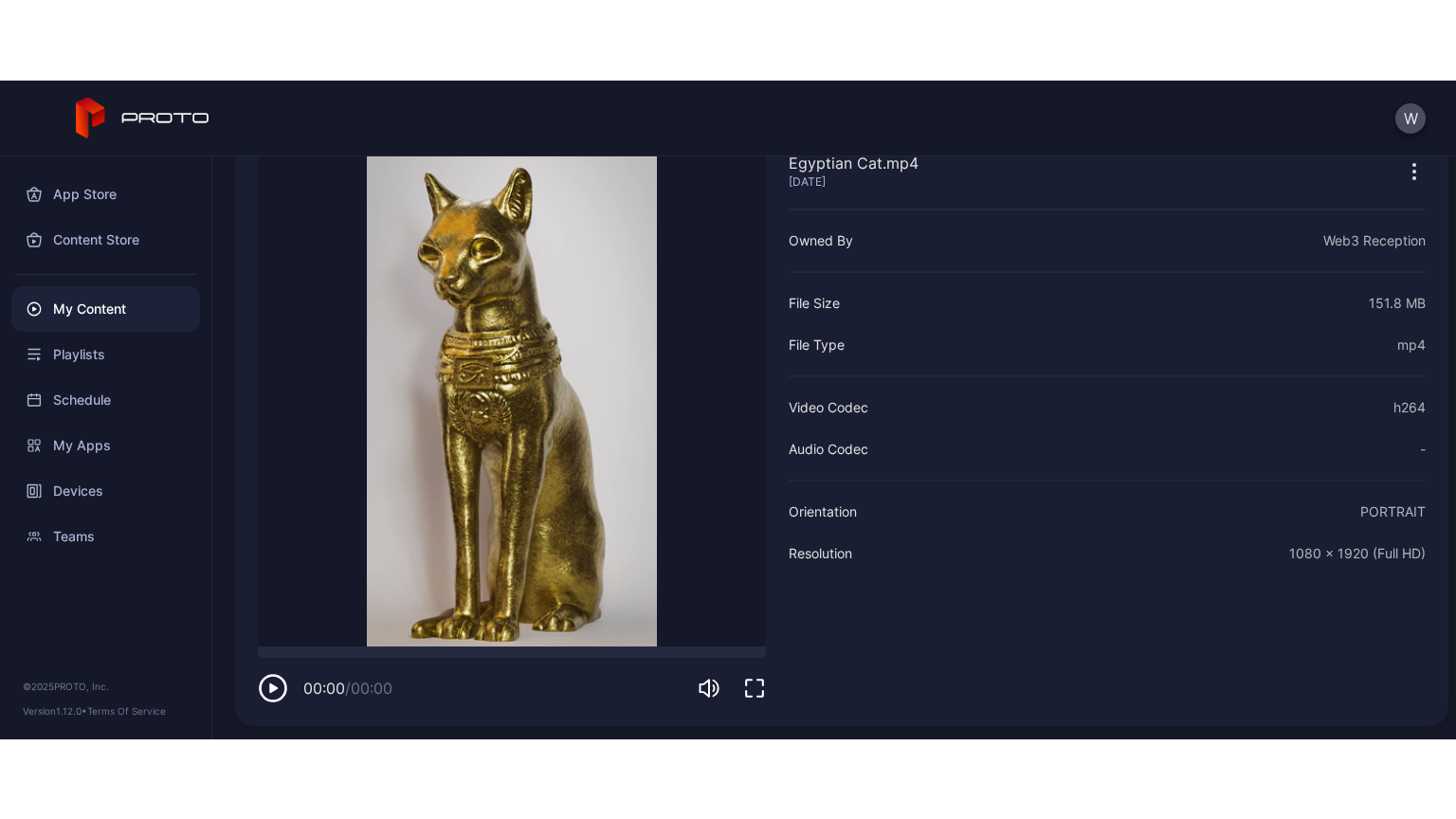 scroll, scrollTop: 124, scrollLeft: 0, axis: vertical 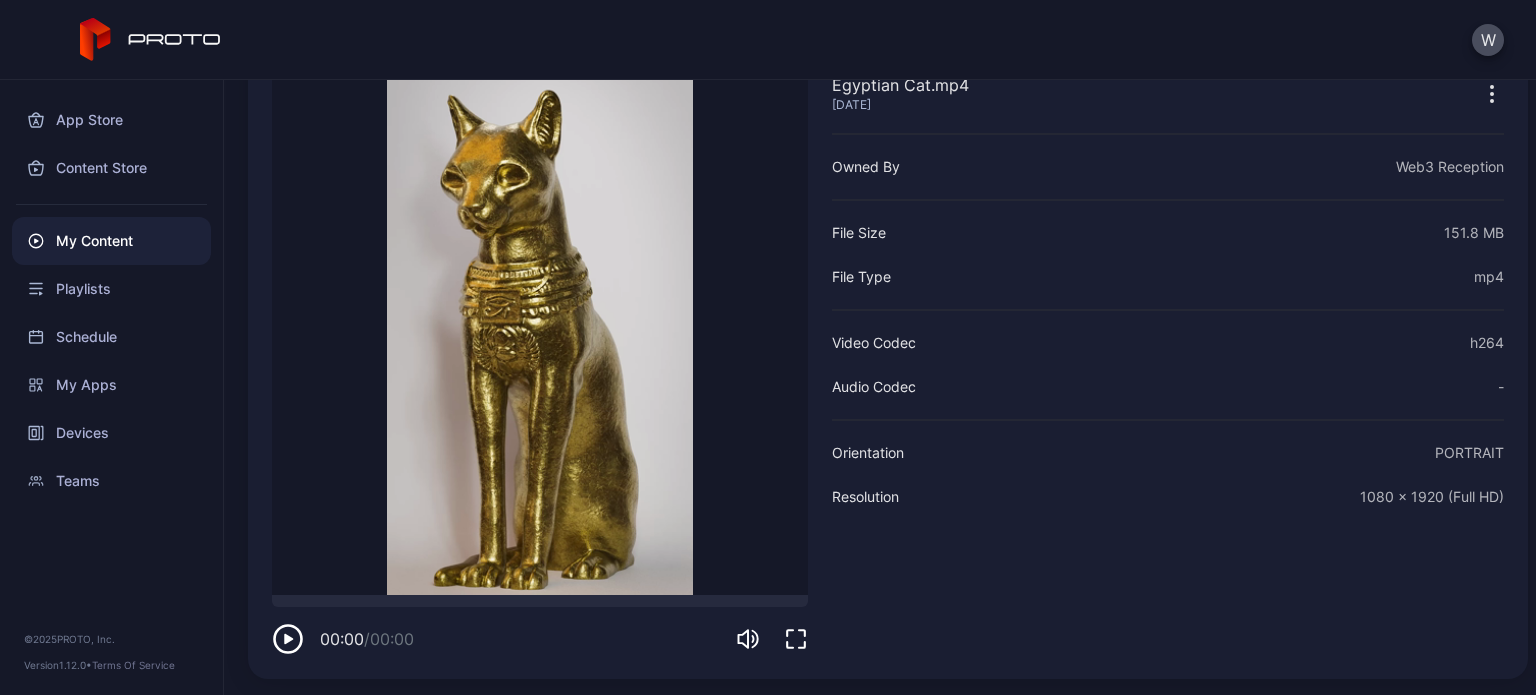click on "Sorry, your browser doesn‘t support embedded videos" at bounding box center [540, 324] 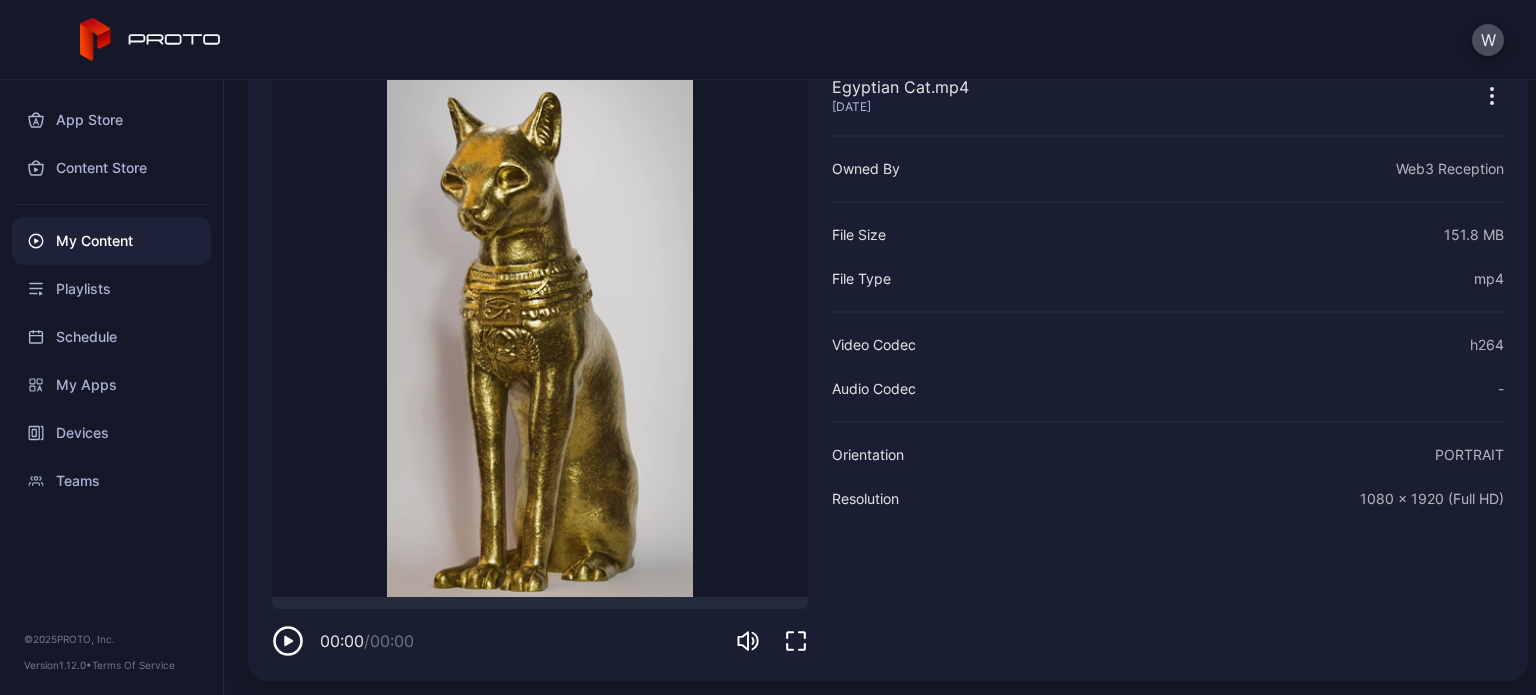 scroll, scrollTop: 131, scrollLeft: 0, axis: vertical 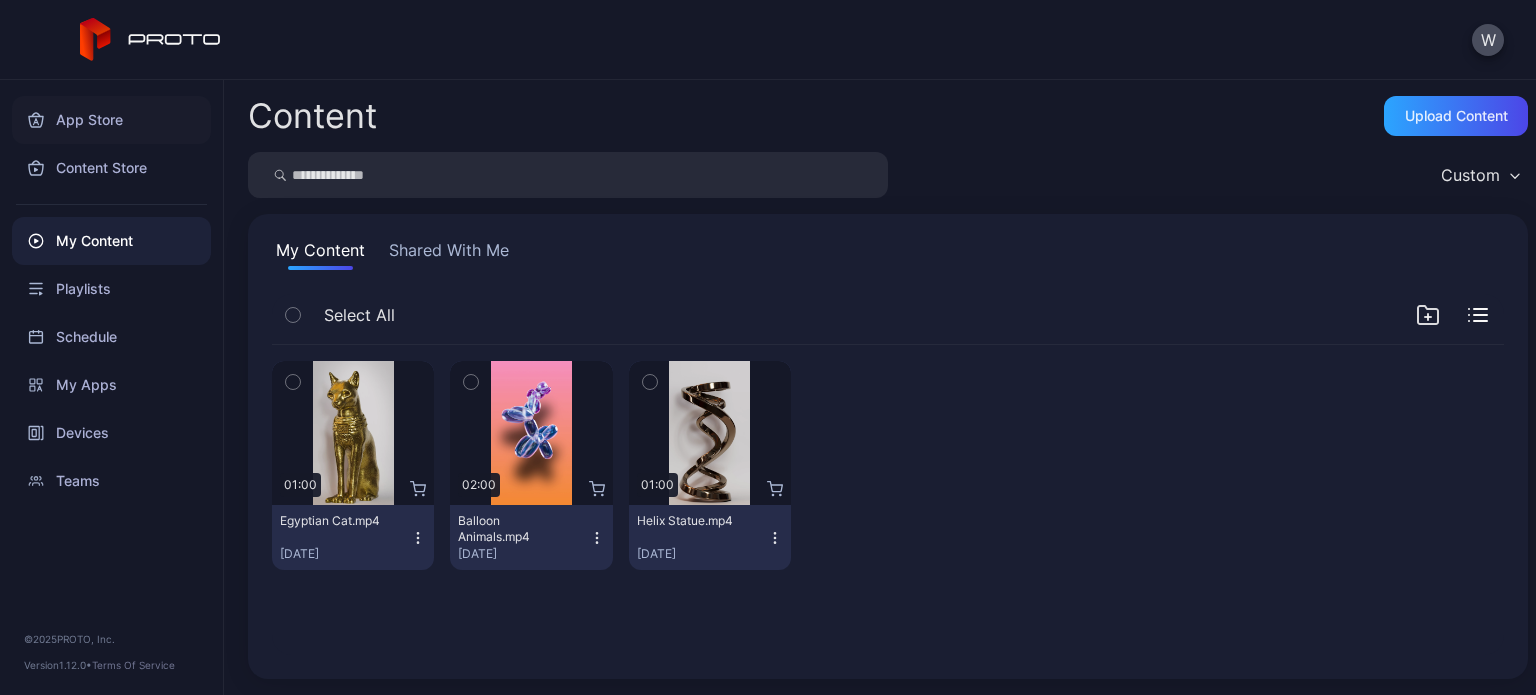 click on "App Store" at bounding box center [111, 120] 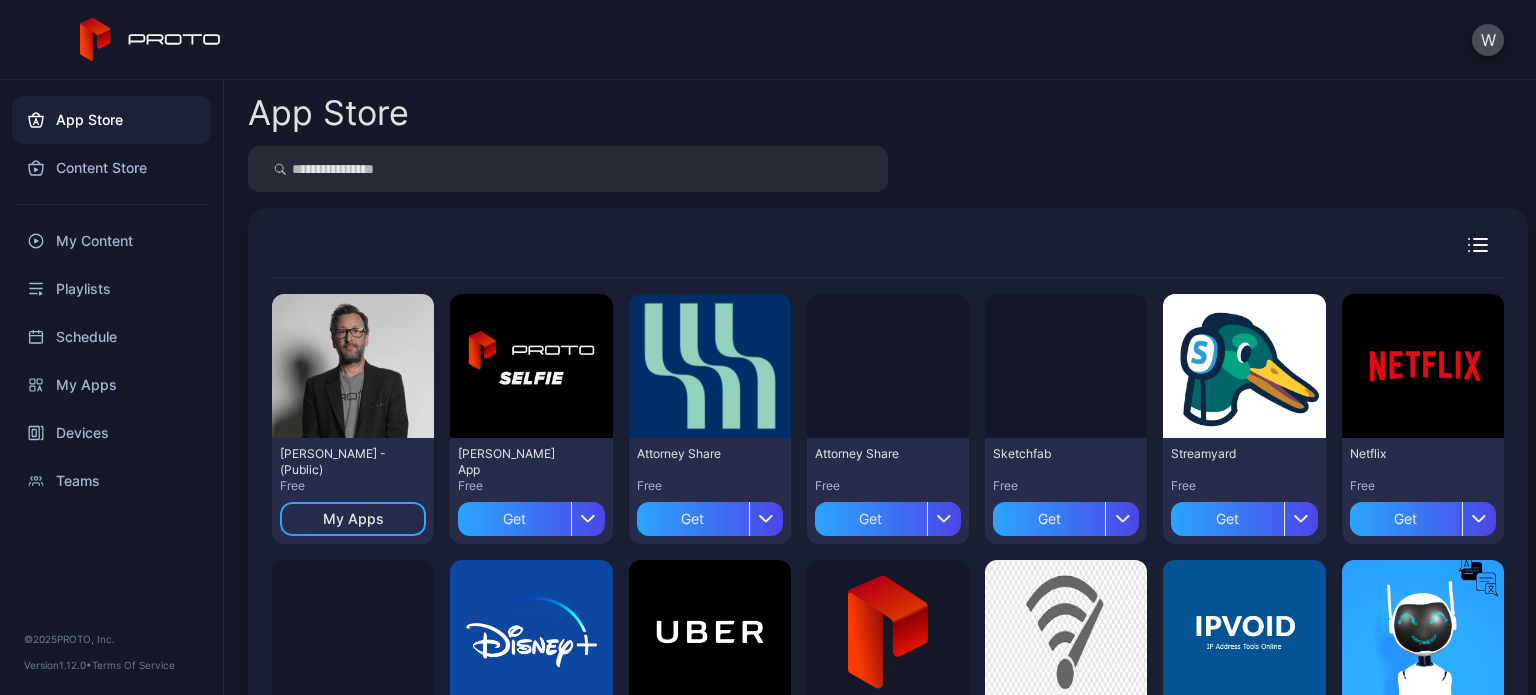 scroll, scrollTop: 100, scrollLeft: 0, axis: vertical 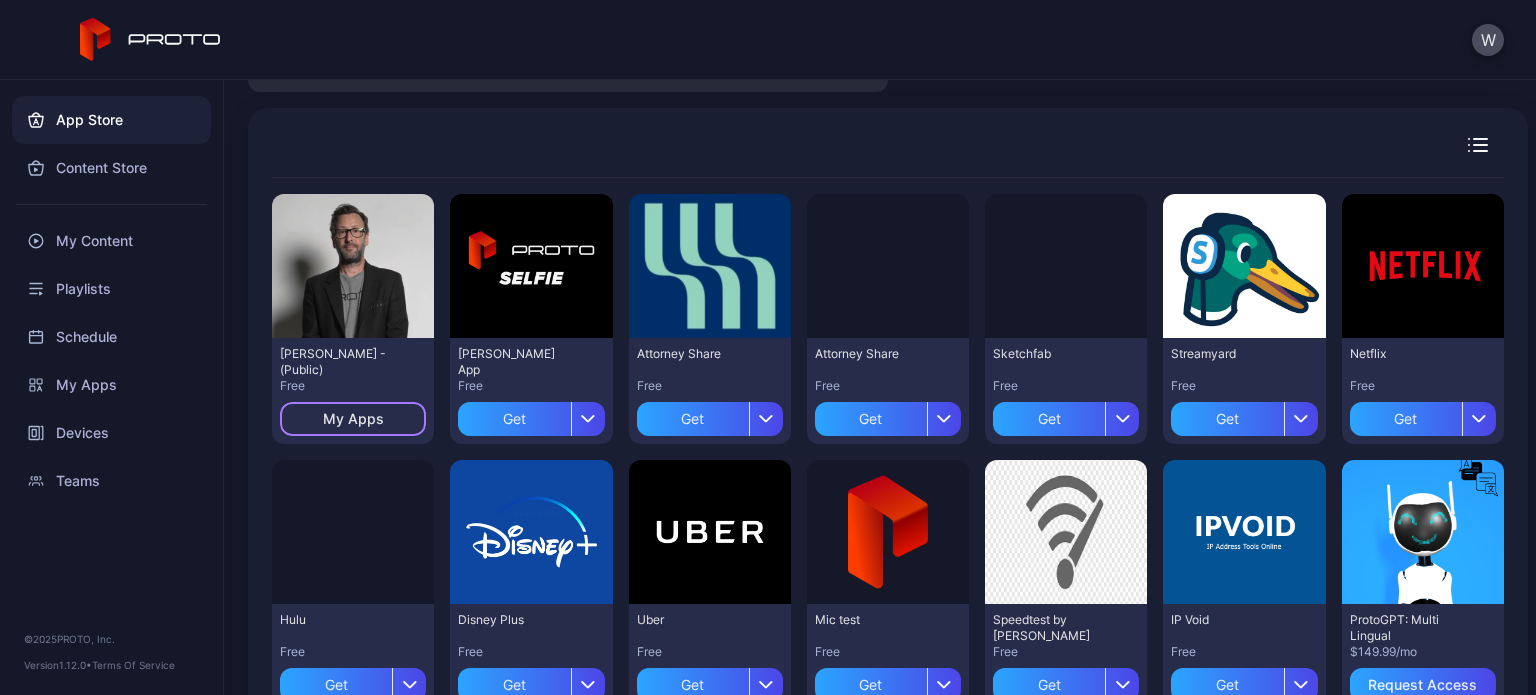 click on "My Apps" at bounding box center (353, 419) 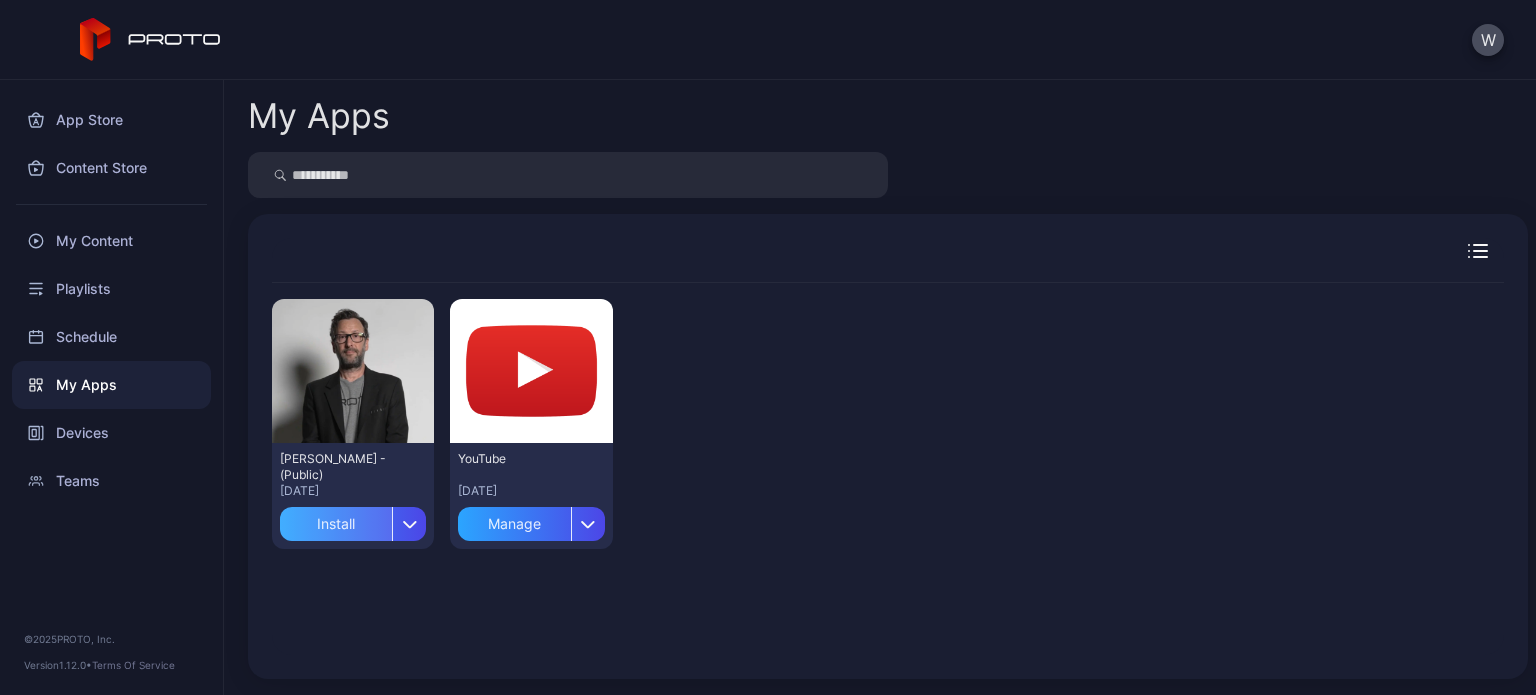 click on "Install" at bounding box center (336, 524) 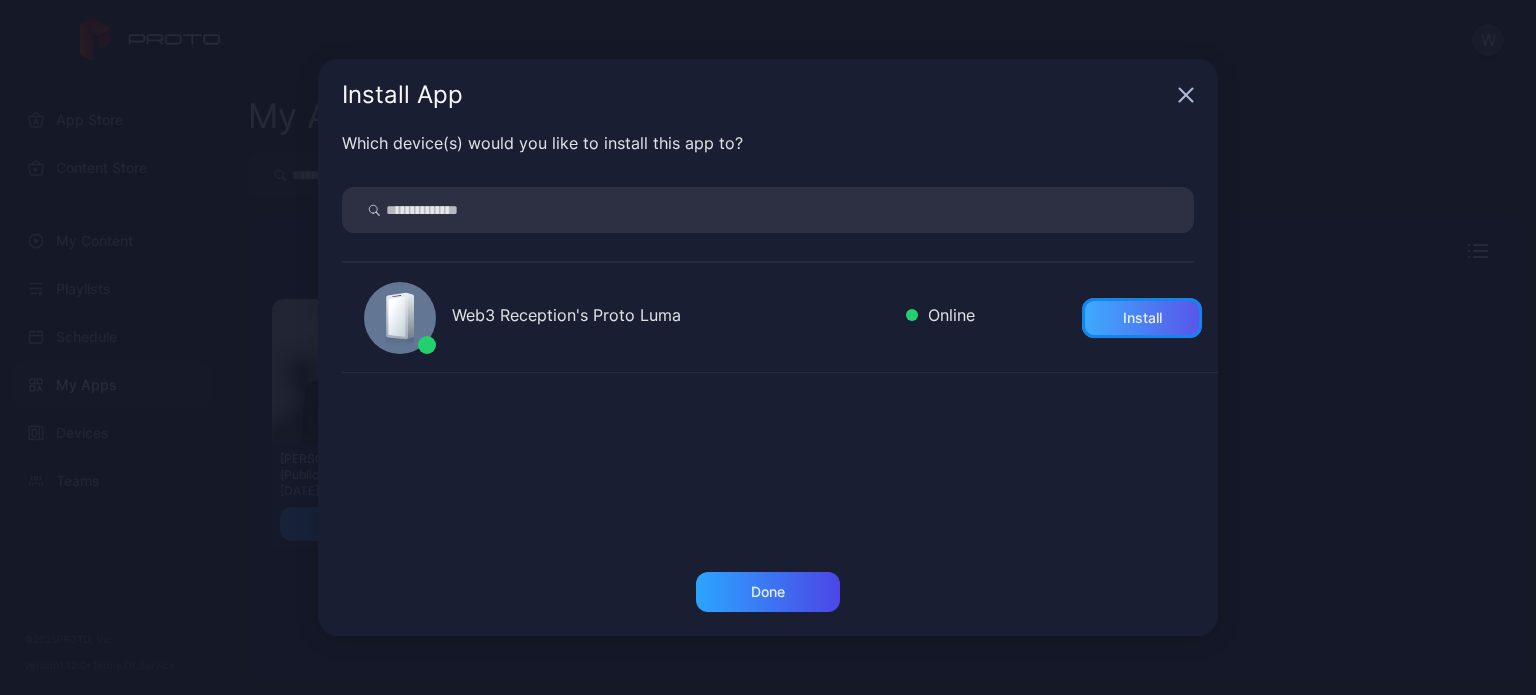 click on "Install" at bounding box center [1142, 318] 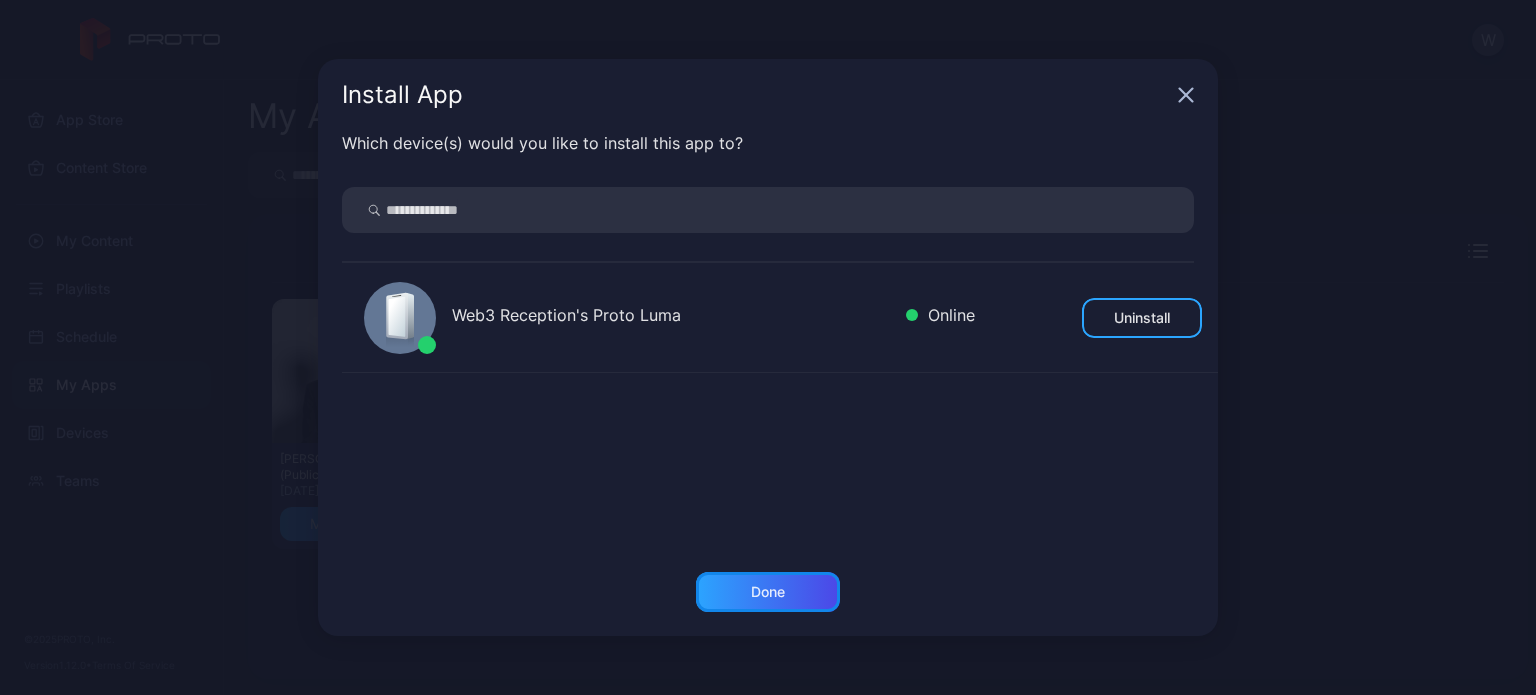click on "Done" at bounding box center (768, 592) 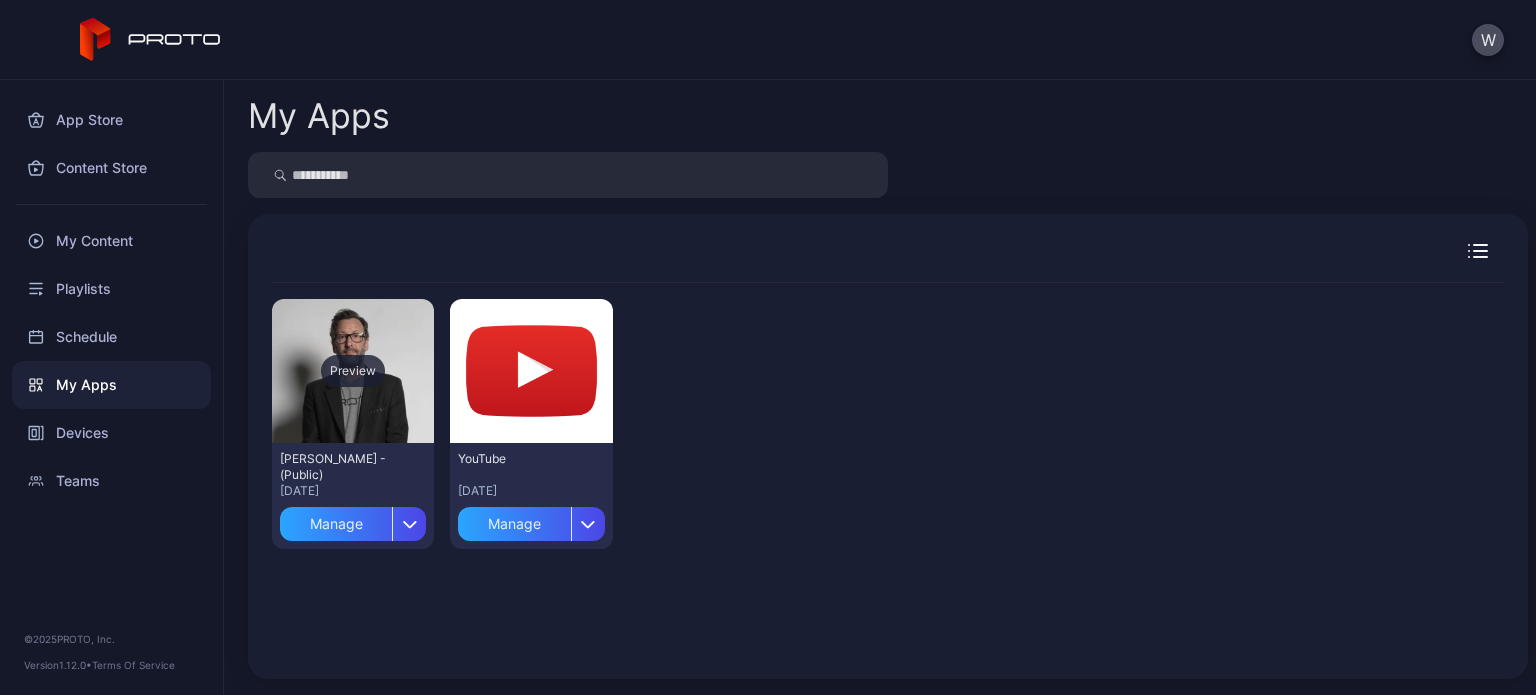 click on "Preview" at bounding box center (353, 371) 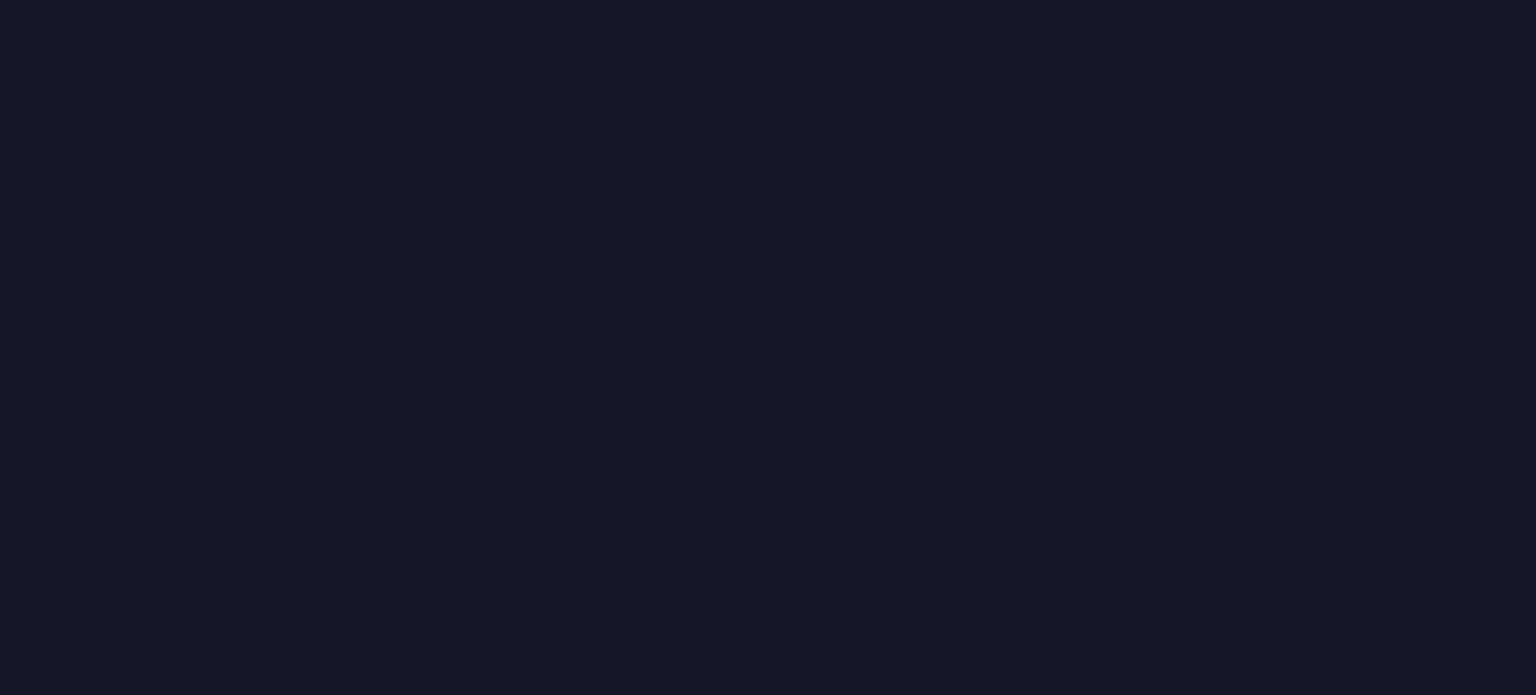 click at bounding box center [768, 347] 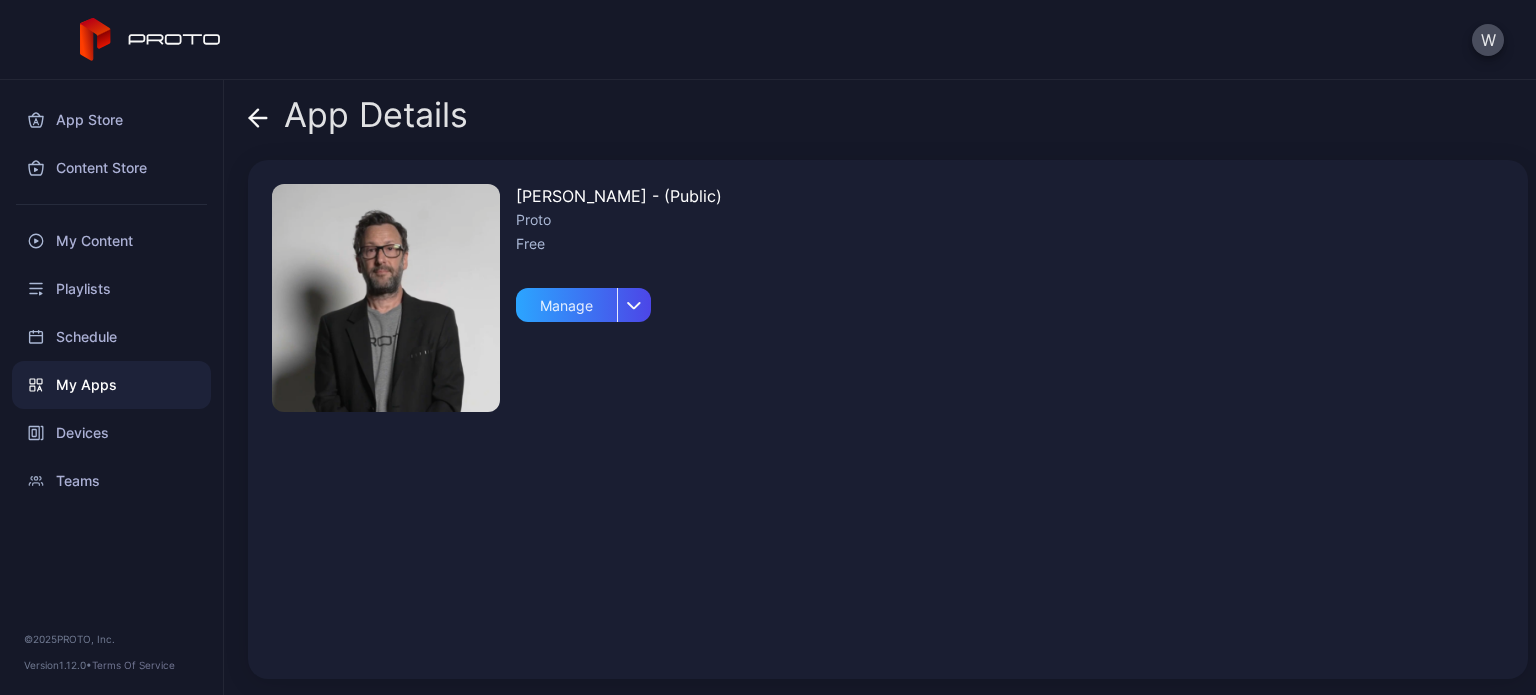 click at bounding box center (386, 298) 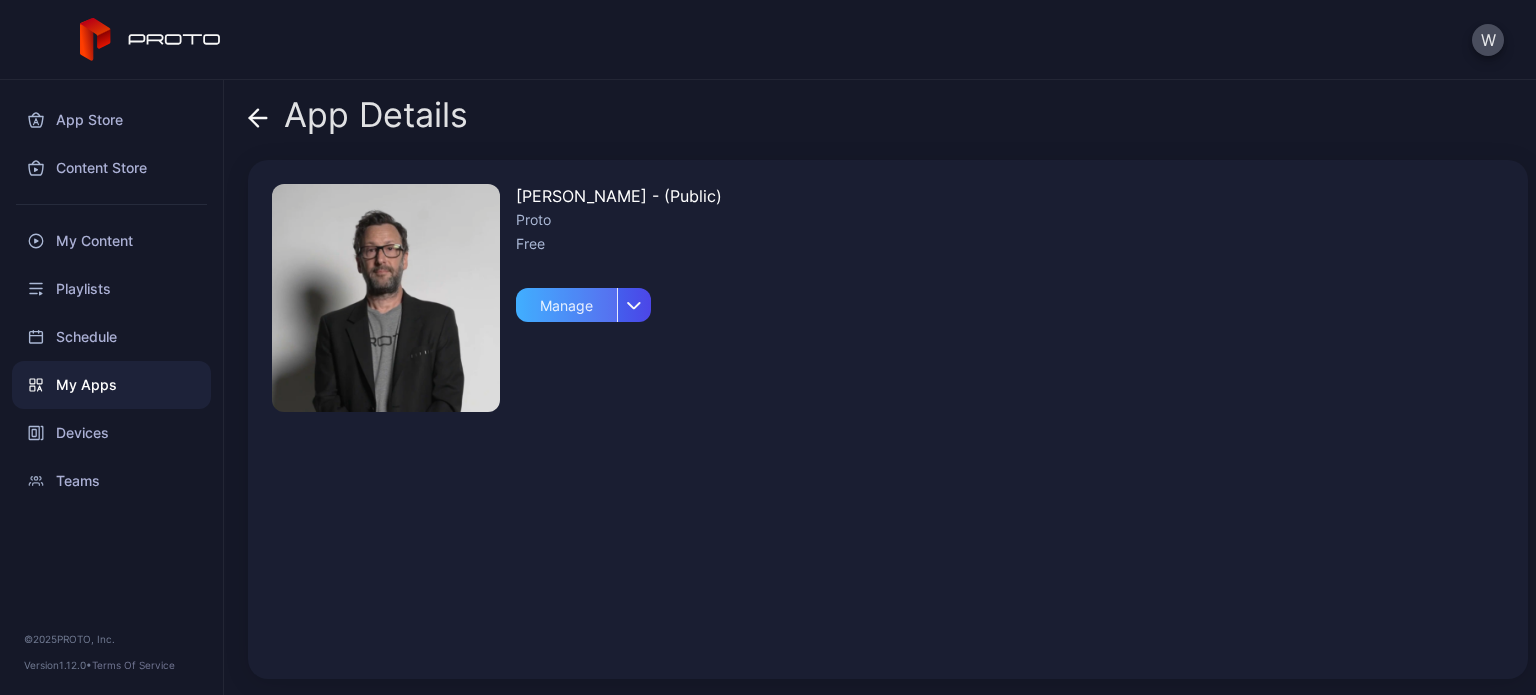 click on "Manage" at bounding box center (566, 305) 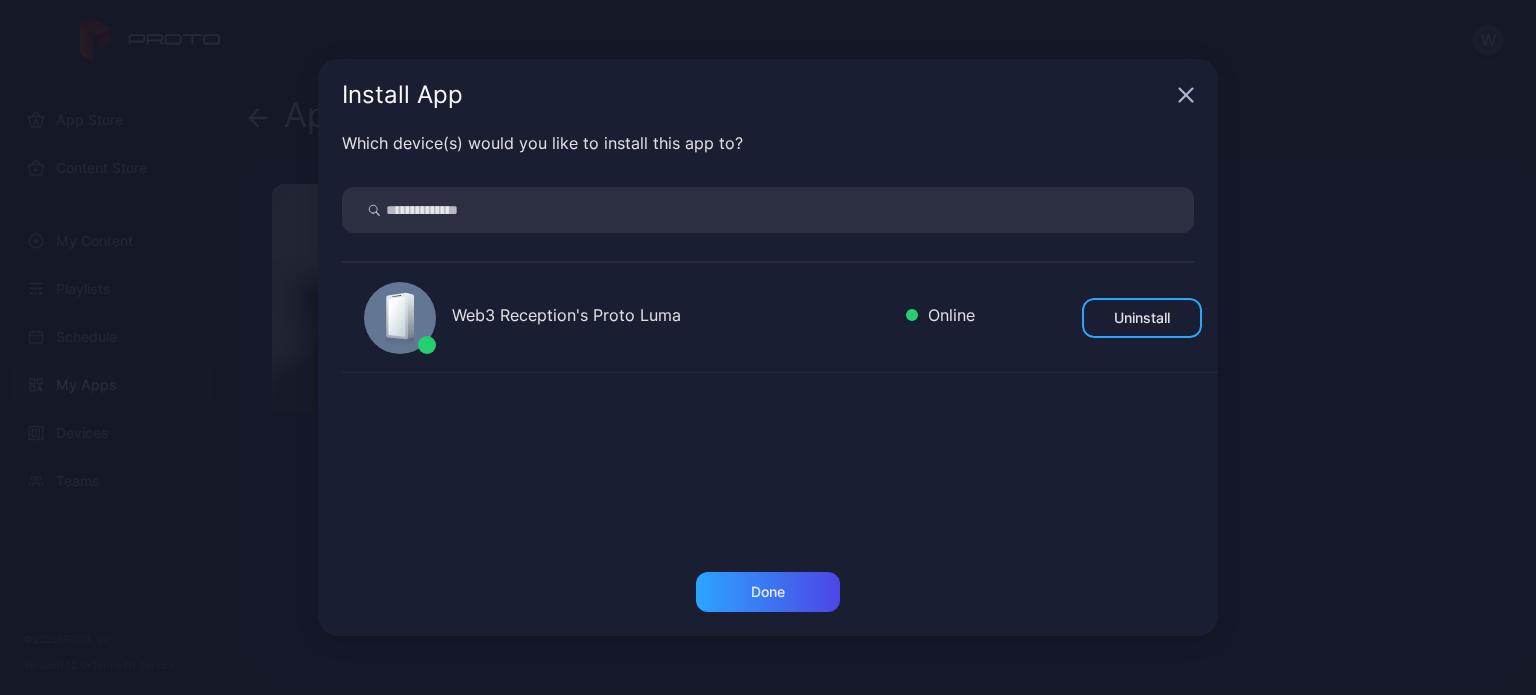 click 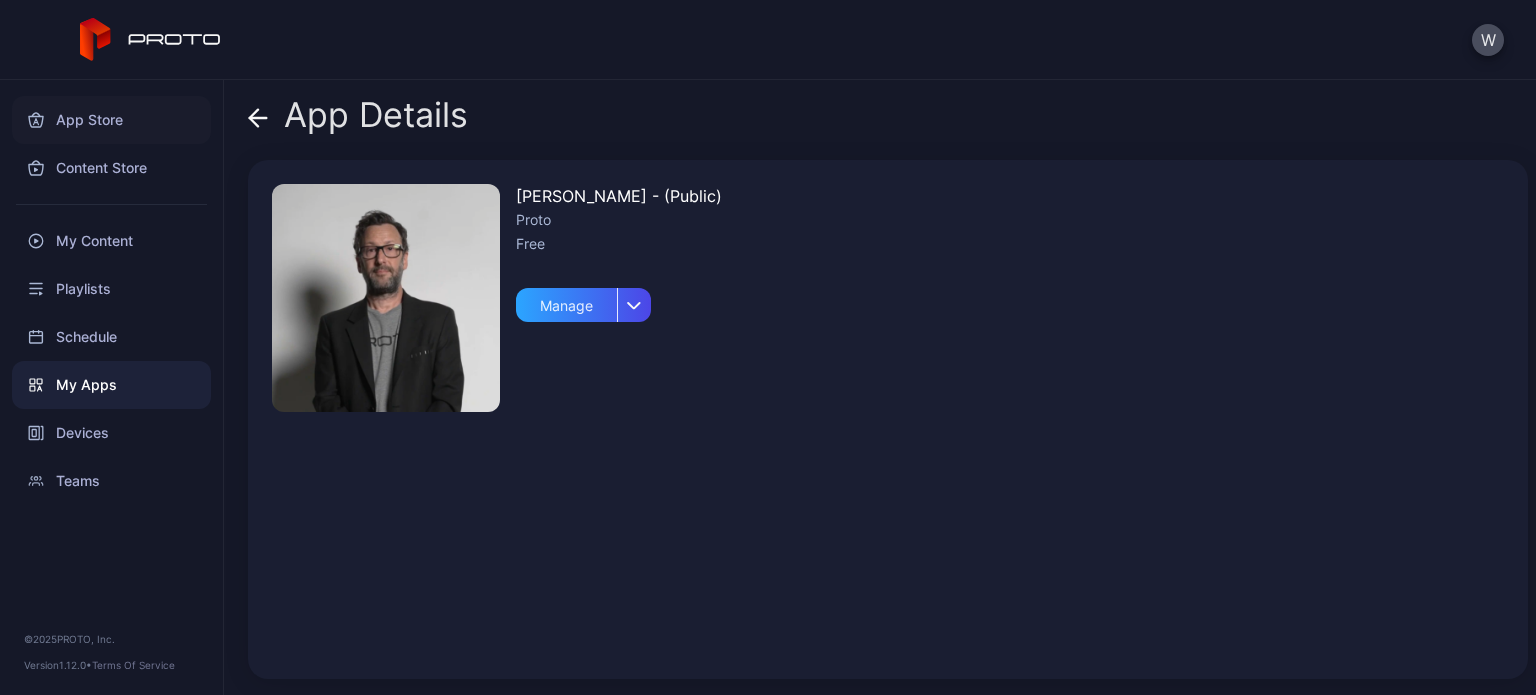 click on "App Store" at bounding box center [111, 120] 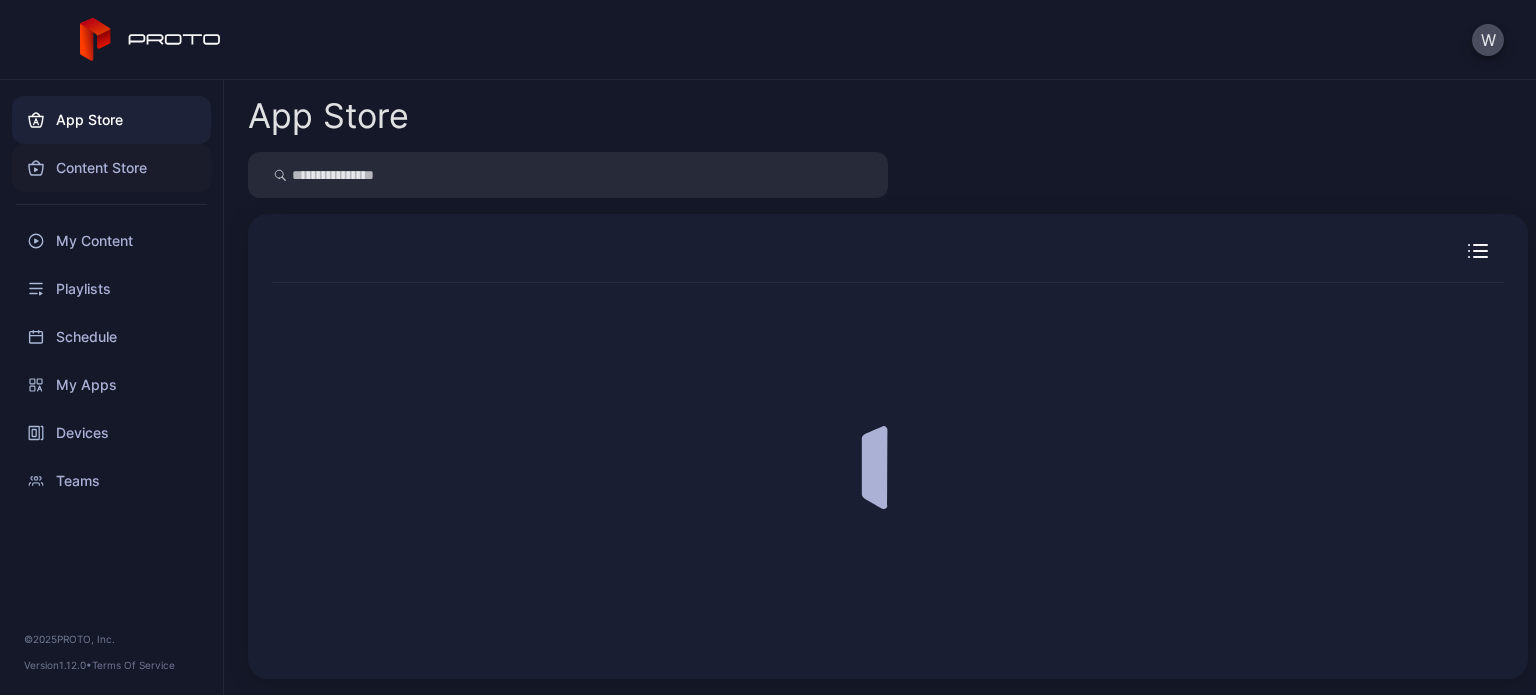 click on "Content Store" at bounding box center [111, 168] 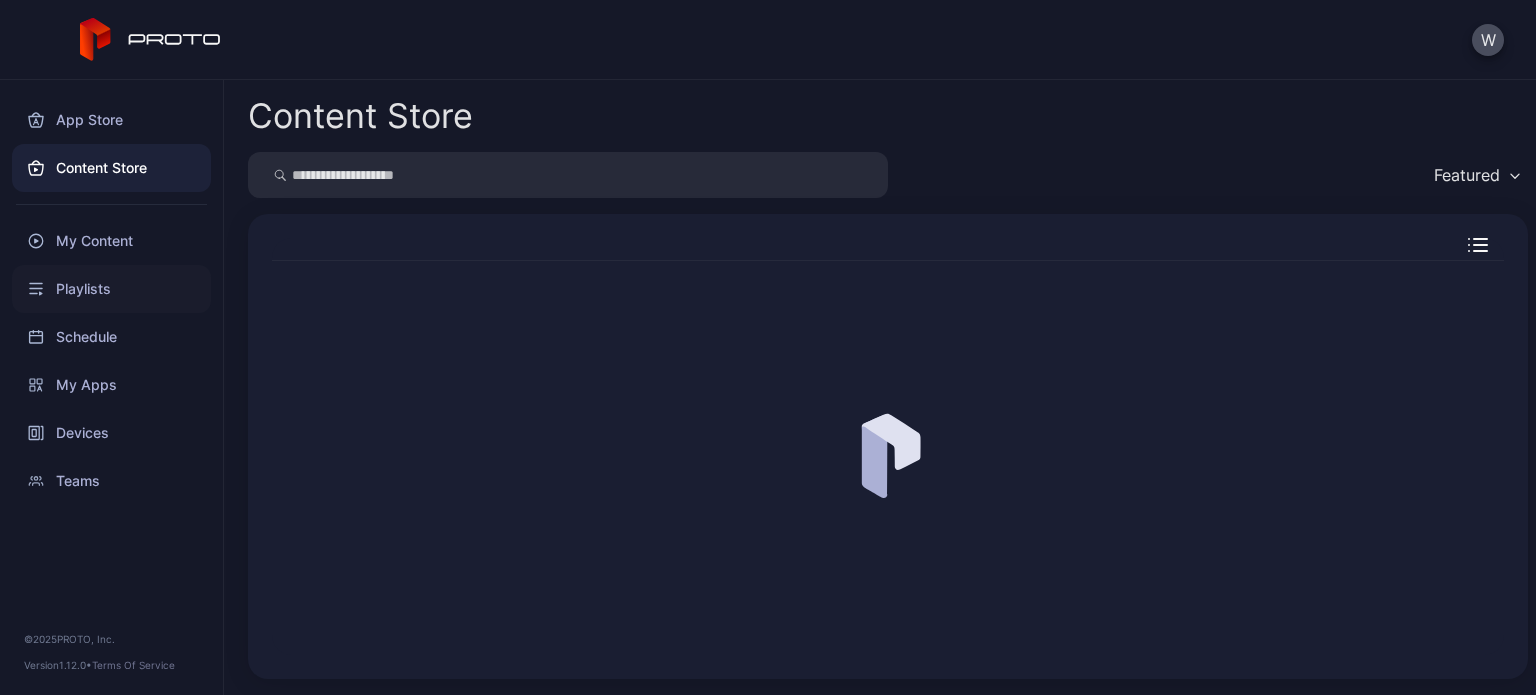 click on "Playlists" at bounding box center (111, 289) 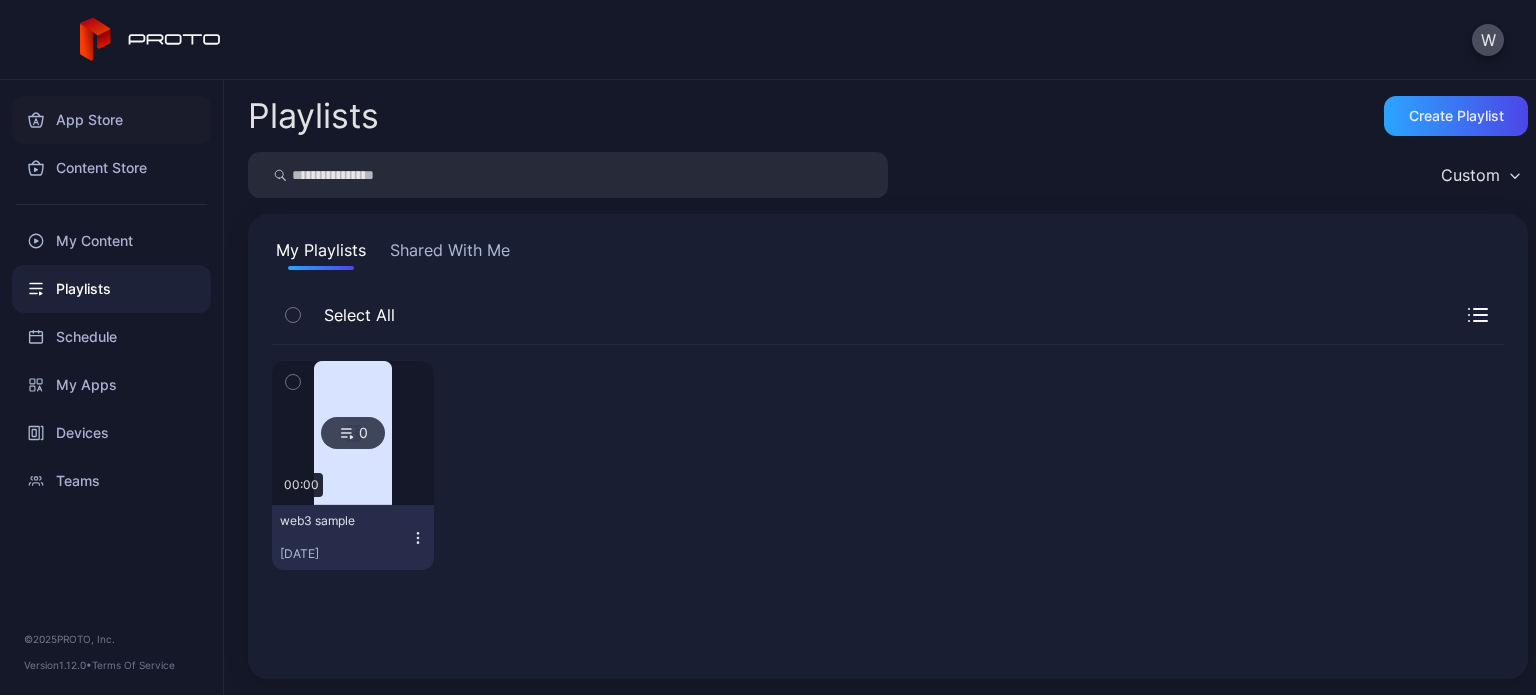 click on "App Store" at bounding box center [111, 120] 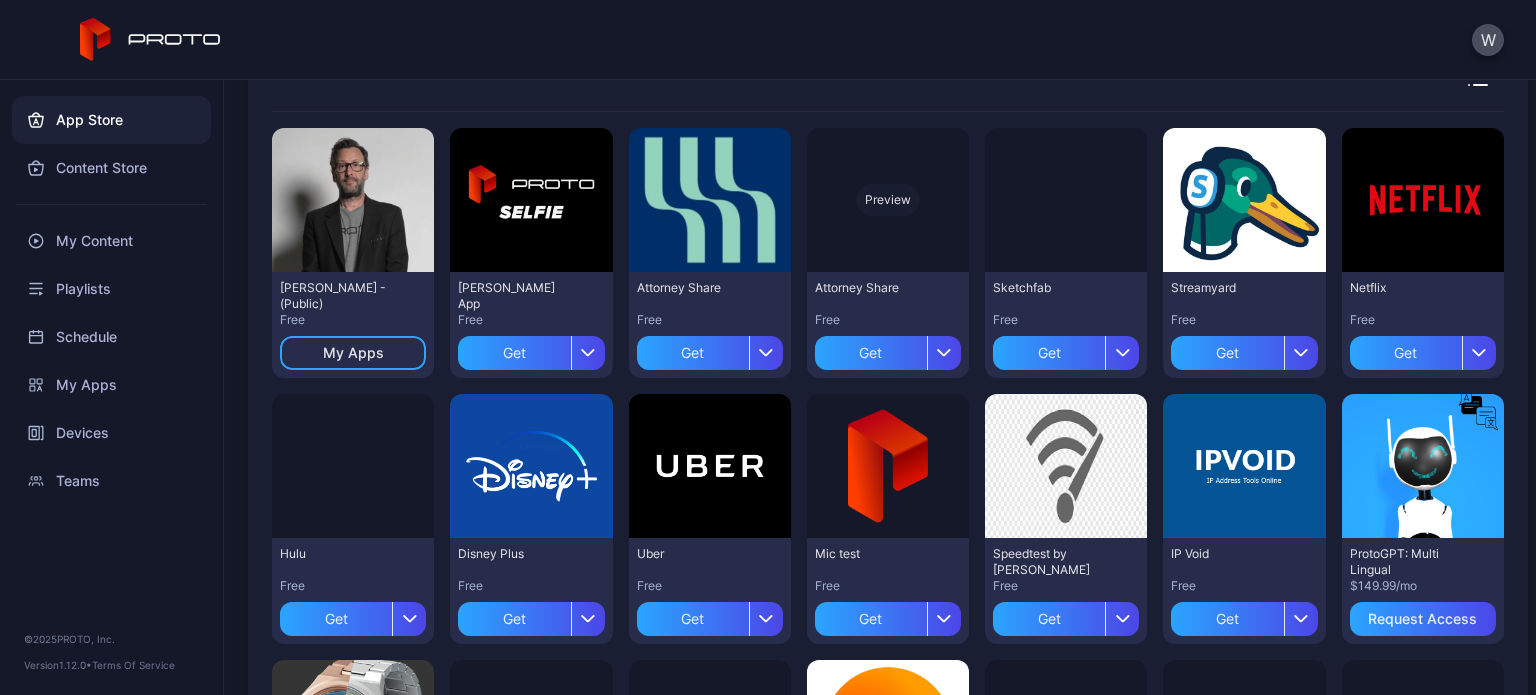 scroll, scrollTop: 0, scrollLeft: 0, axis: both 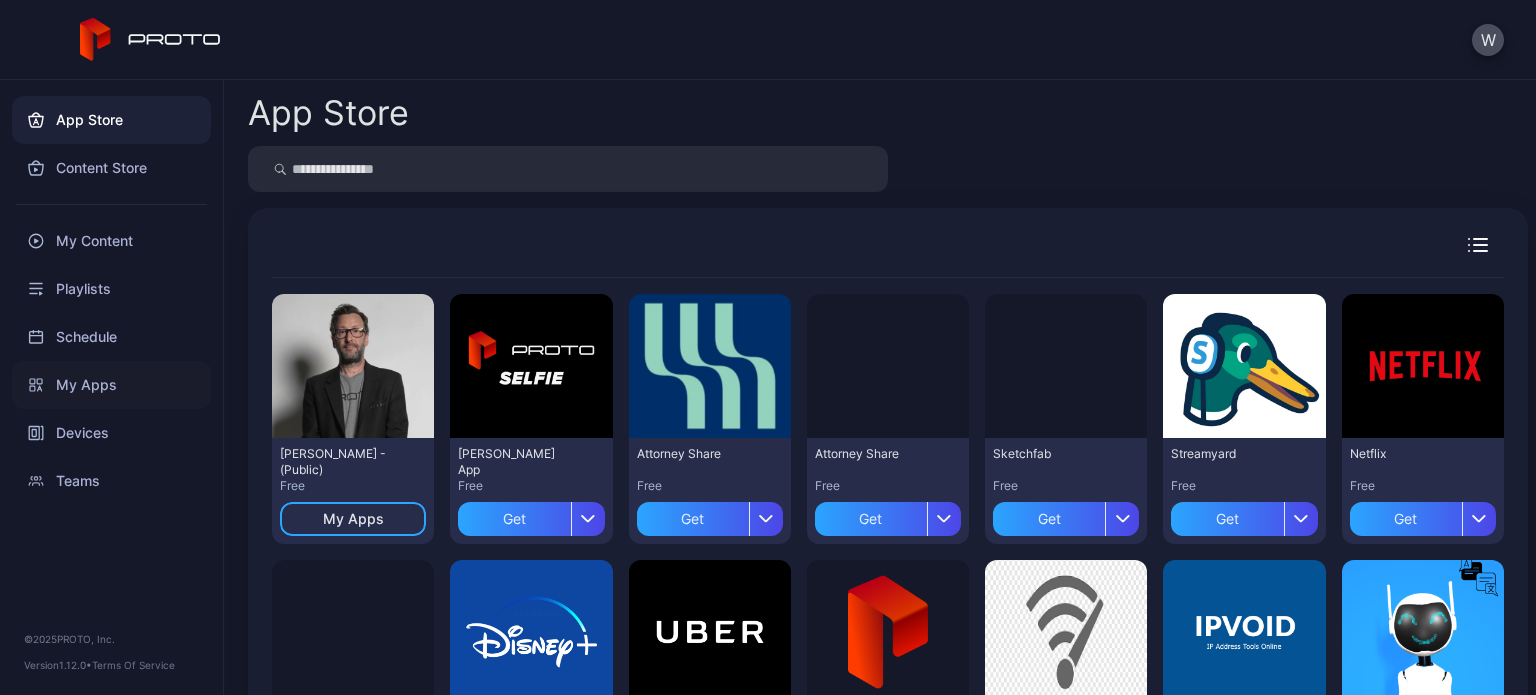 click on "My Apps" at bounding box center [111, 385] 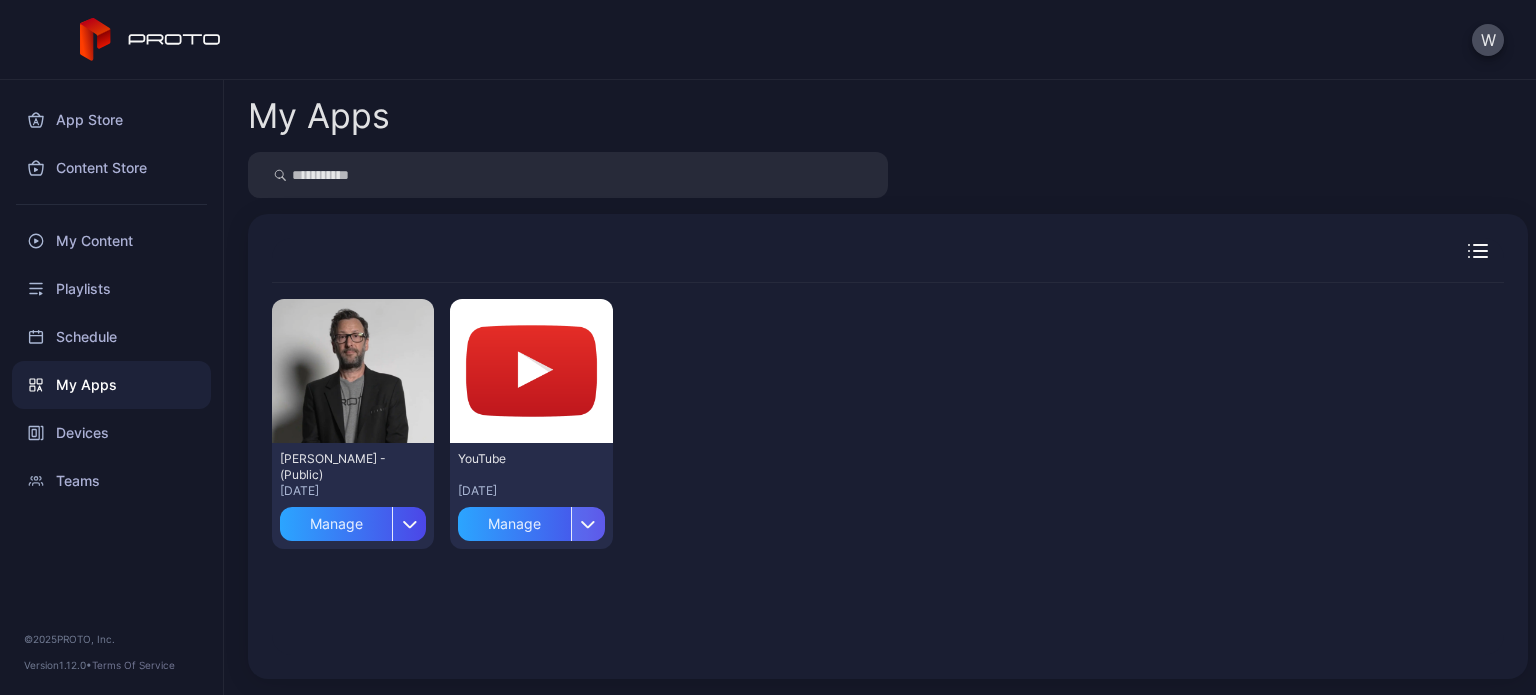 click at bounding box center (588, 524) 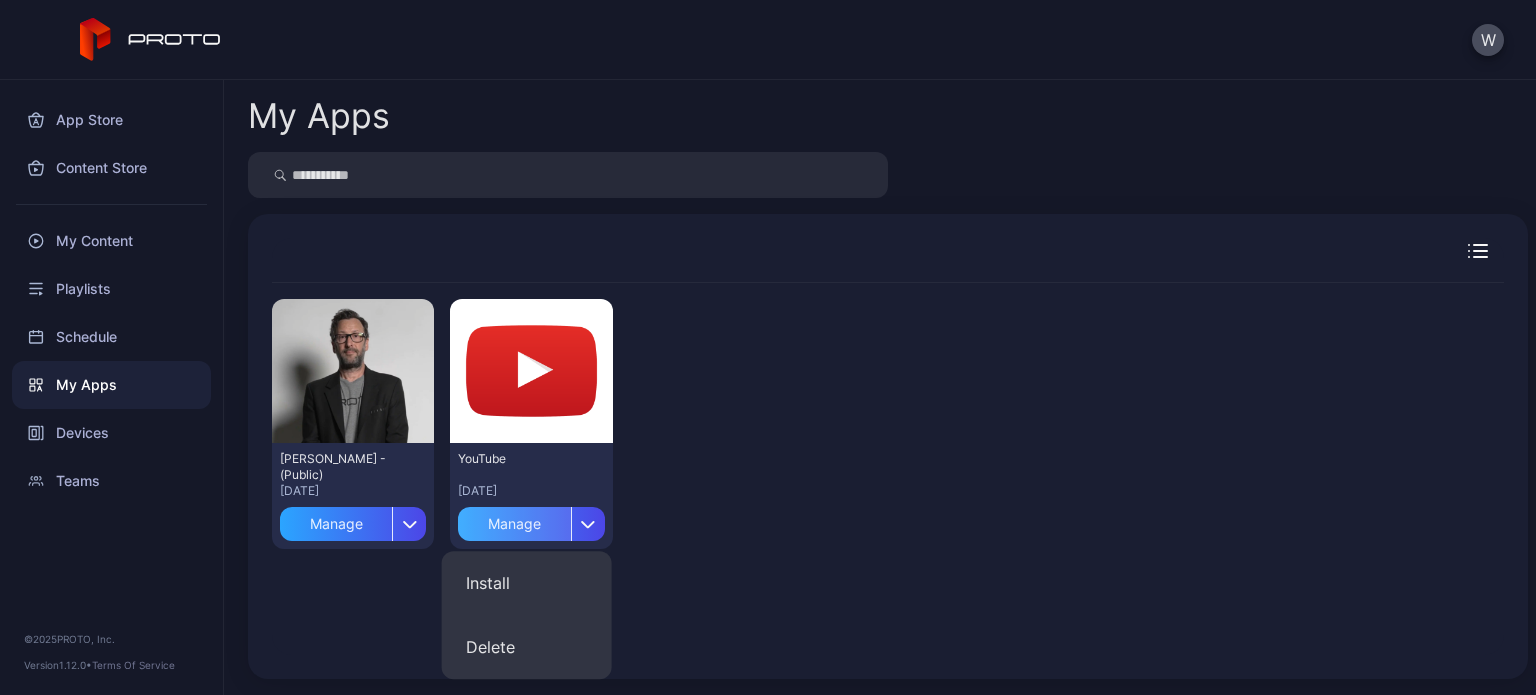 click on "Manage" at bounding box center [514, 524] 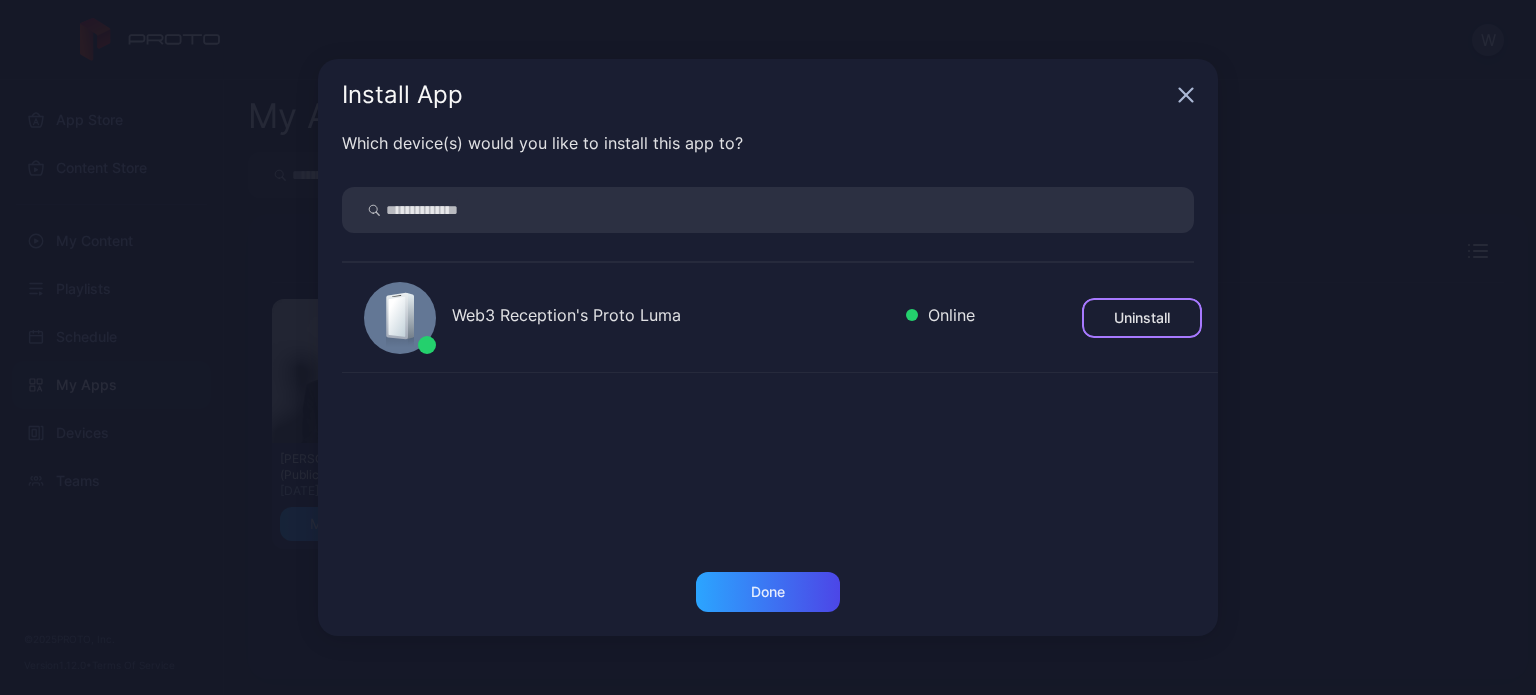 click on "Uninstall" at bounding box center [1142, 318] 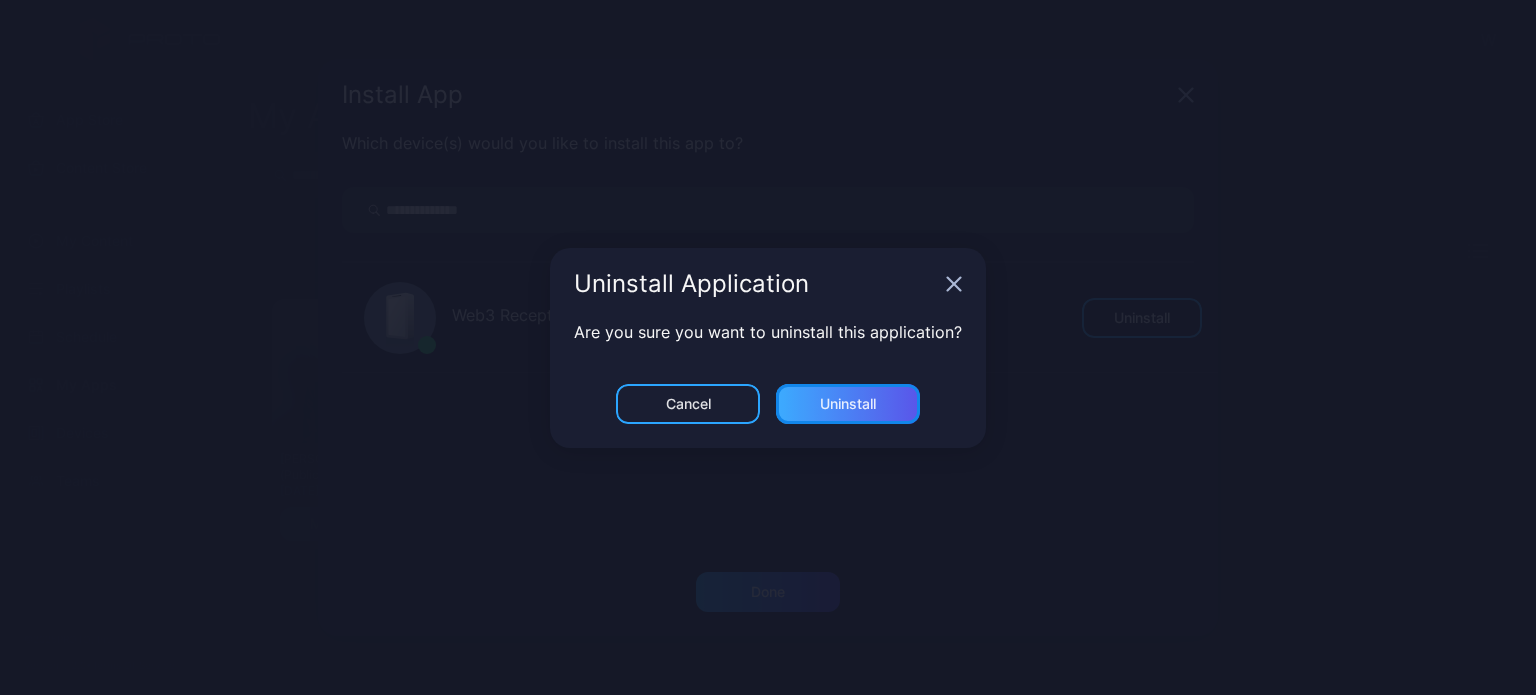 click on "Uninstall" at bounding box center [848, 404] 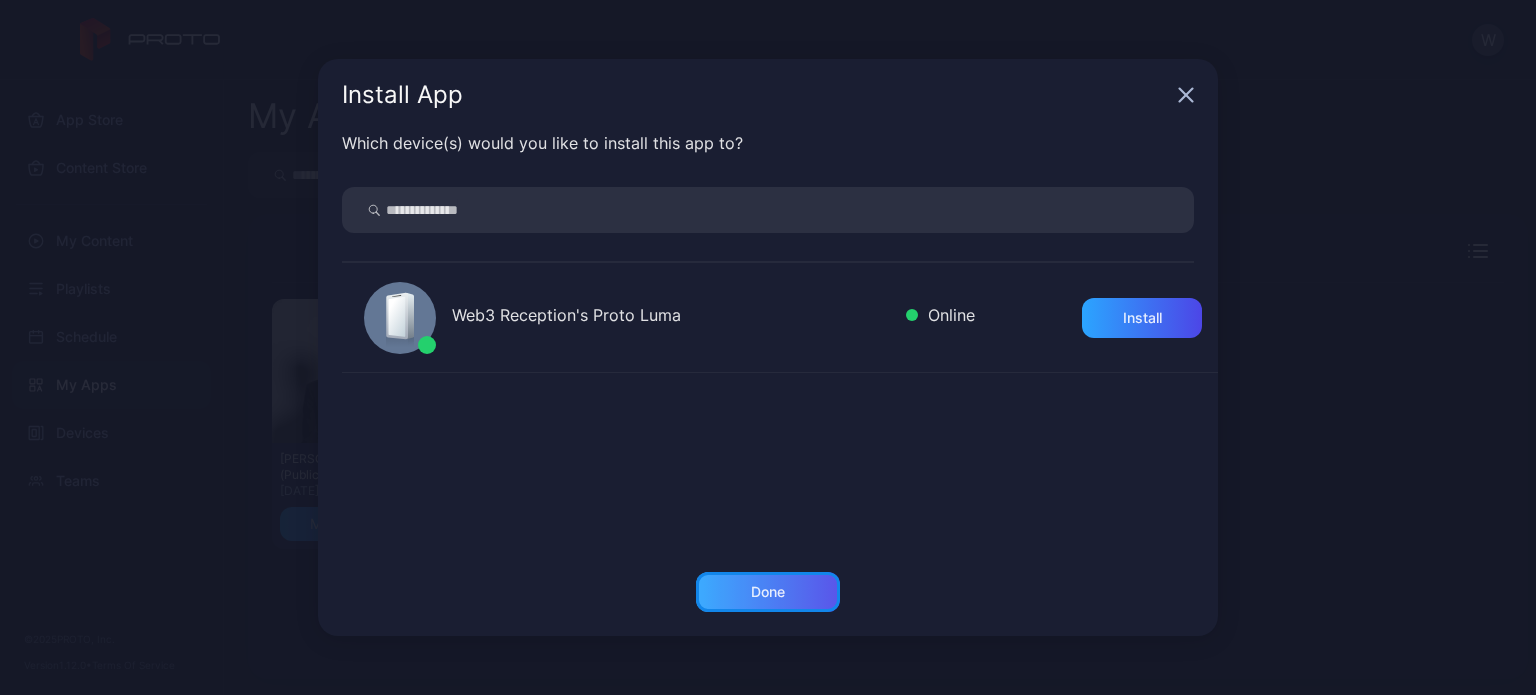 click on "Done" at bounding box center (768, 592) 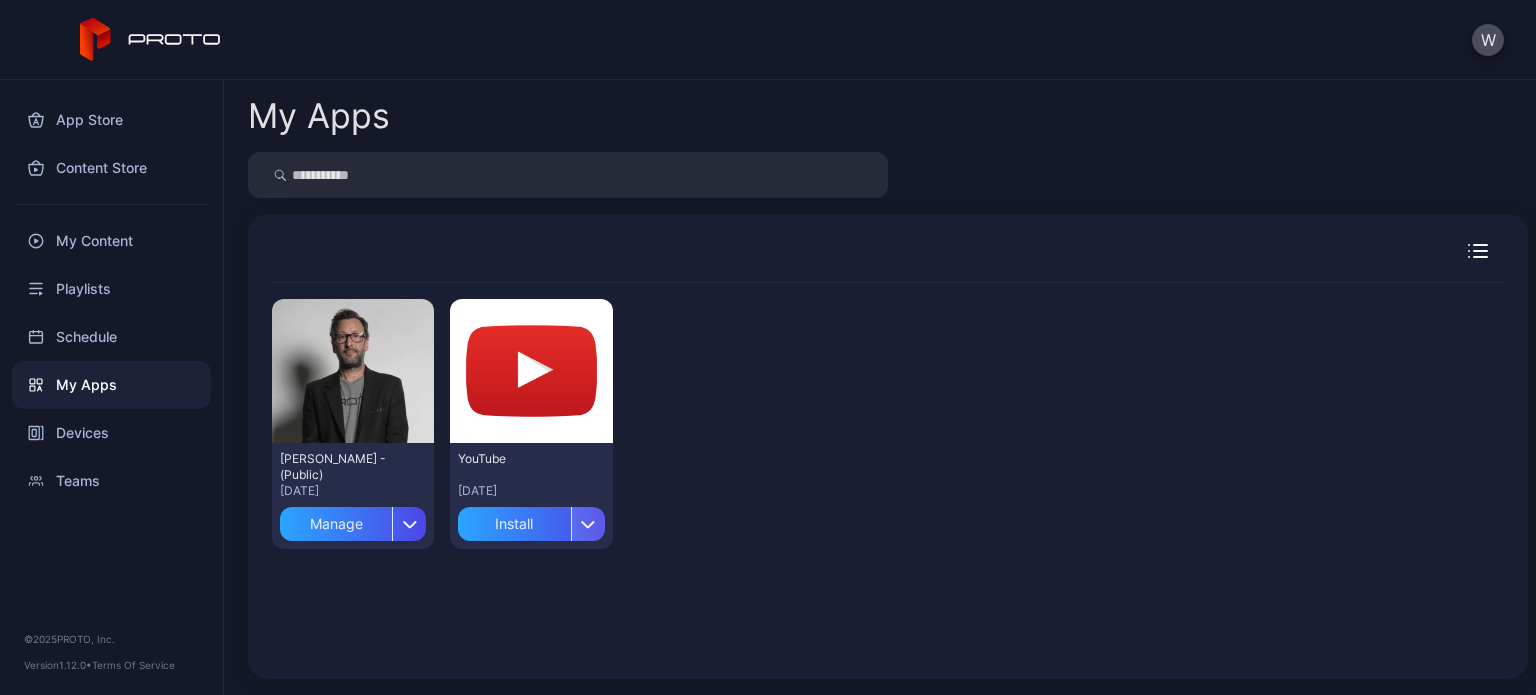 click at bounding box center [588, 524] 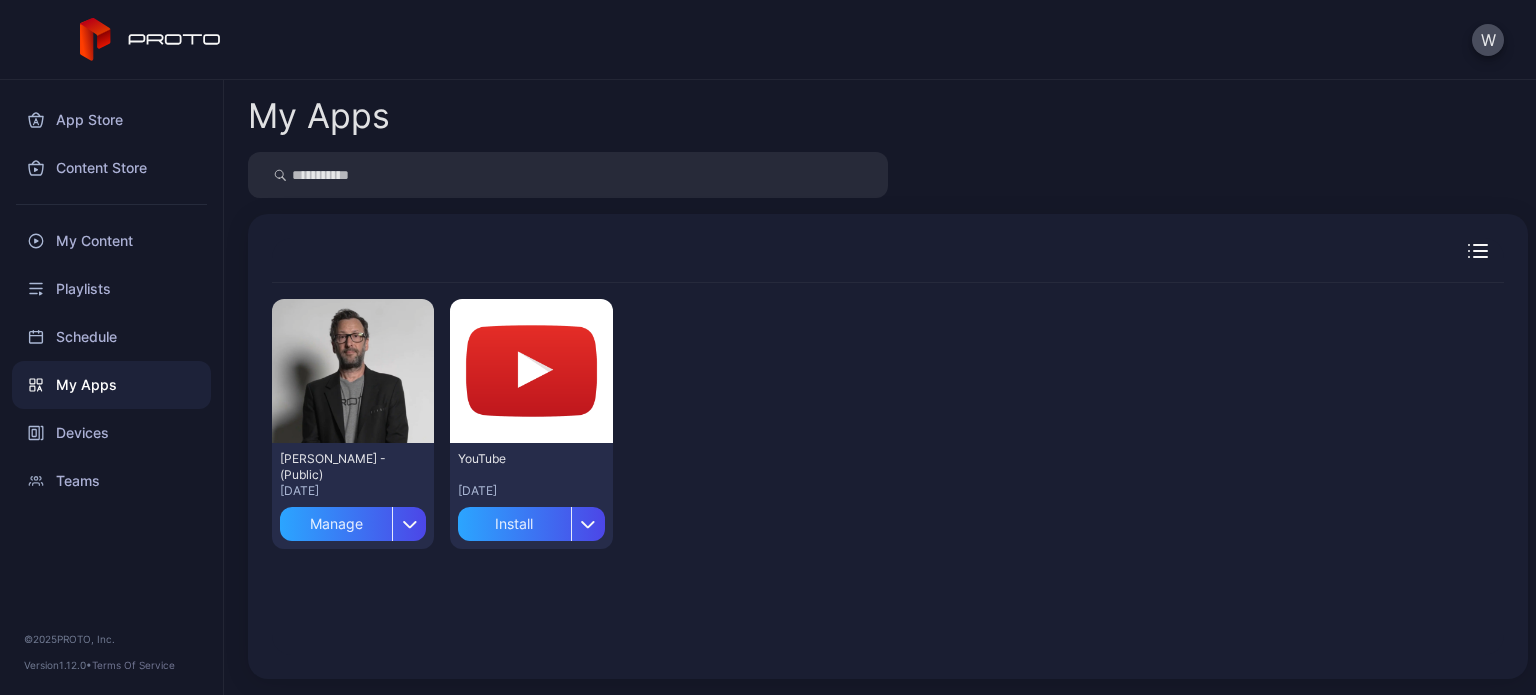 click on "Preview David N Persona - (Public) Jul 29, 2025 Manage Preview YouTube Jul 29, 2025 Install" at bounding box center [888, 469] 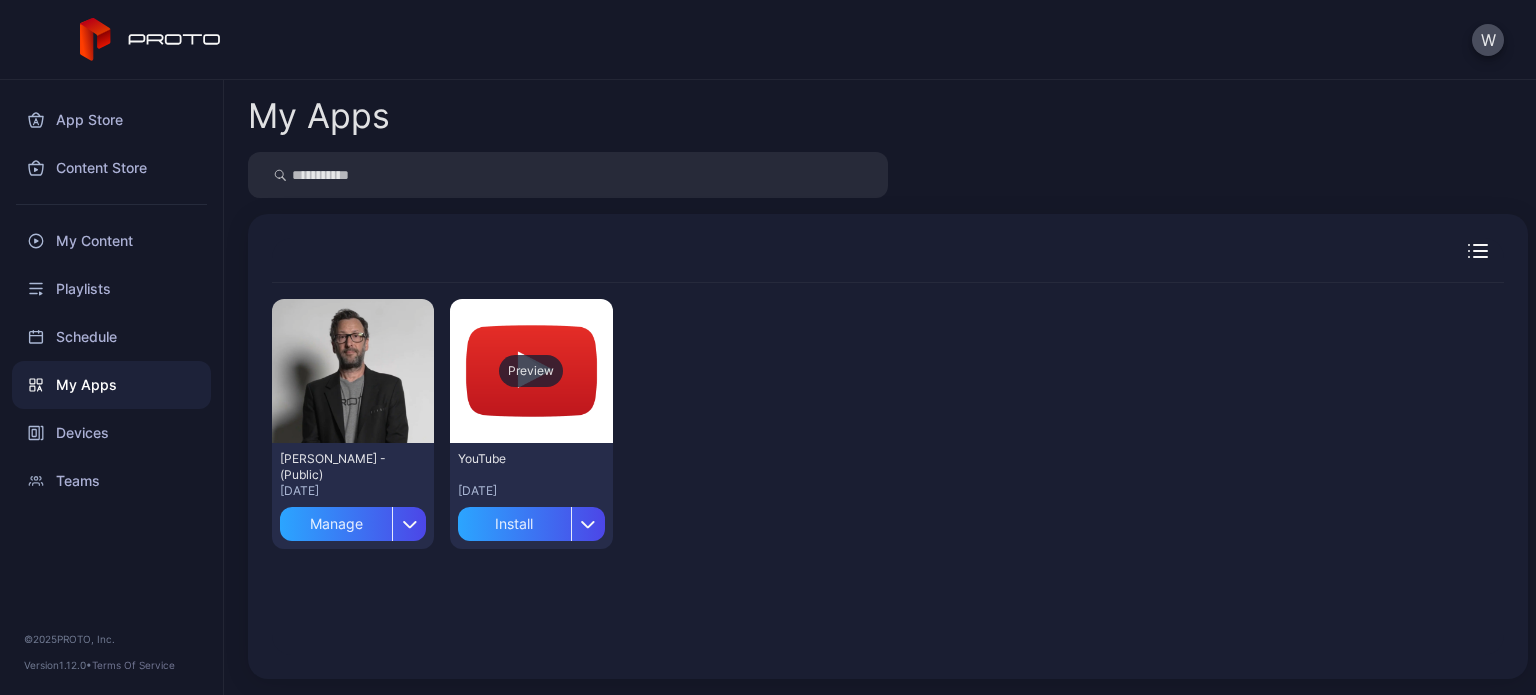 click on "Preview" at bounding box center (531, 371) 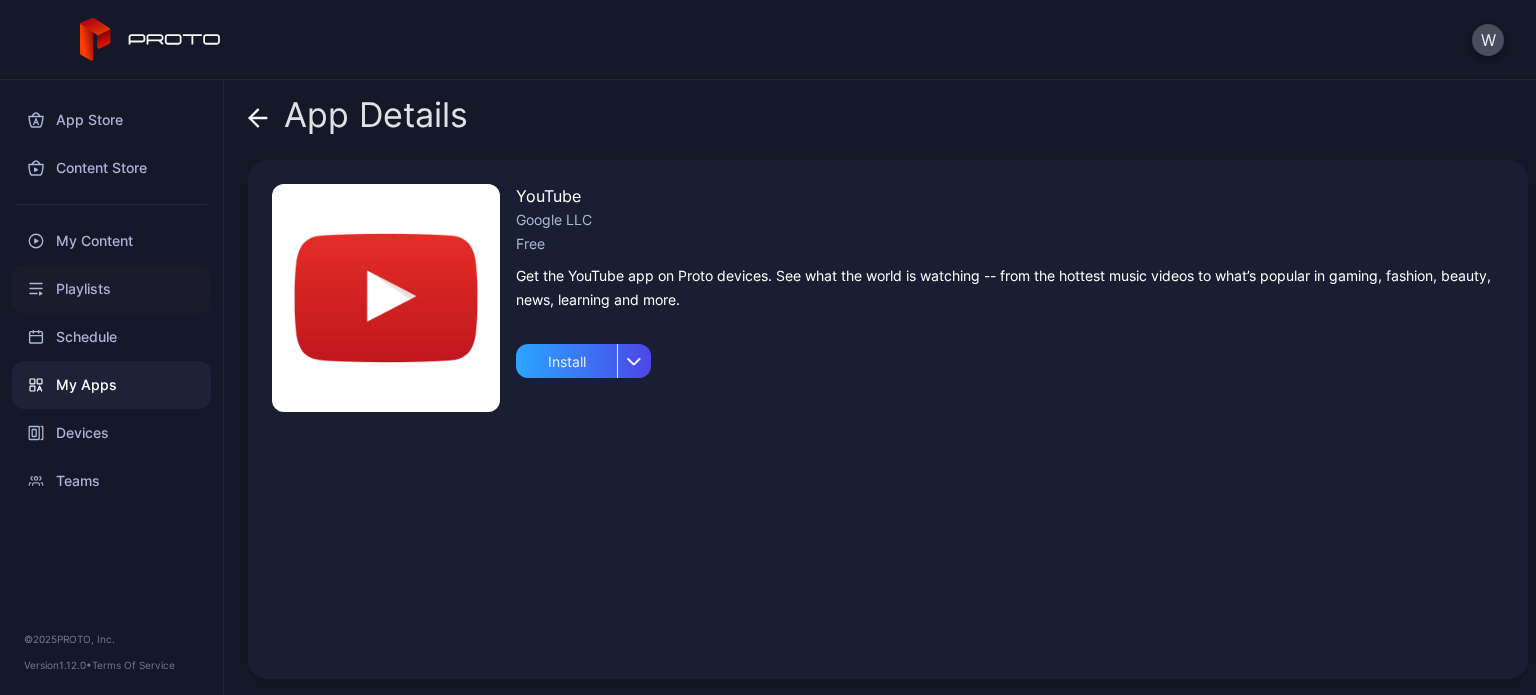 click on "Playlists" at bounding box center [111, 289] 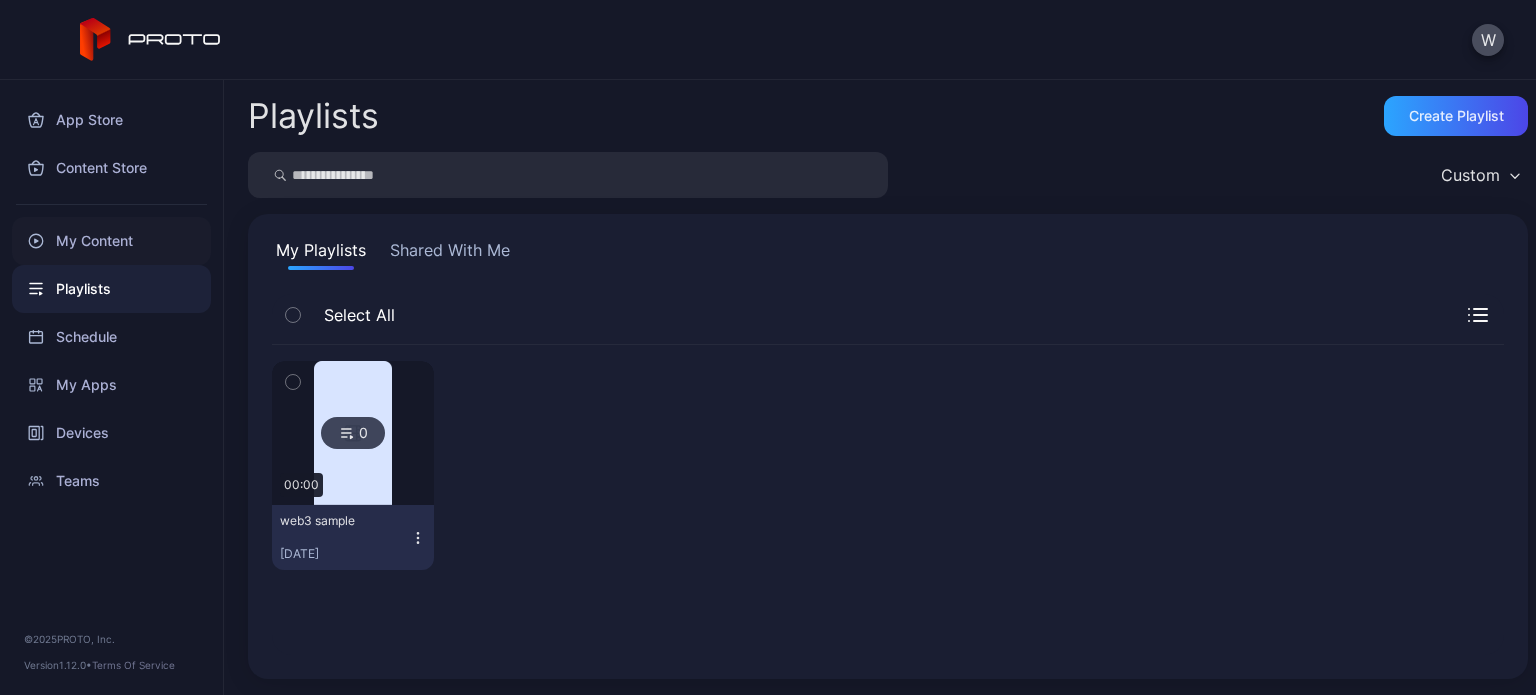 click on "My Content" at bounding box center [111, 241] 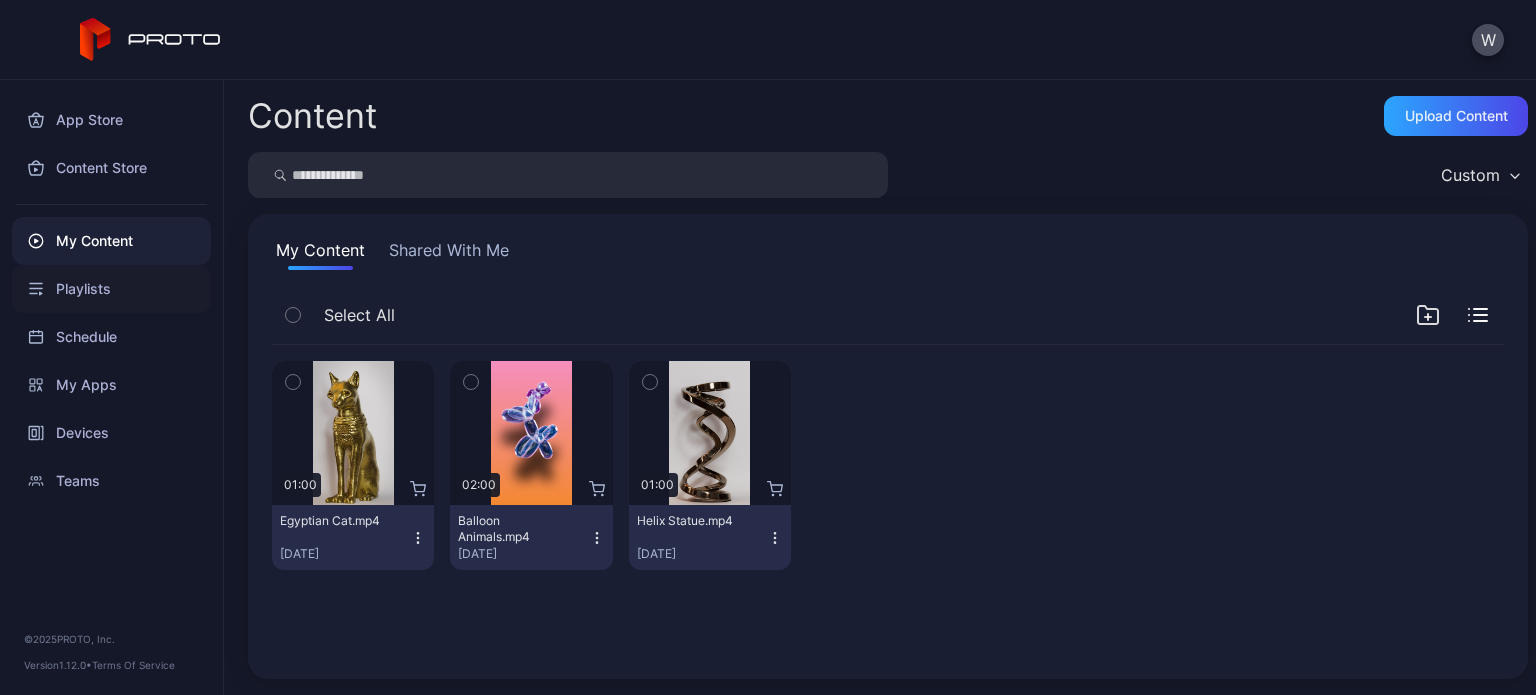 click on "Playlists" at bounding box center (111, 289) 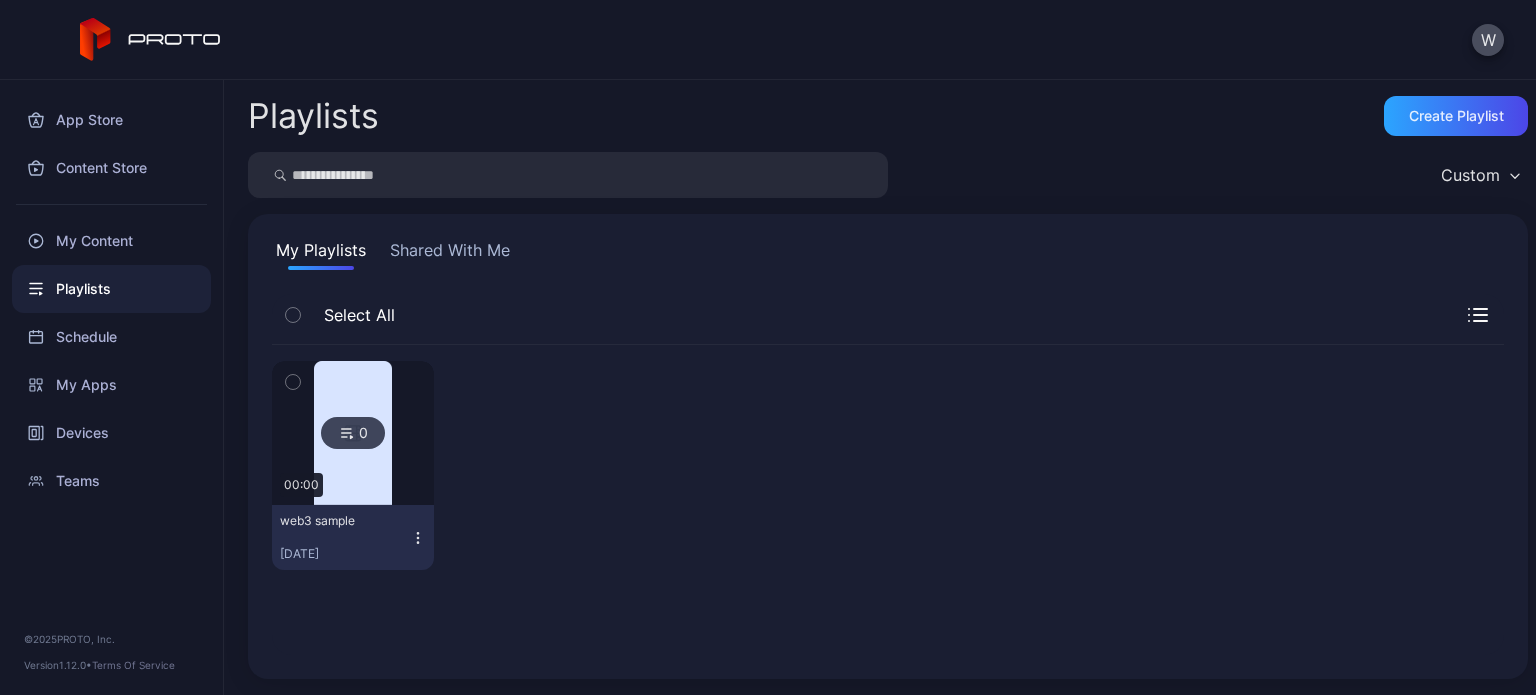 click at bounding box center (353, 433) 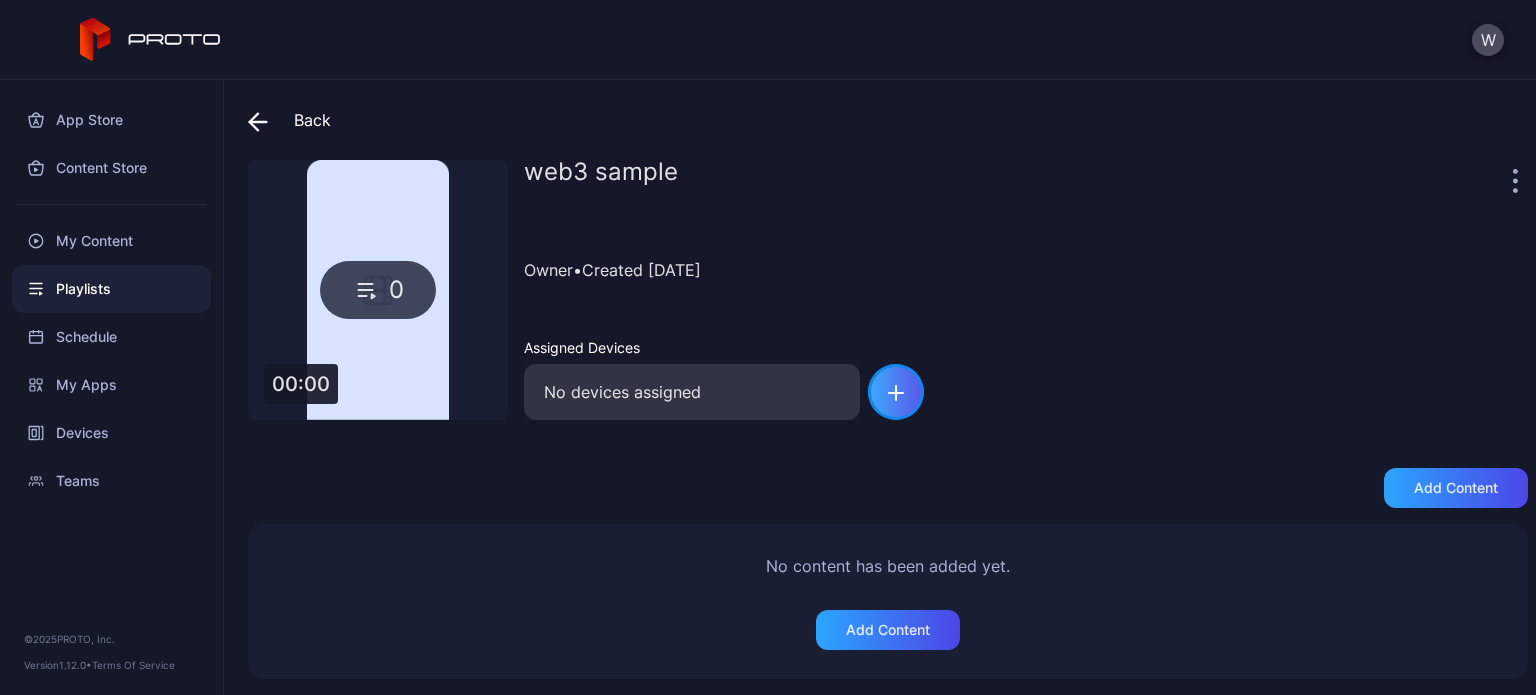 click at bounding box center (896, 392) 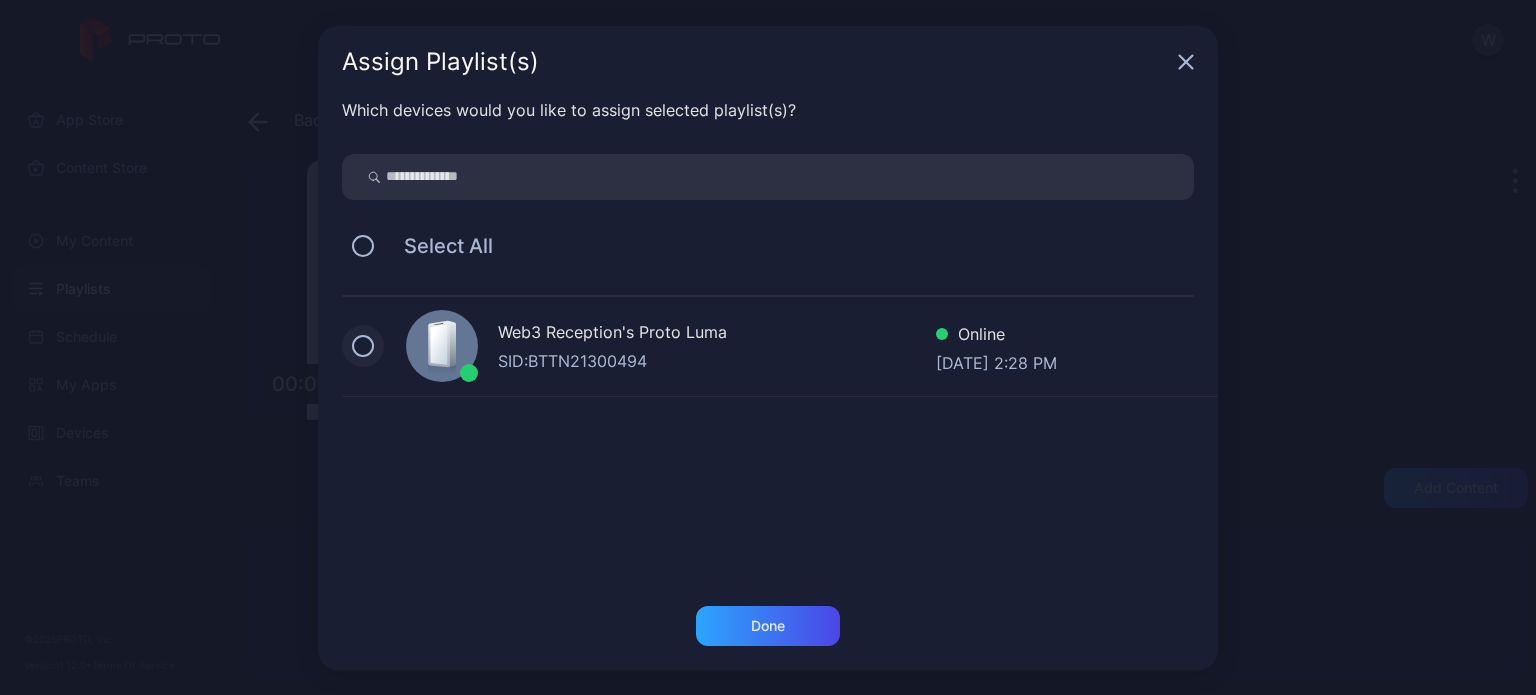 click at bounding box center (363, 346) 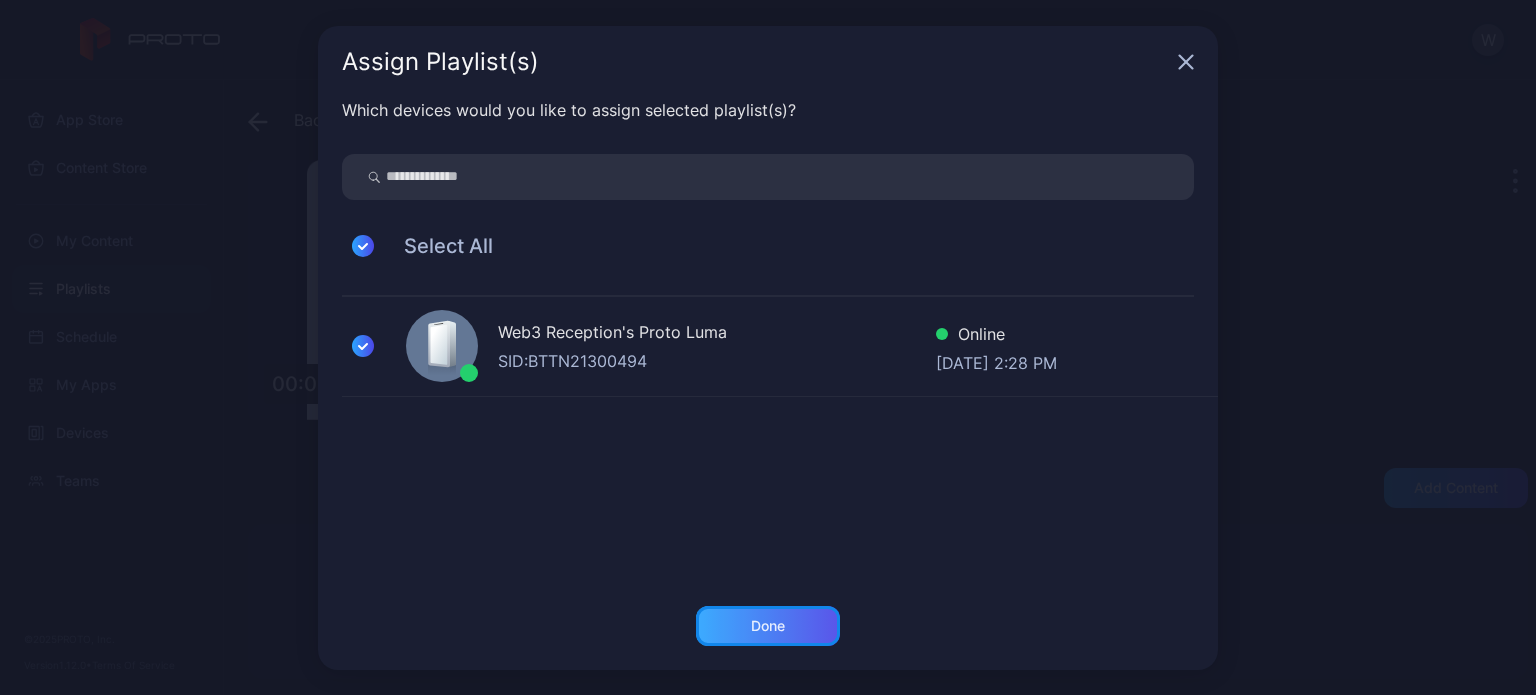 click on "Done" at bounding box center (768, 626) 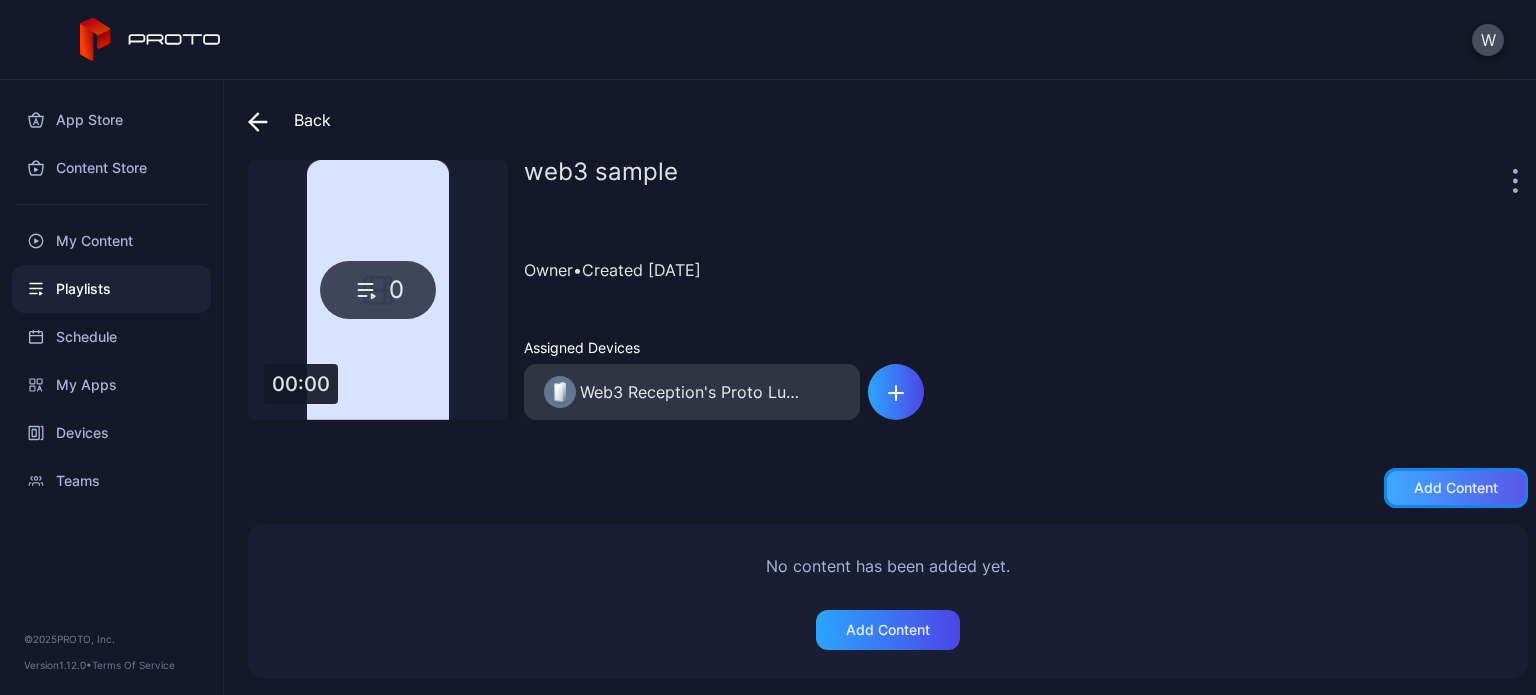 click on "Add content" at bounding box center (1456, 488) 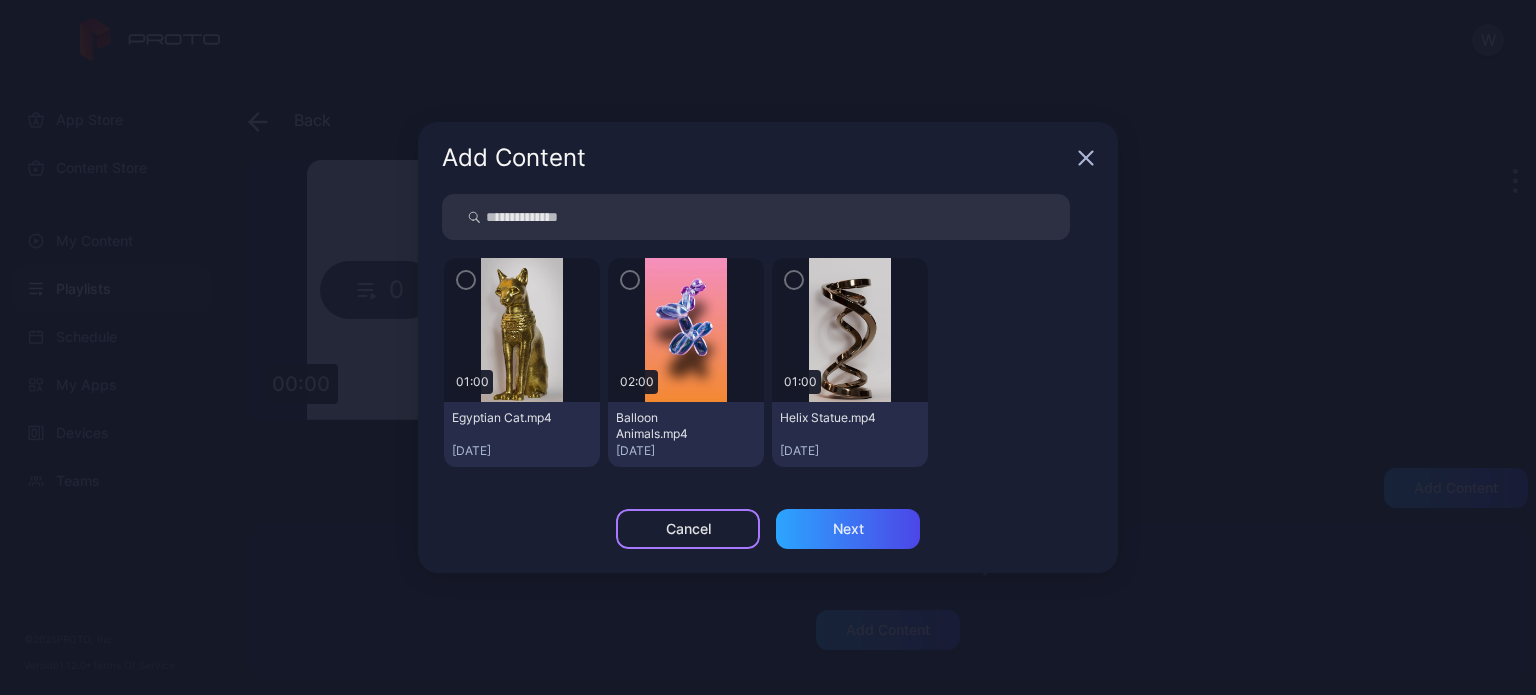 click on "Cancel" at bounding box center [688, 529] 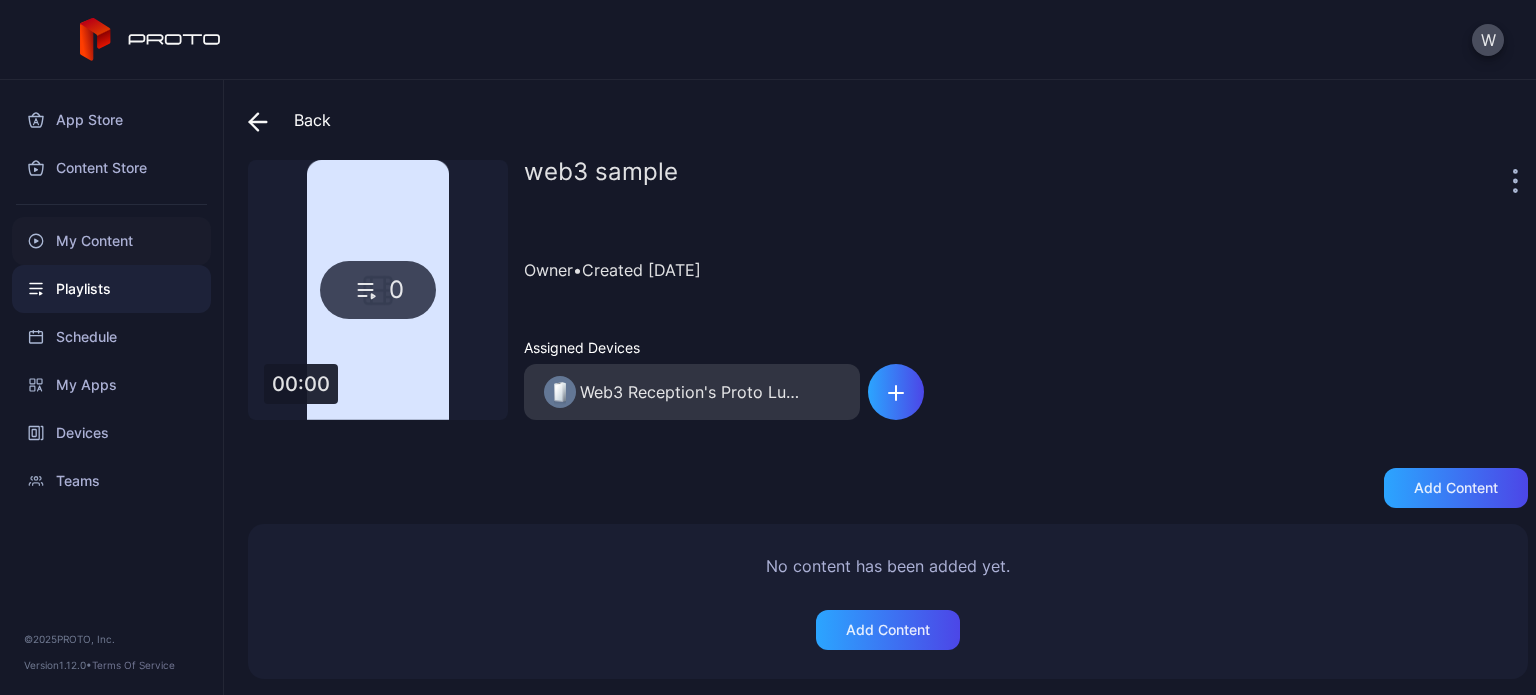 click on "My Content" at bounding box center (111, 241) 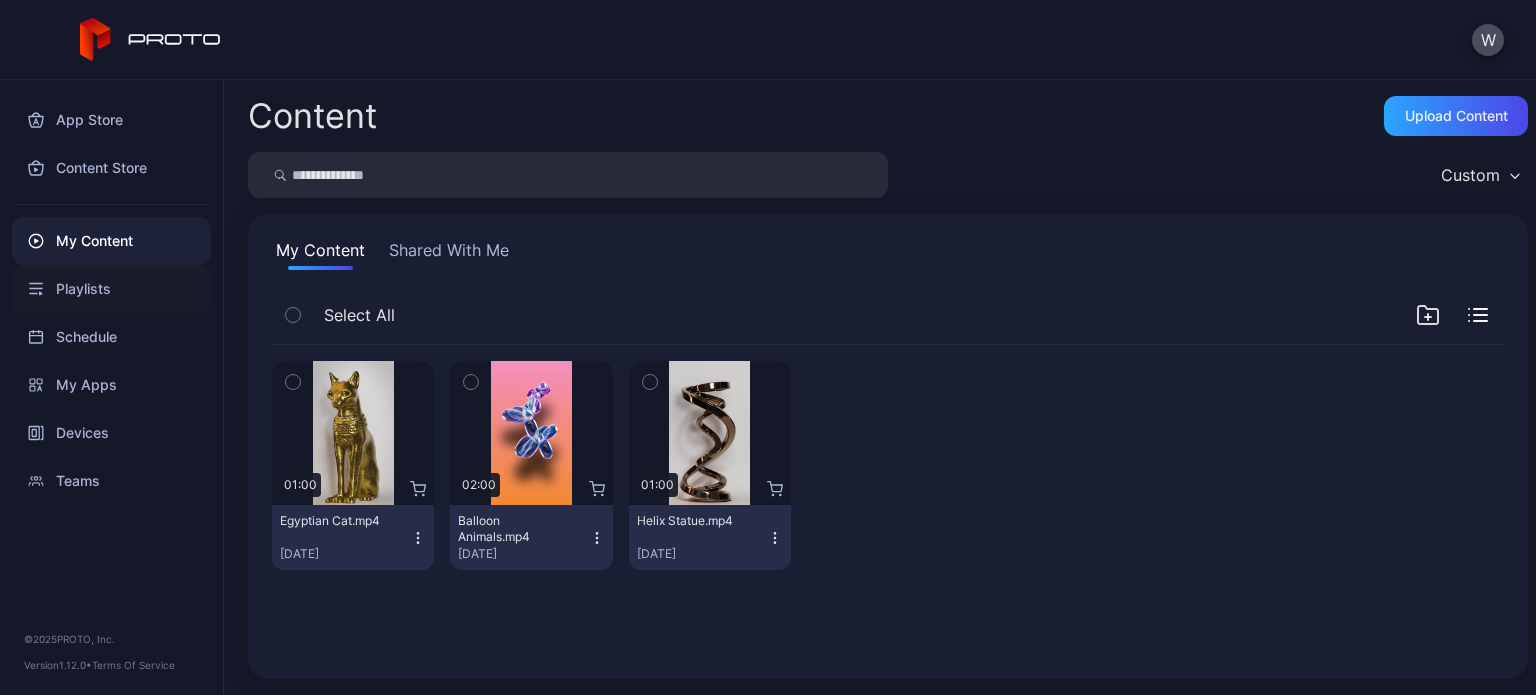 click on "Playlists" at bounding box center [111, 289] 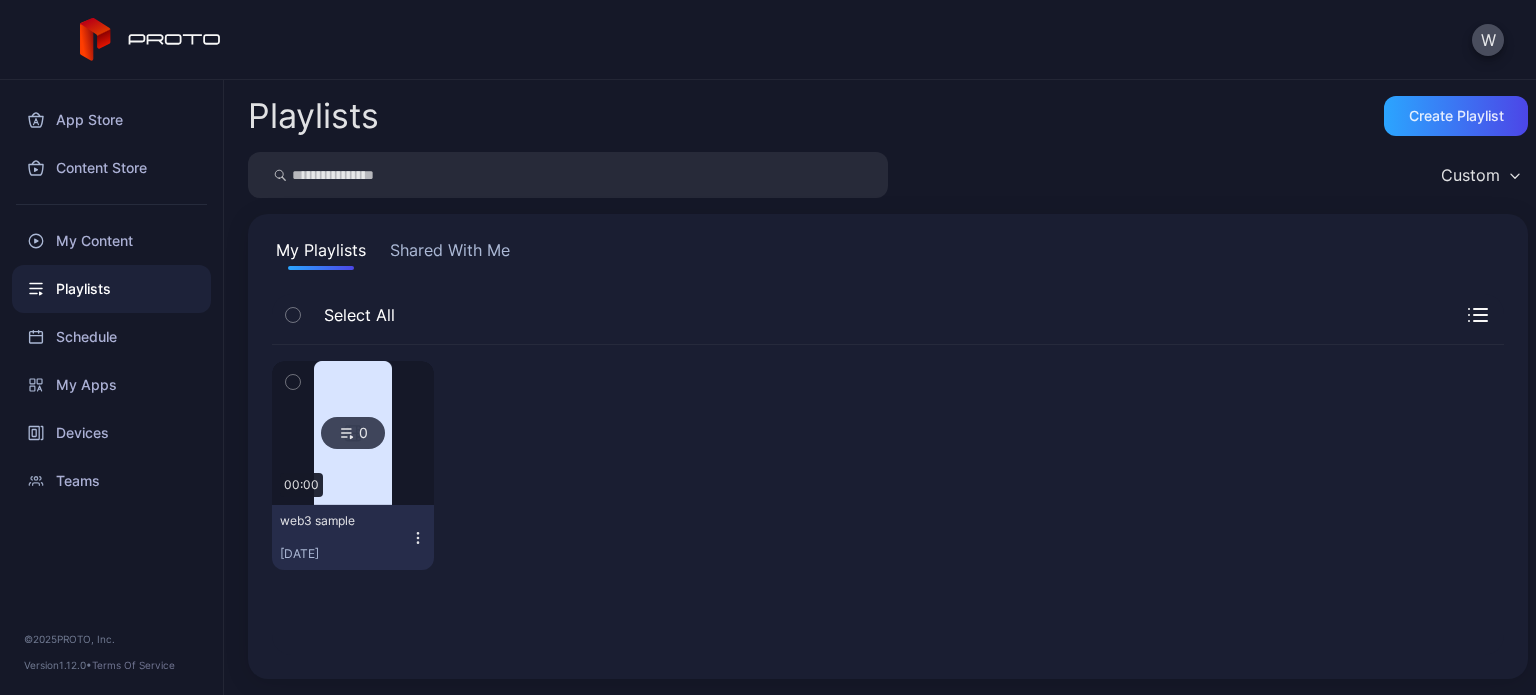 click at bounding box center (353, 433) 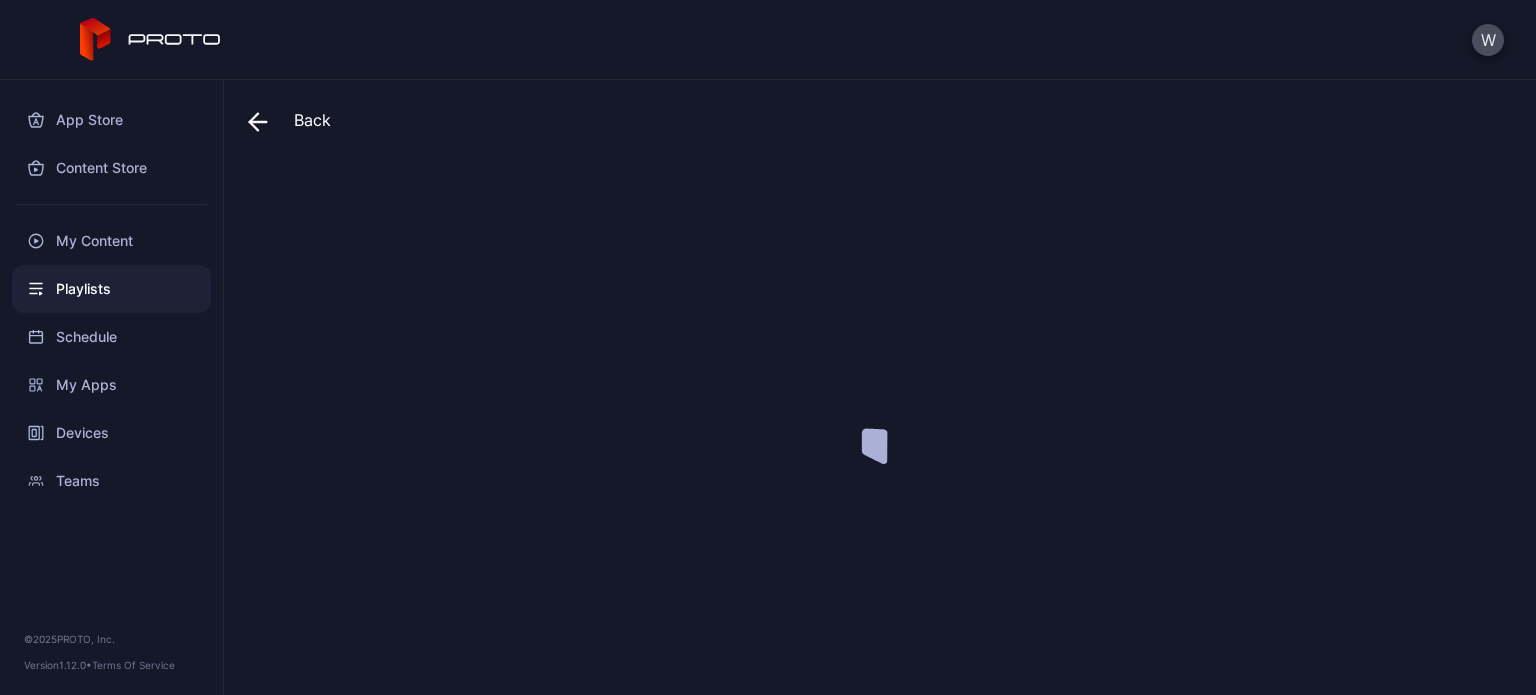 click at bounding box center [888, 419] 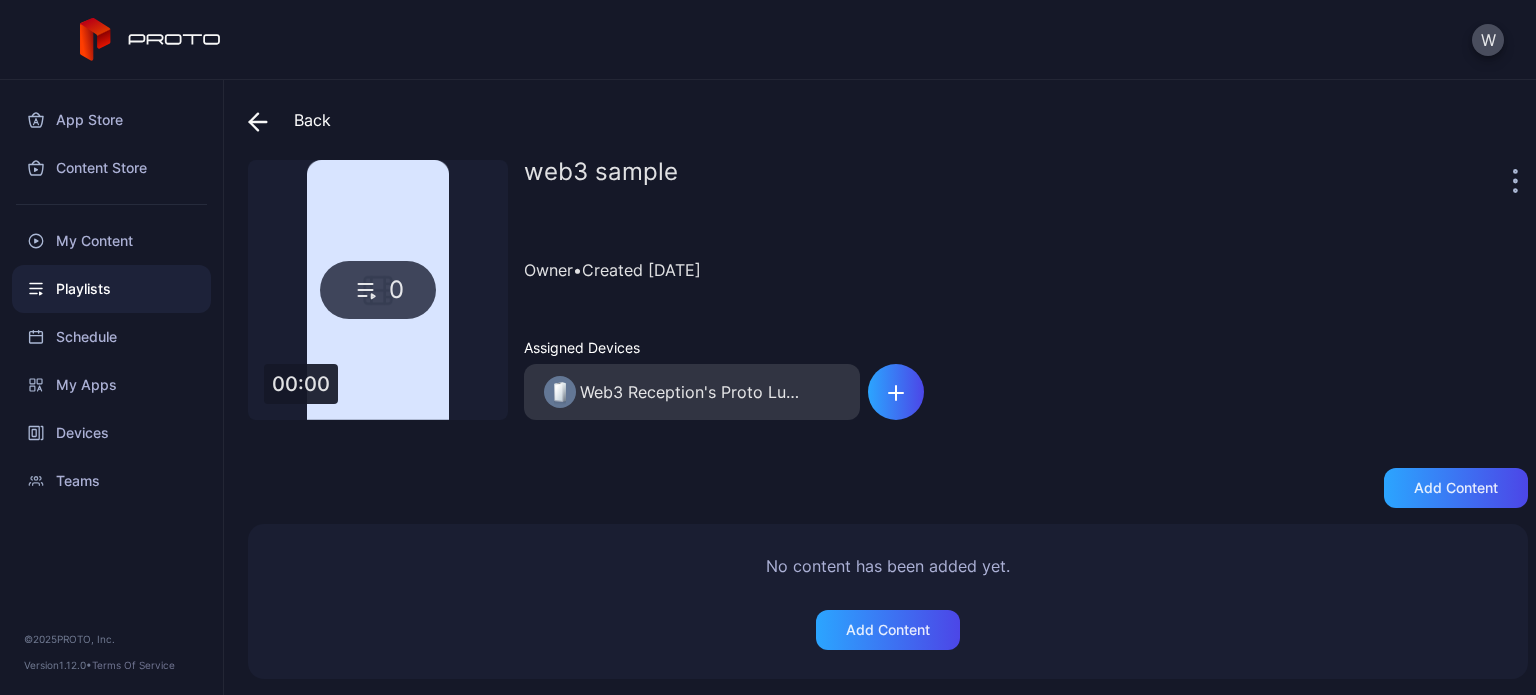 click on "0" at bounding box center (378, 290) 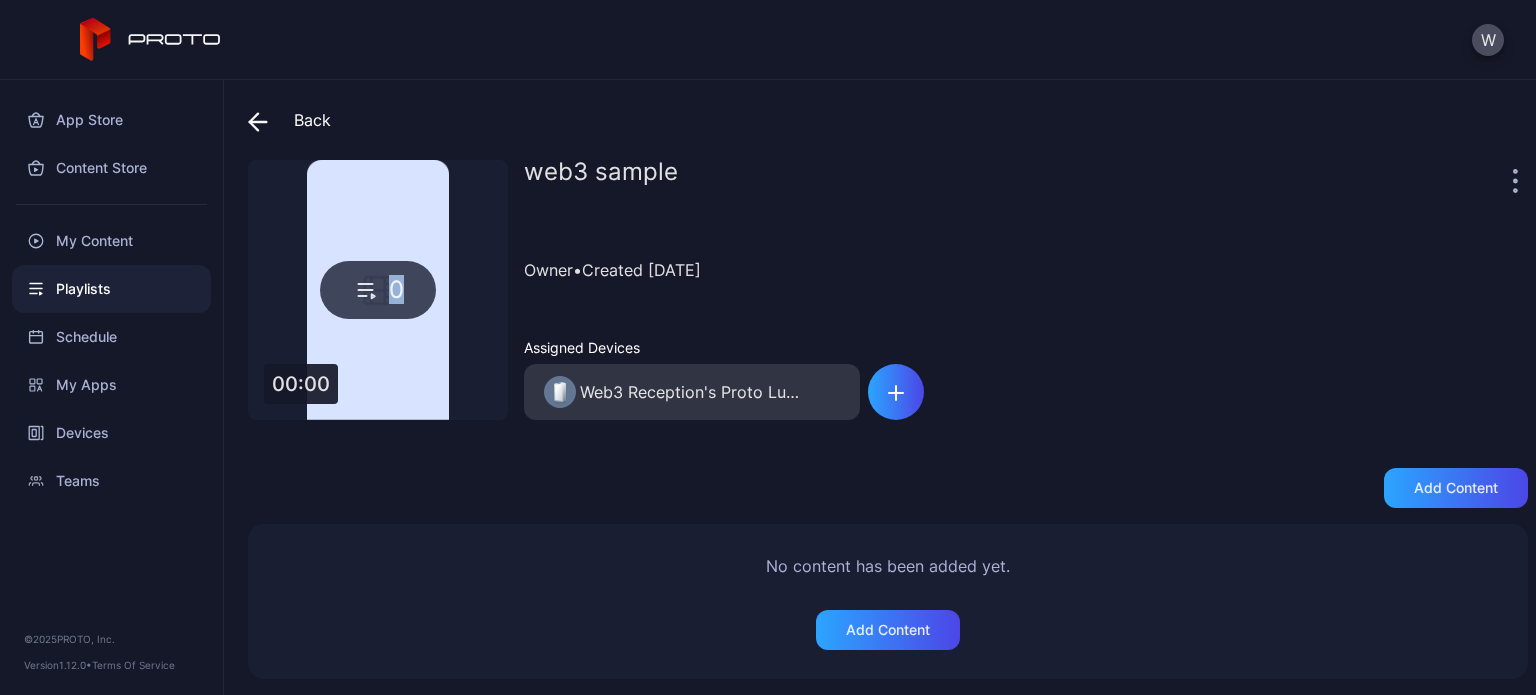 click on "0" at bounding box center [378, 290] 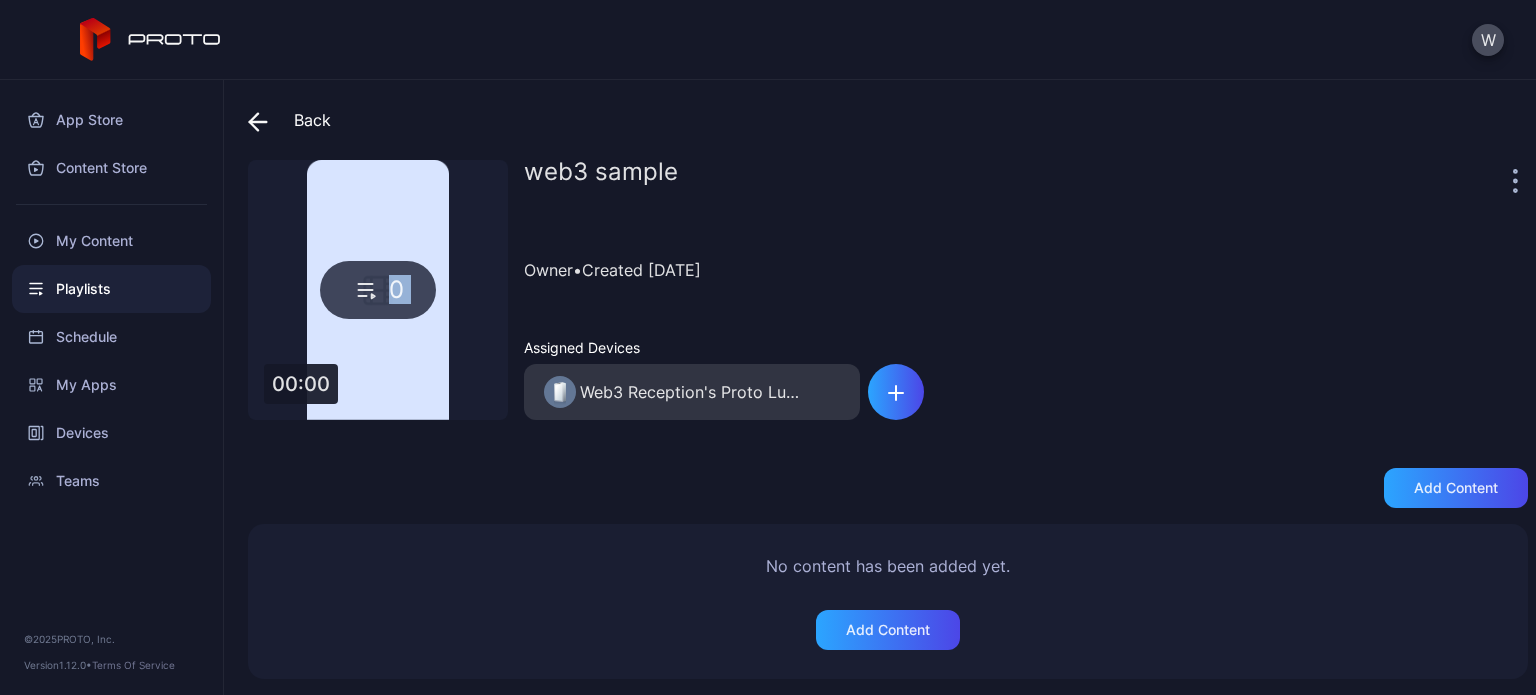 click on "0" at bounding box center (378, 290) 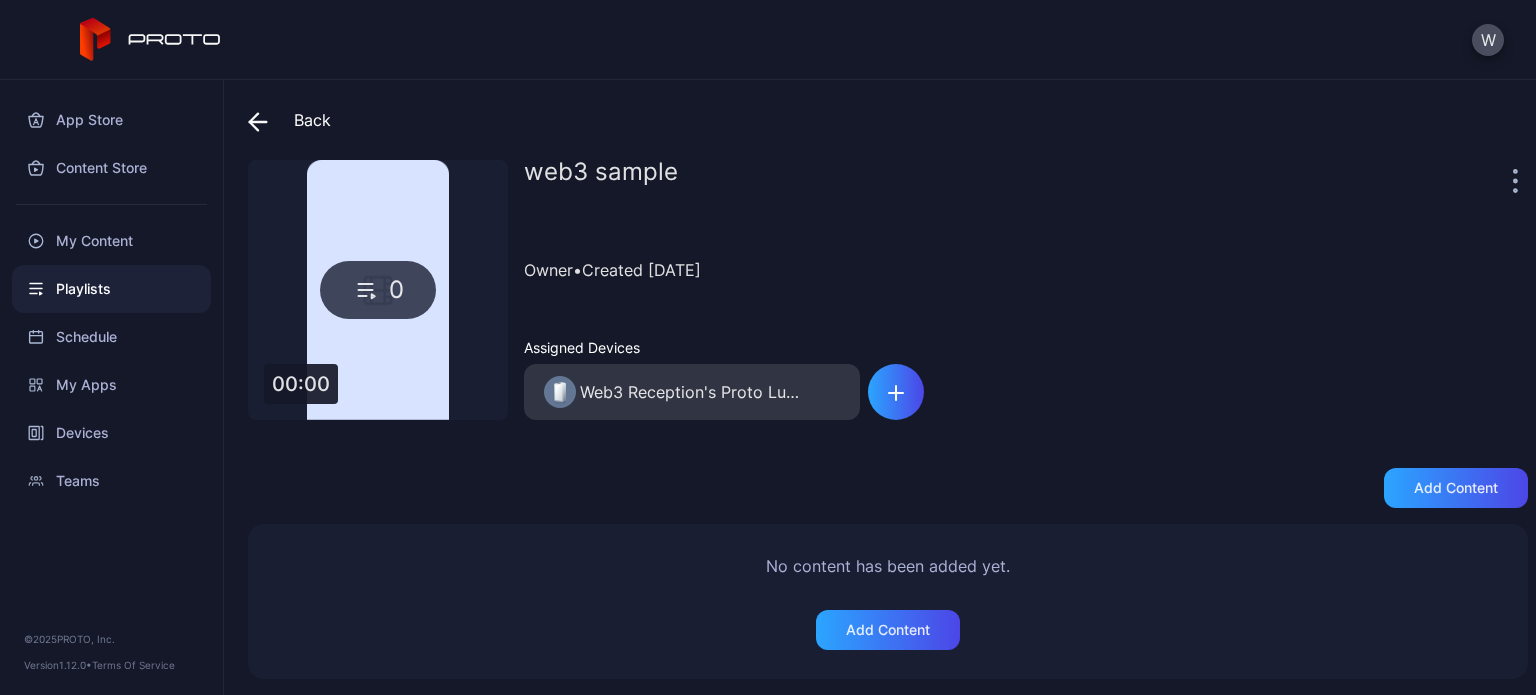 click 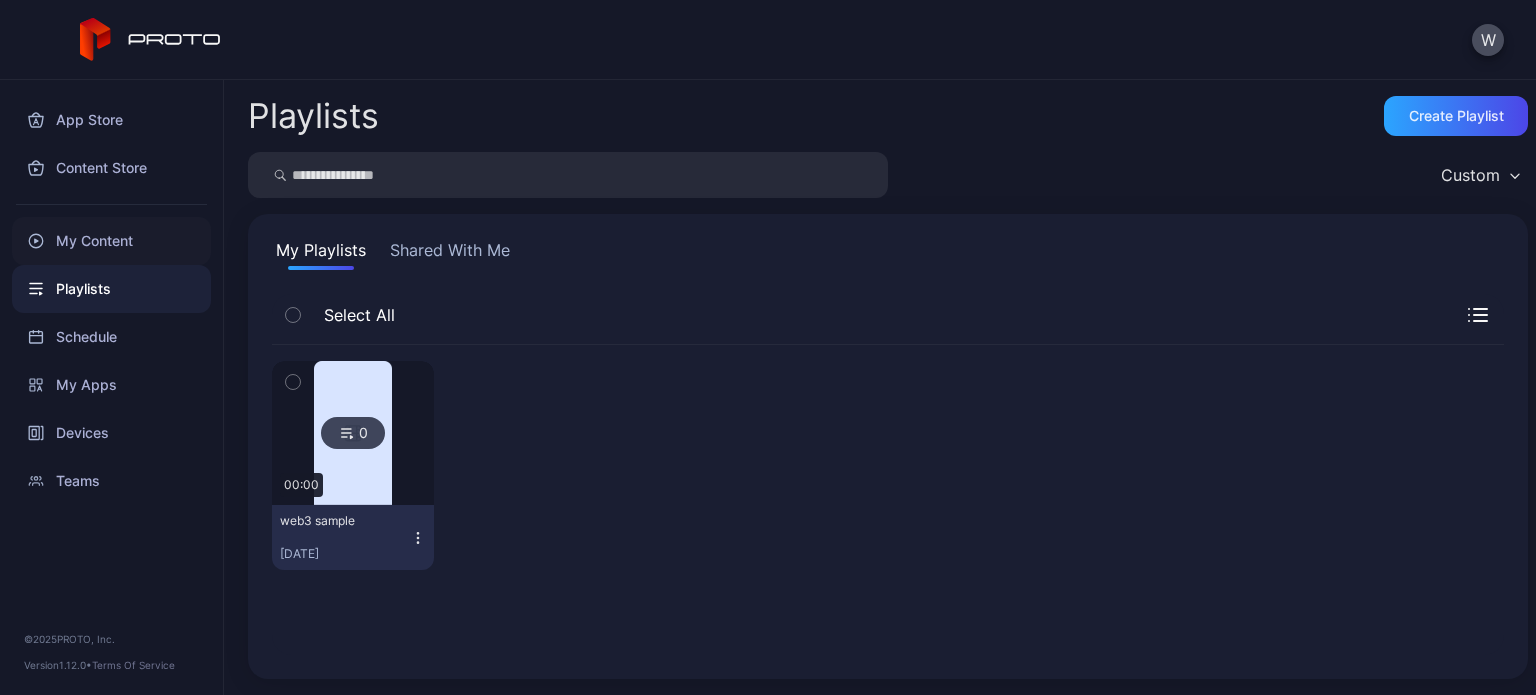 click on "My Content" at bounding box center [111, 241] 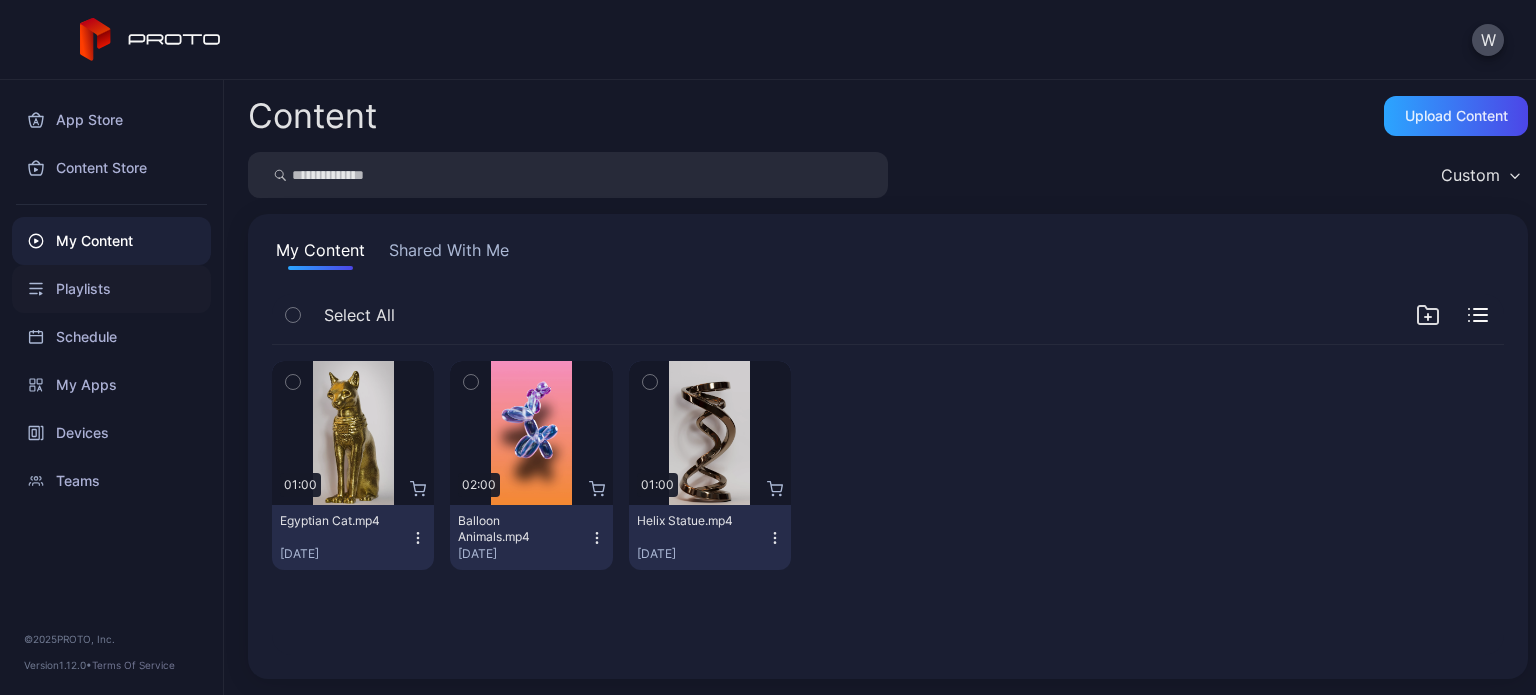 click on "Playlists" at bounding box center [111, 289] 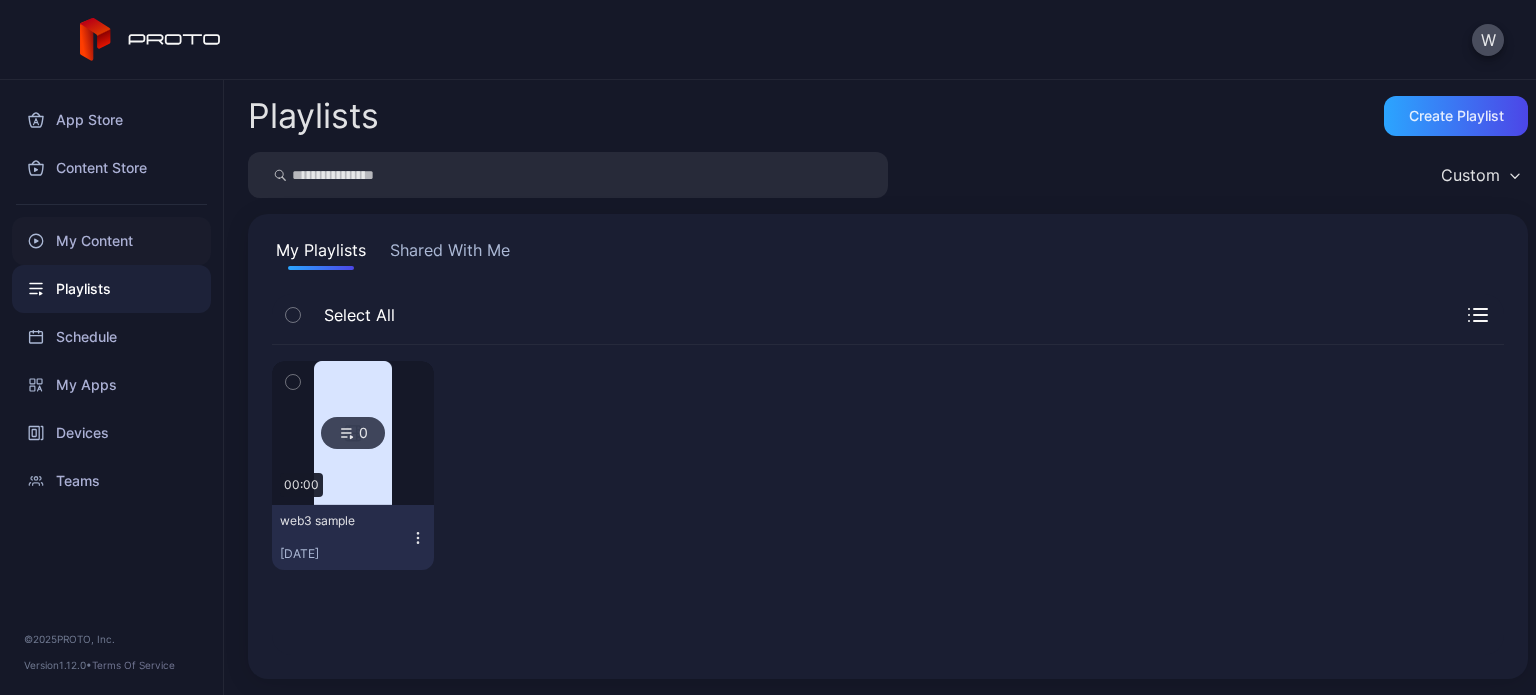 click on "My Content" at bounding box center [111, 241] 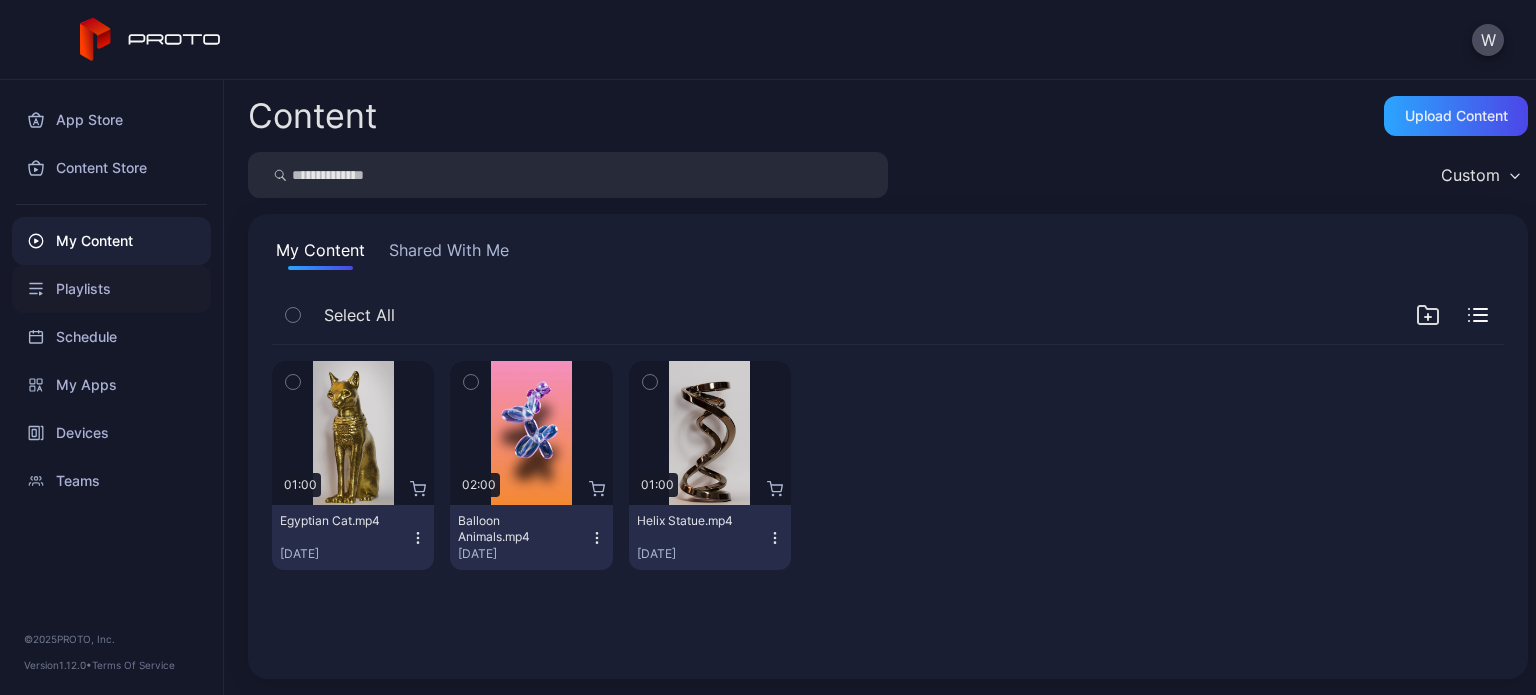 click on "Playlists" at bounding box center (111, 289) 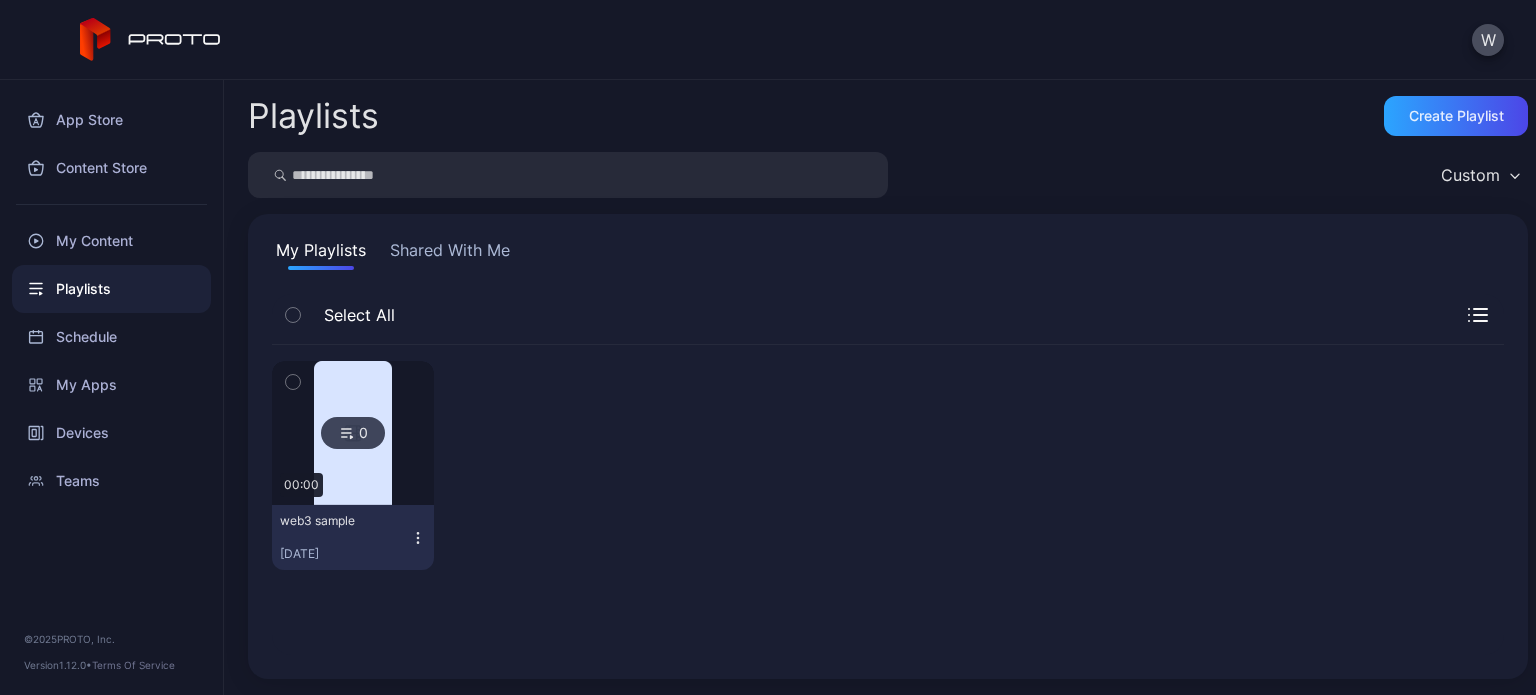click on "00:00" at bounding box center [301, 485] 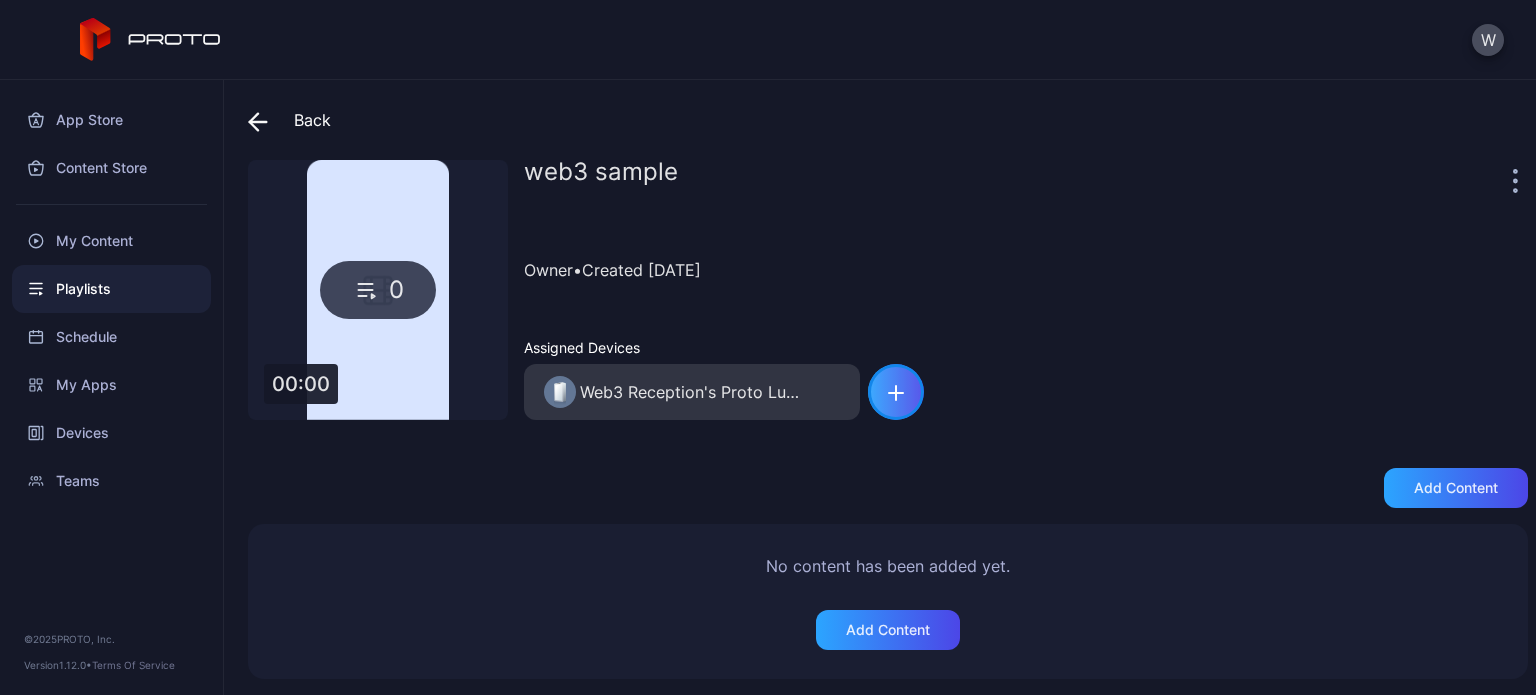 click at bounding box center [896, 392] 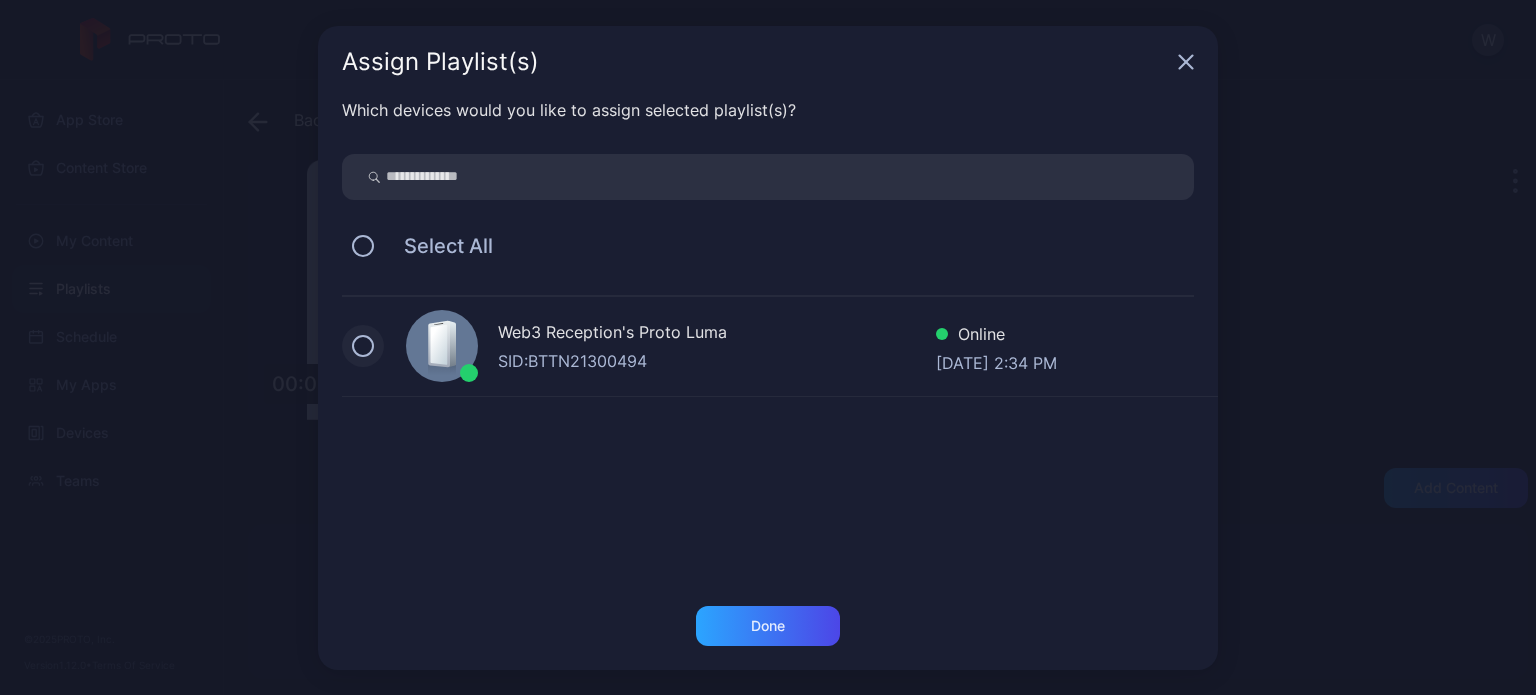 click at bounding box center (363, 346) 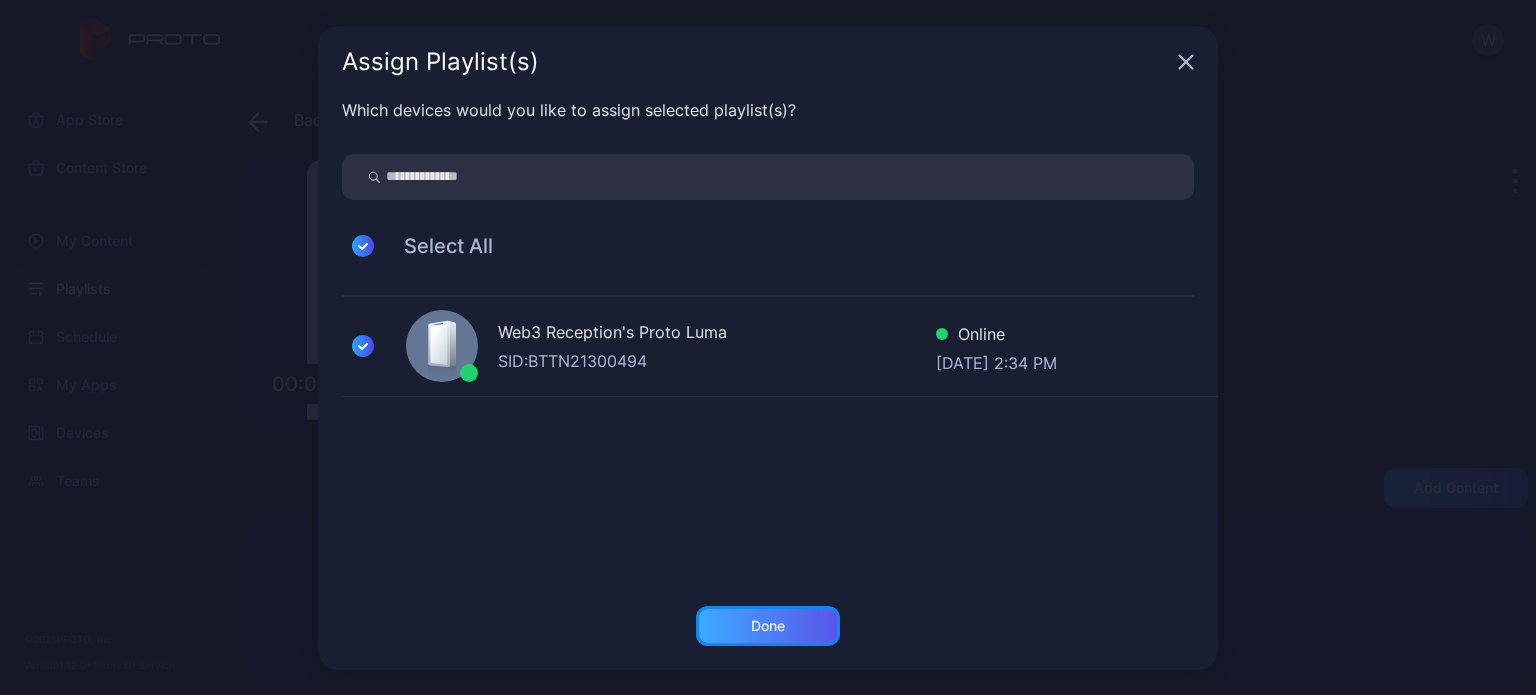 click on "Done" at bounding box center (768, 626) 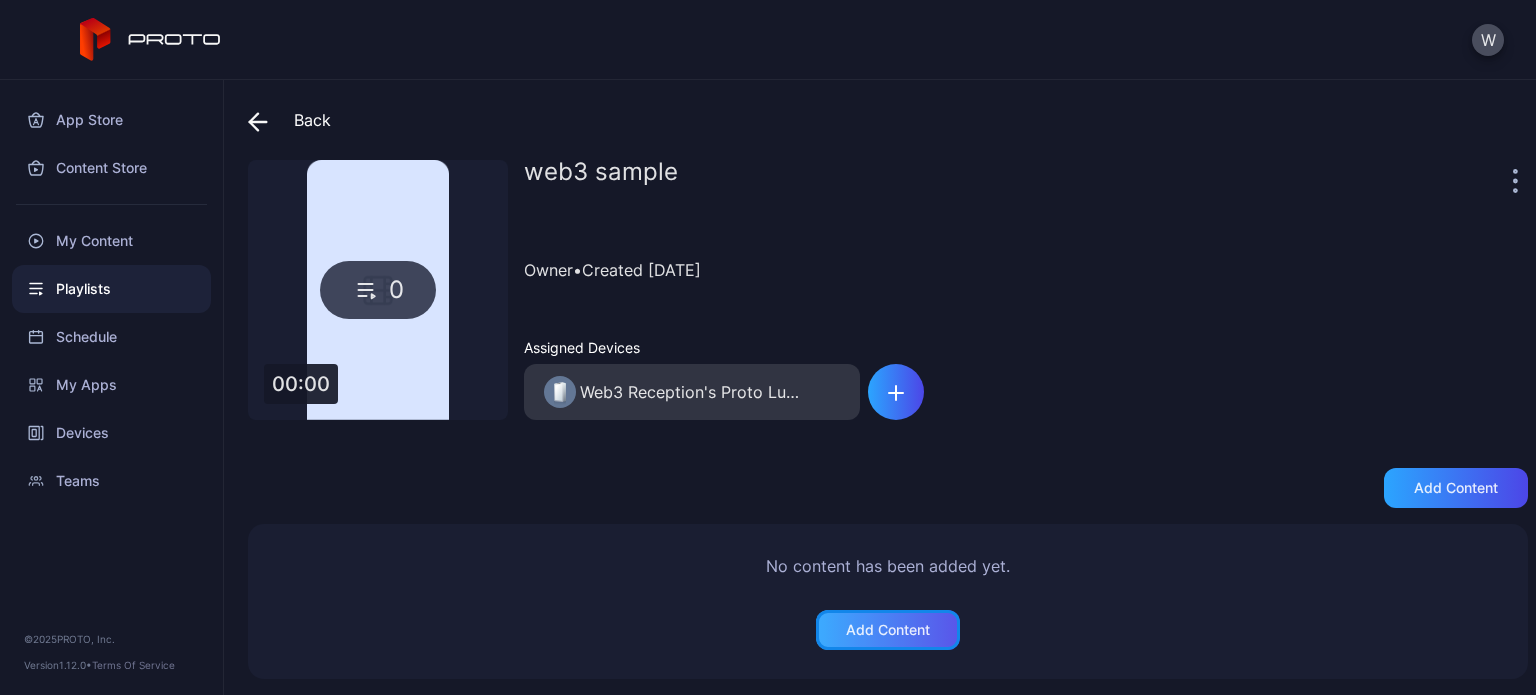 click on "Add Content" at bounding box center [888, 630] 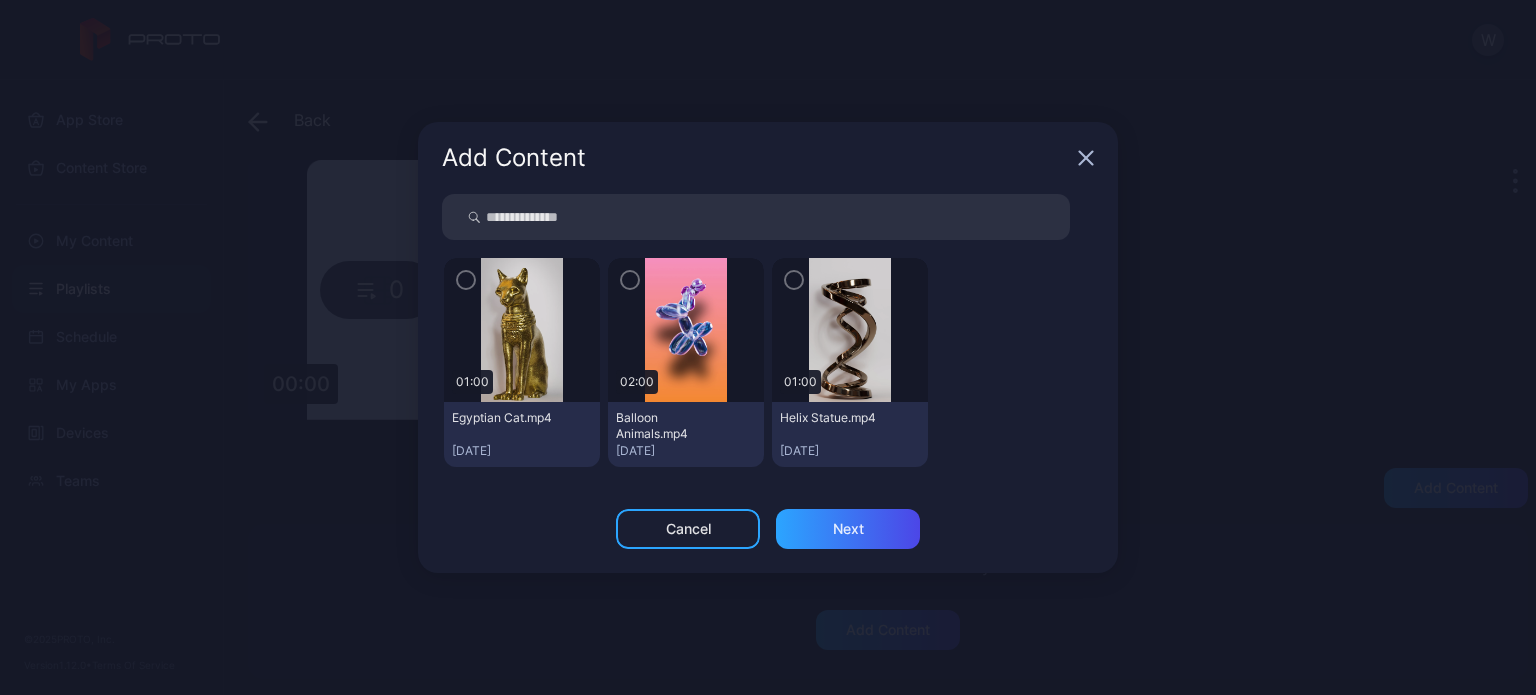 click on "Add Content" at bounding box center [768, 158] 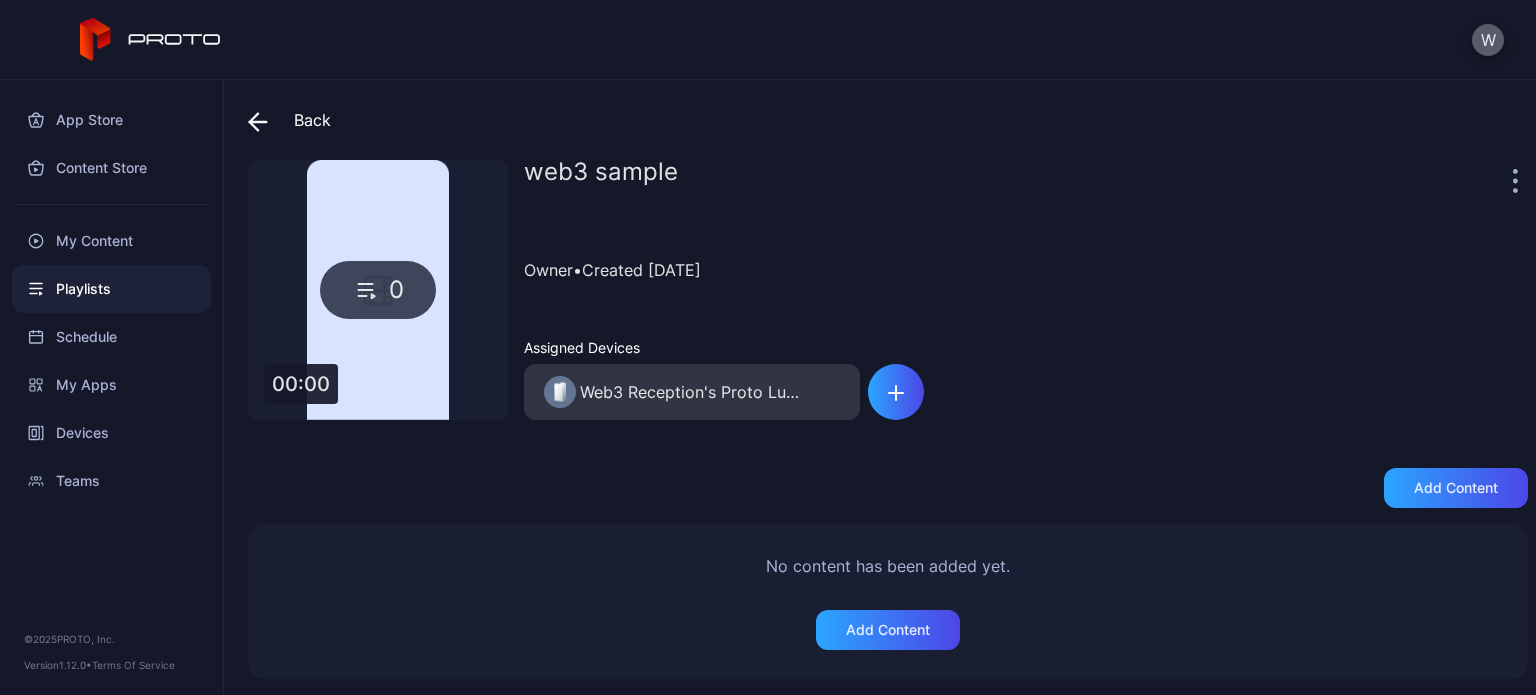 click on "W" at bounding box center [1488, 40] 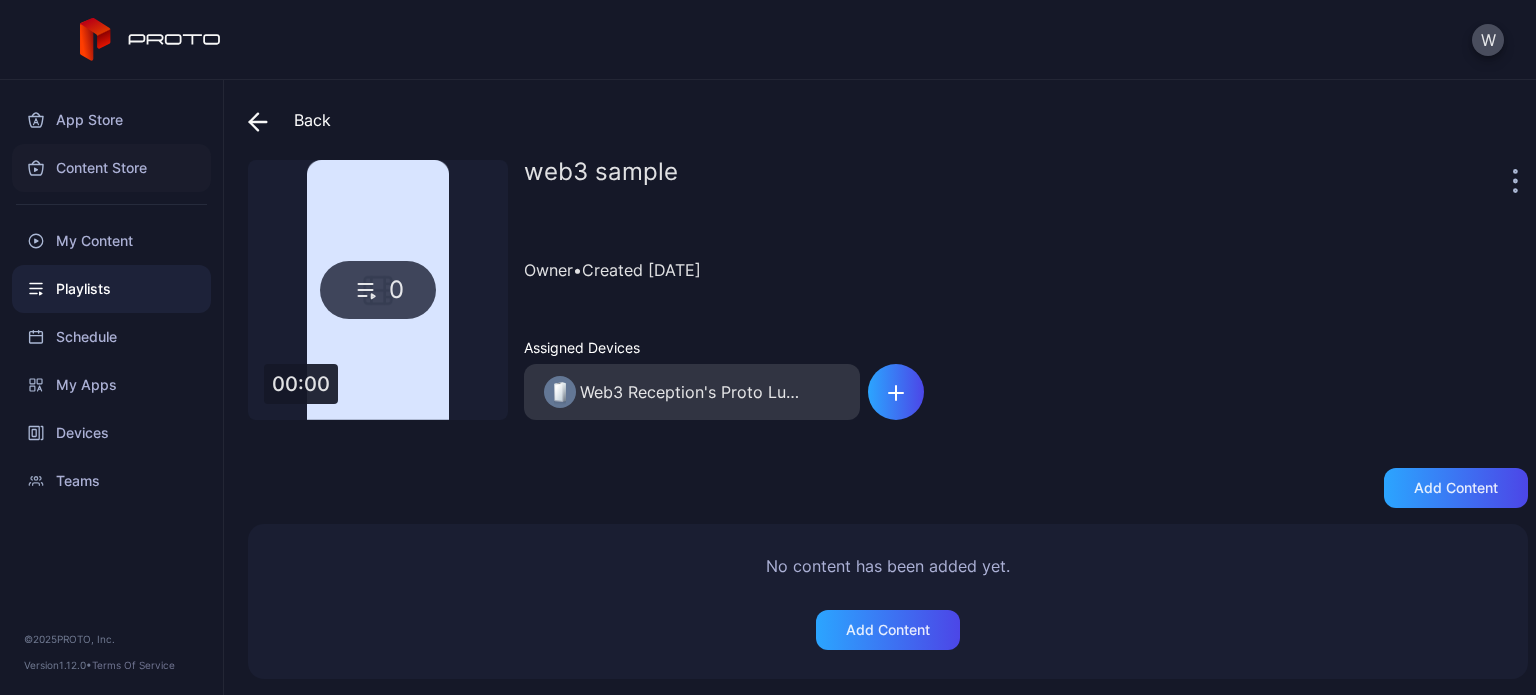 click on "Content Store" at bounding box center [111, 168] 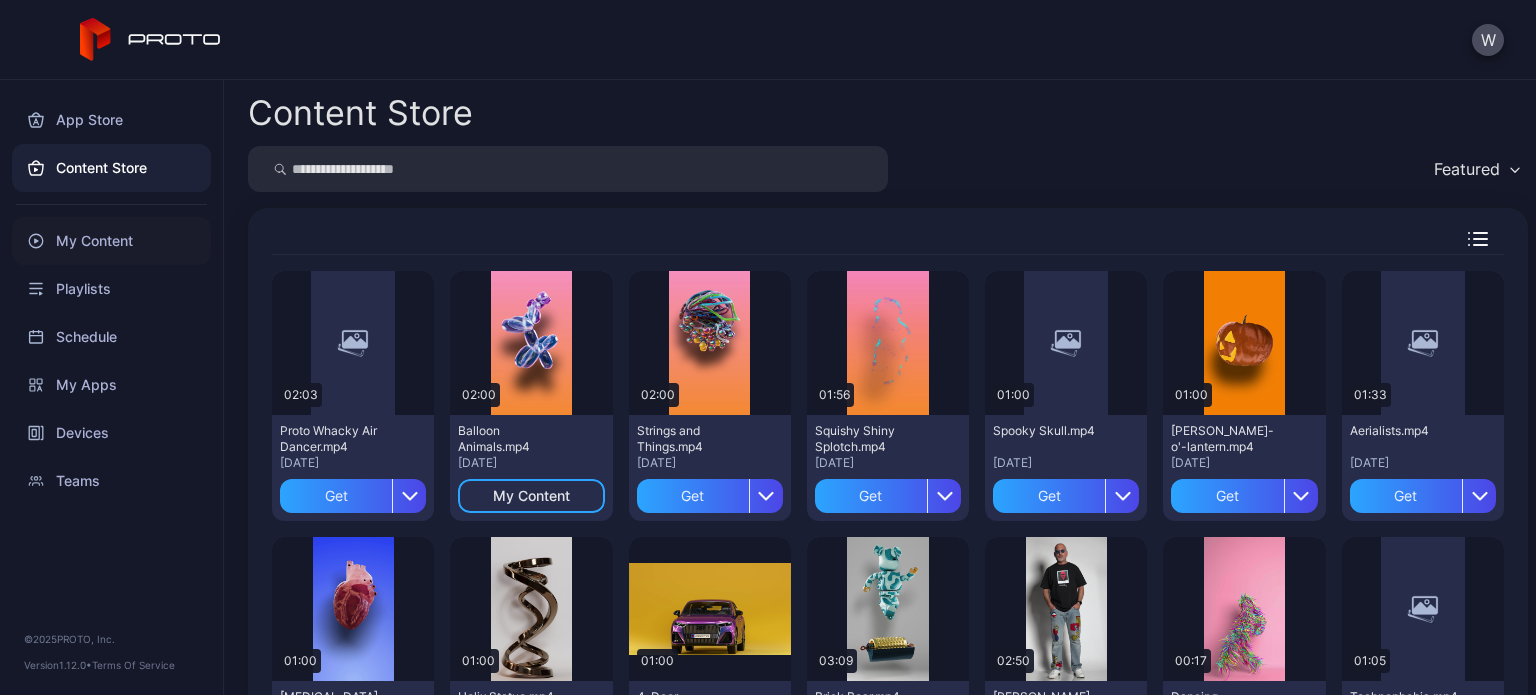 click on "My Content" at bounding box center (111, 241) 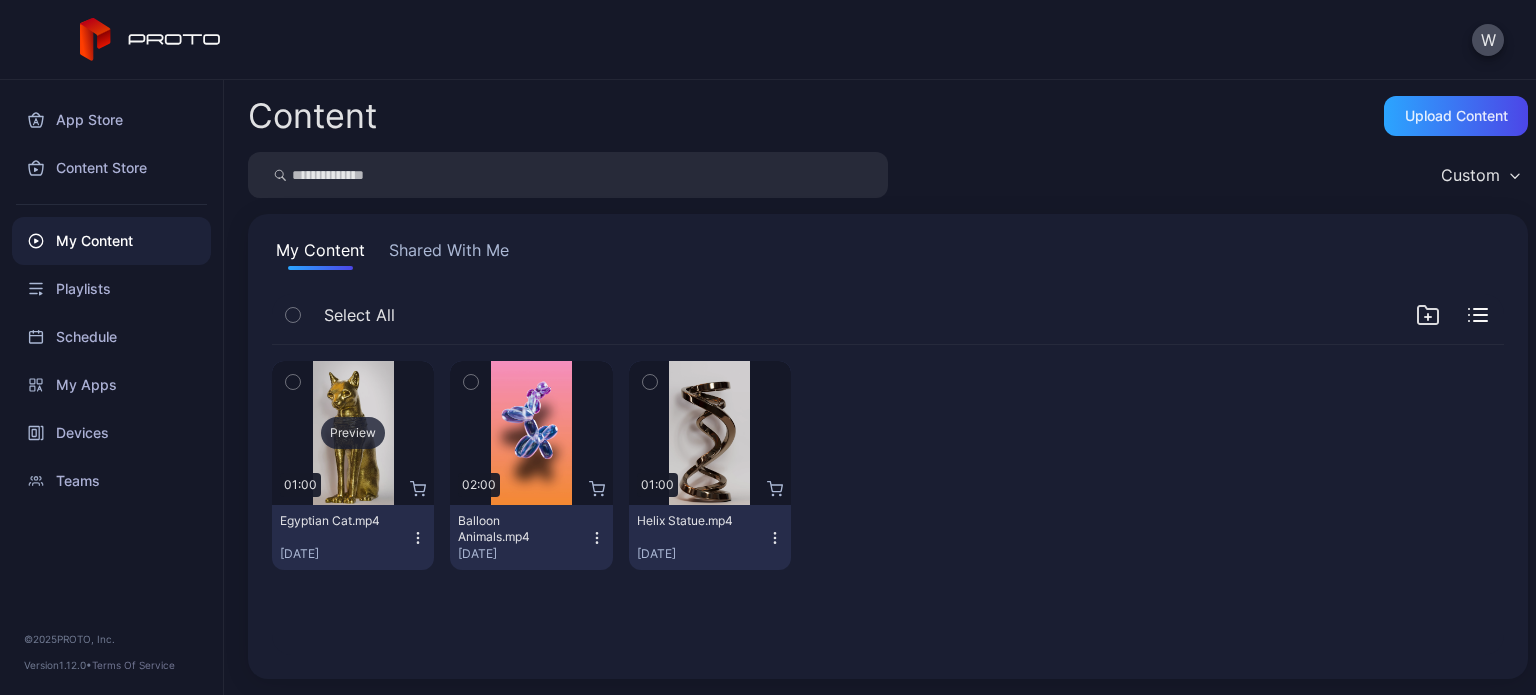 click on "Preview" at bounding box center [353, 433] 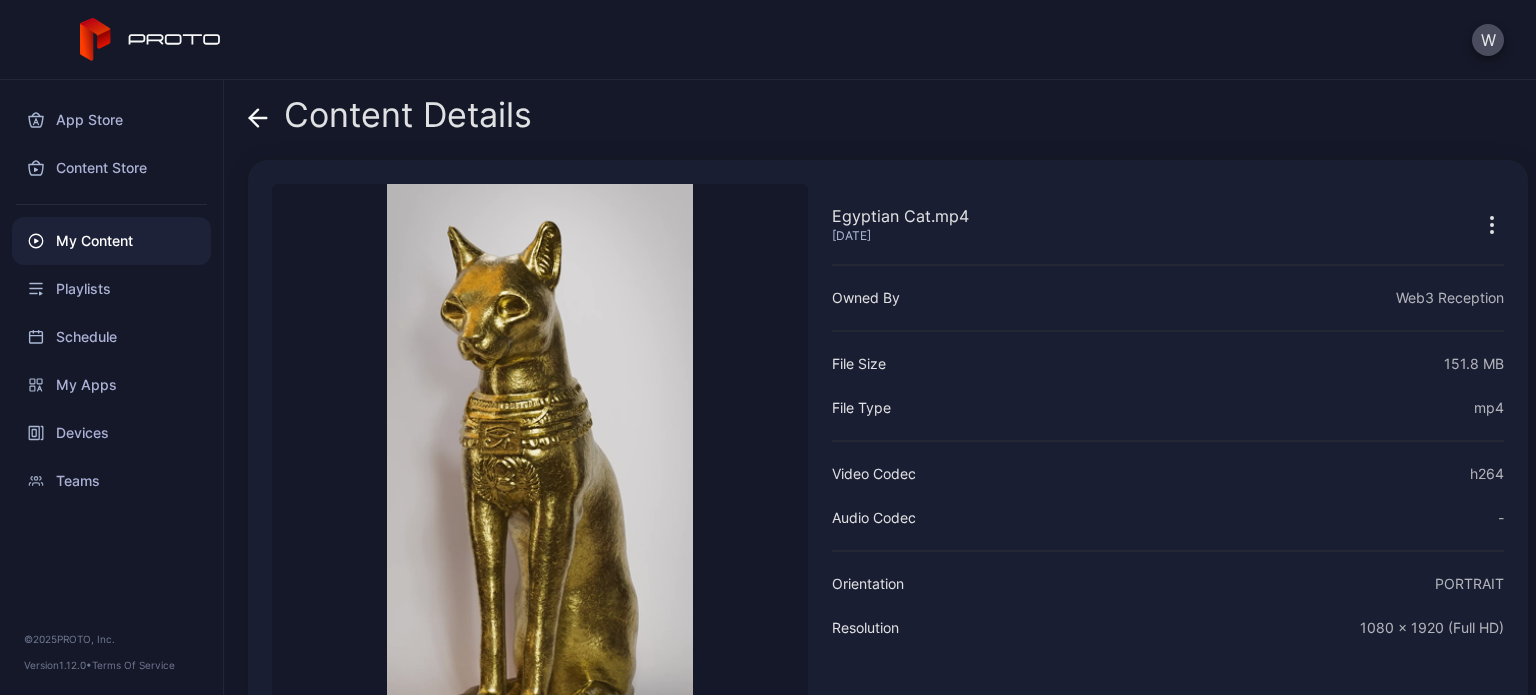 click 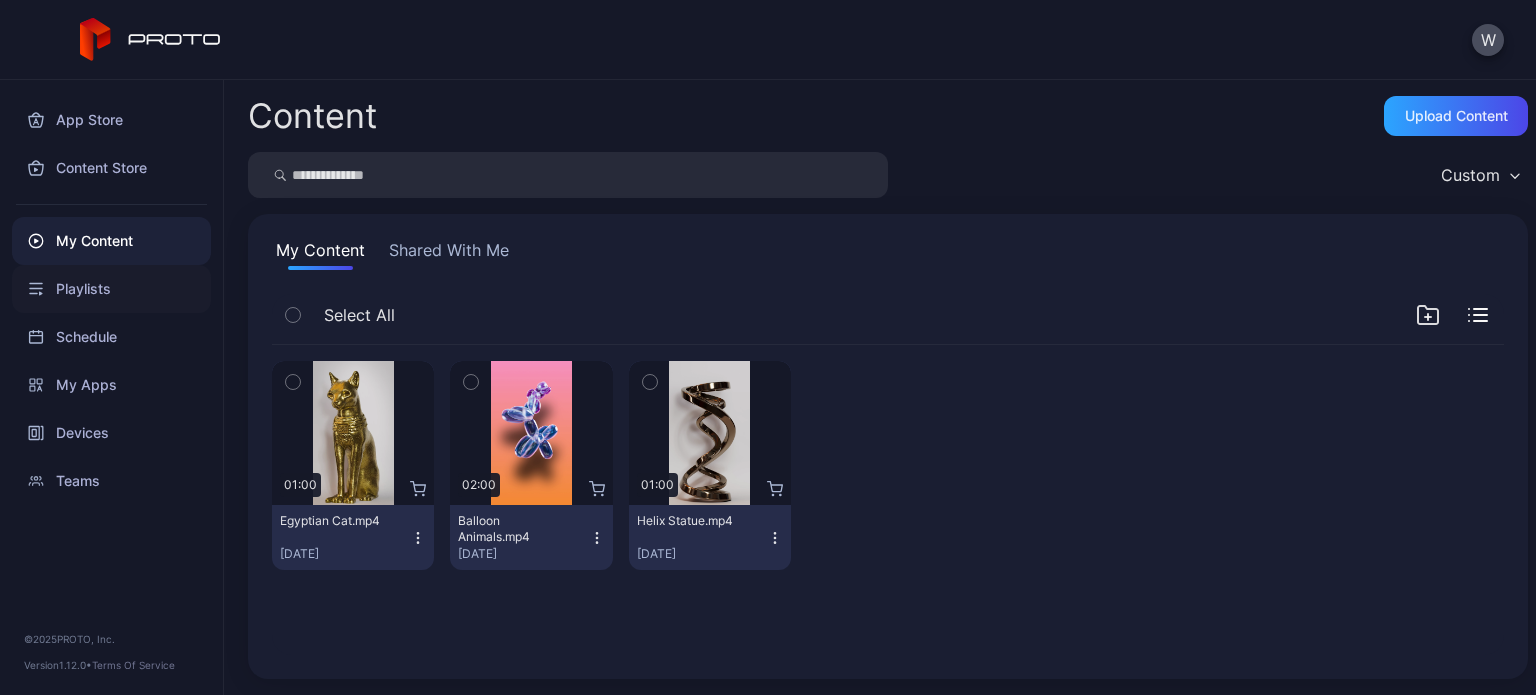 click on "Playlists" at bounding box center [111, 289] 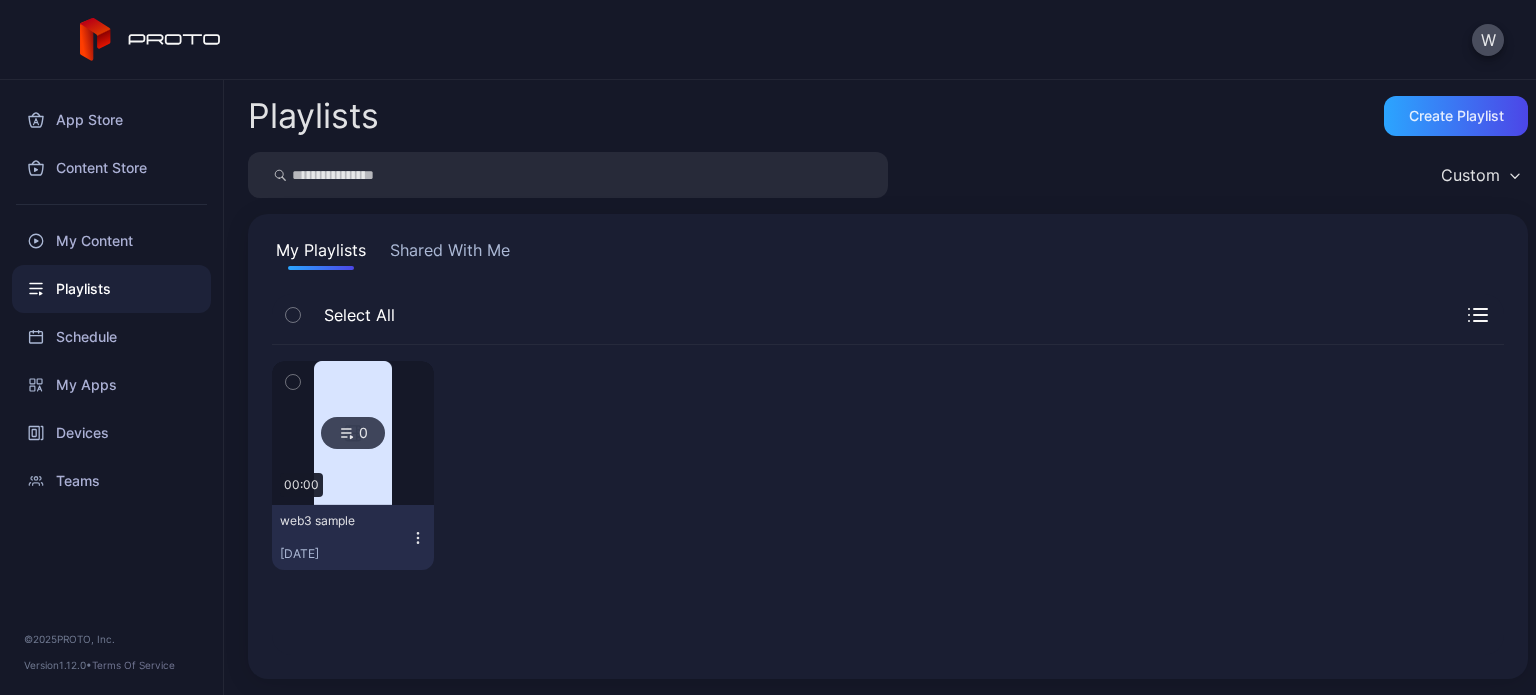 click at bounding box center (353, 433) 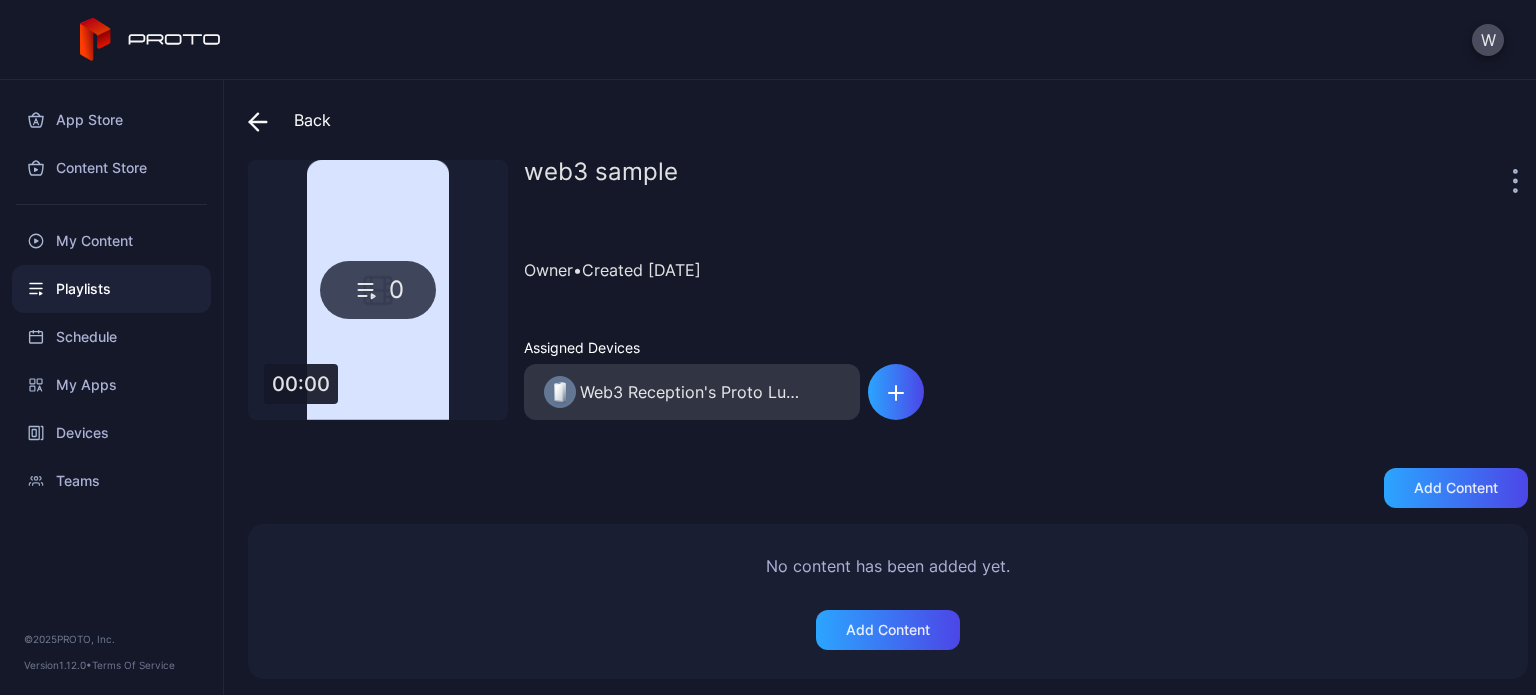 click at bounding box center (263, 120) 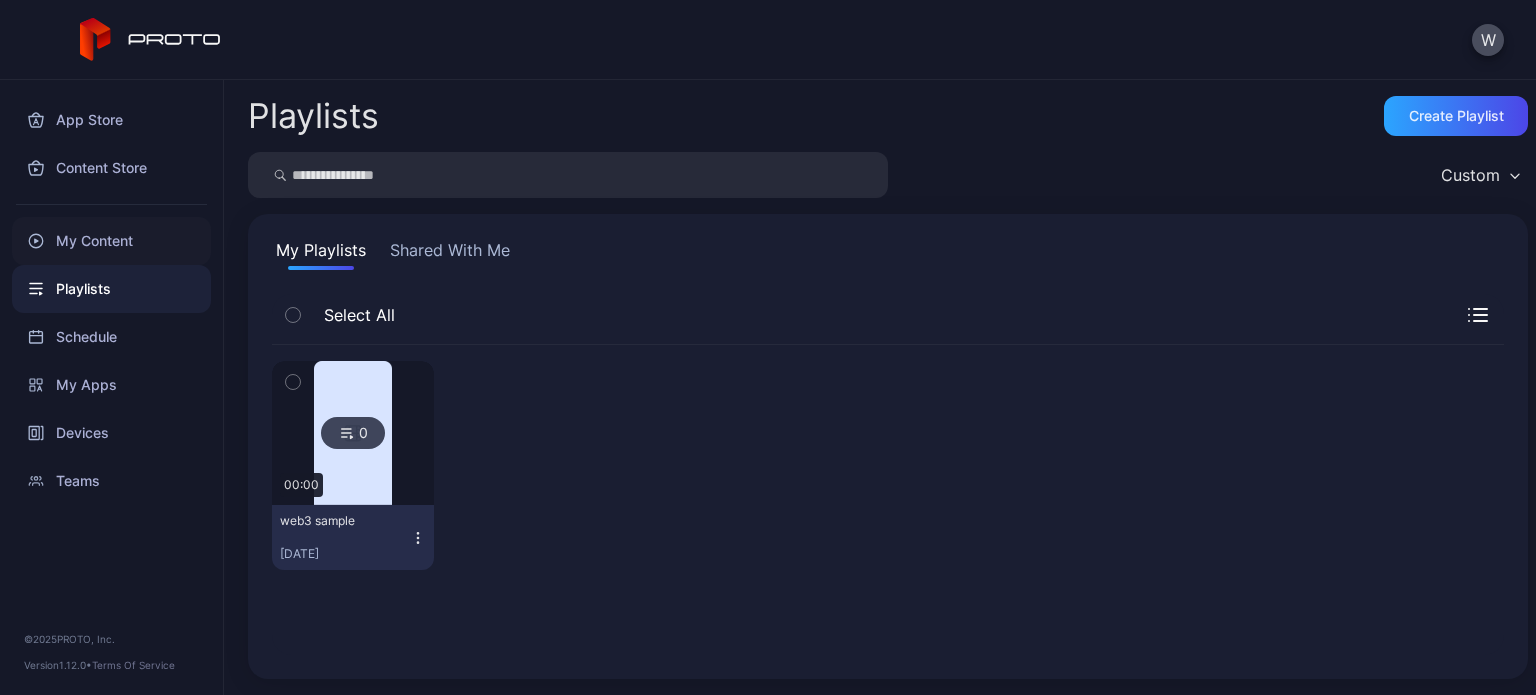 click on "My Content" at bounding box center [111, 241] 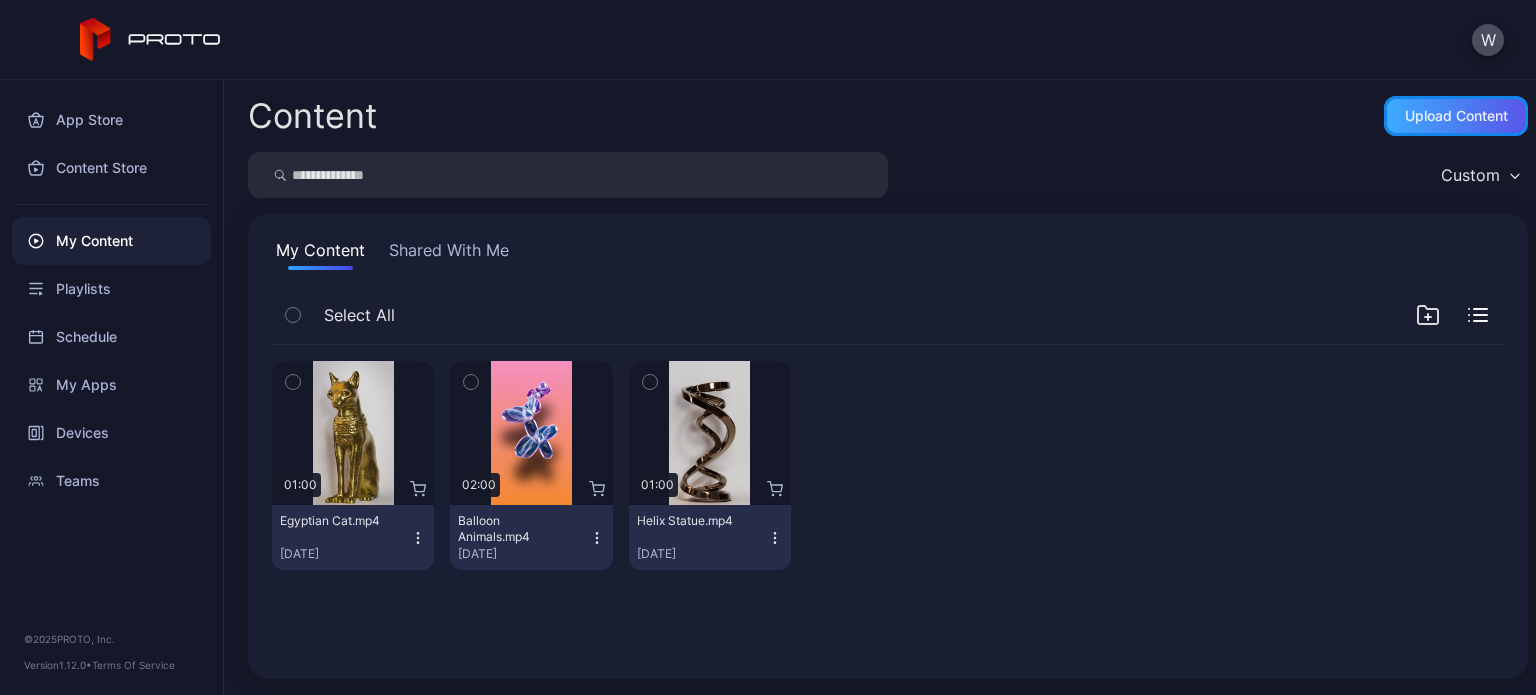 click on "Upload Content" at bounding box center (1456, 116) 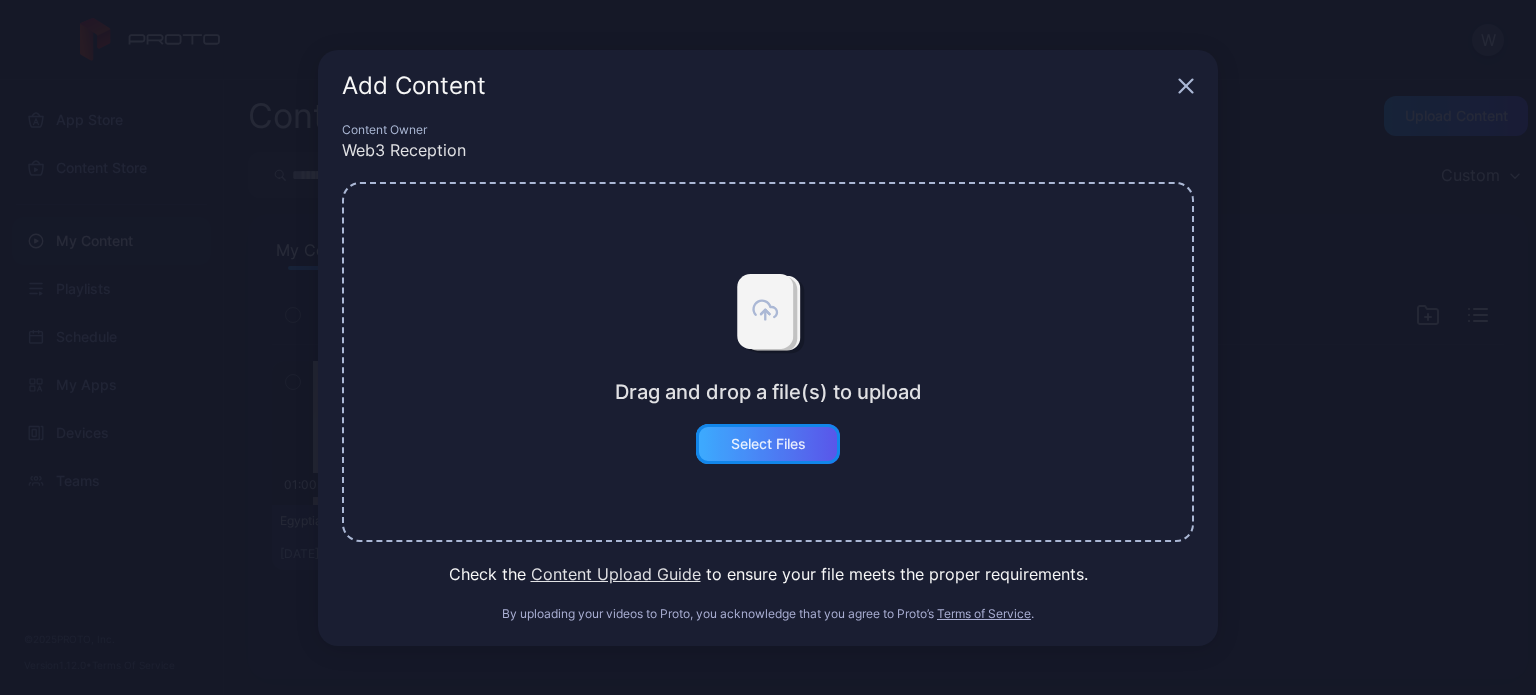 click on "Select Files" at bounding box center (768, 444) 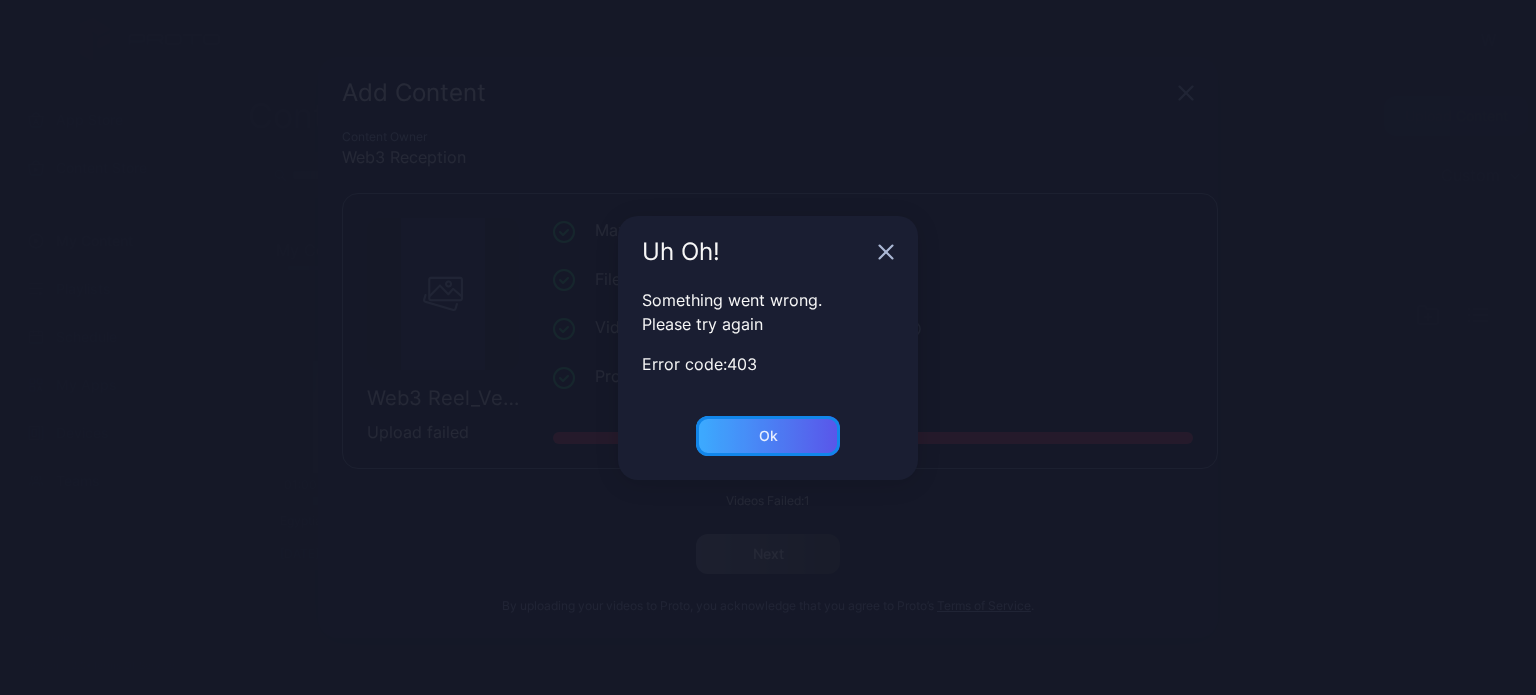 click on "Ok" at bounding box center [768, 436] 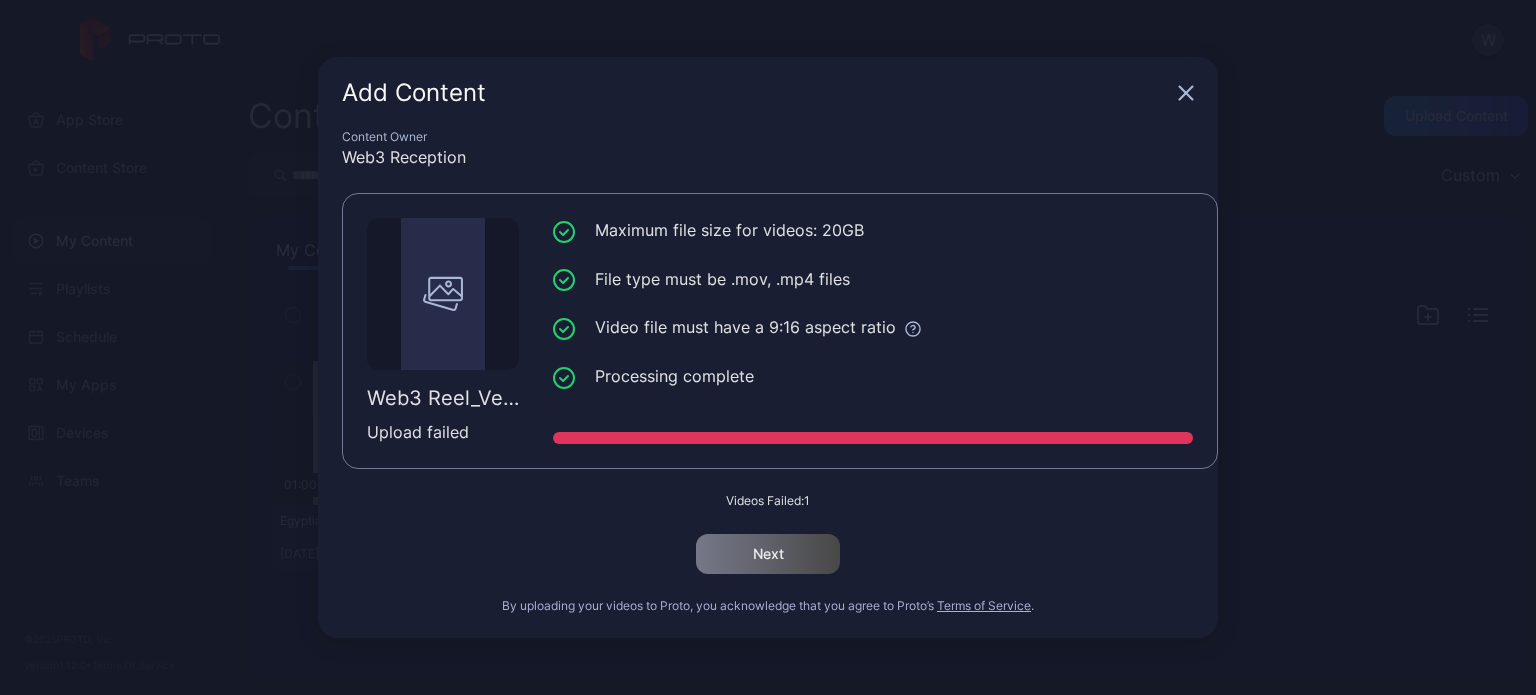 click on "Add Content" at bounding box center (768, 93) 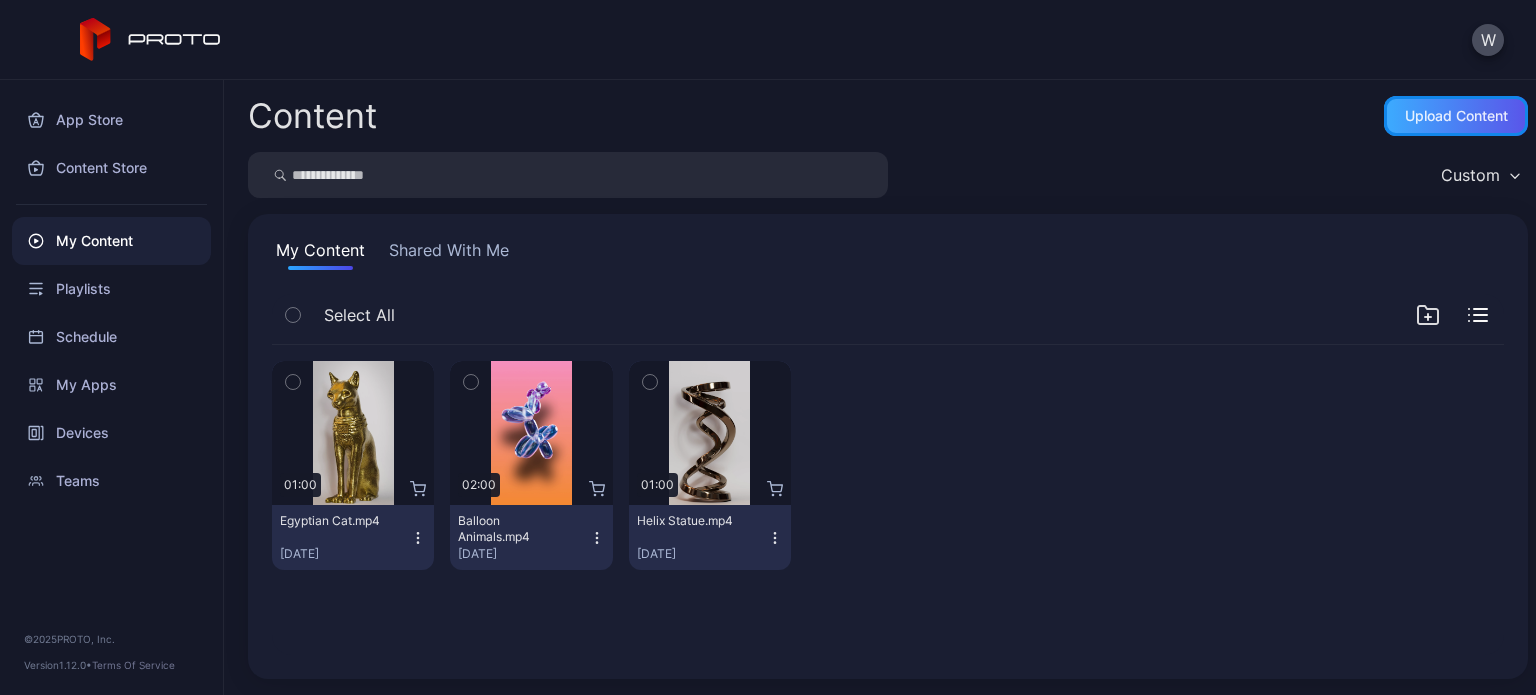 click on "Upload Content" at bounding box center (1456, 116) 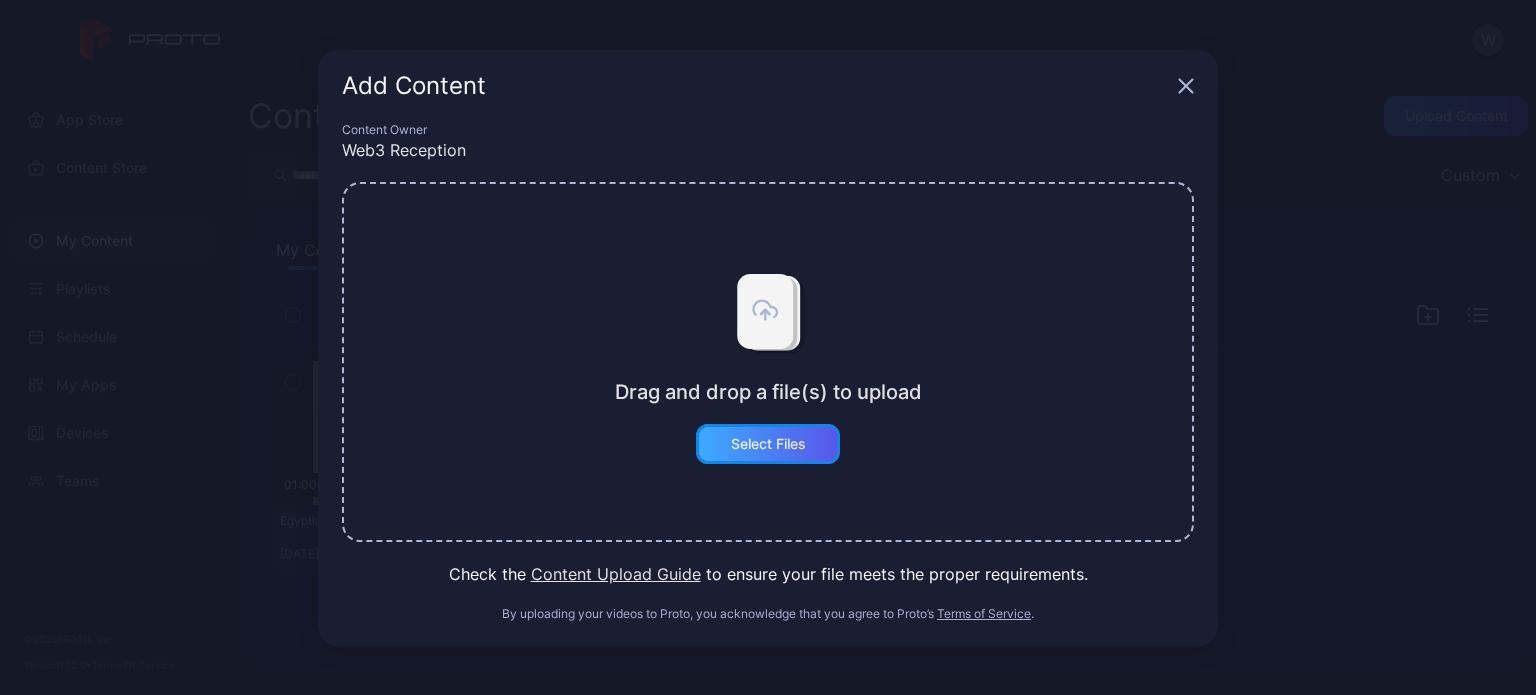 click on "Select Files" at bounding box center (768, 444) 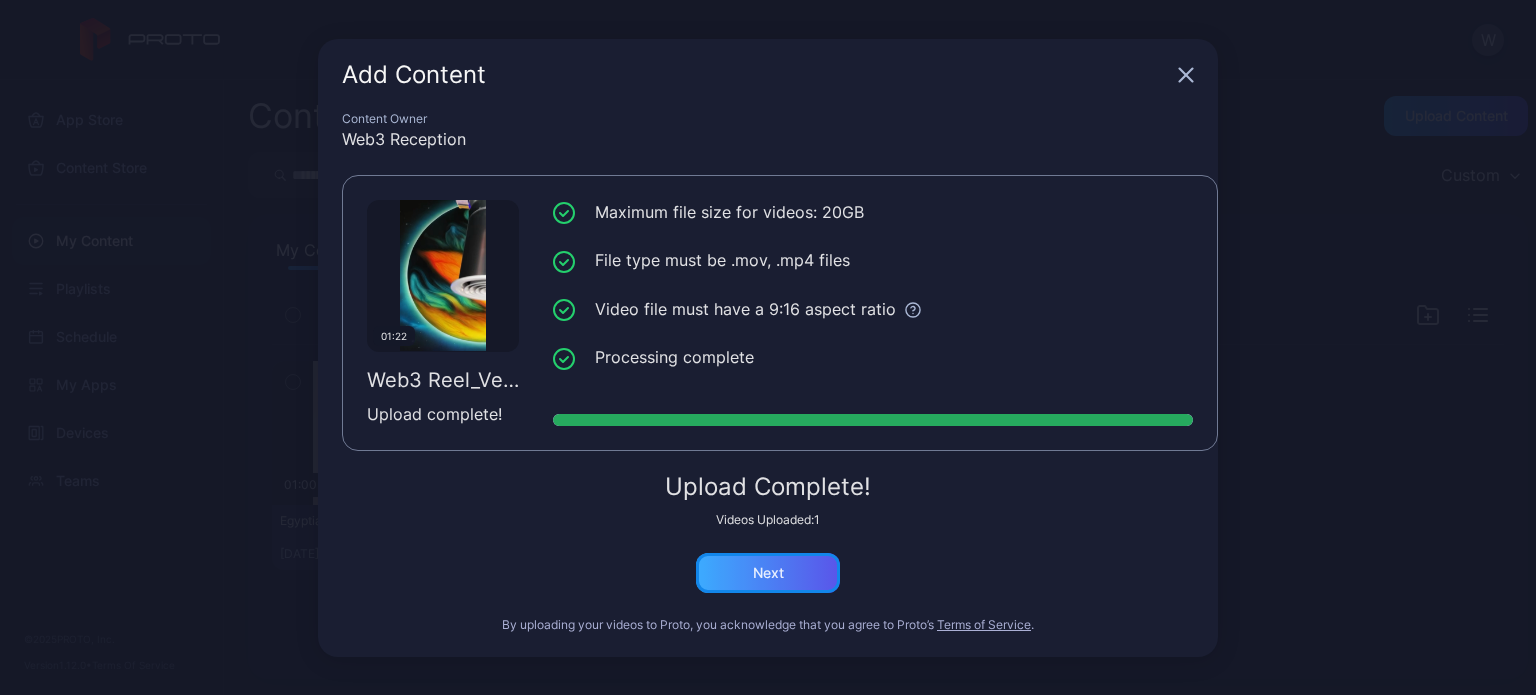 click on "Next" at bounding box center [768, 573] 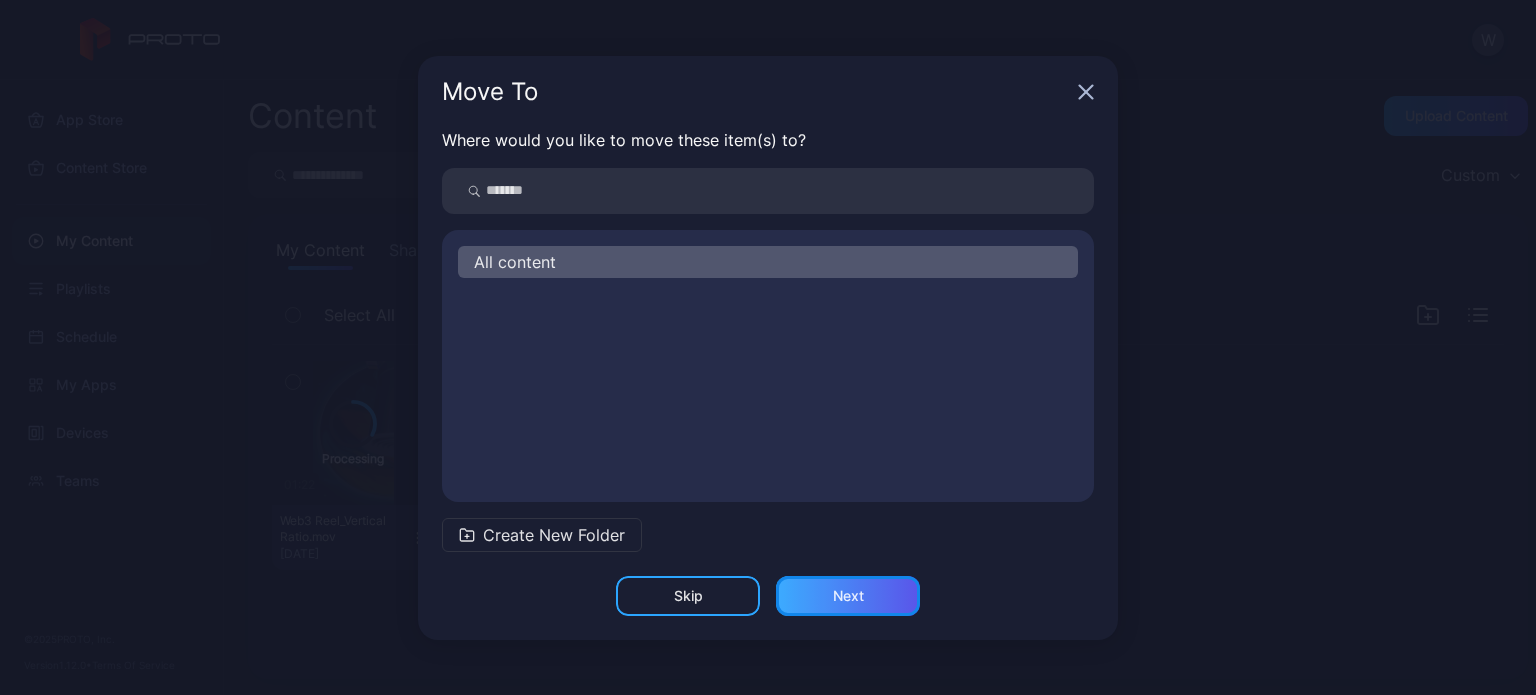 click on "Next" at bounding box center [848, 596] 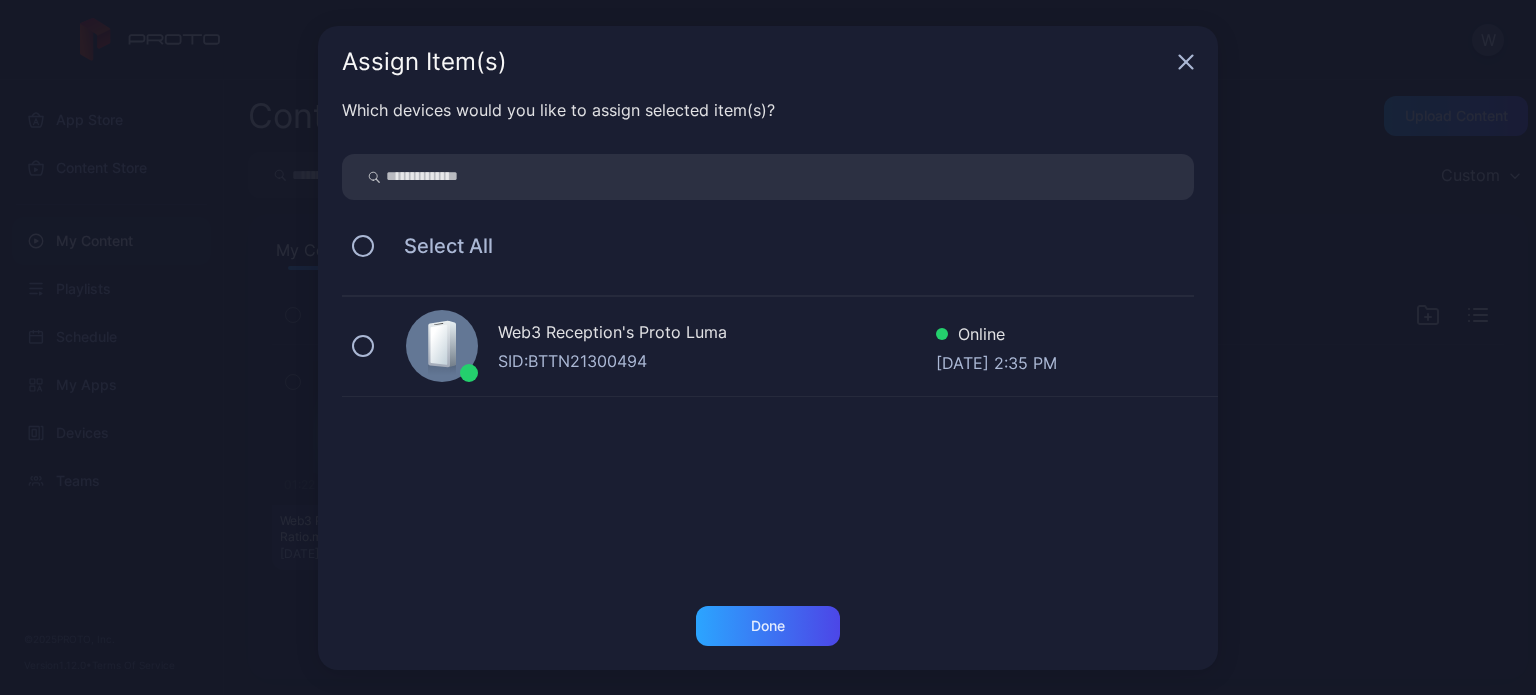 click on "Web3 Reception's Proto Luma SID:  BTTN21300494 Online Jul 29, 2025 at 2:35 PM" at bounding box center [780, 347] 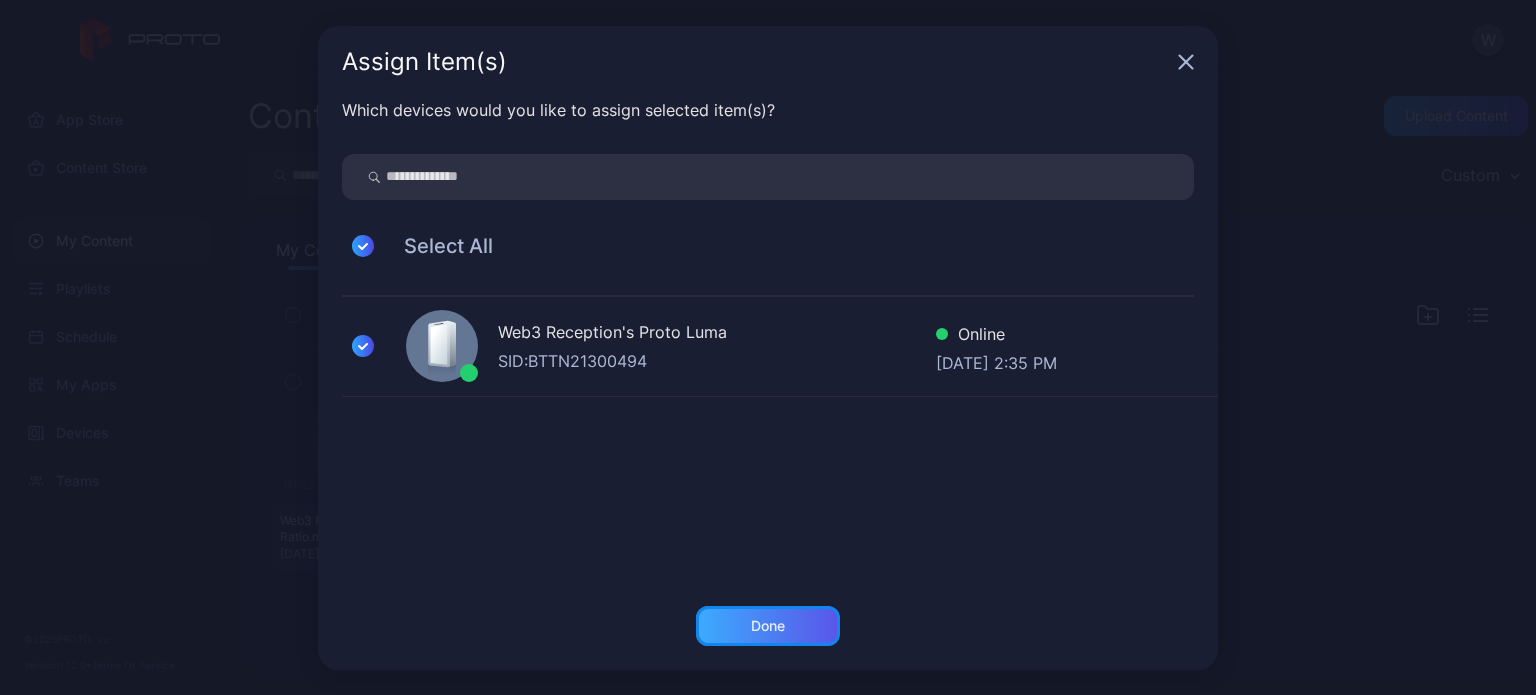 click on "Done" at bounding box center (768, 626) 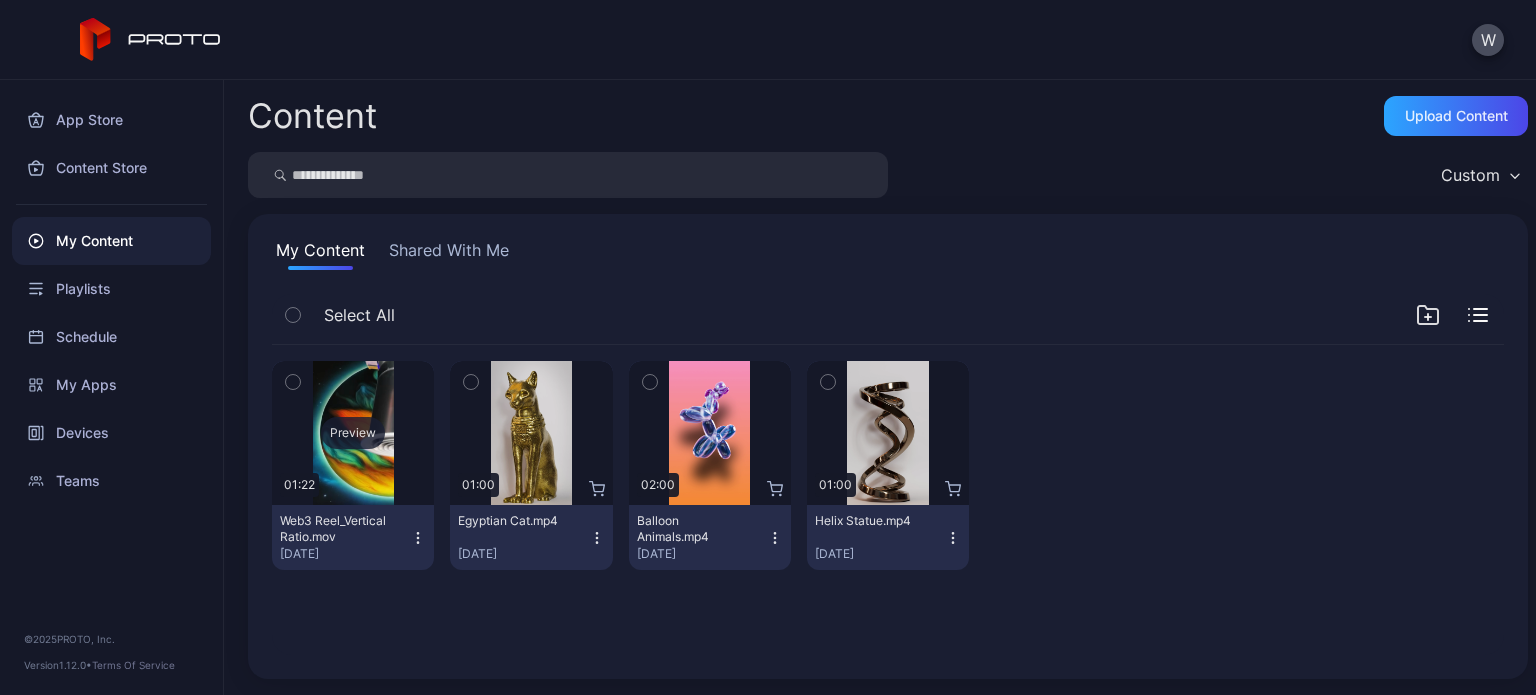 click on "Preview" at bounding box center (353, 433) 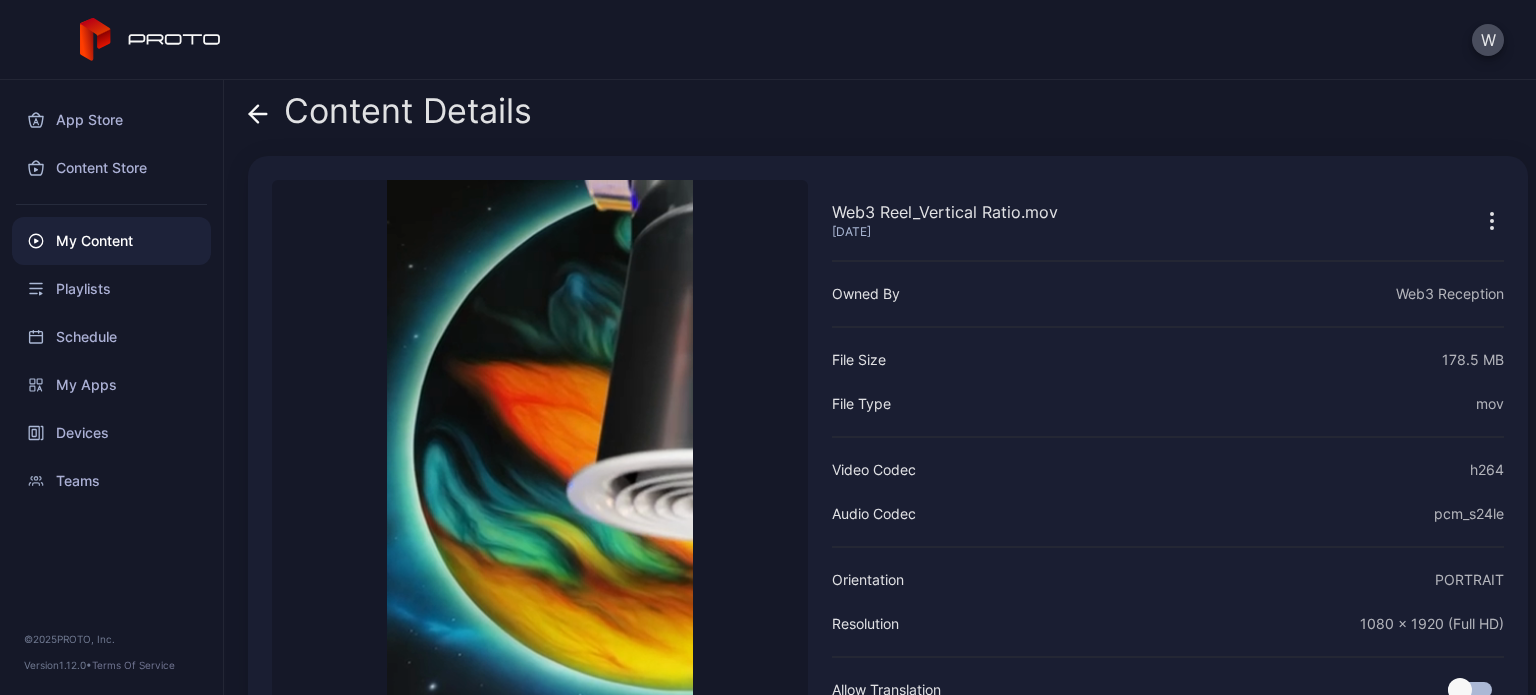 scroll, scrollTop: 0, scrollLeft: 0, axis: both 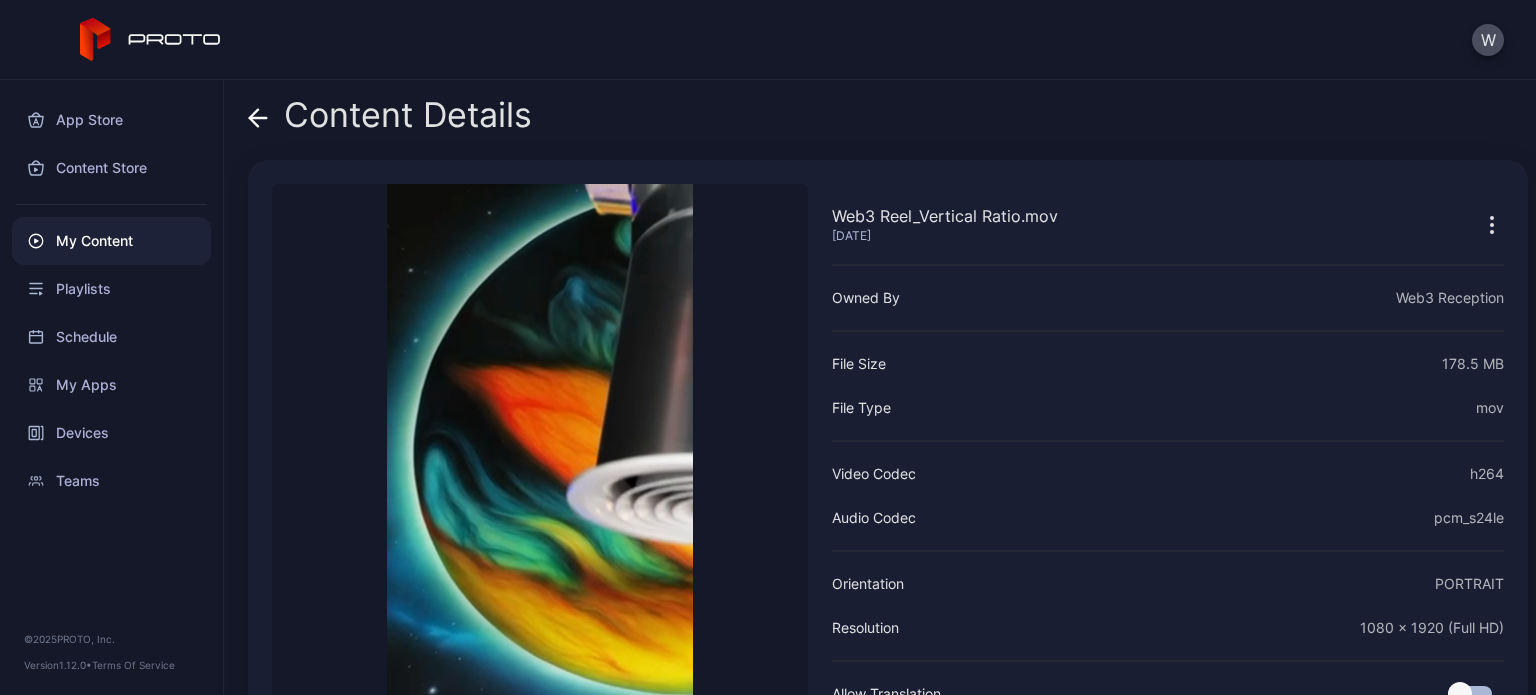 click 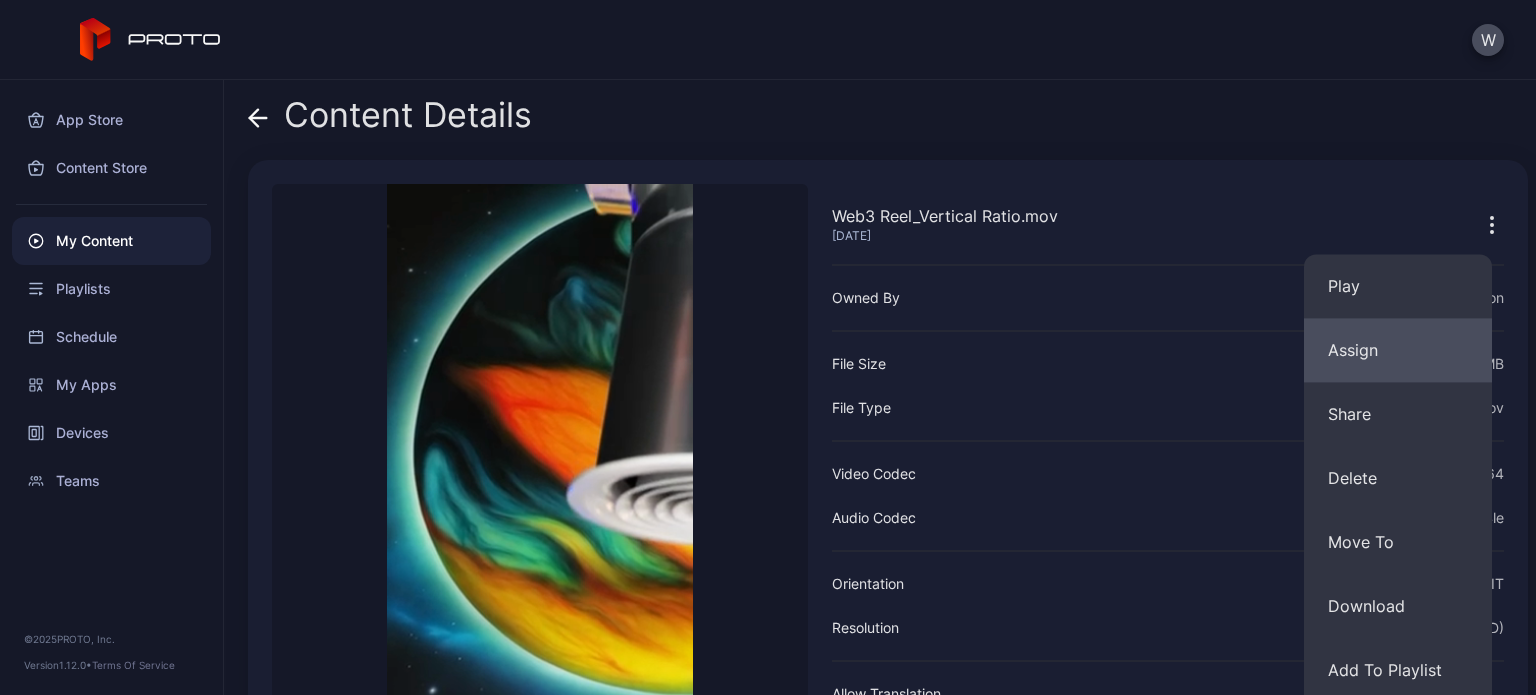 click on "Assign" at bounding box center (1398, 350) 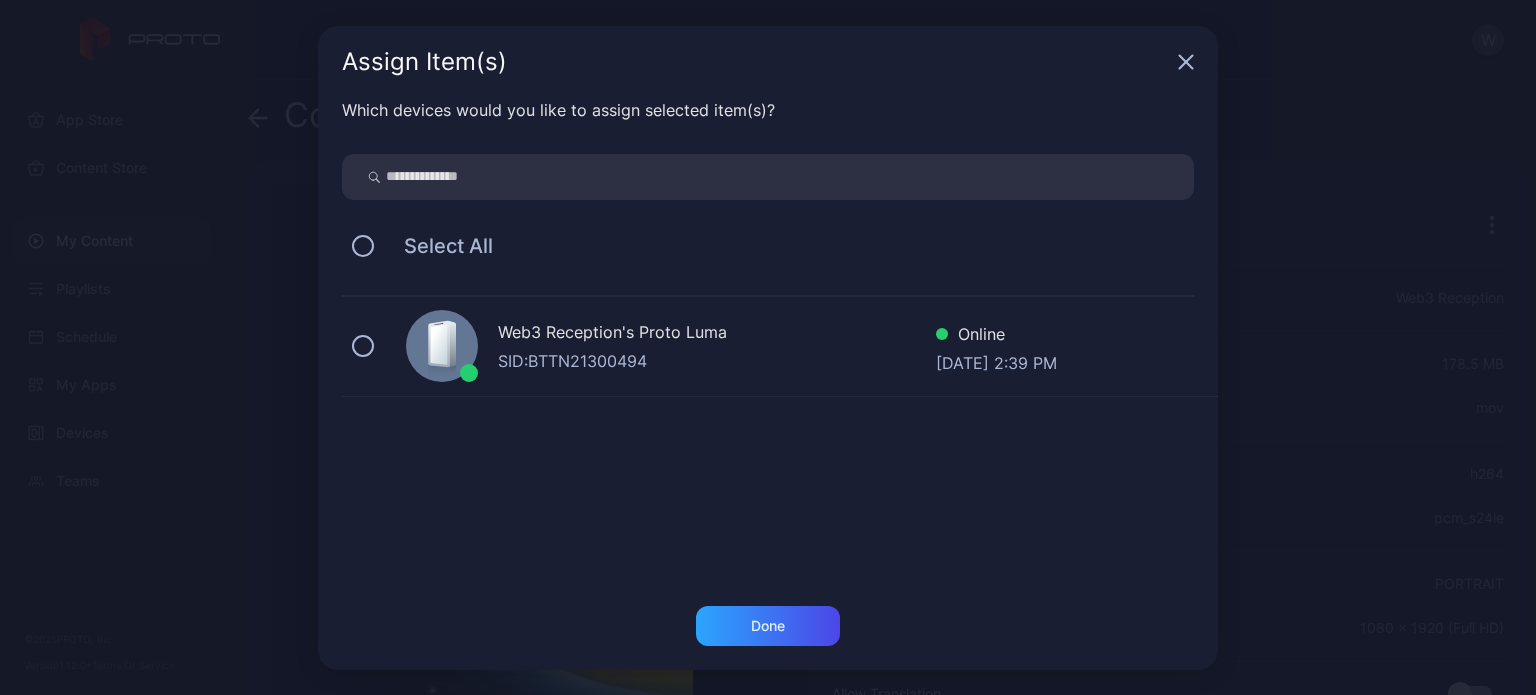 click on "Web3 Reception's Proto Luma SID:  BTTN21300494 Online Jul 29, 2025 at 2:39 PM" at bounding box center (780, 347) 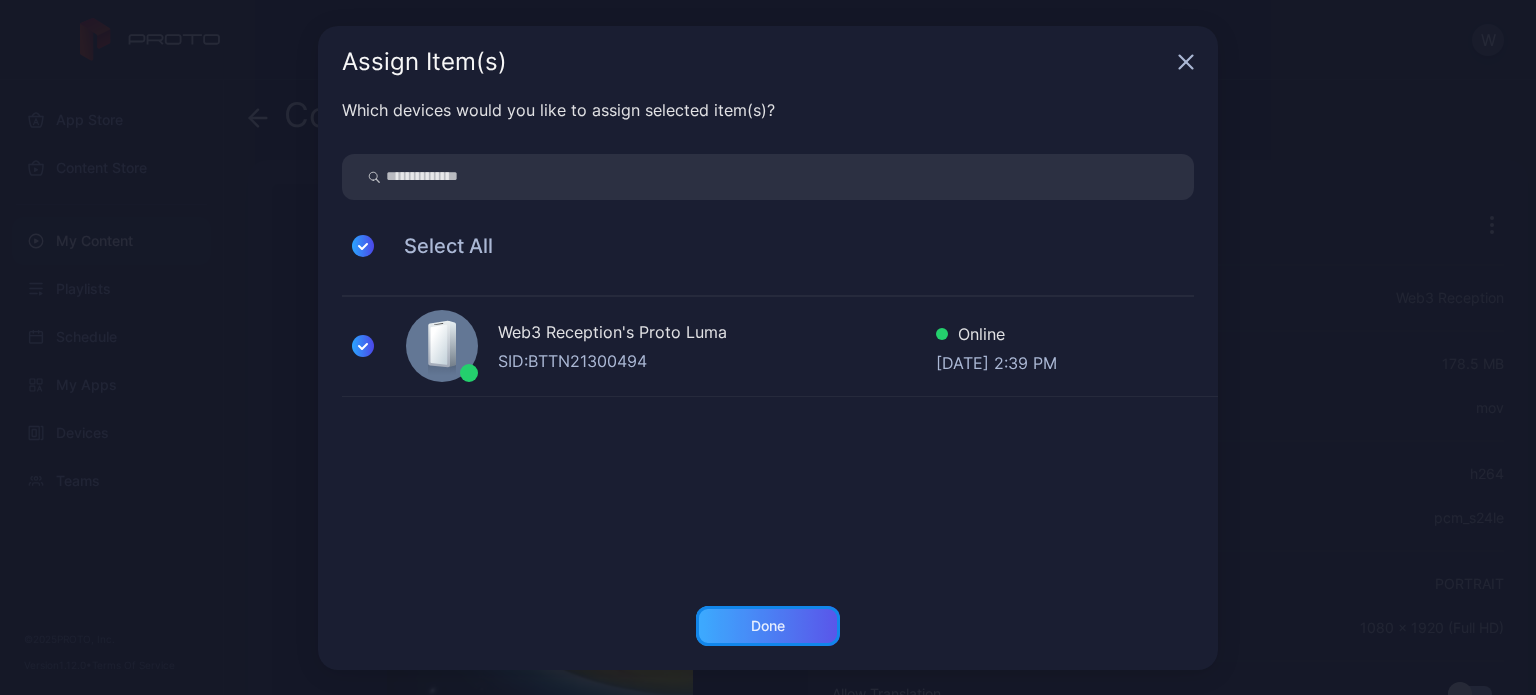 click on "Done" at bounding box center (768, 626) 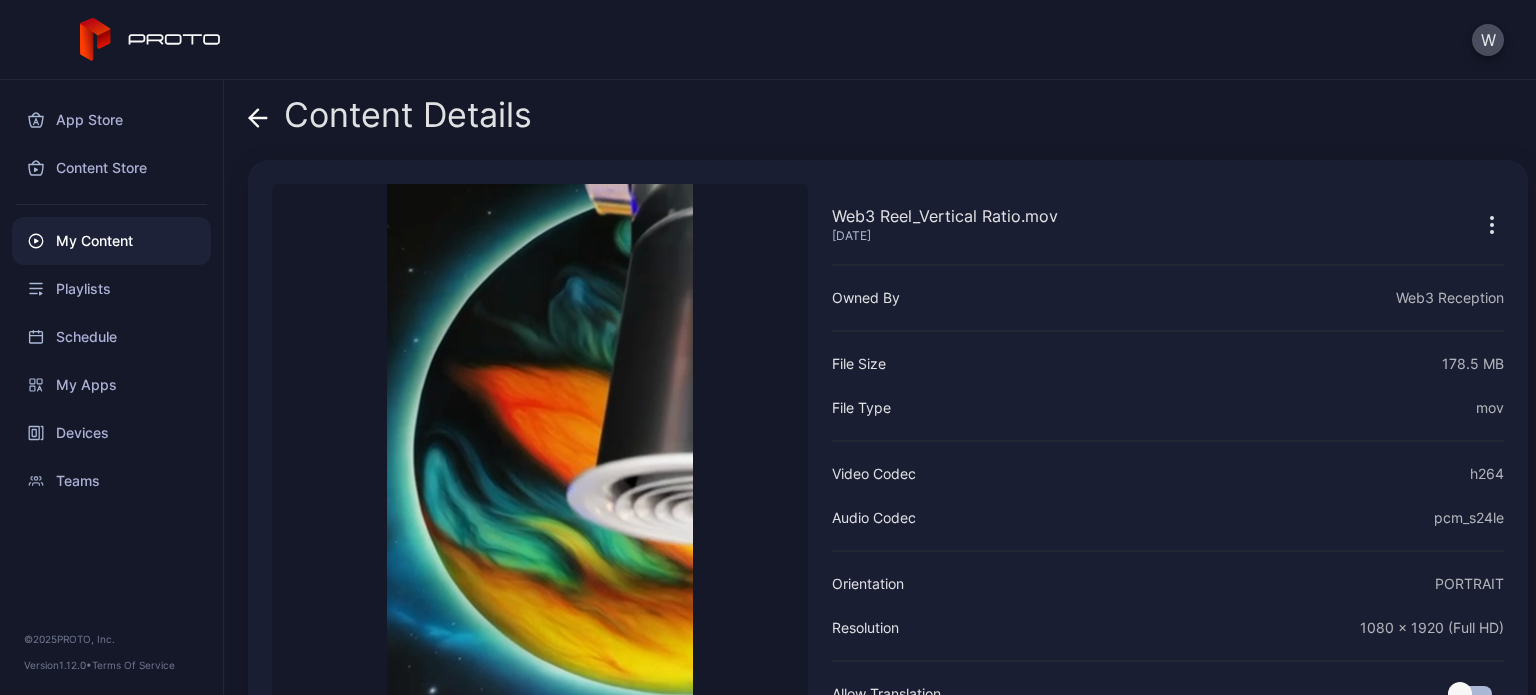 click at bounding box center [1480, 224] 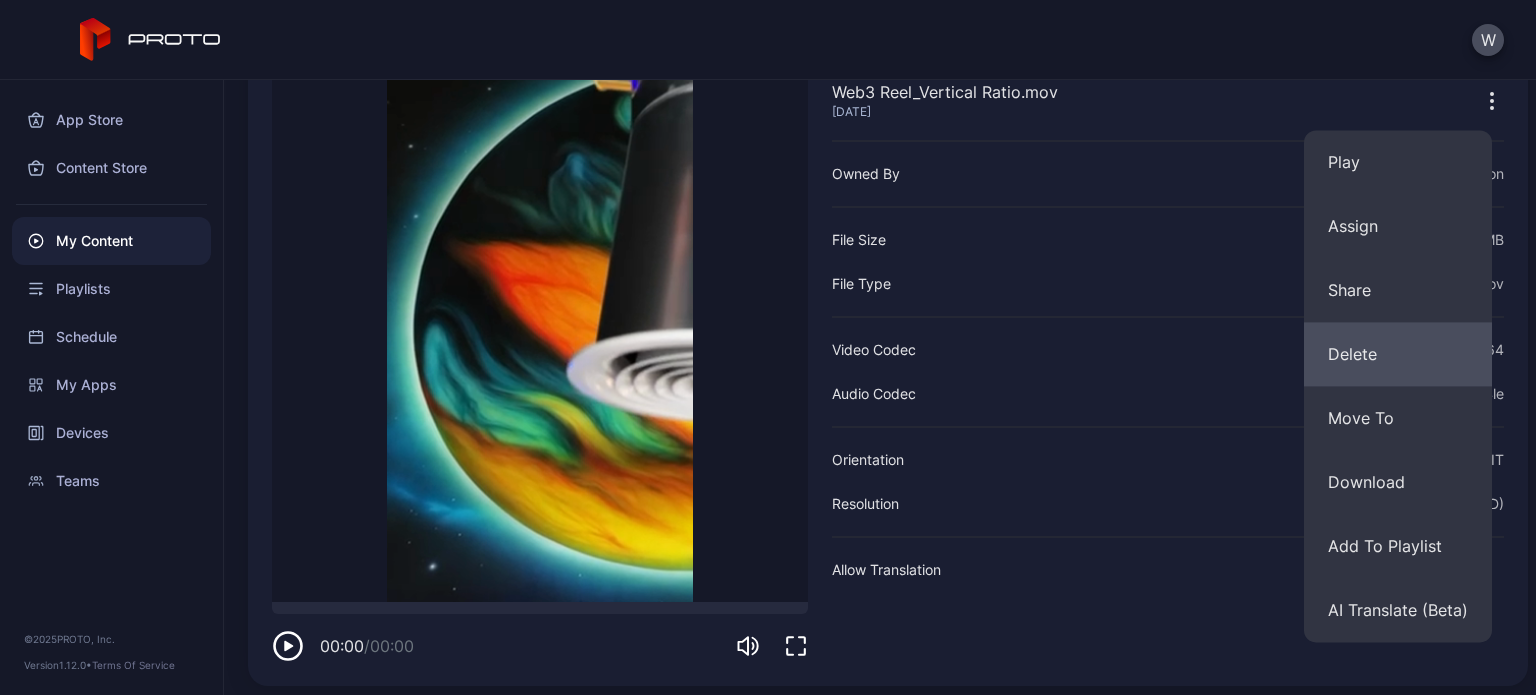 scroll, scrollTop: 131, scrollLeft: 0, axis: vertical 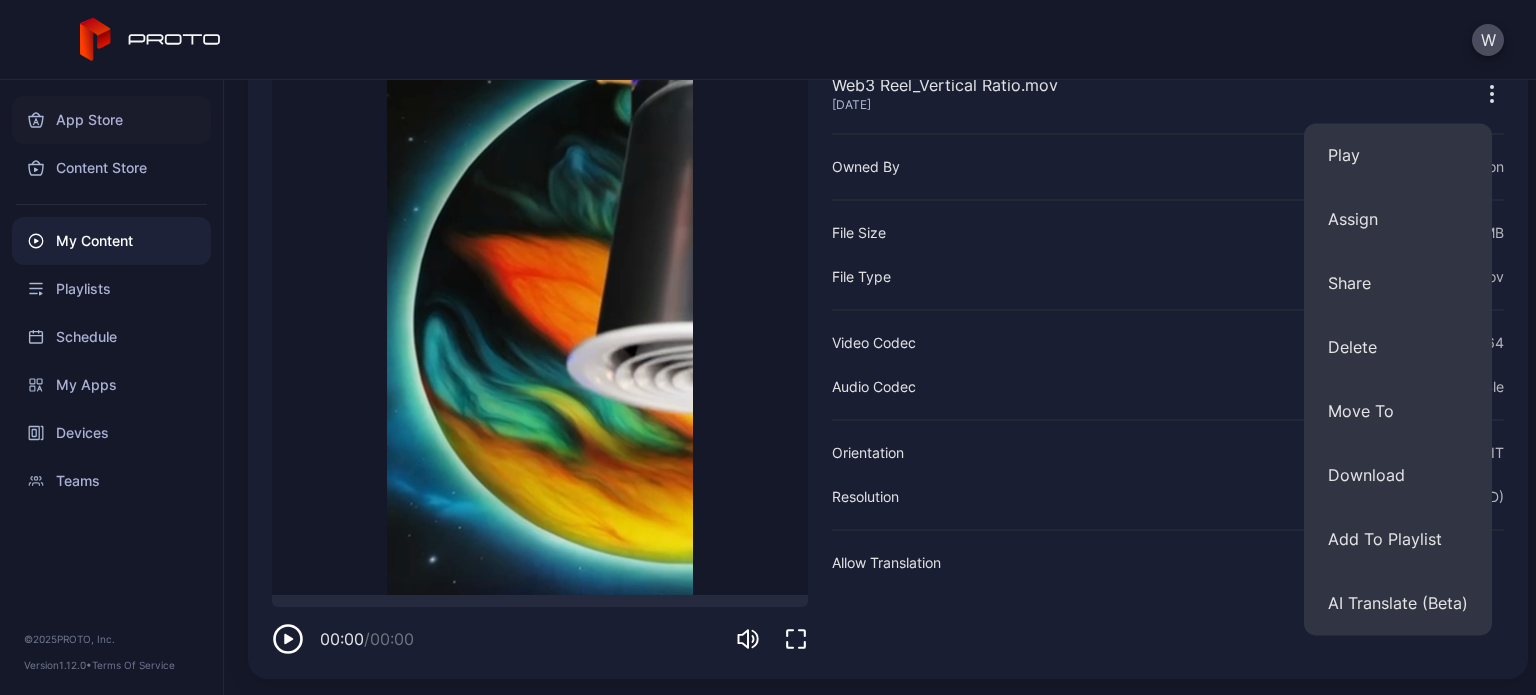 click on "App Store" at bounding box center (111, 120) 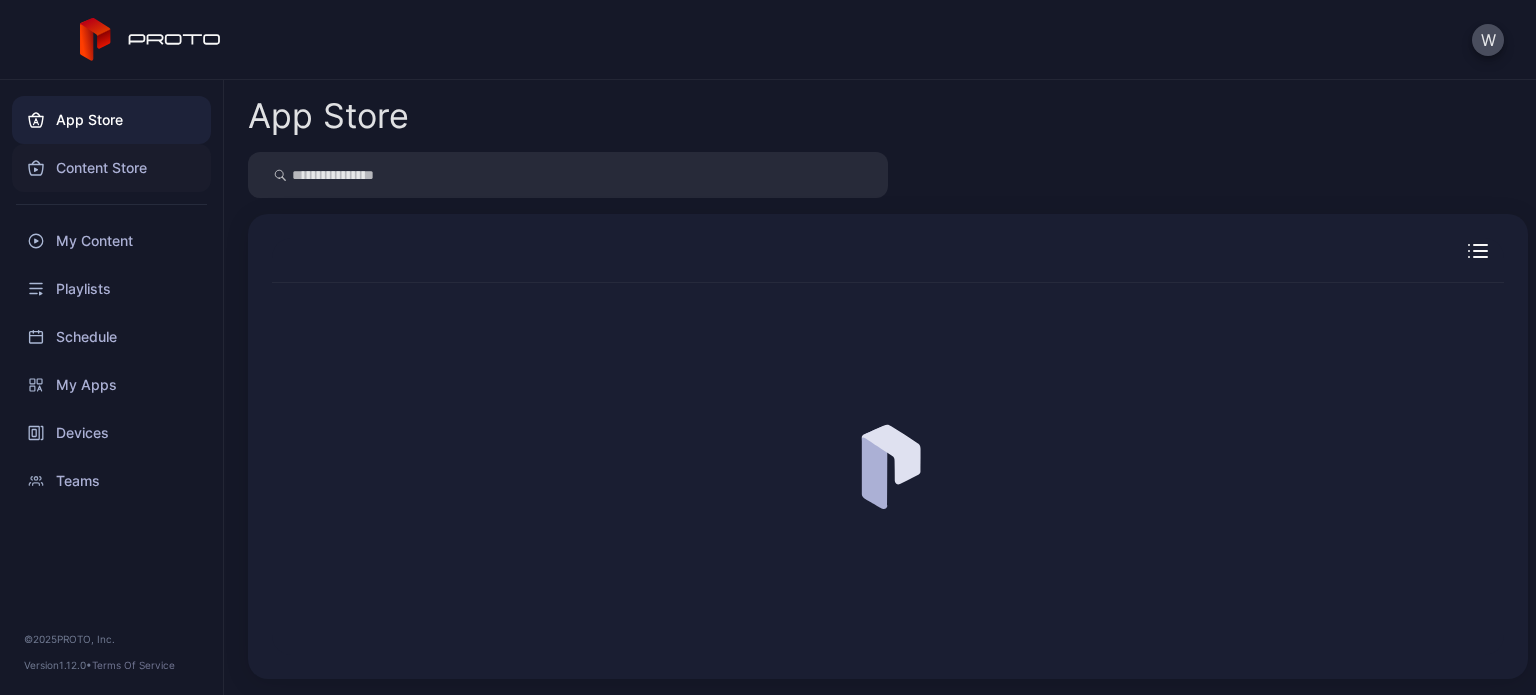 click on "Content Store" at bounding box center (111, 168) 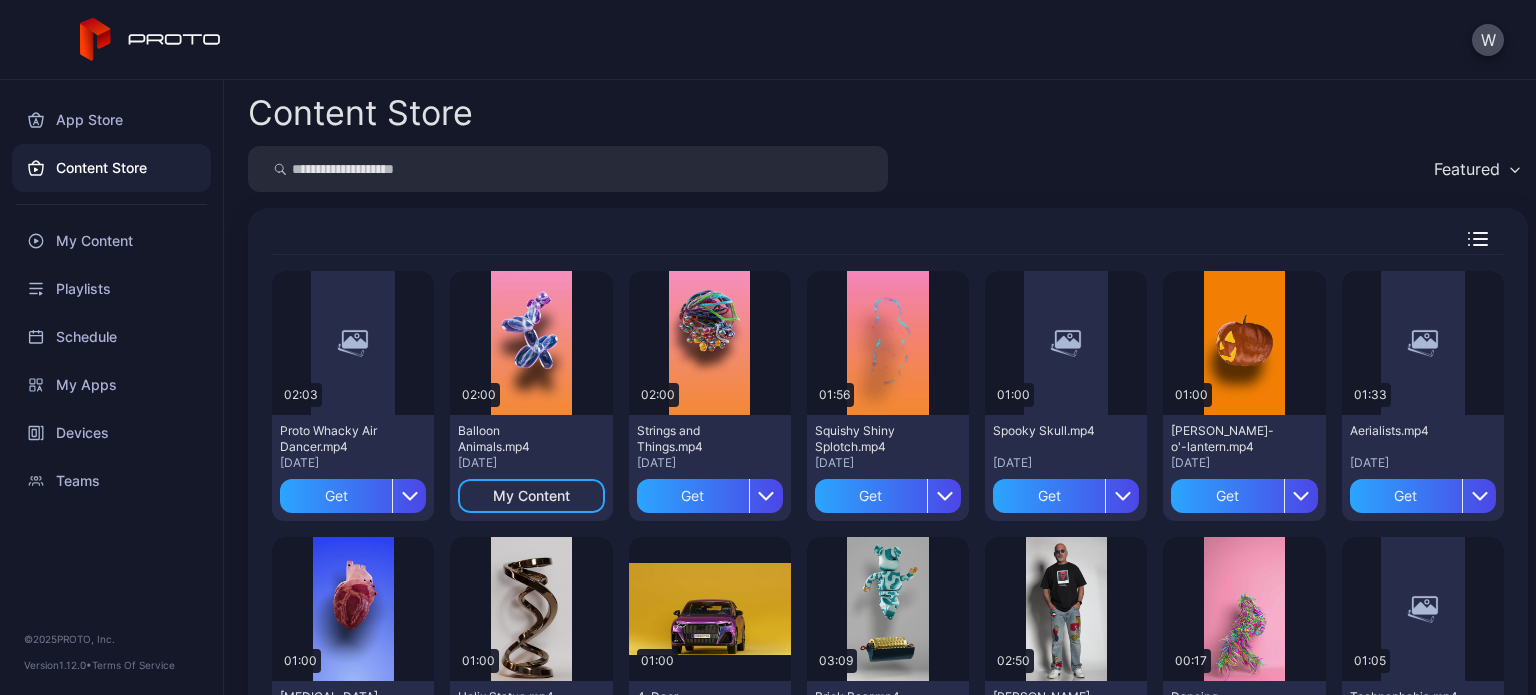 click at bounding box center [568, 169] 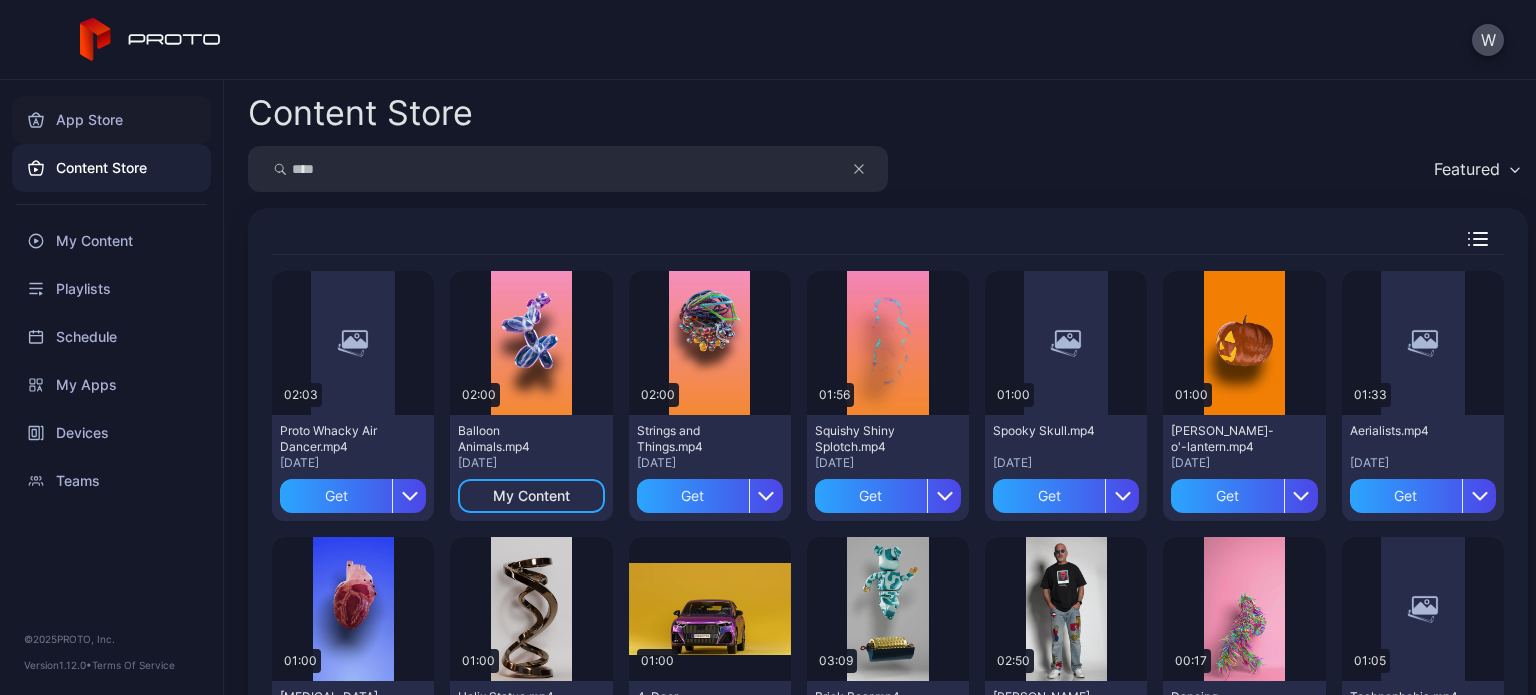 type on "****" 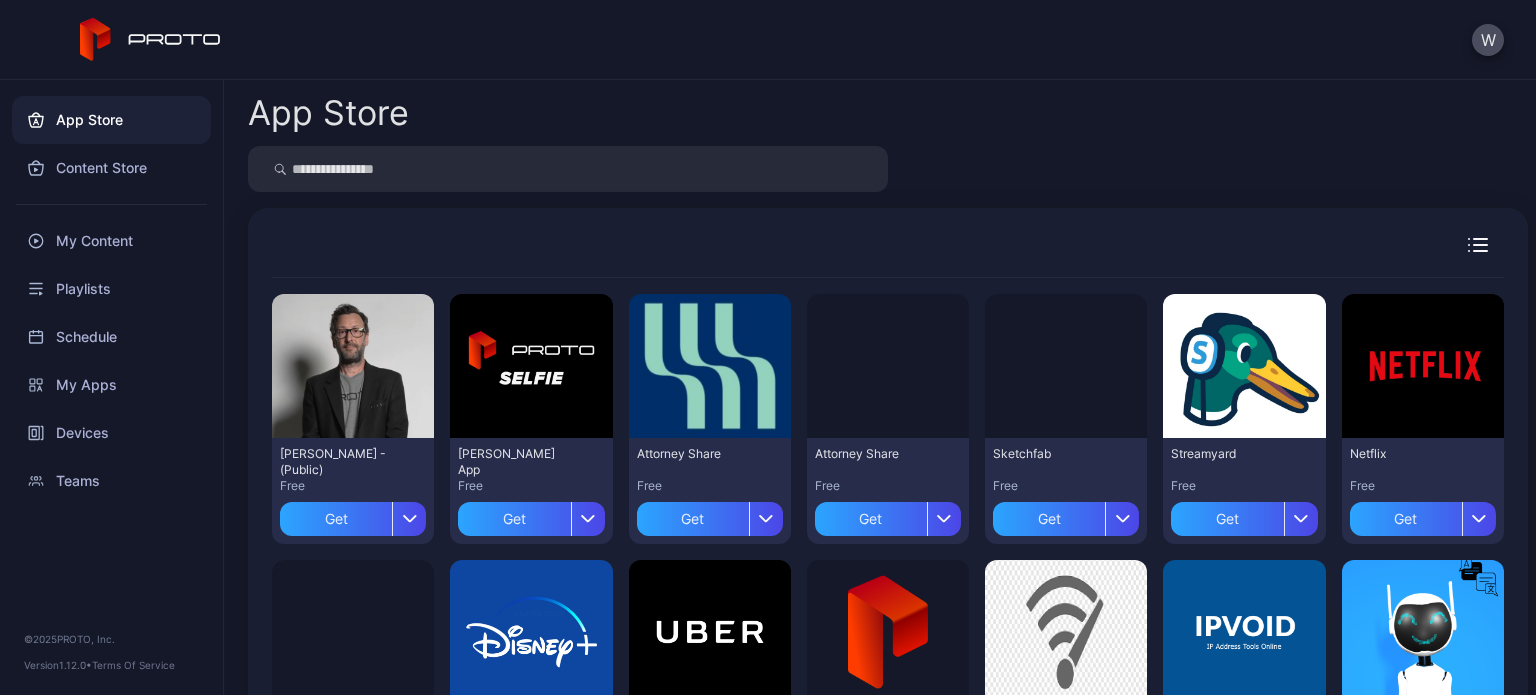 click at bounding box center [568, 169] 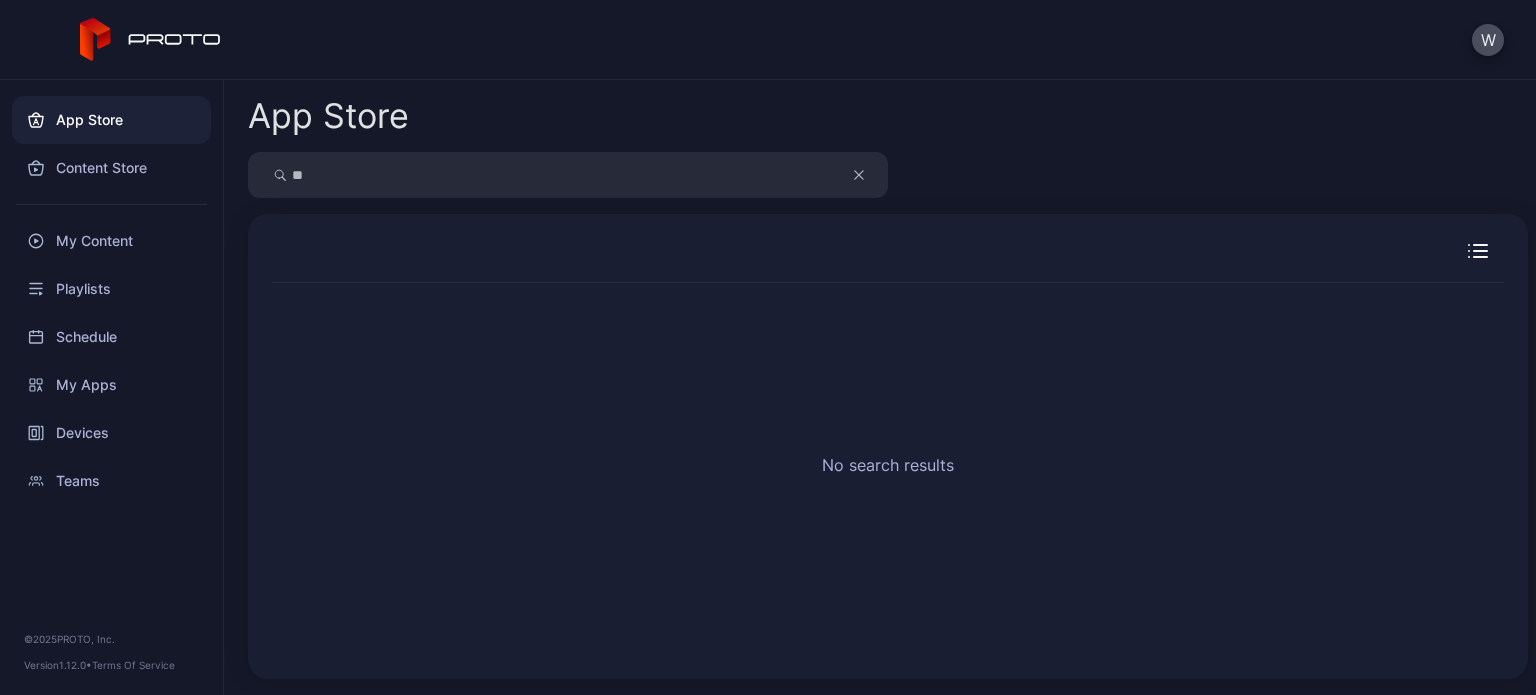 type on "*" 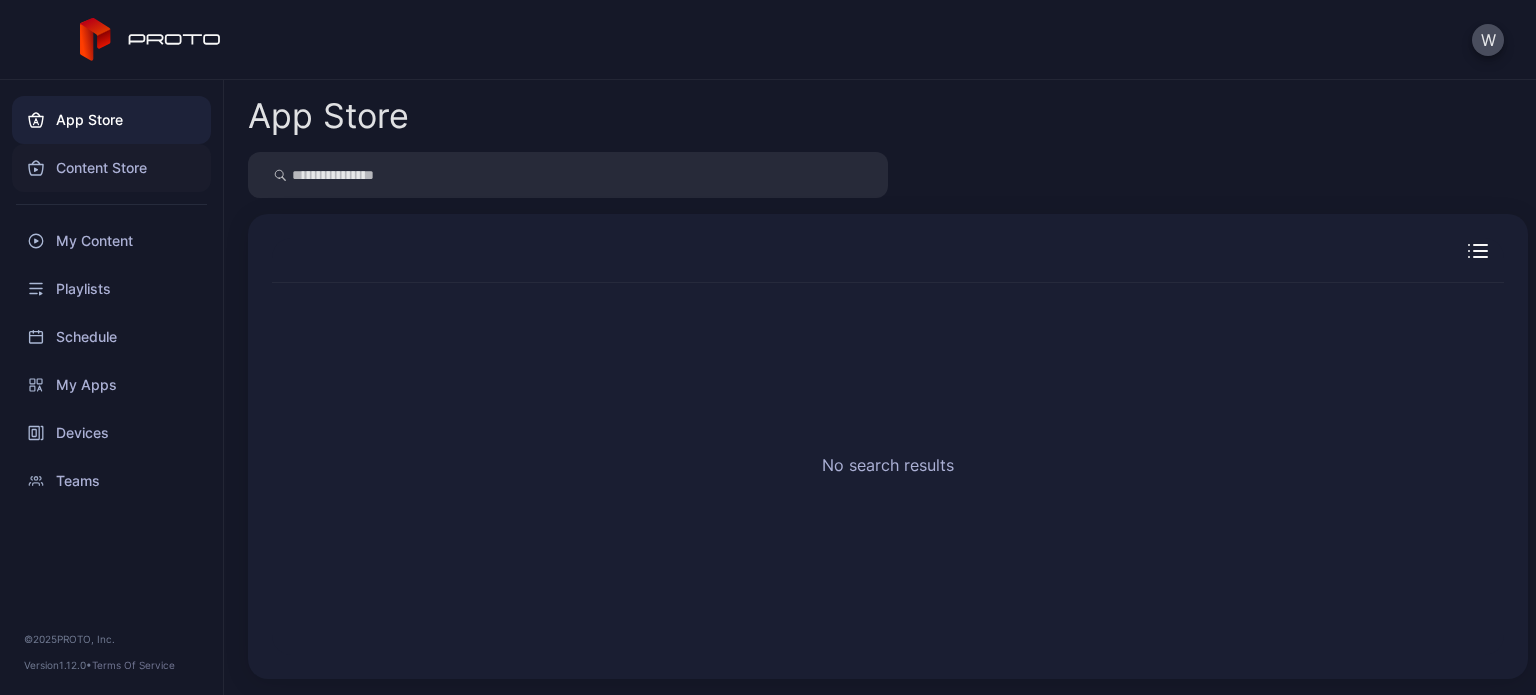 type 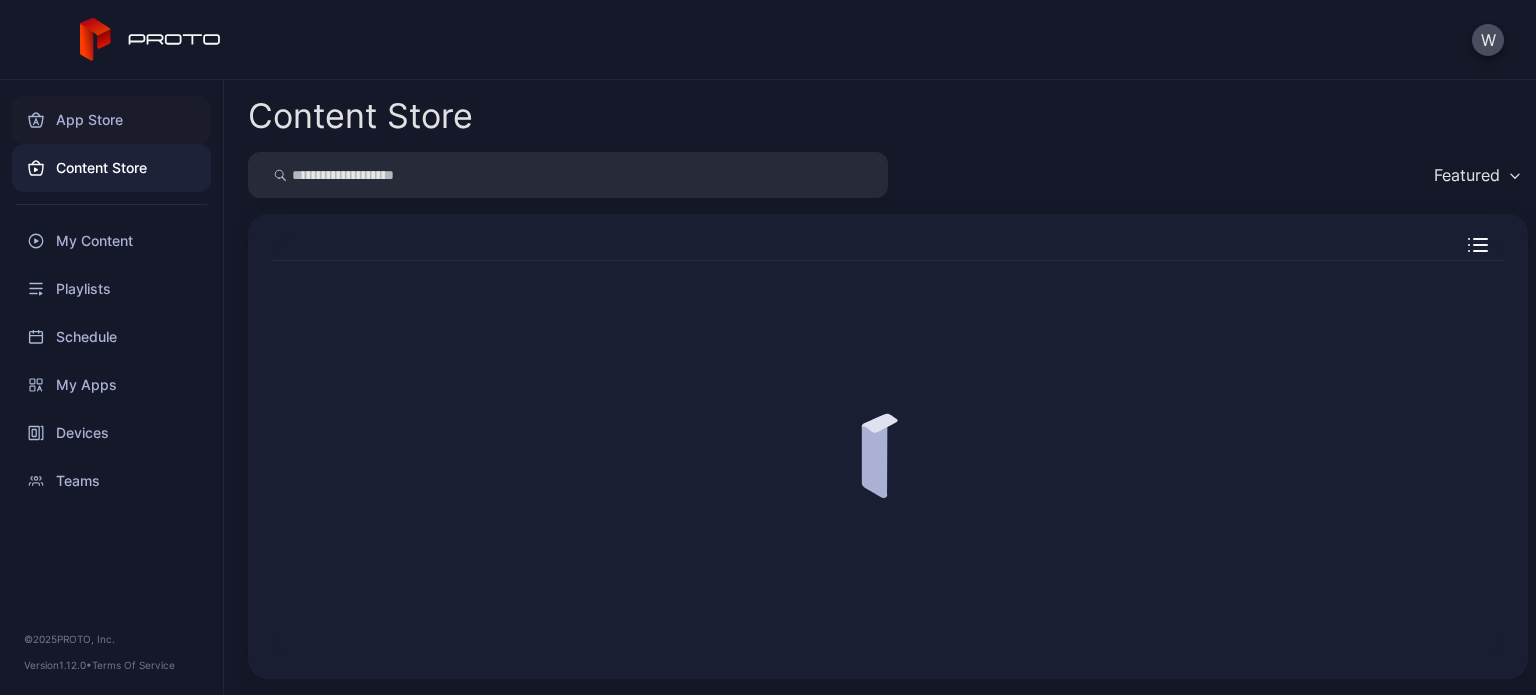 click on "App Store" at bounding box center [111, 120] 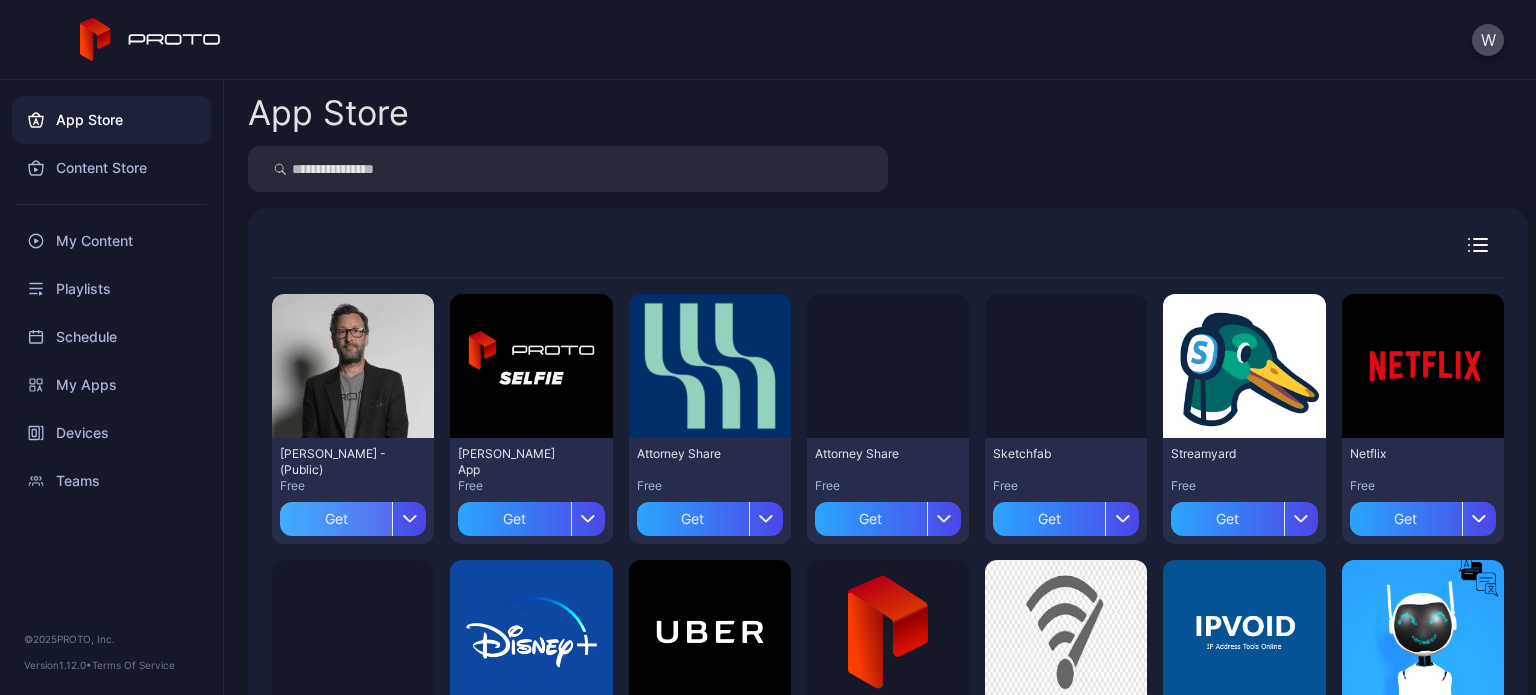 click on "Get" at bounding box center (336, 519) 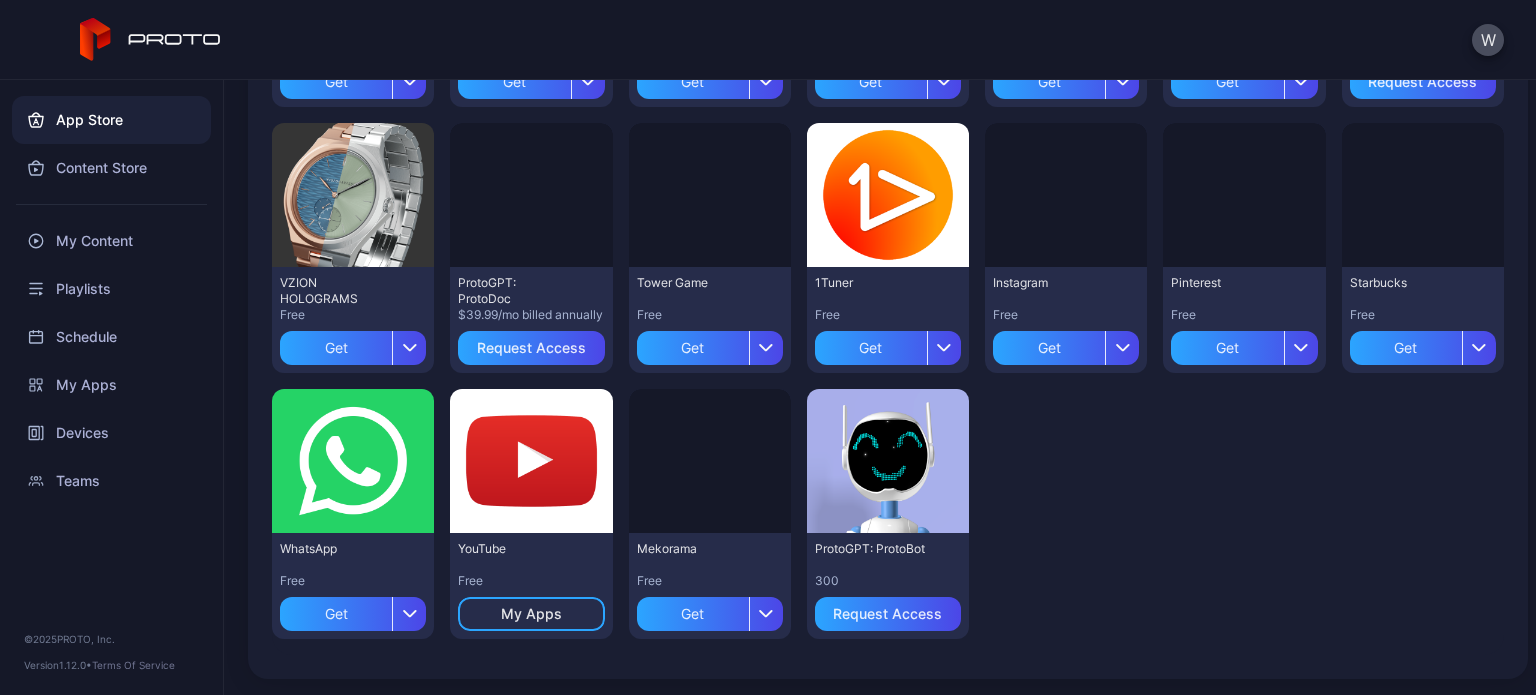 scroll, scrollTop: 203, scrollLeft: 0, axis: vertical 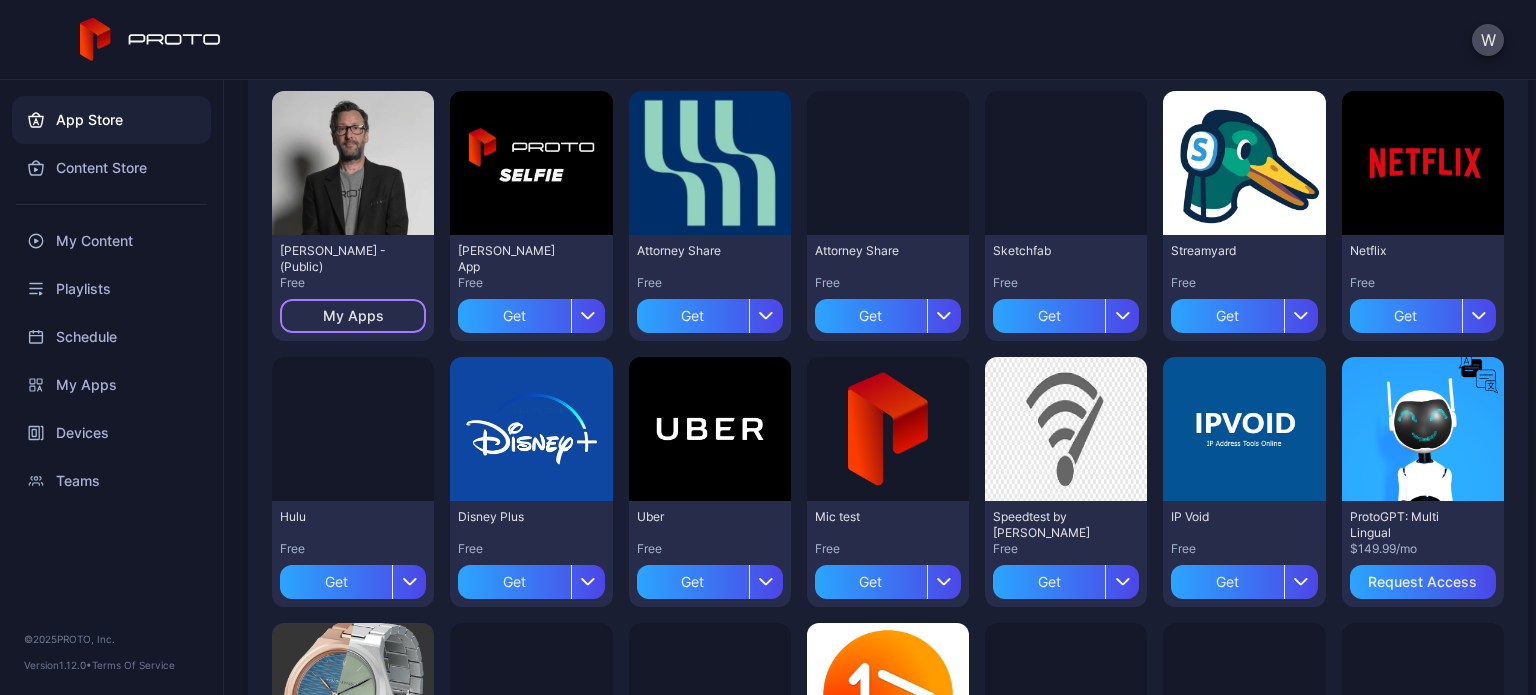 click on "My Apps" at bounding box center (353, 316) 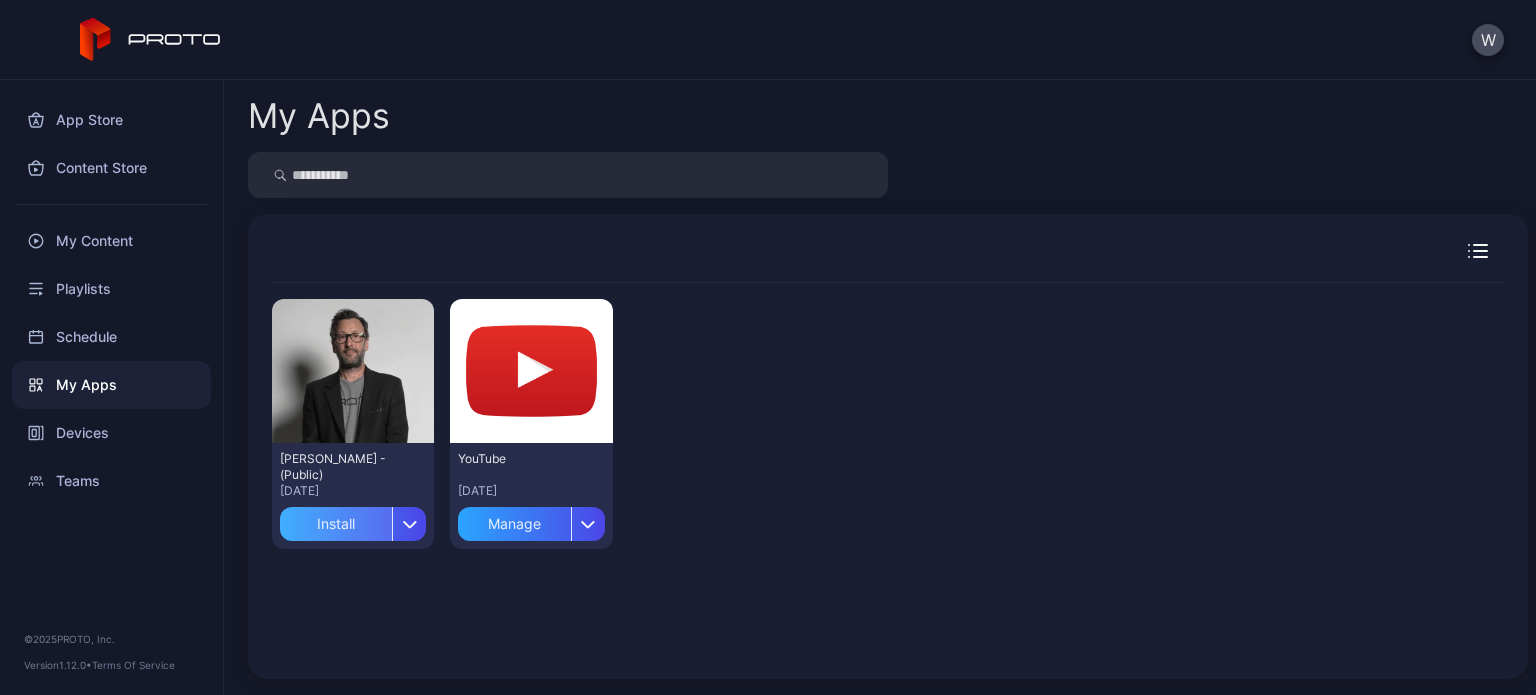 click on "Install" at bounding box center (336, 524) 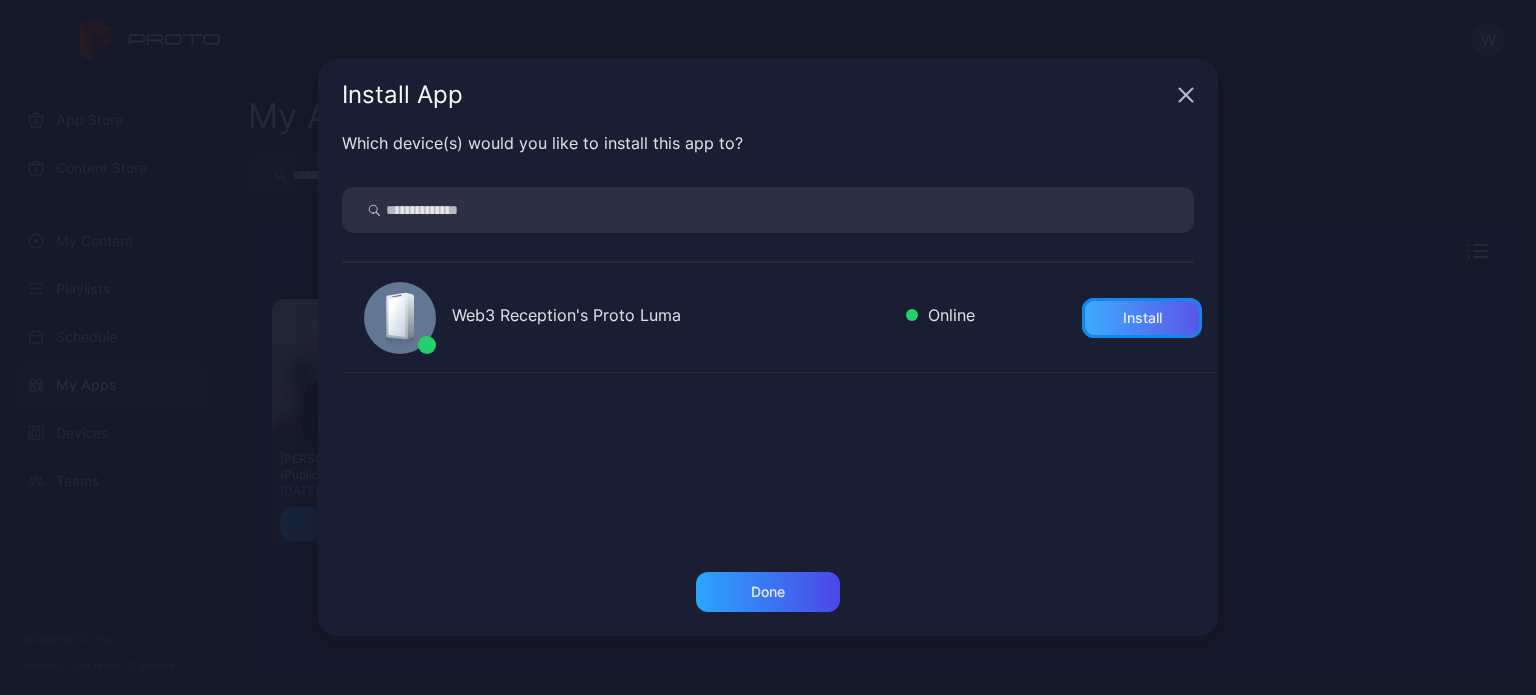 click on "Install" at bounding box center (1142, 318) 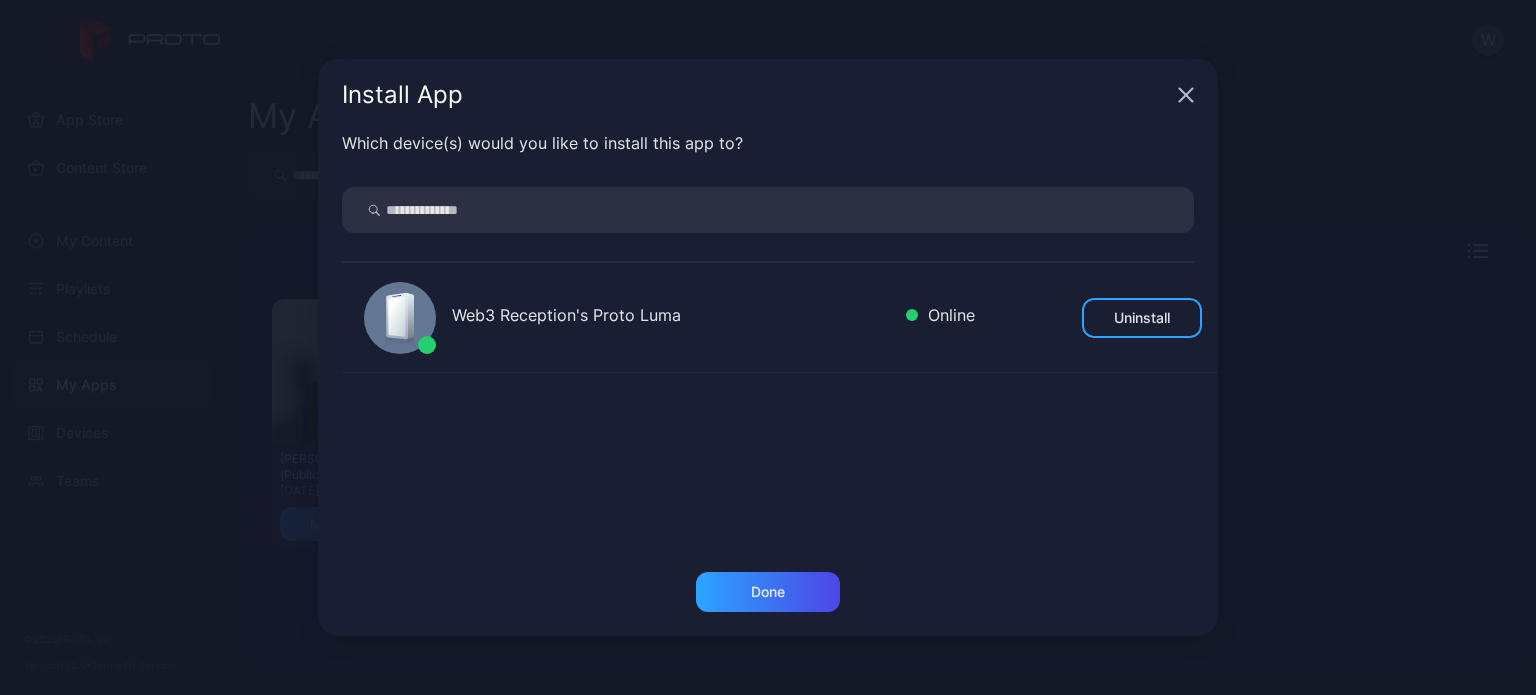 click on "Web3 Reception's Proto Luma" at bounding box center [671, 317] 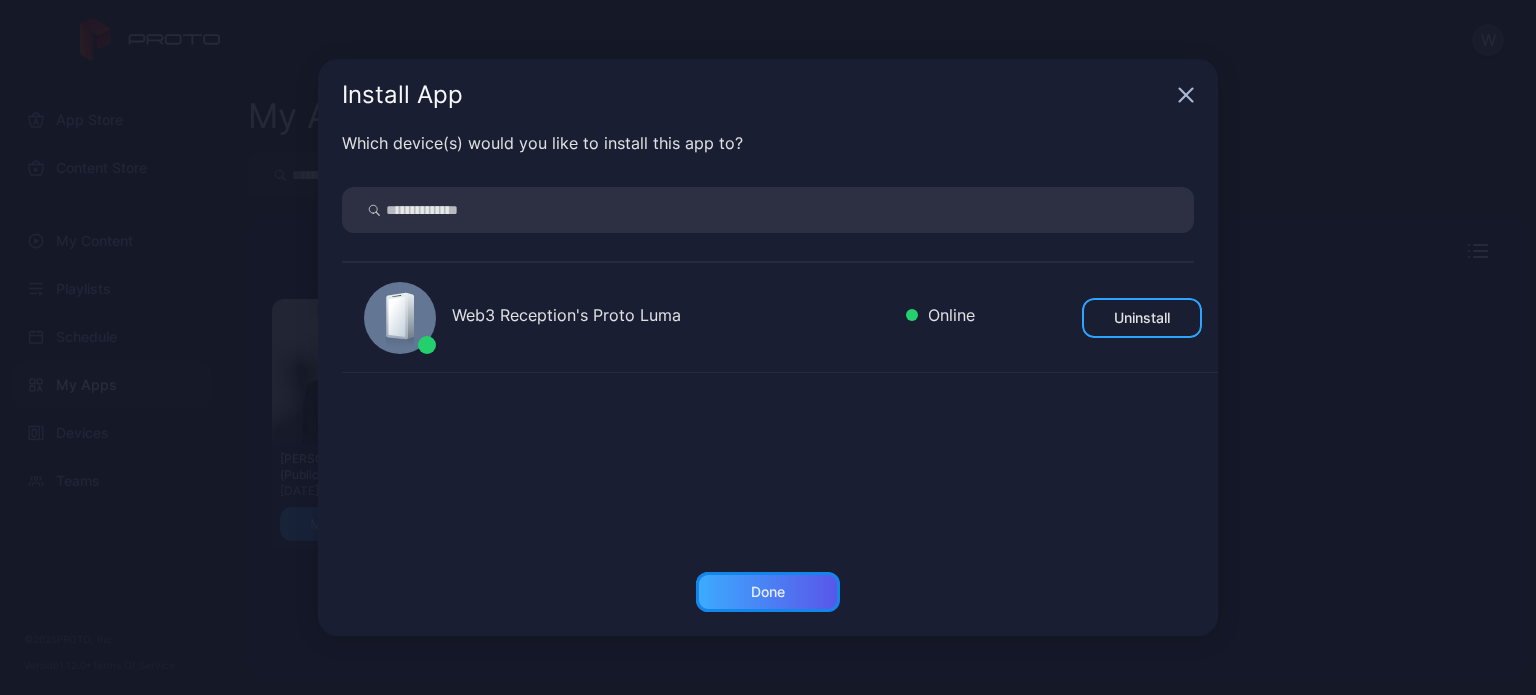 click on "Done" at bounding box center [768, 592] 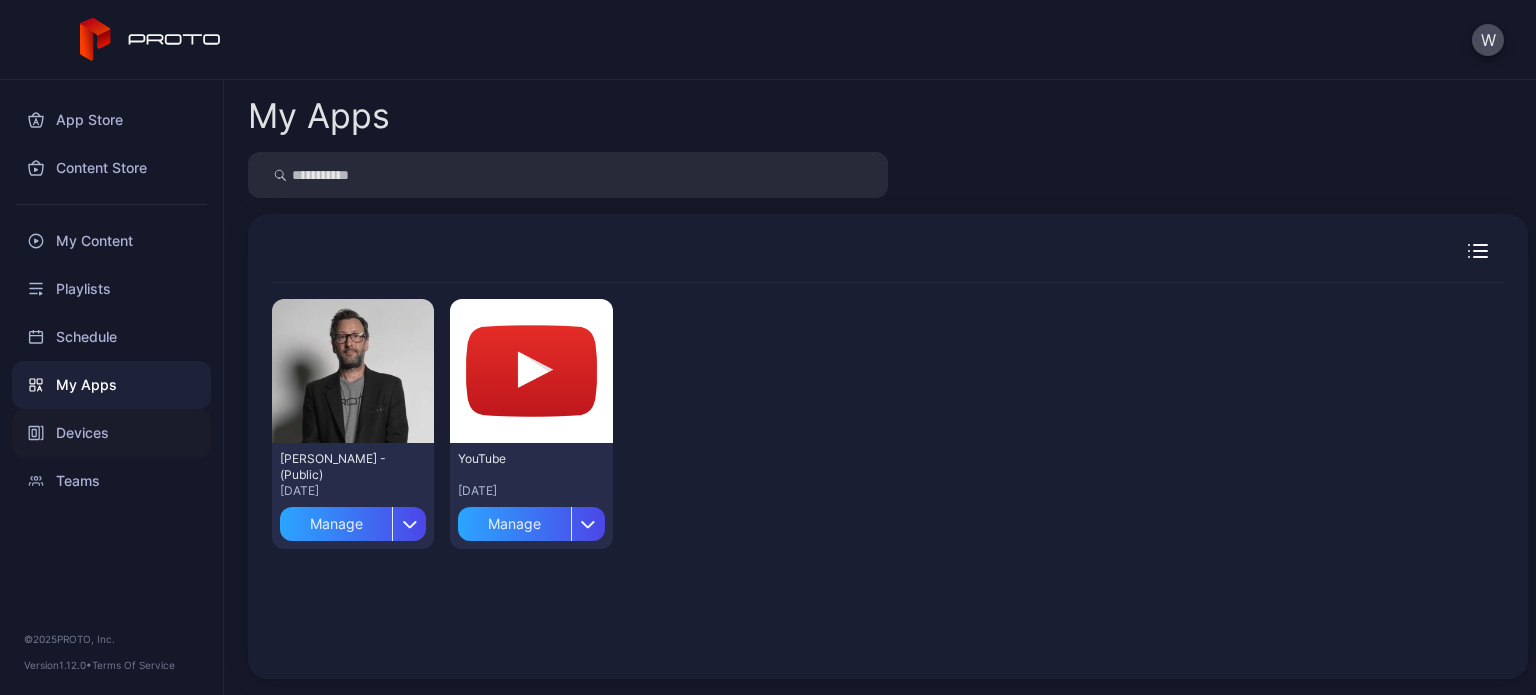 click on "Devices" at bounding box center (111, 433) 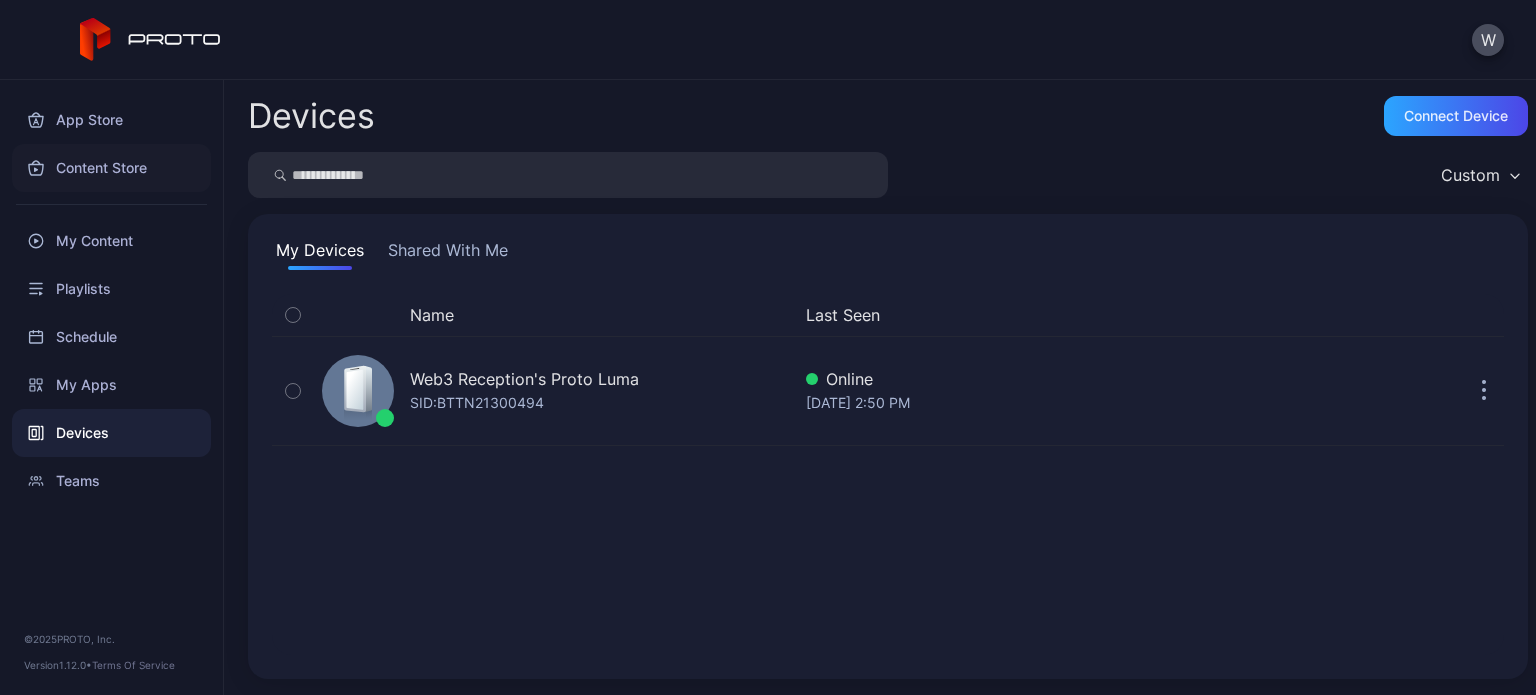 click on "Content Store" at bounding box center [111, 168] 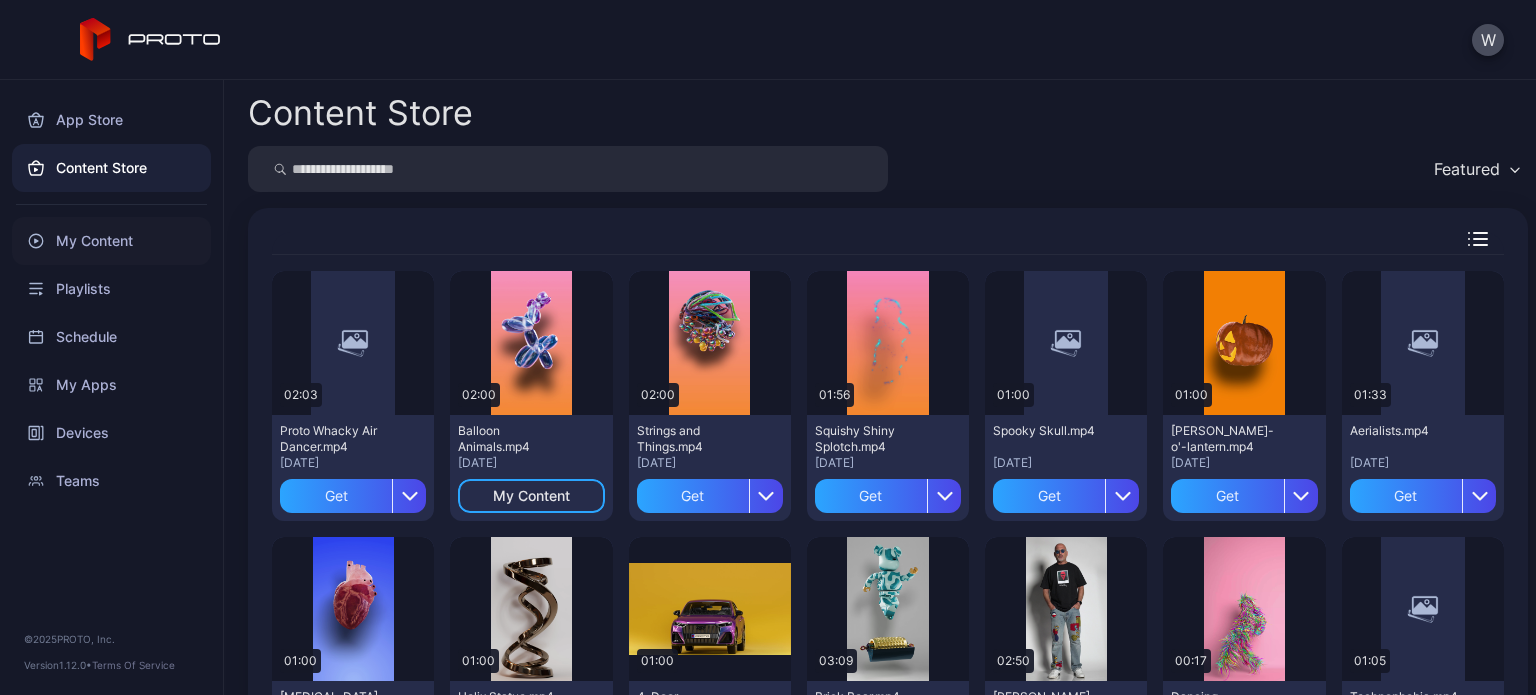 click on "My Content" at bounding box center [111, 241] 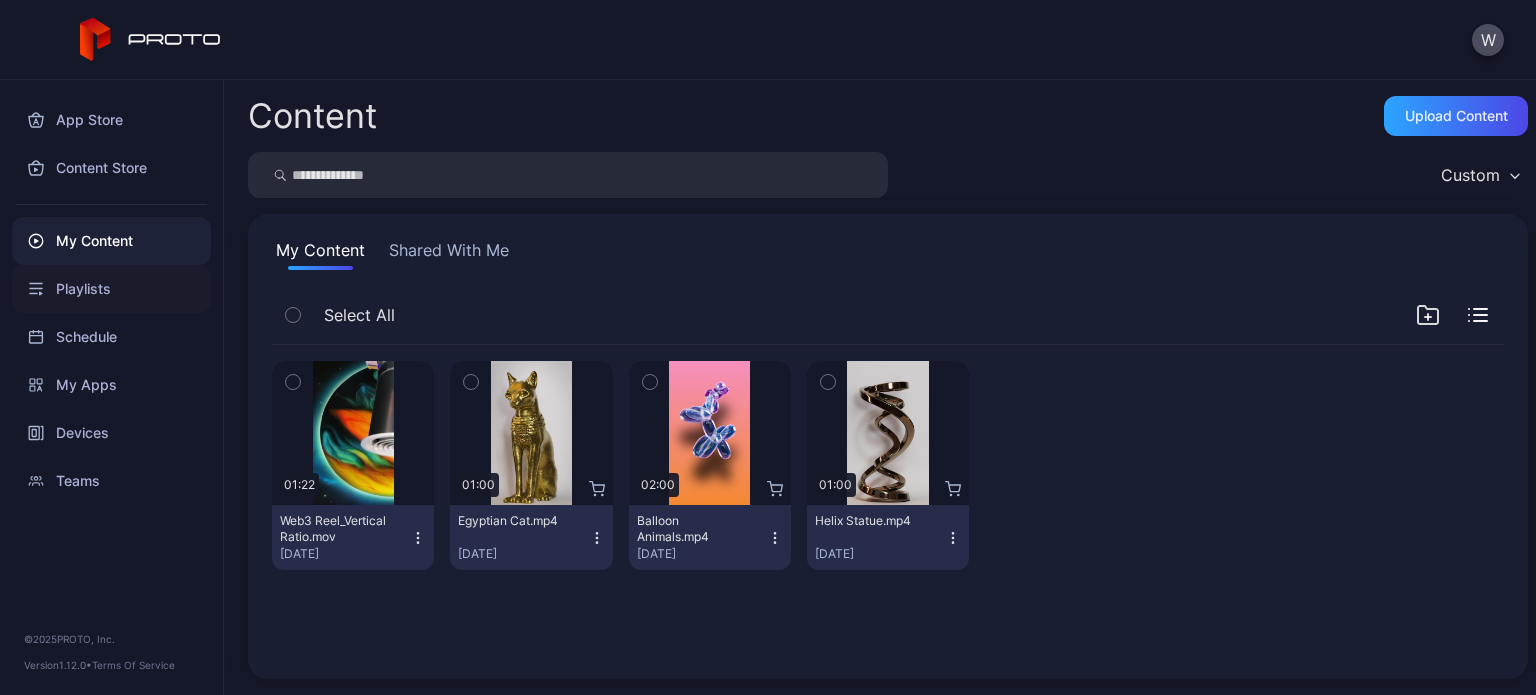 click on "Playlists" at bounding box center [111, 289] 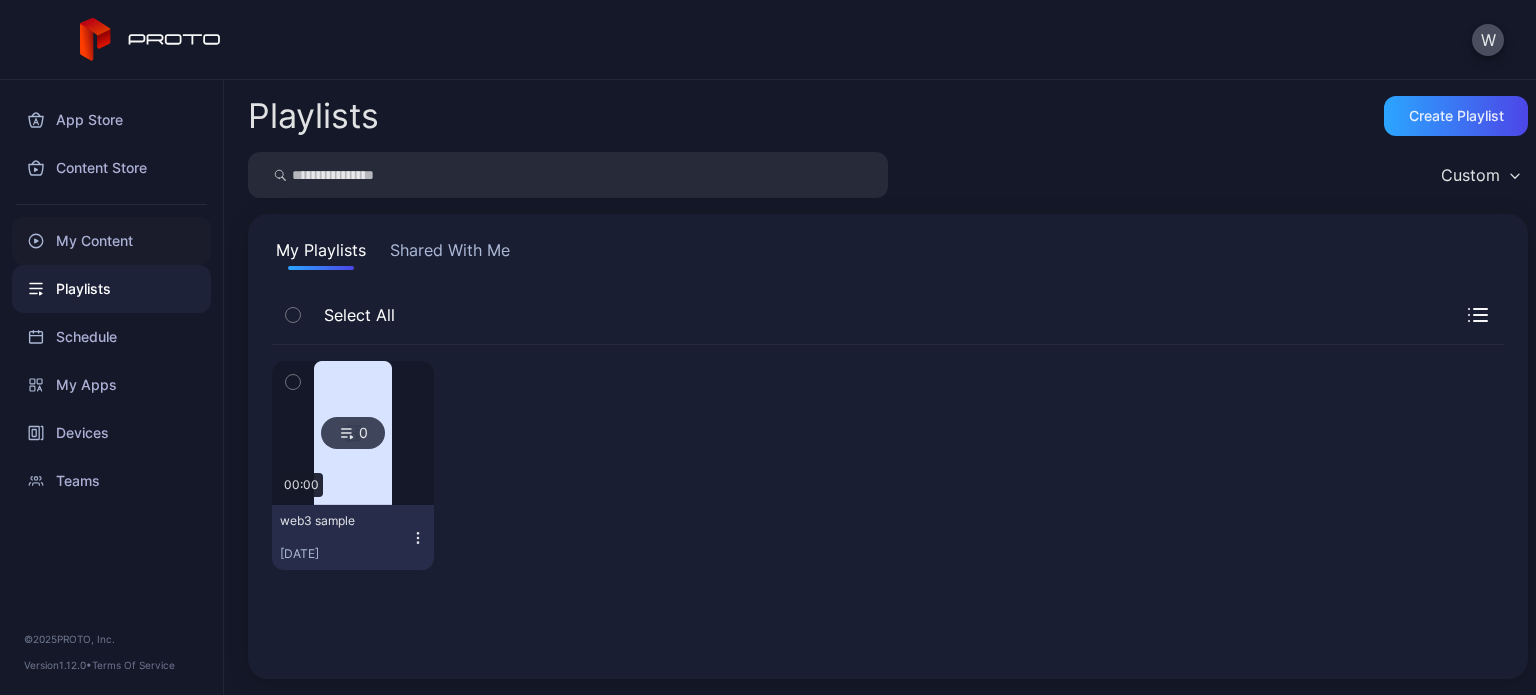 click on "My Content" at bounding box center (111, 241) 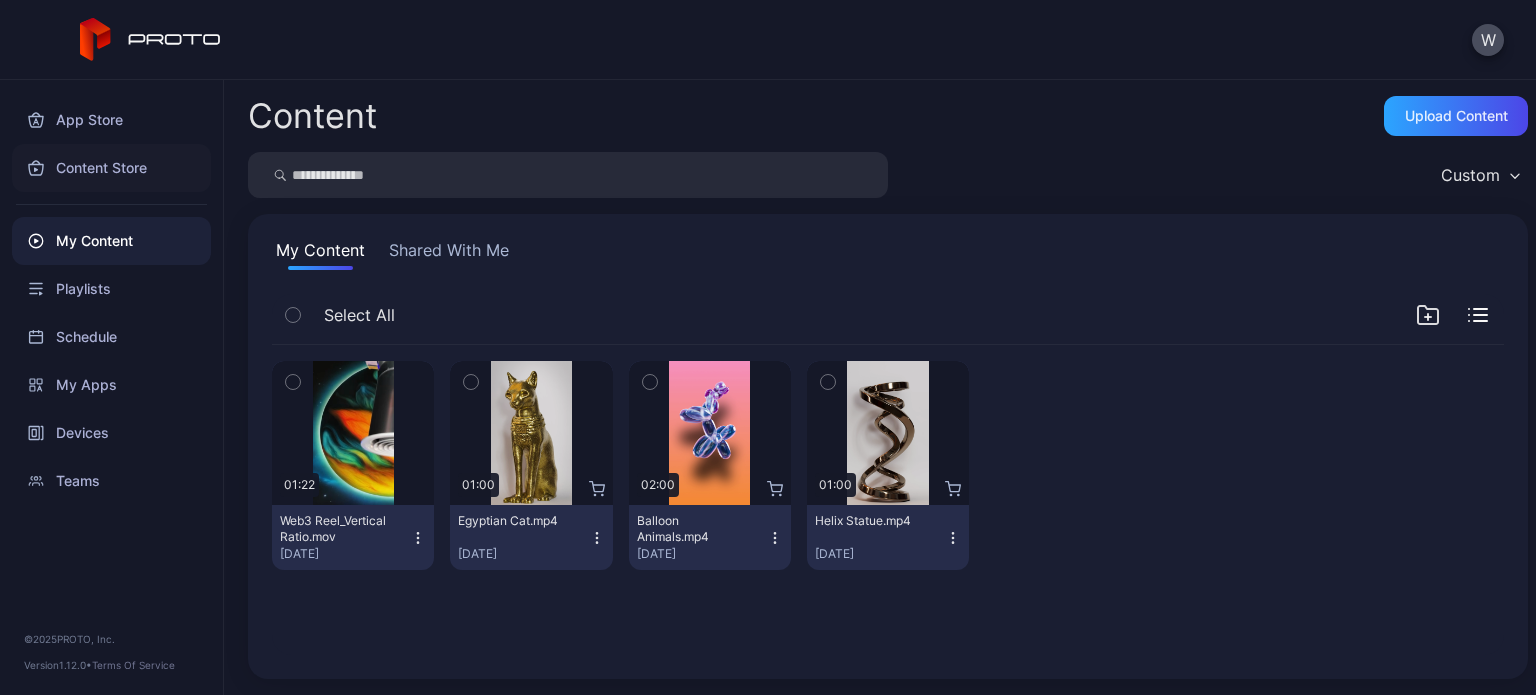 click on "Content Store" at bounding box center [111, 168] 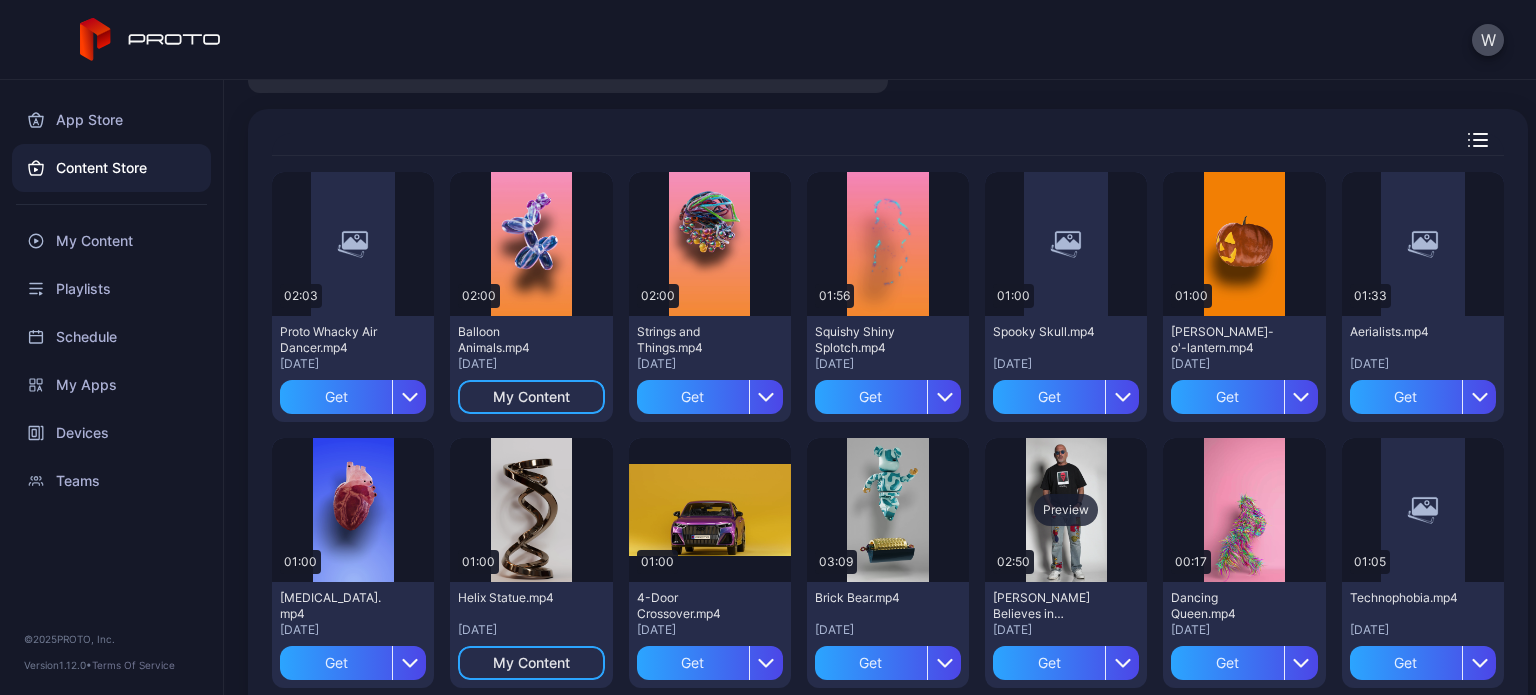 scroll, scrollTop: 100, scrollLeft: 0, axis: vertical 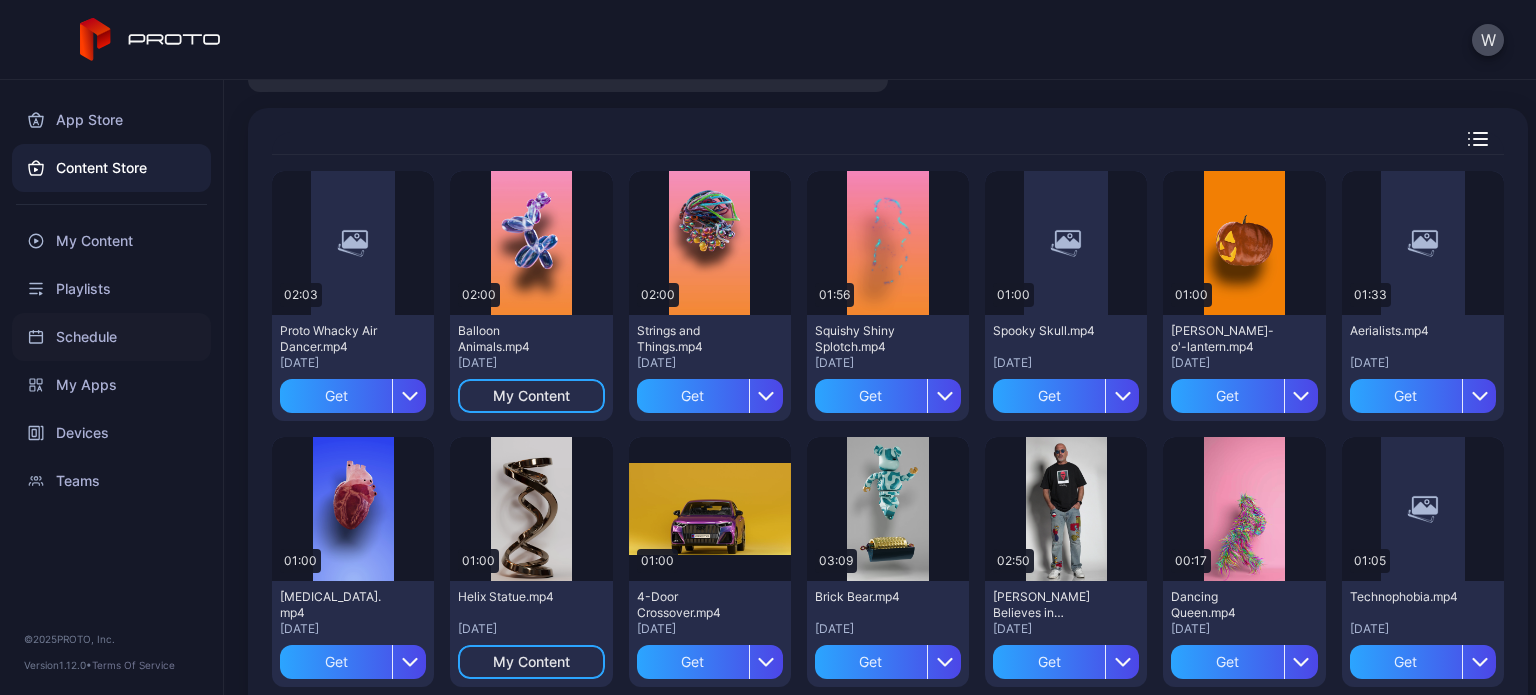 click on "Schedule" at bounding box center (111, 337) 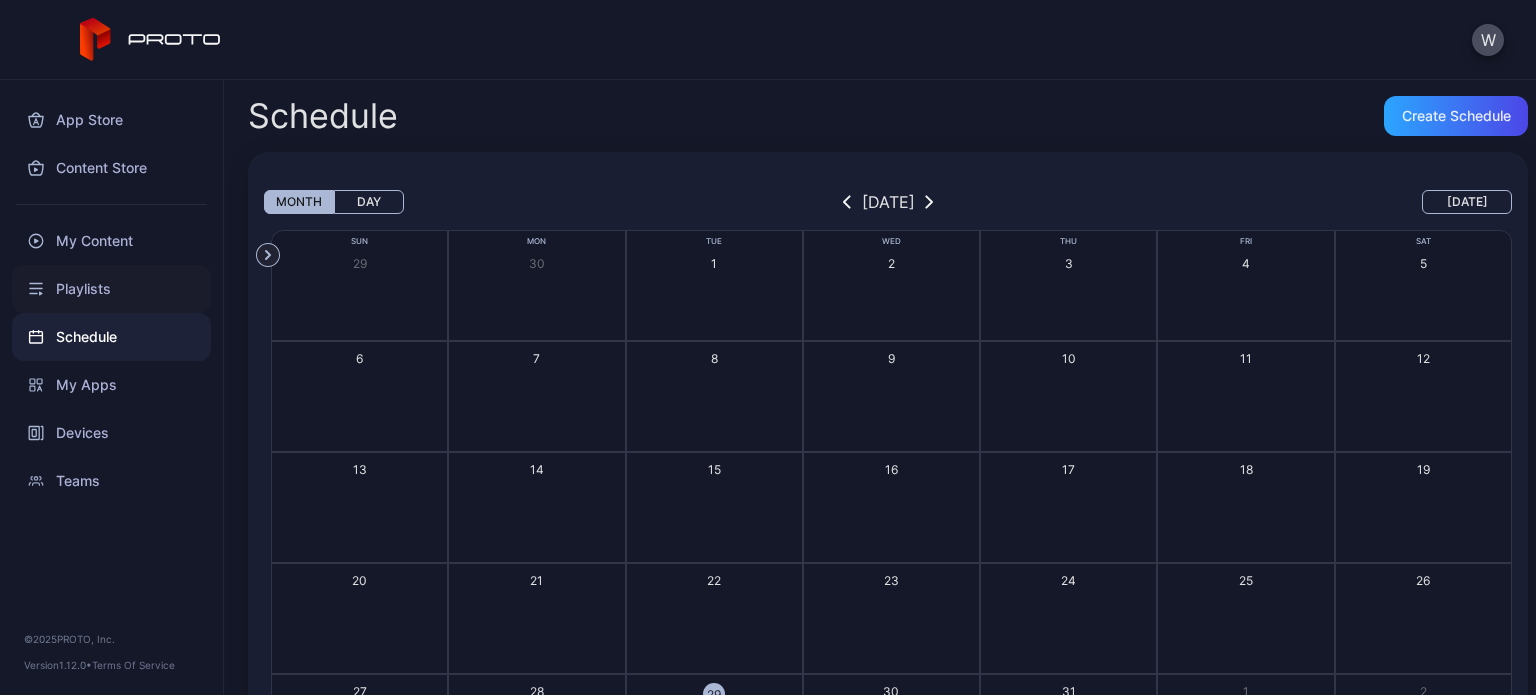 click on "Playlists" at bounding box center [111, 289] 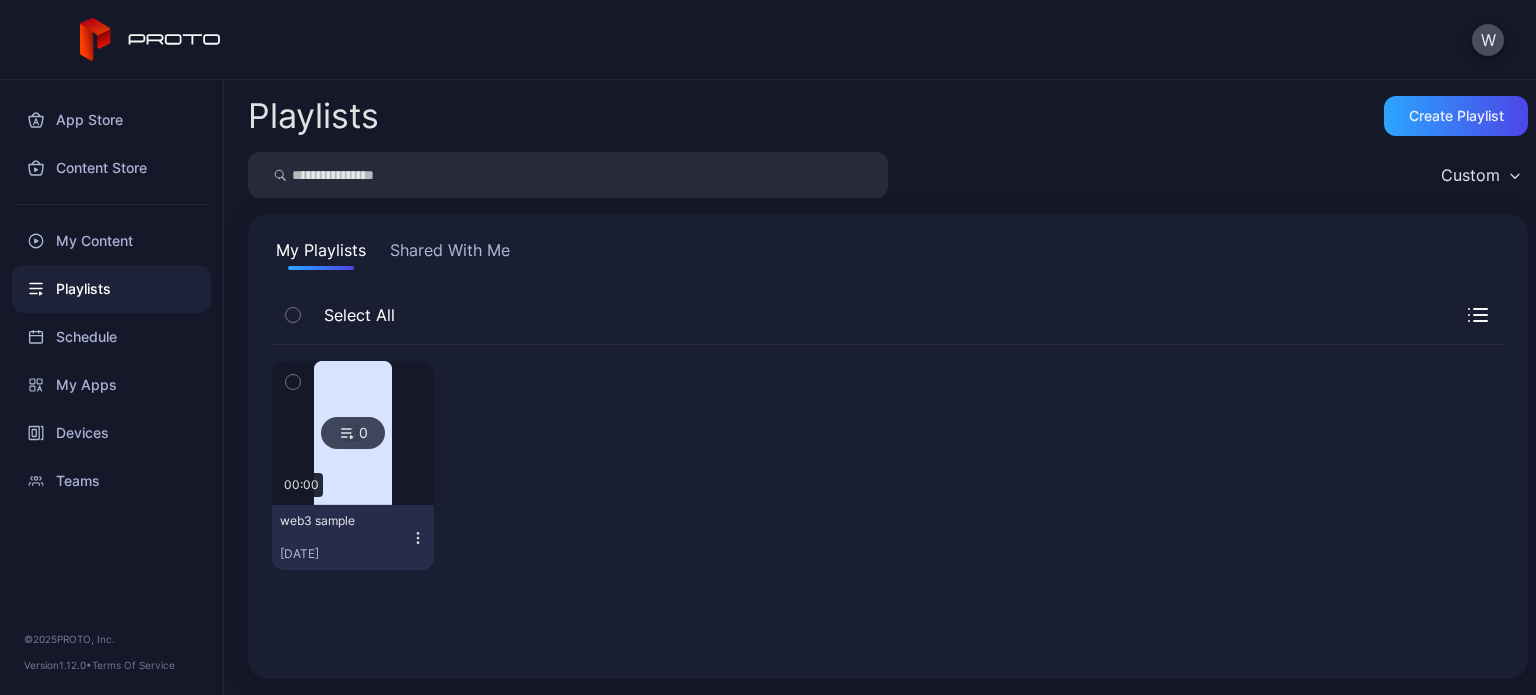 click 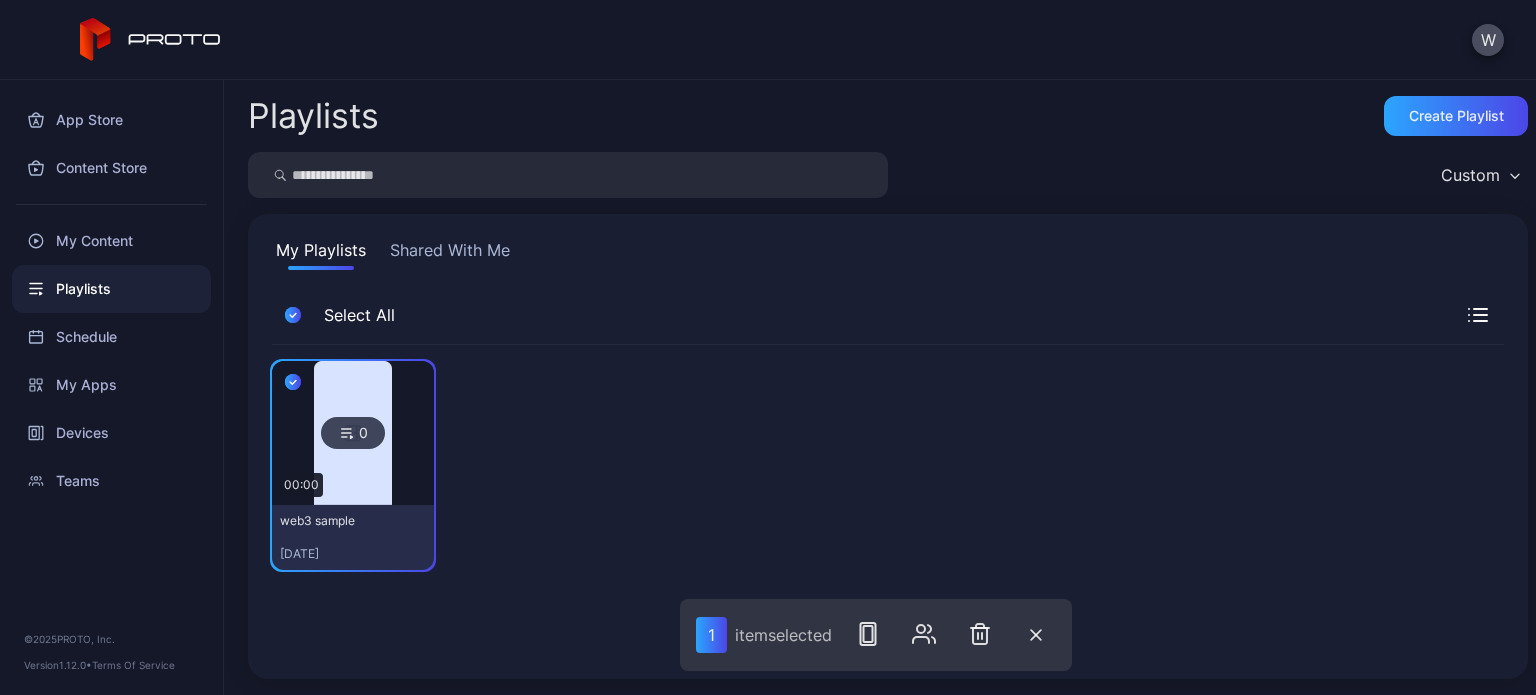 click 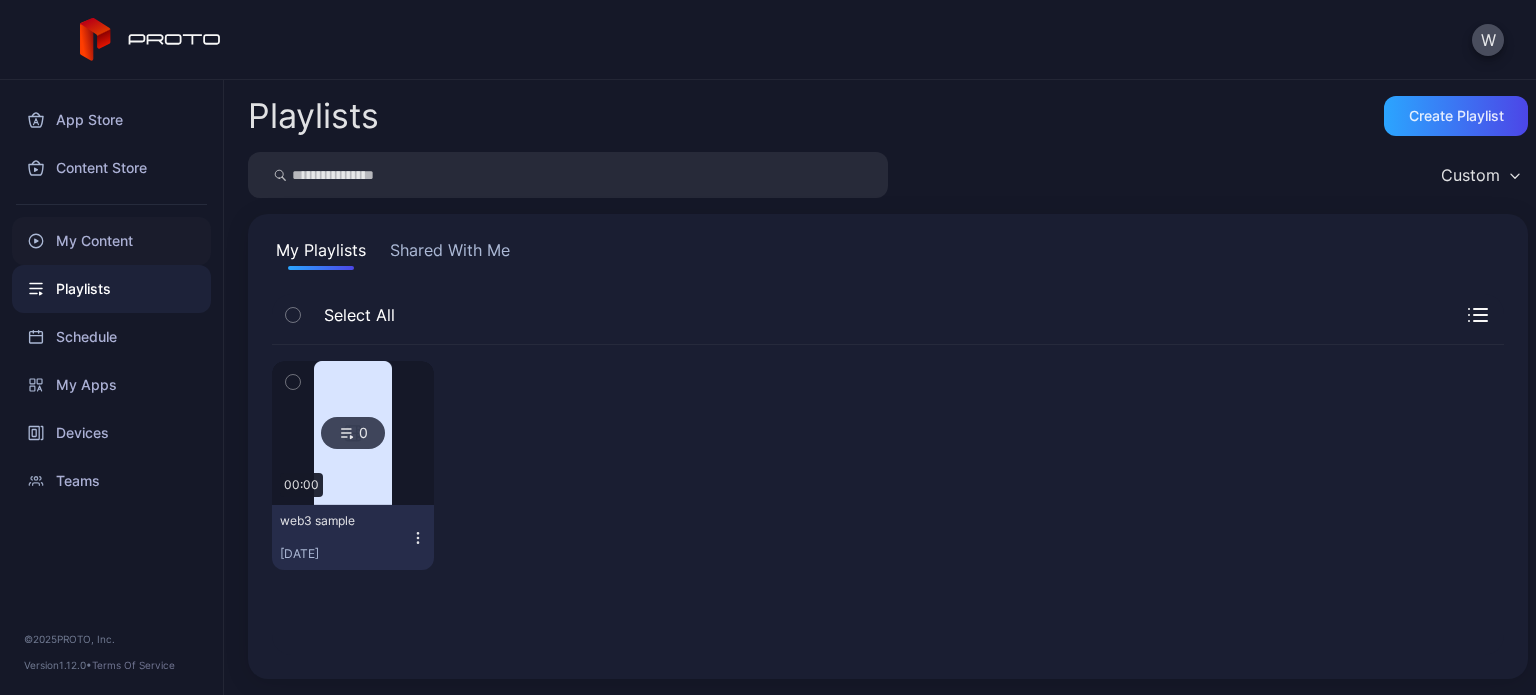 click on "My Content" at bounding box center [111, 241] 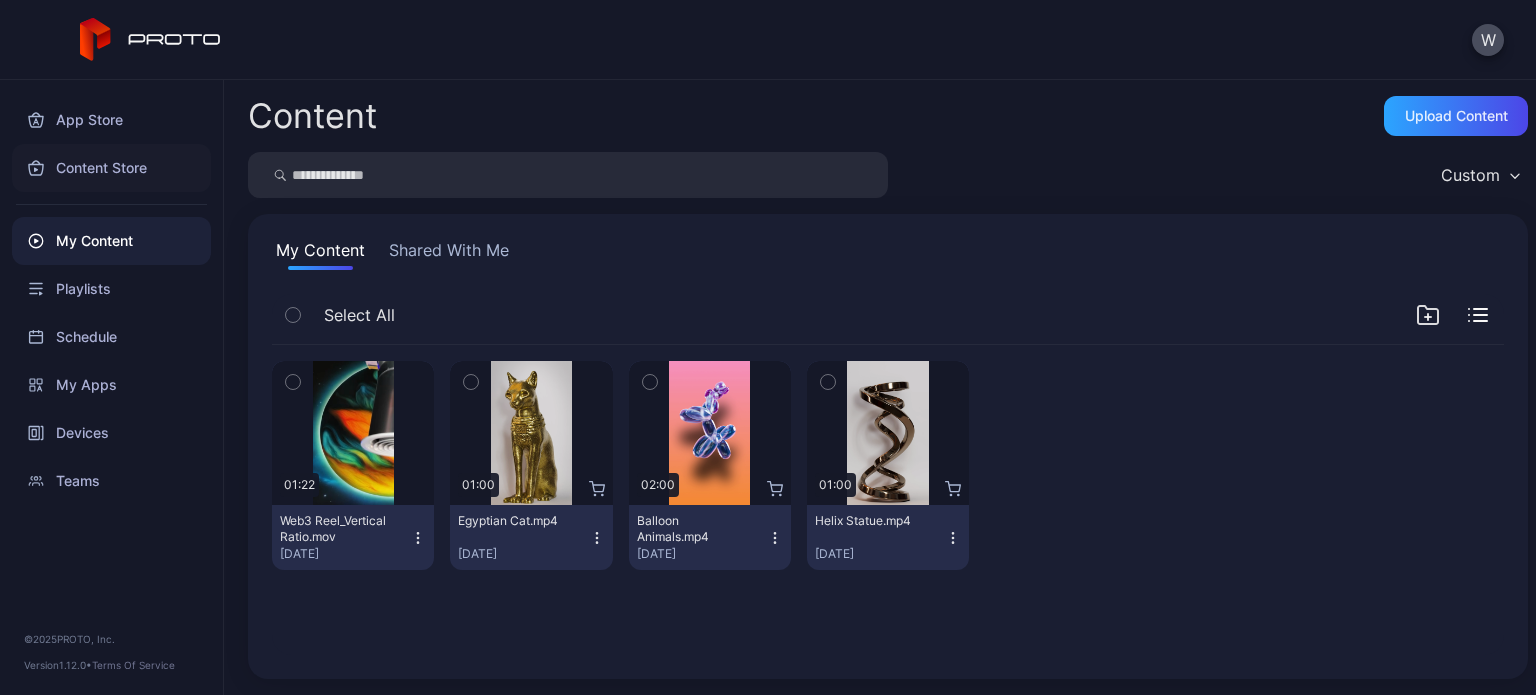 click on "Content Store" at bounding box center [111, 168] 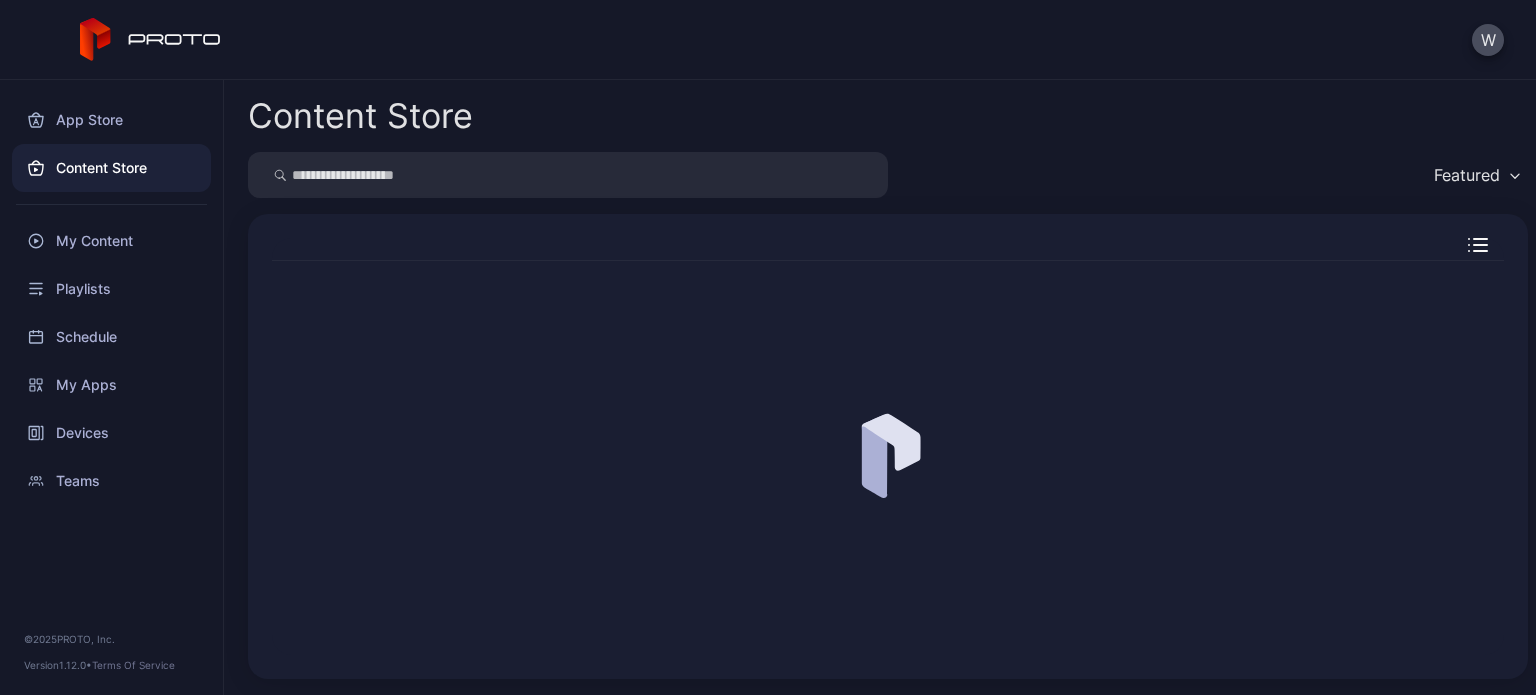 scroll, scrollTop: 0, scrollLeft: 0, axis: both 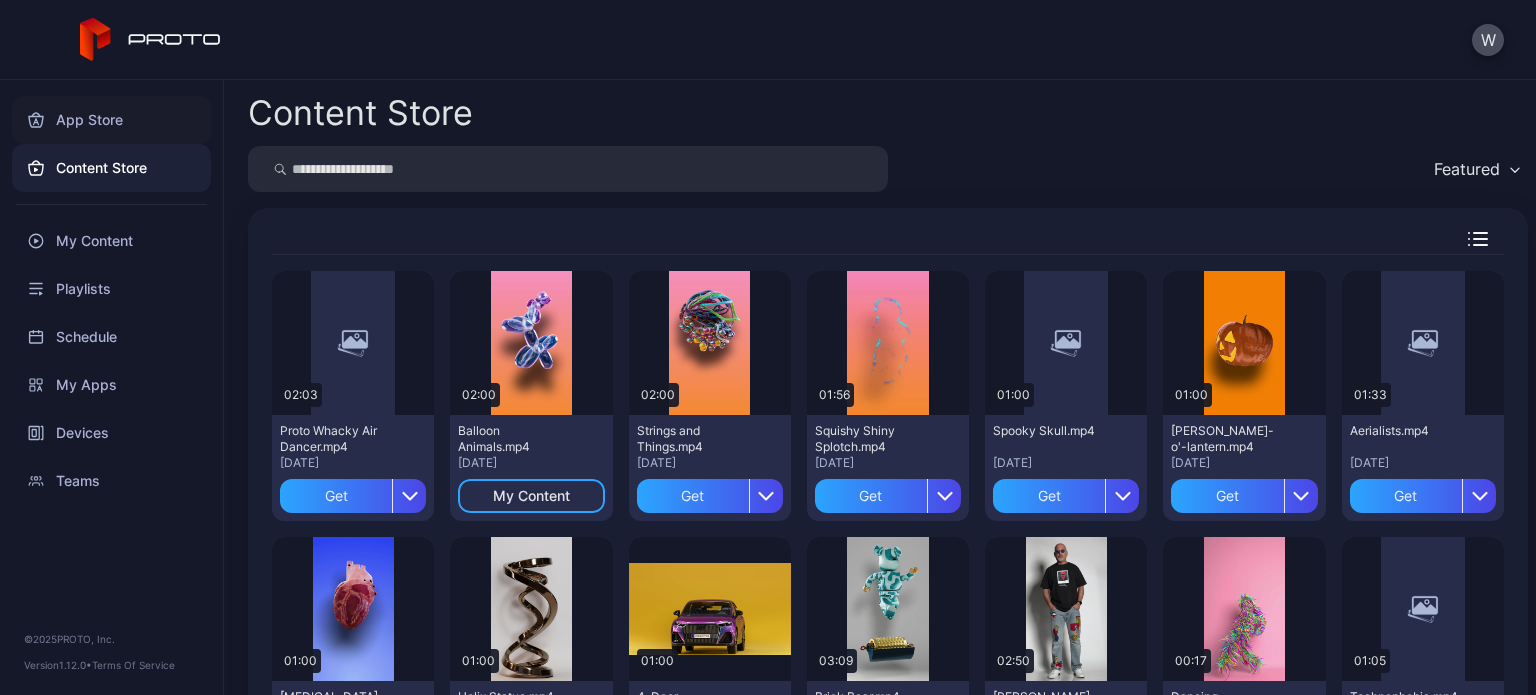 click on "App Store" at bounding box center (111, 120) 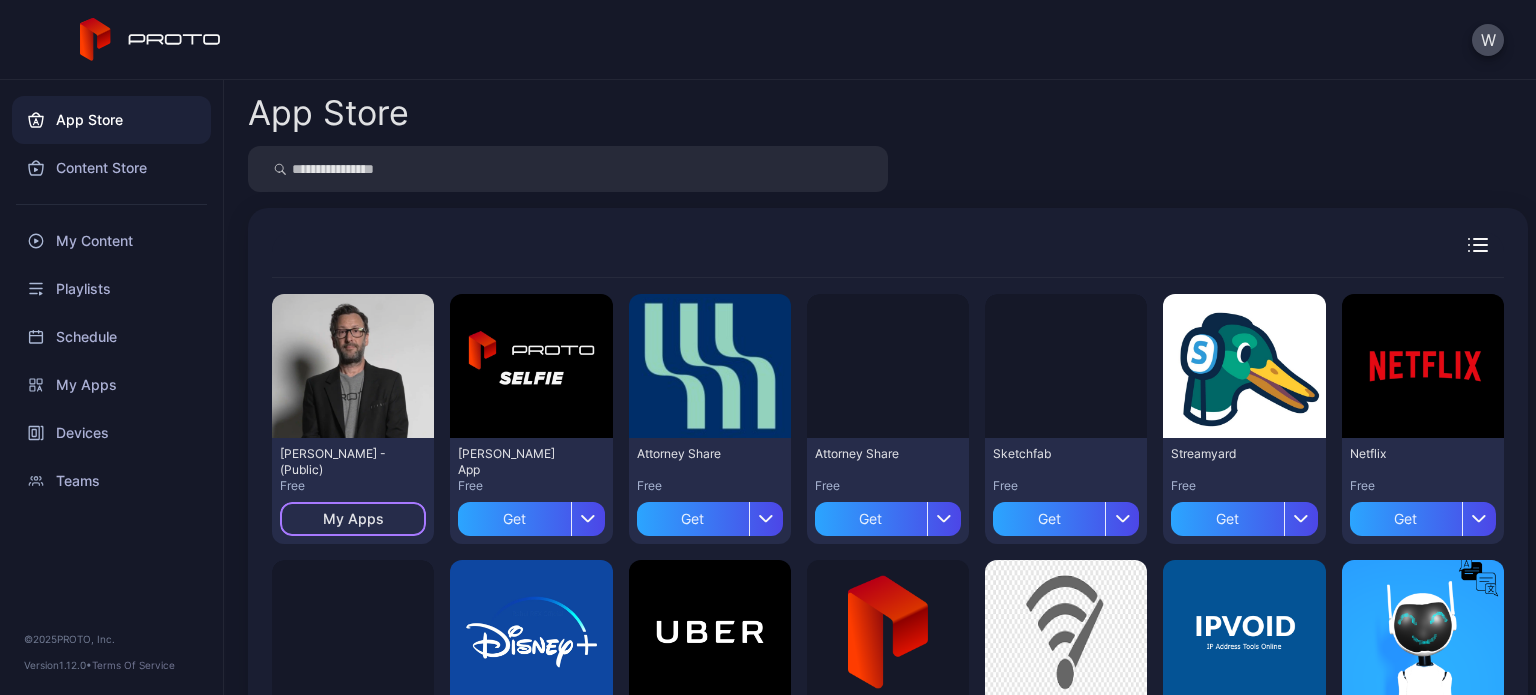 click on "My Apps" at bounding box center [353, 519] 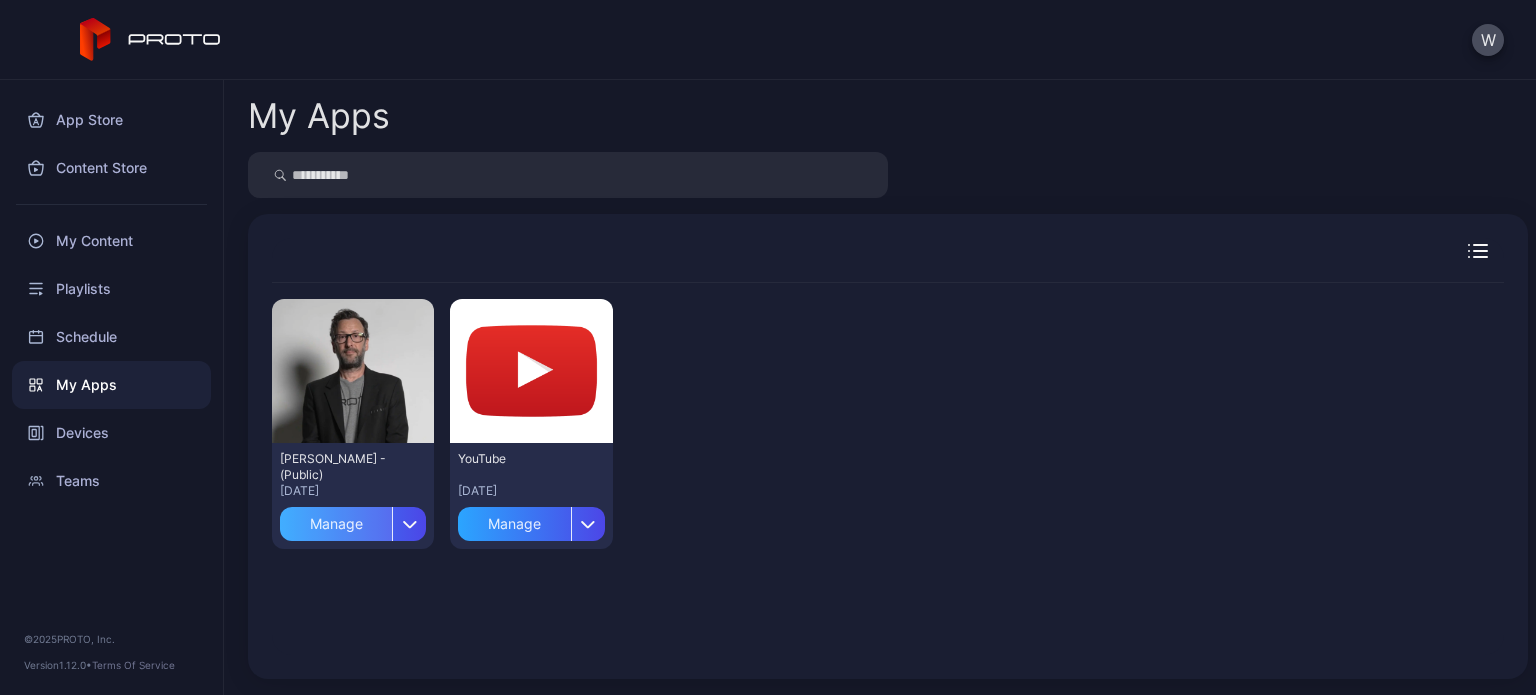 click on "Manage" at bounding box center (336, 524) 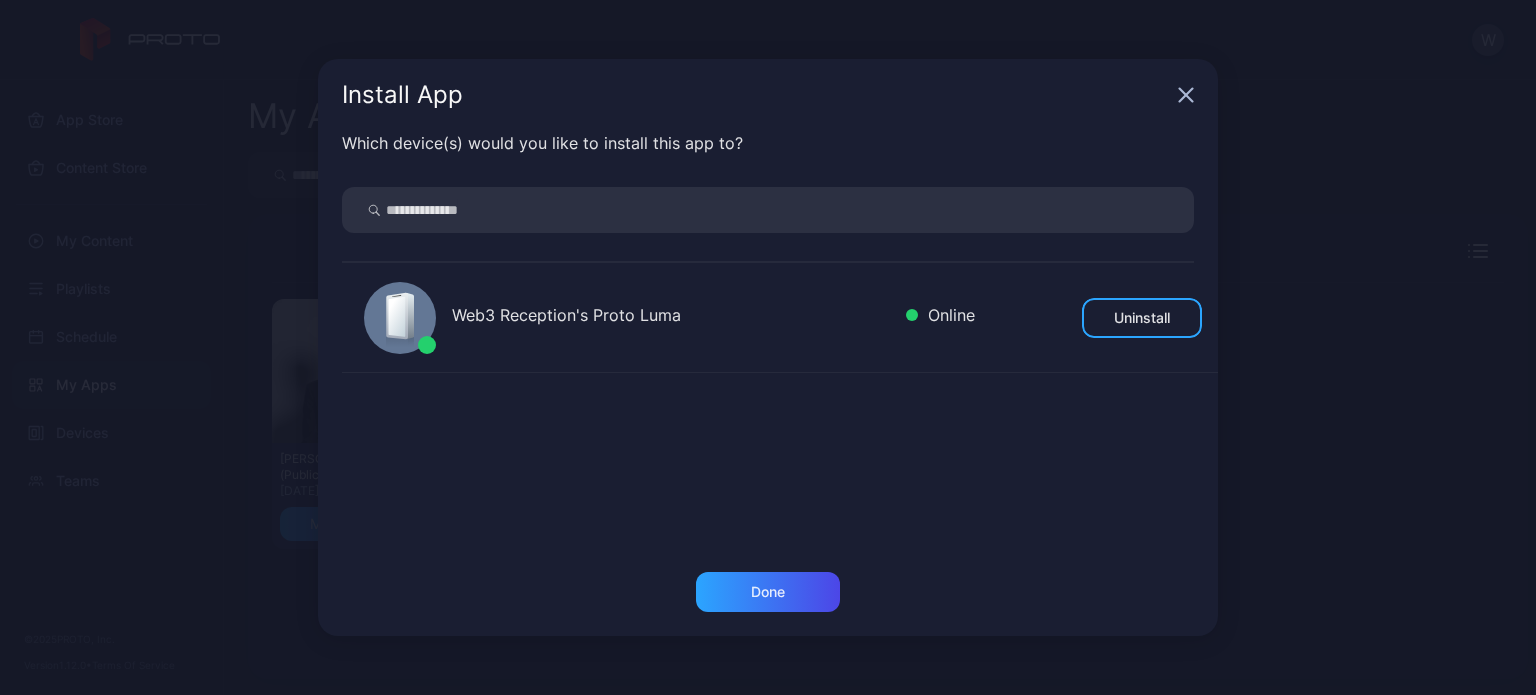 click on "Install App" at bounding box center [768, 95] 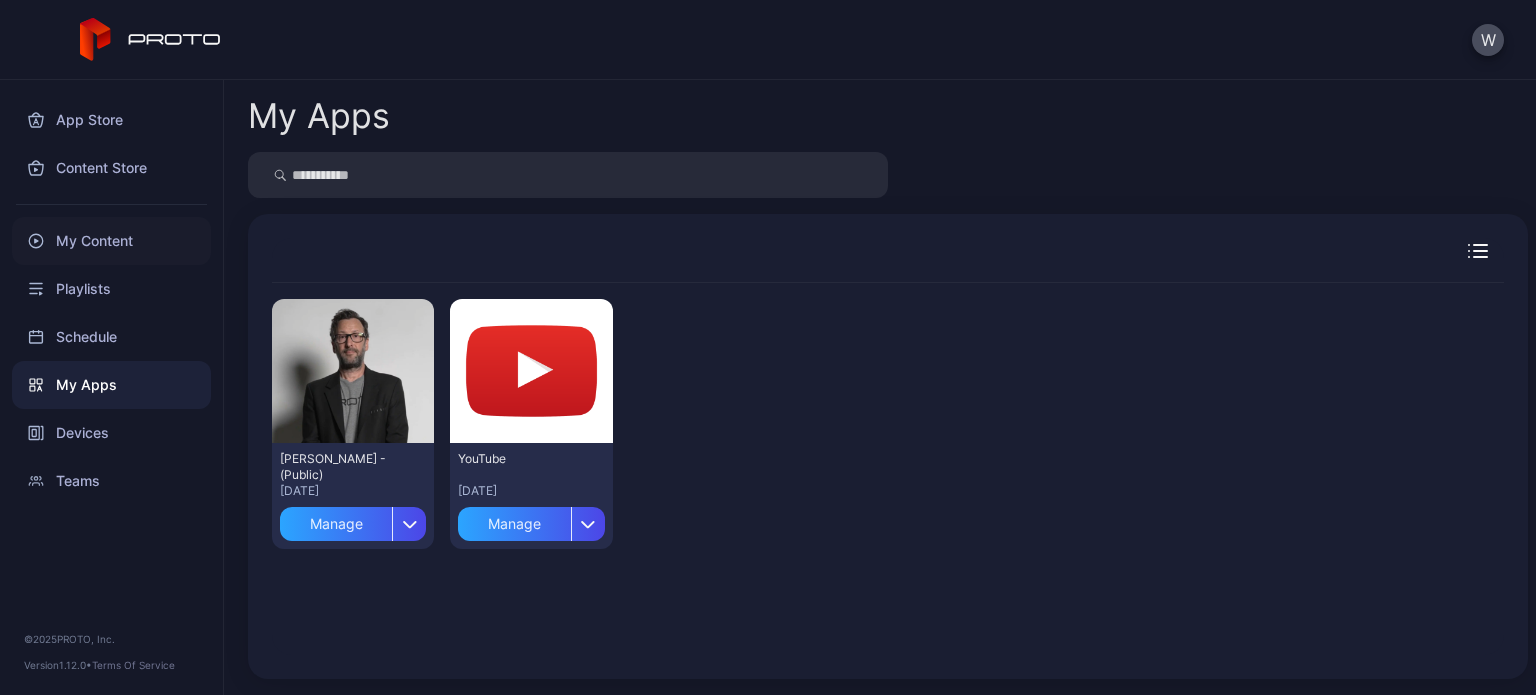 click on "My Content" at bounding box center (111, 241) 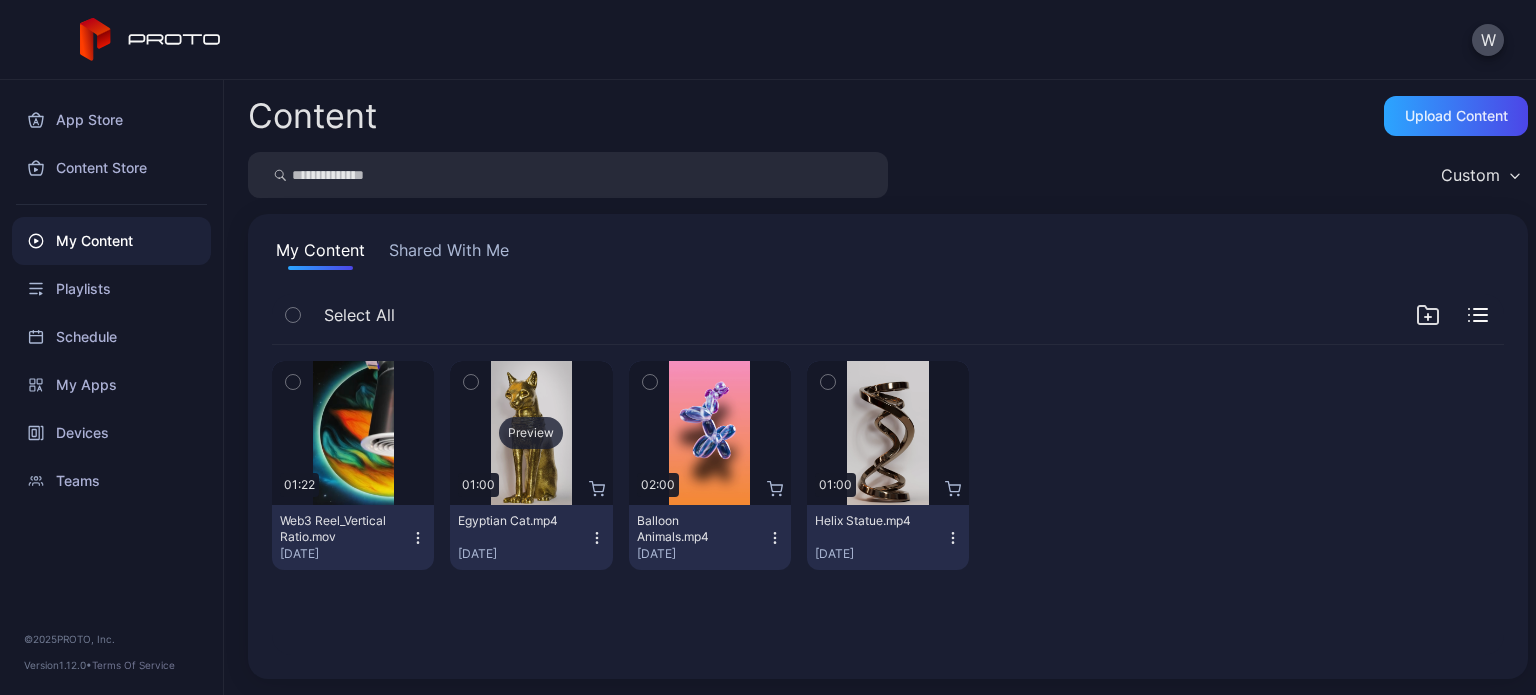 click on "Preview" at bounding box center [531, 433] 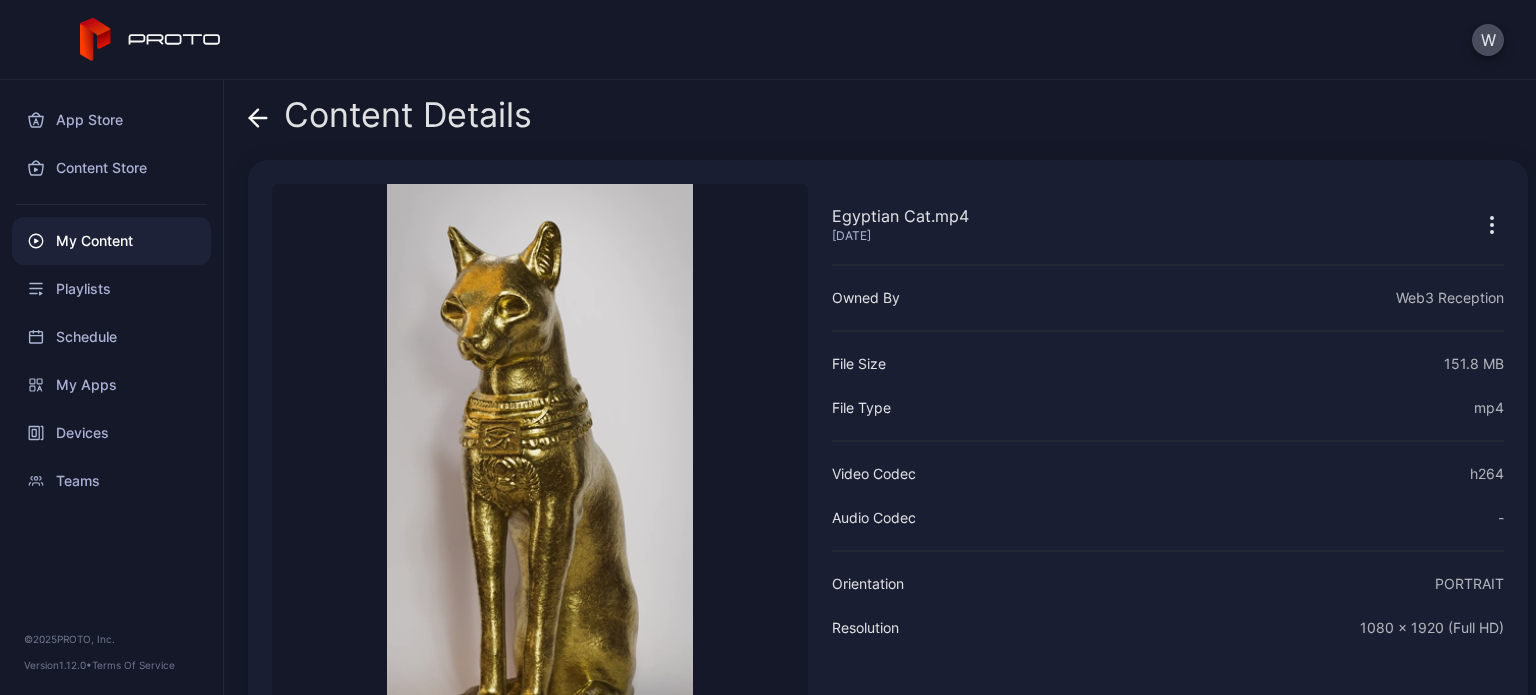 click at bounding box center (258, 115) 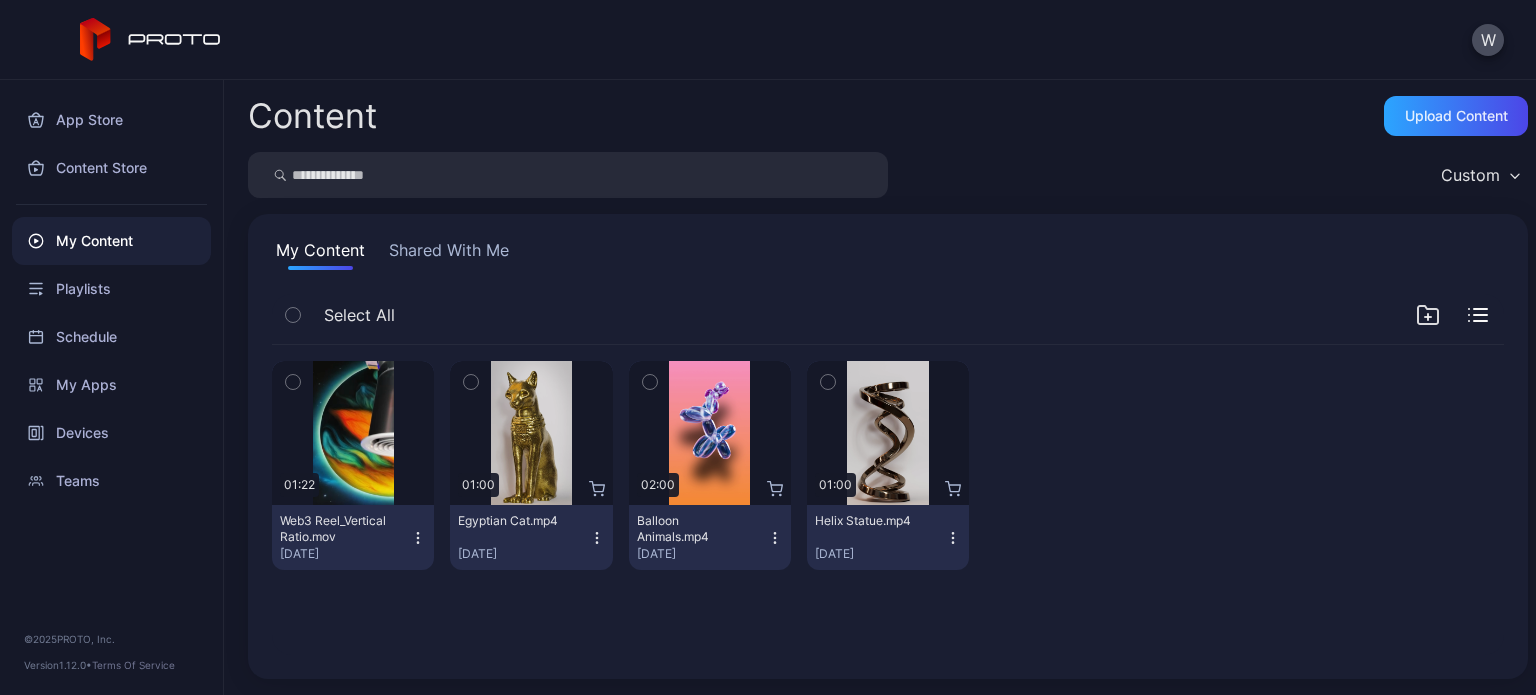 click 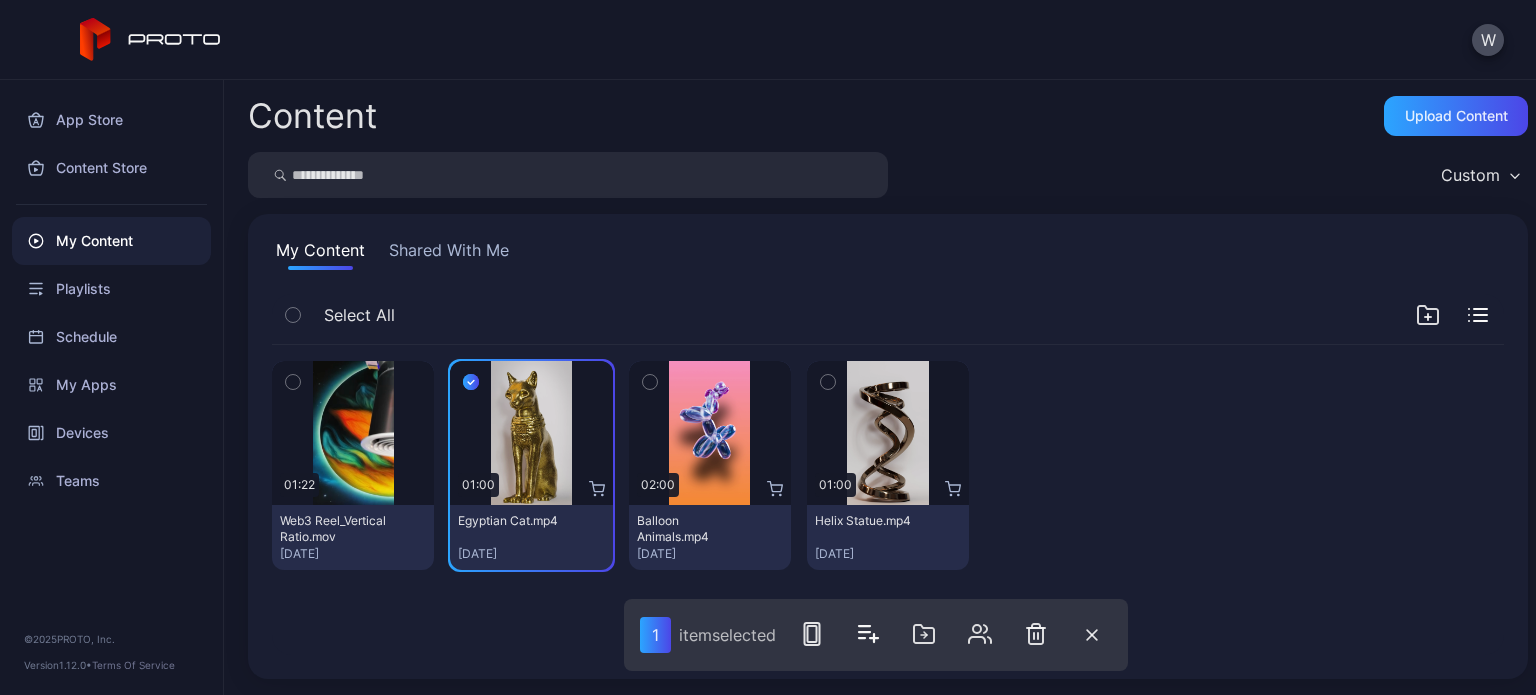 click 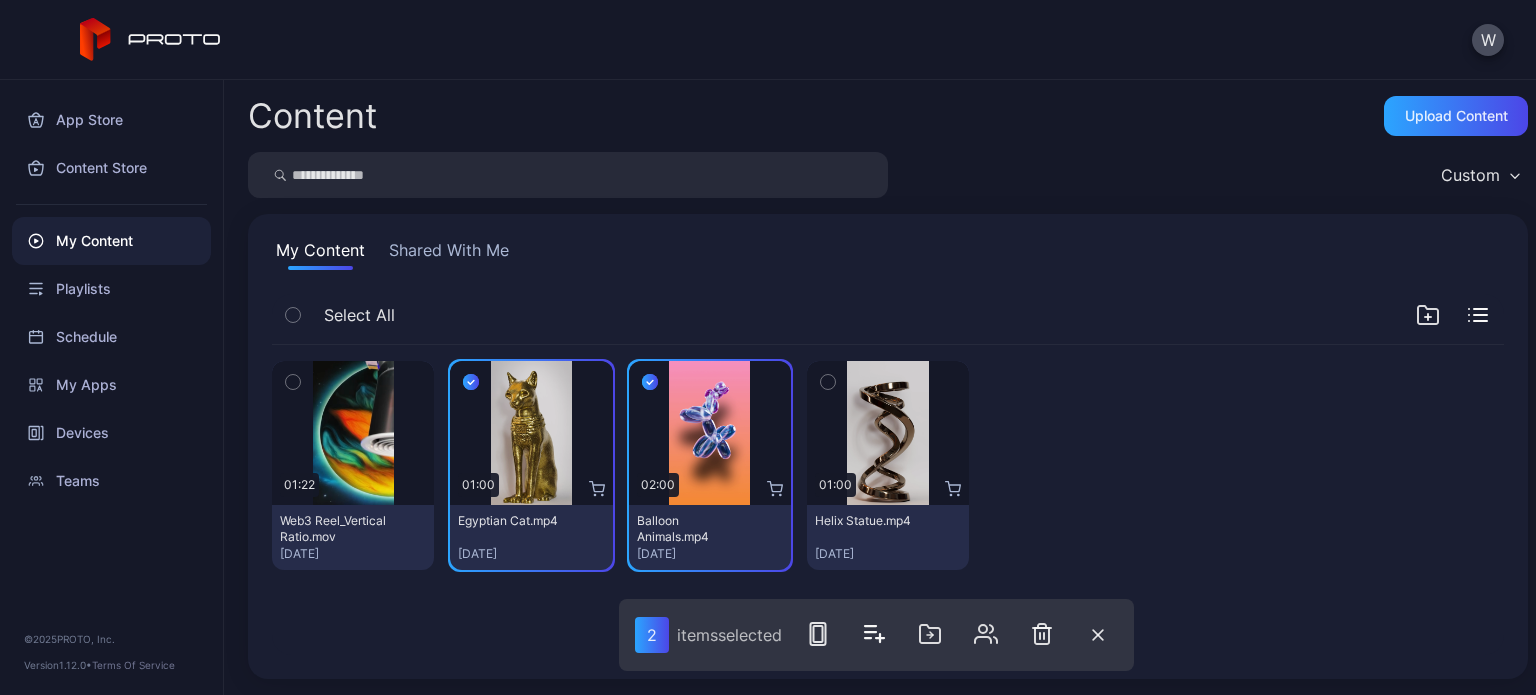 click 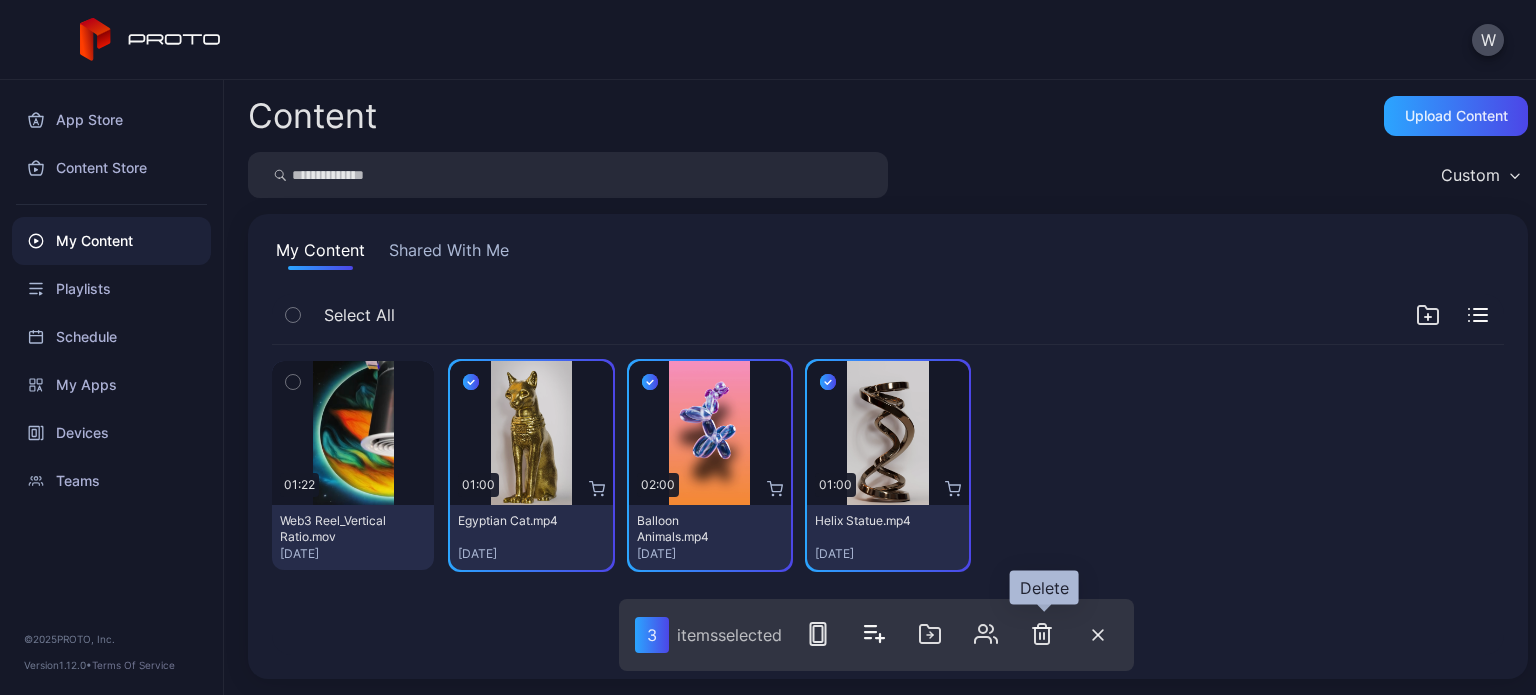 click 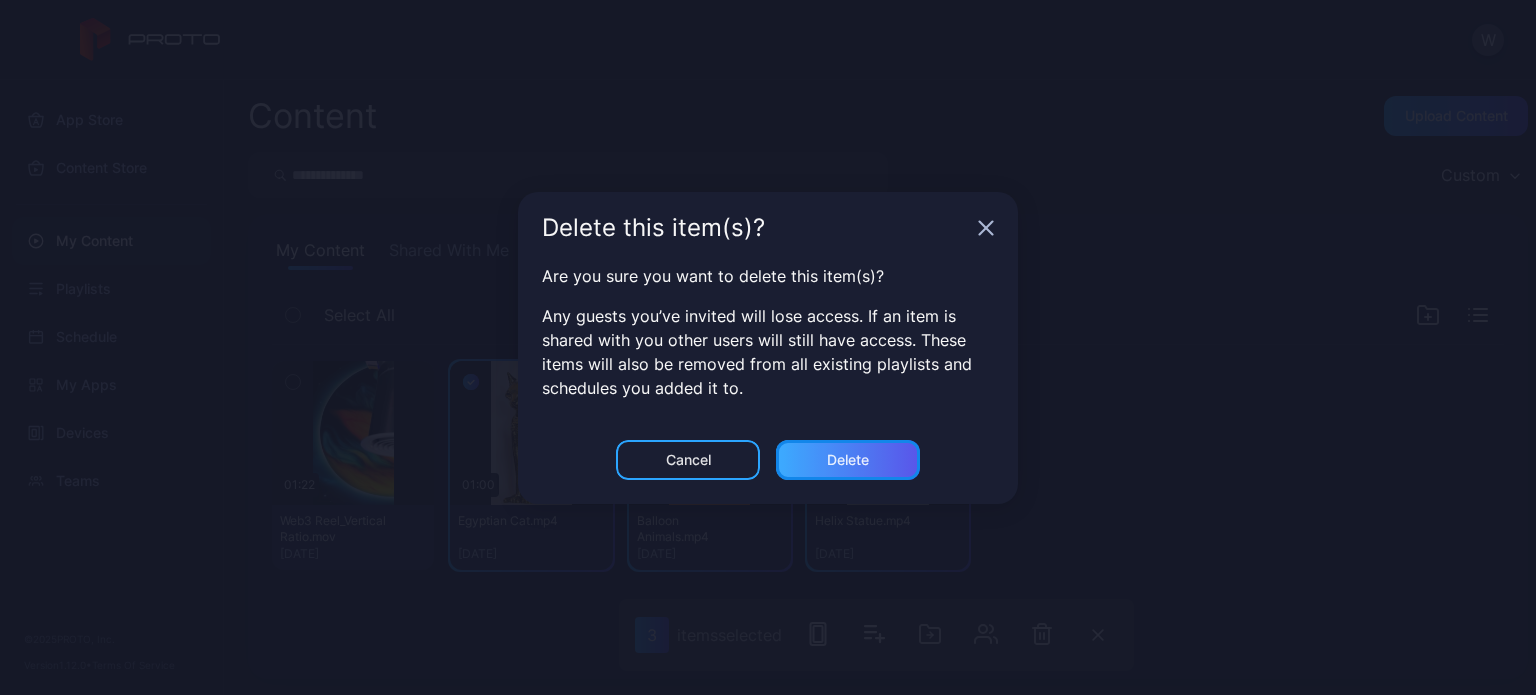 click on "Delete" at bounding box center [848, 460] 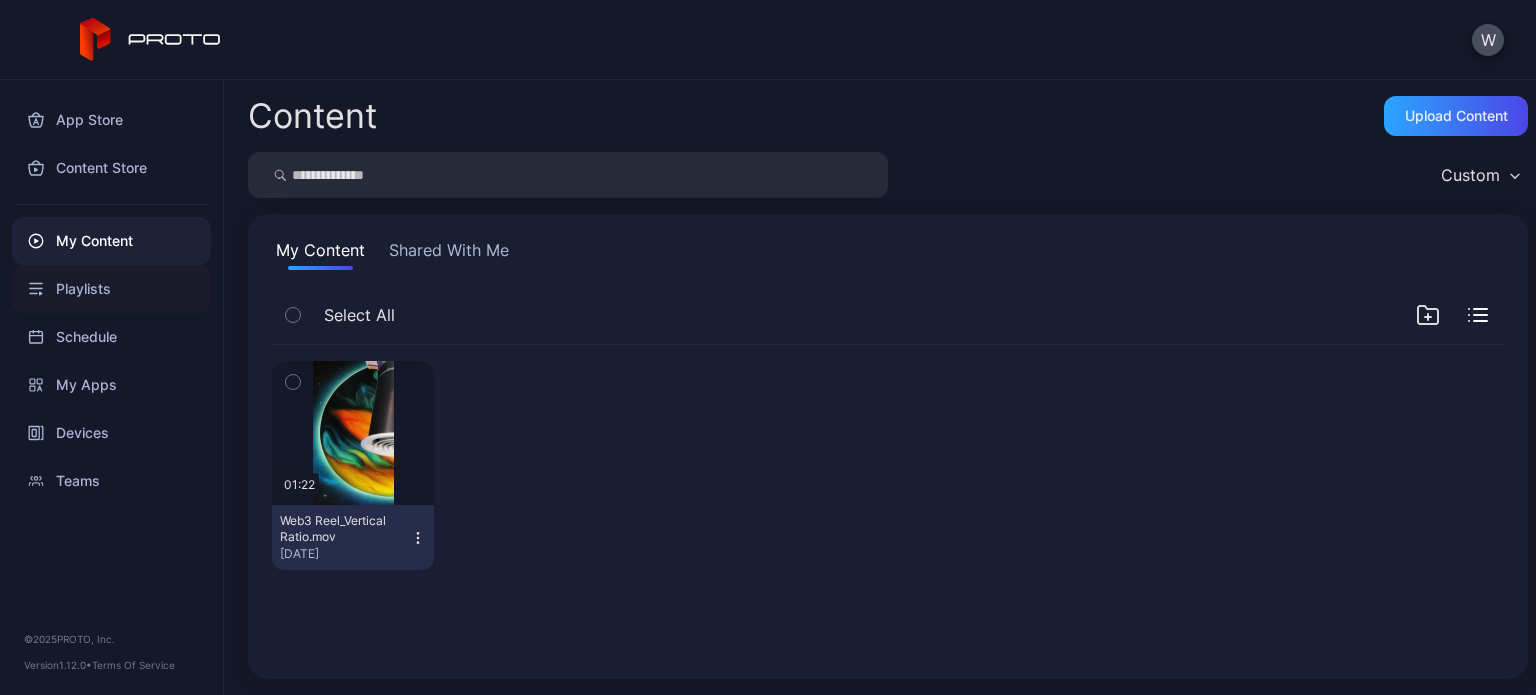 click on "Playlists" at bounding box center [111, 289] 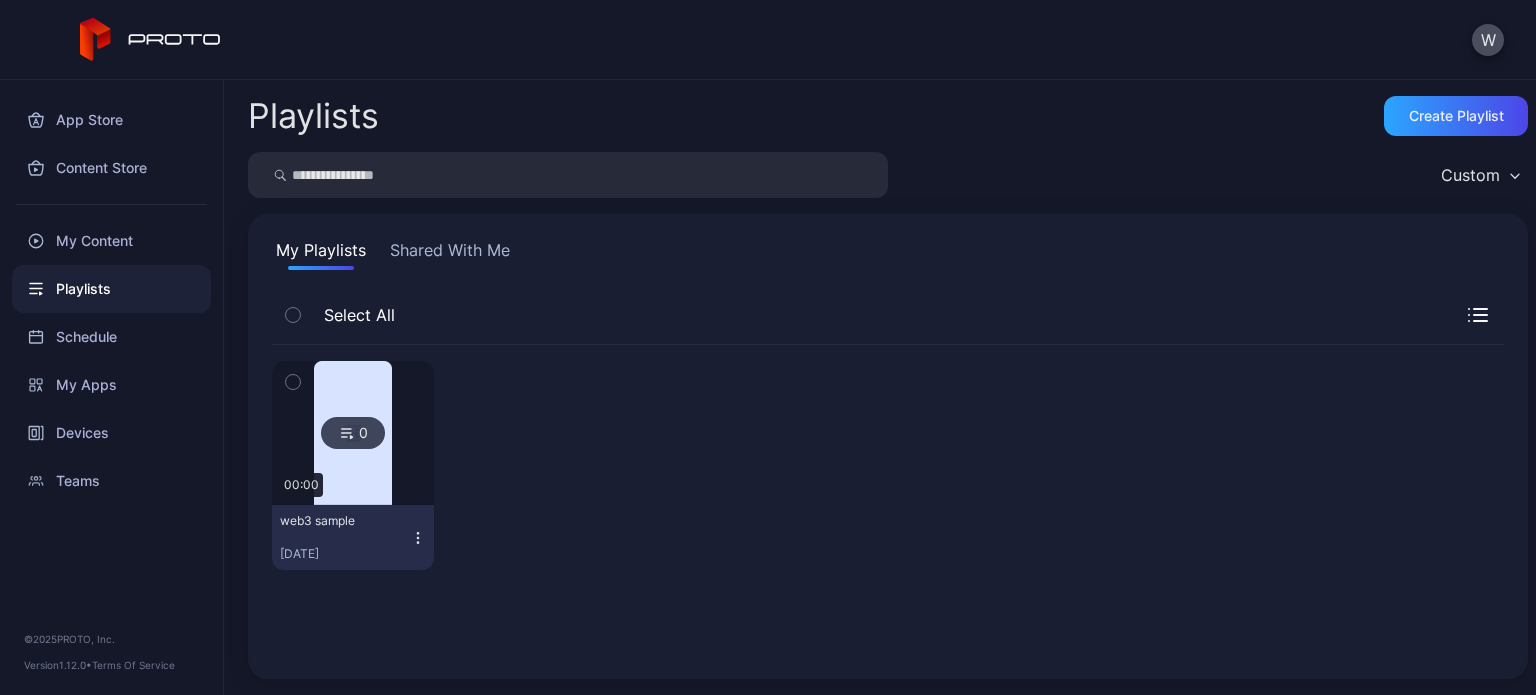 click 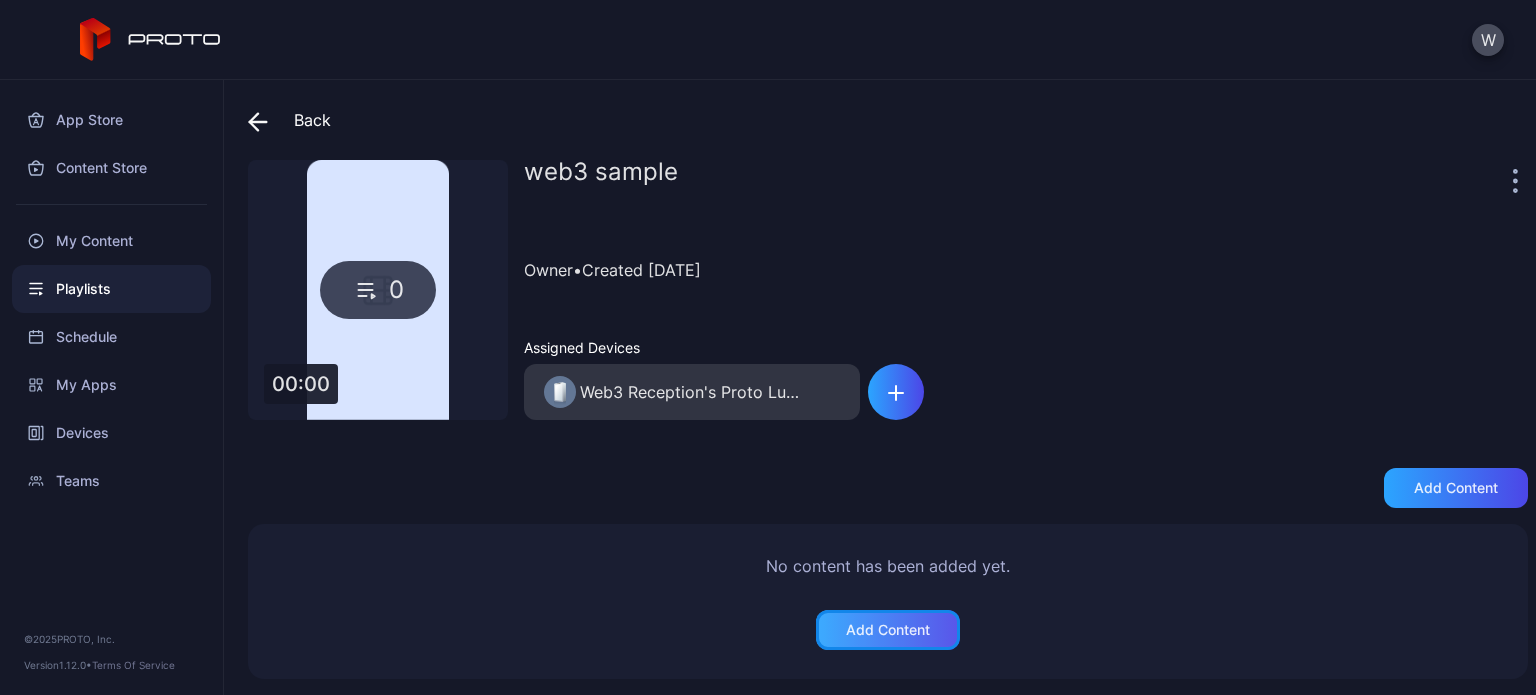 click on "Add Content" at bounding box center [888, 630] 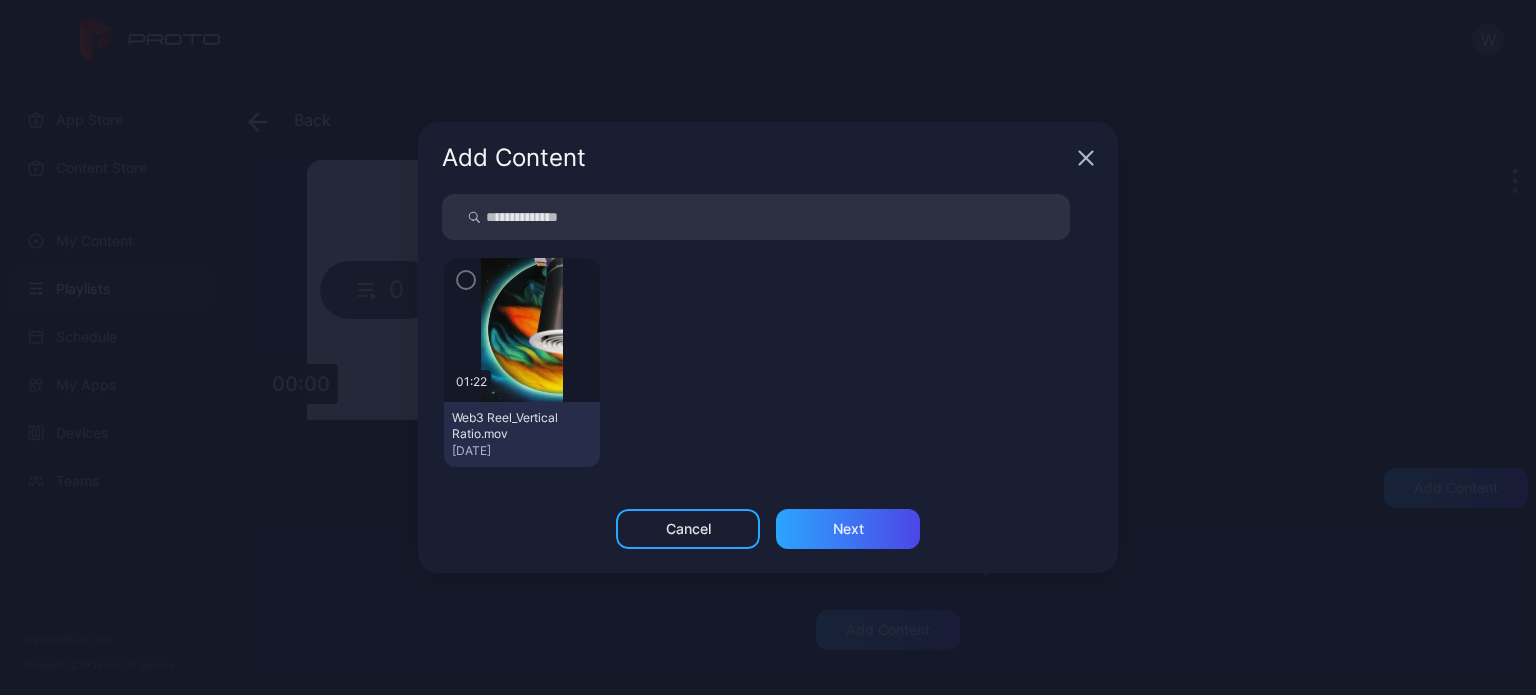 click 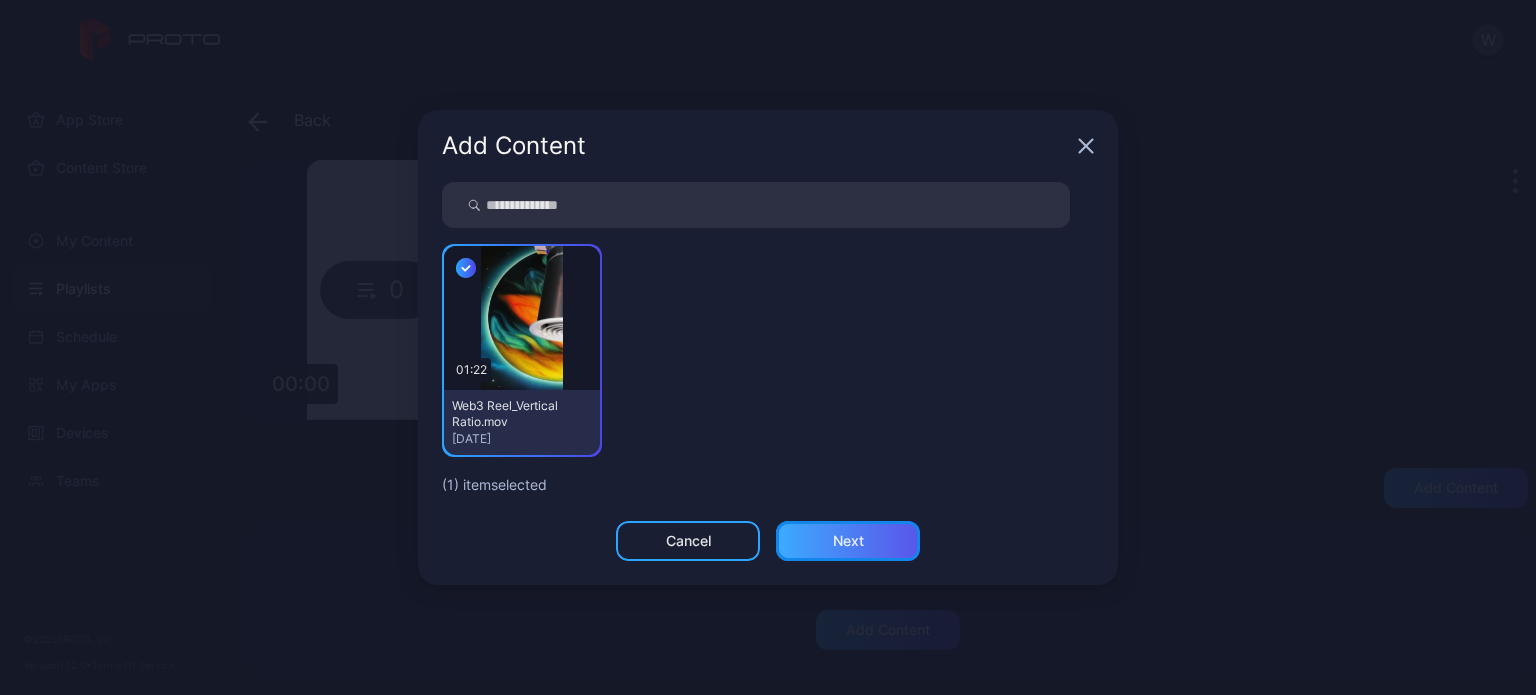 click on "Next" at bounding box center [848, 541] 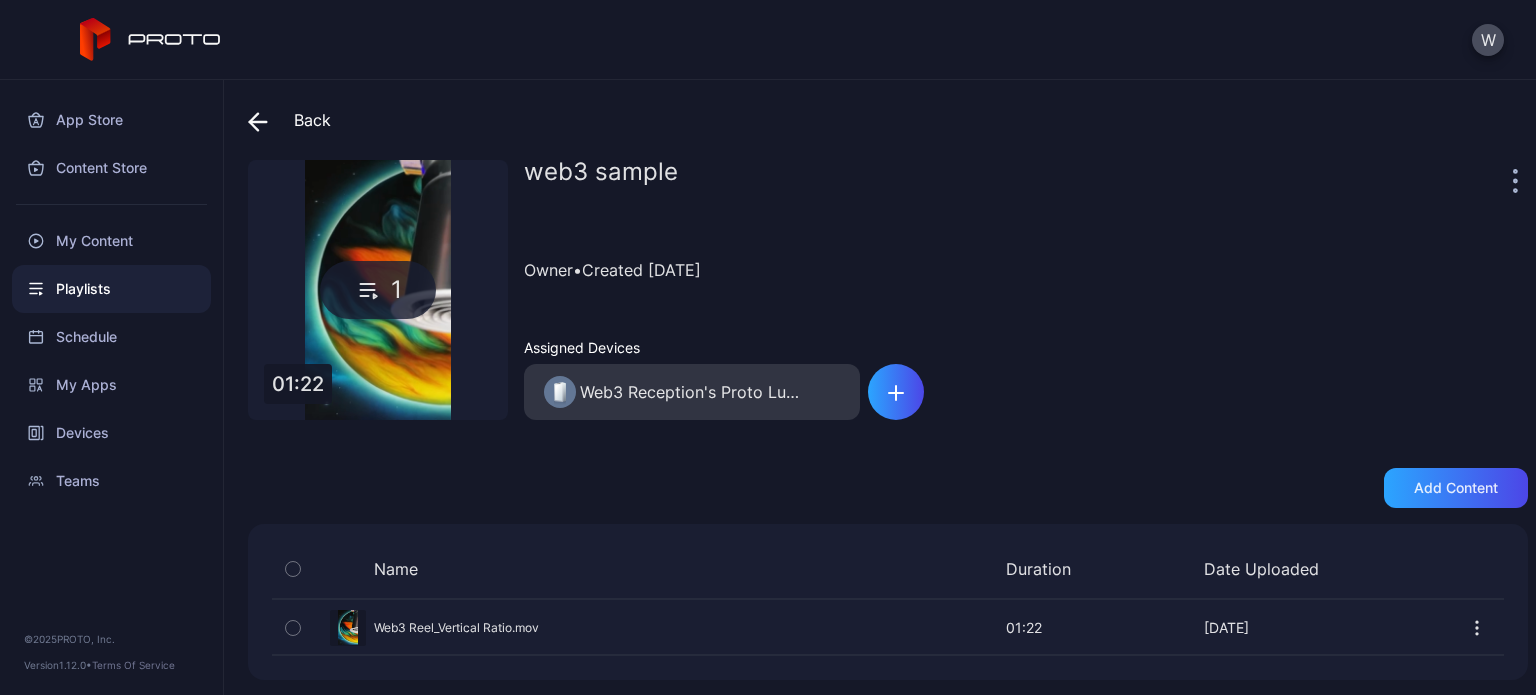click at bounding box center [263, 120] 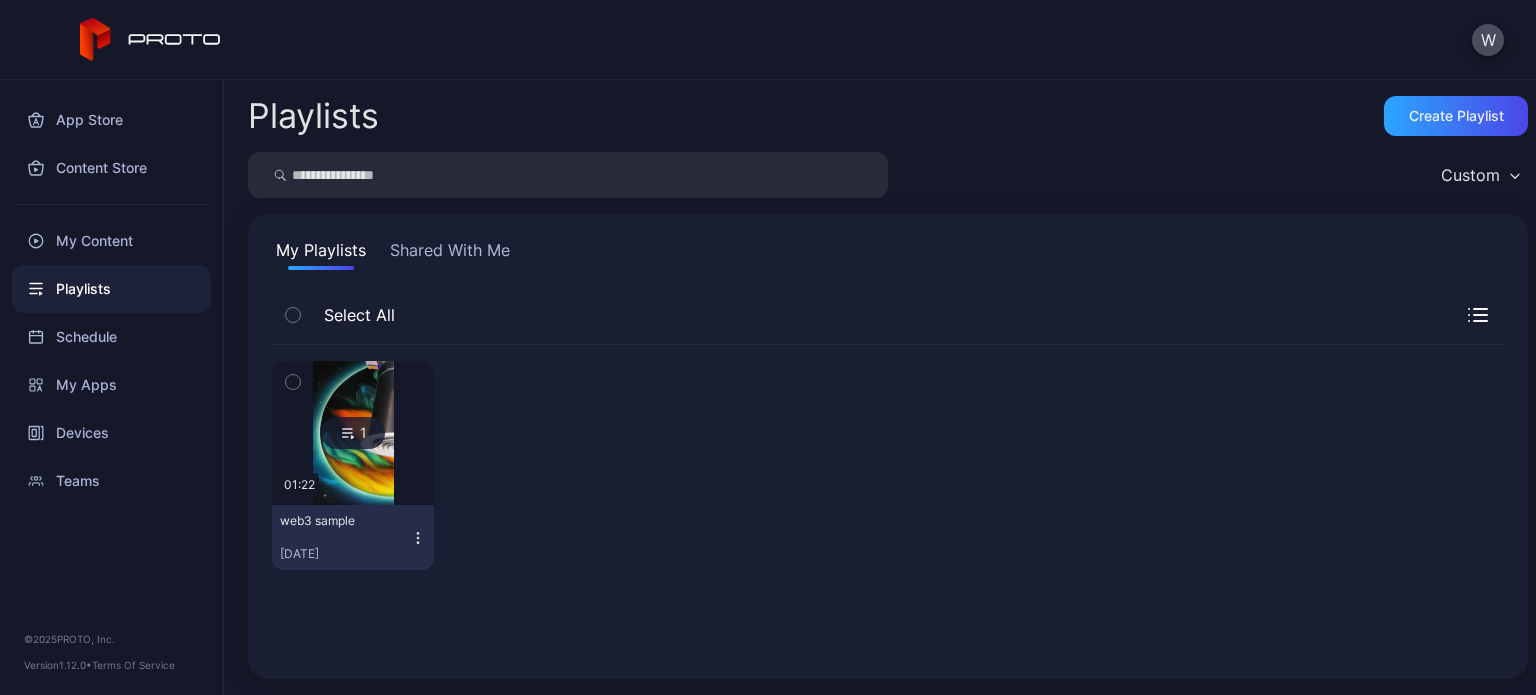 click on "Custom" at bounding box center [1470, 175] 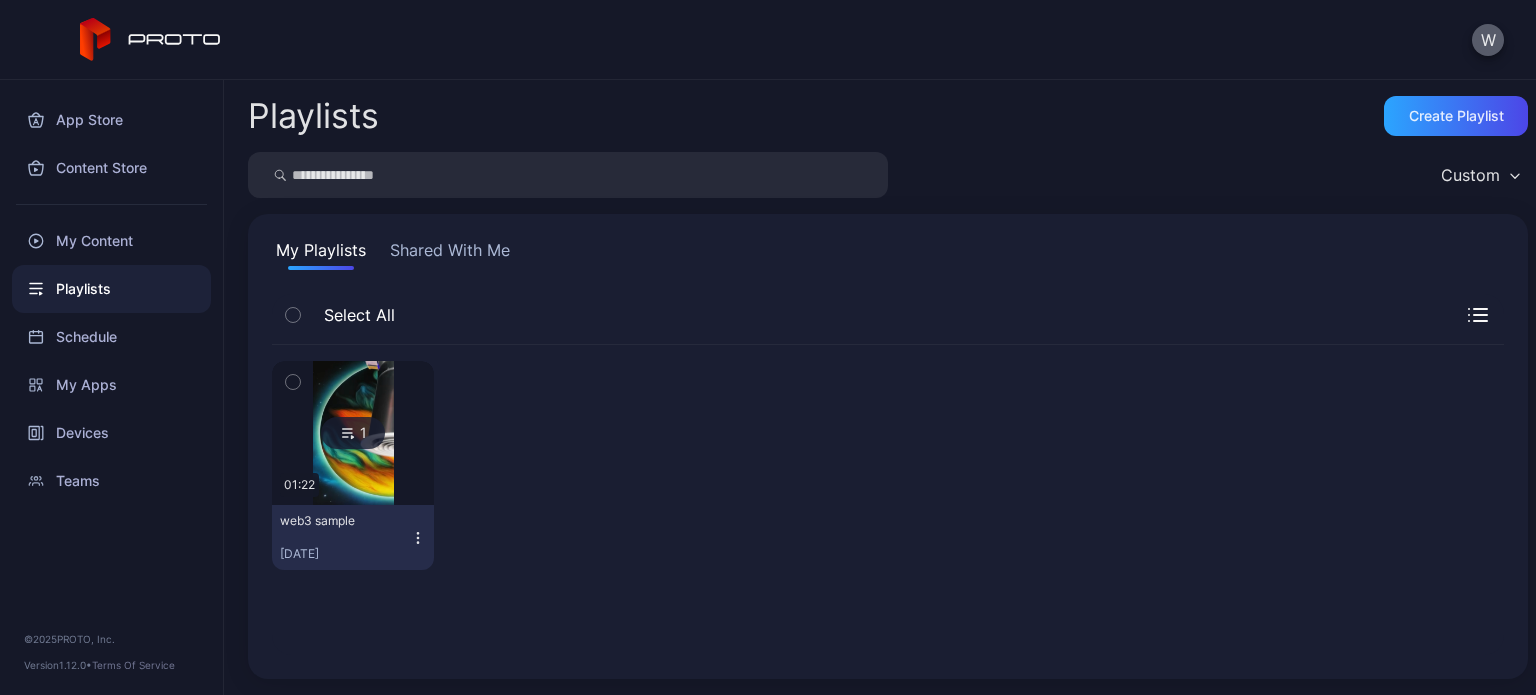 click on "W" at bounding box center (1488, 40) 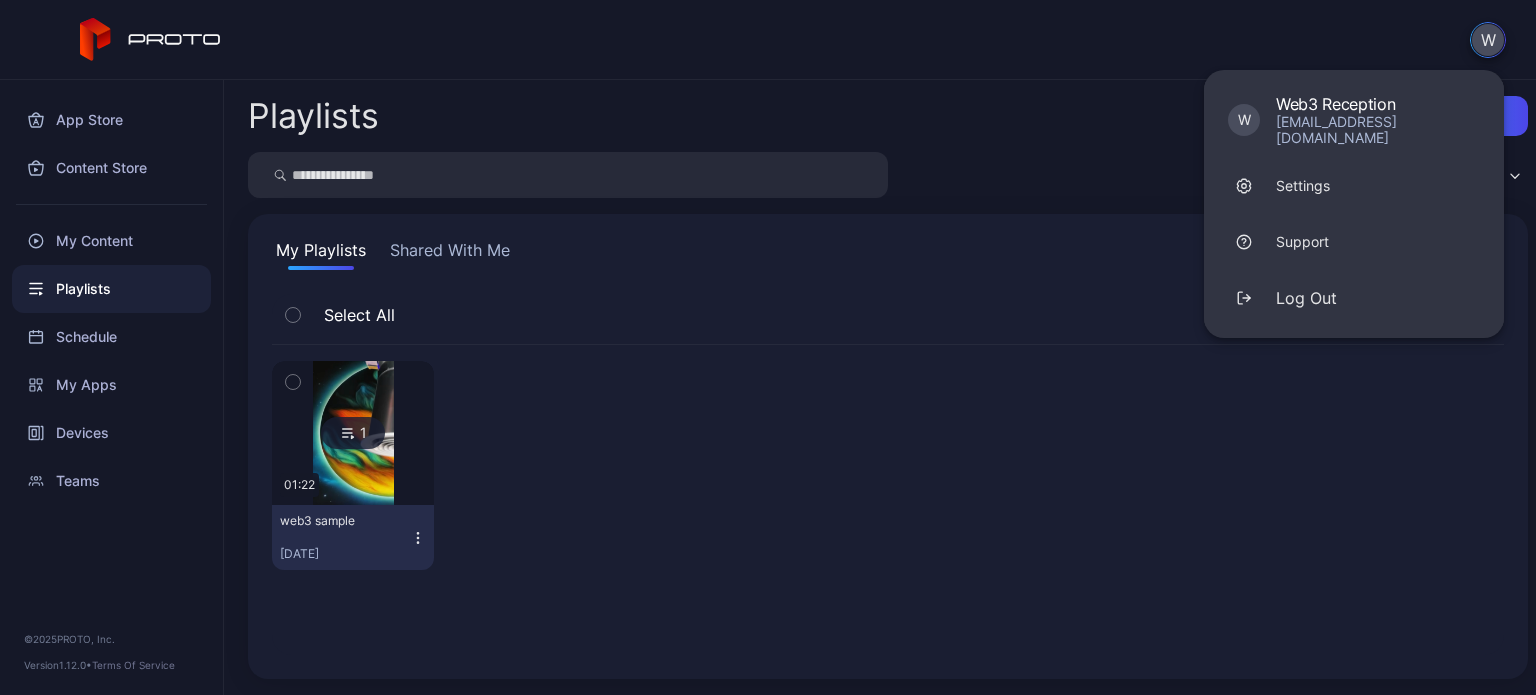 drag, startPoint x: 1062, startPoint y: 134, endPoint x: 821, endPoint y: 179, distance: 245.16525 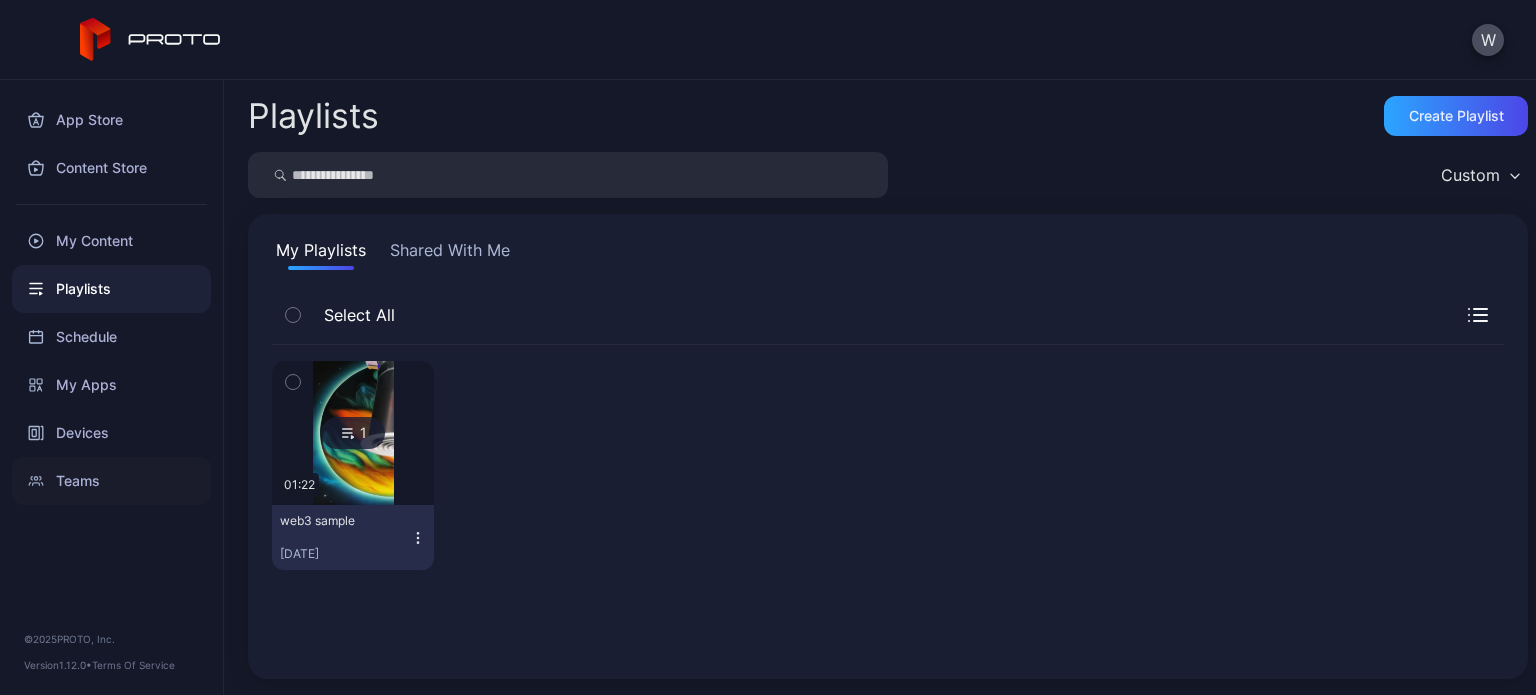 click on "Teams" at bounding box center [111, 481] 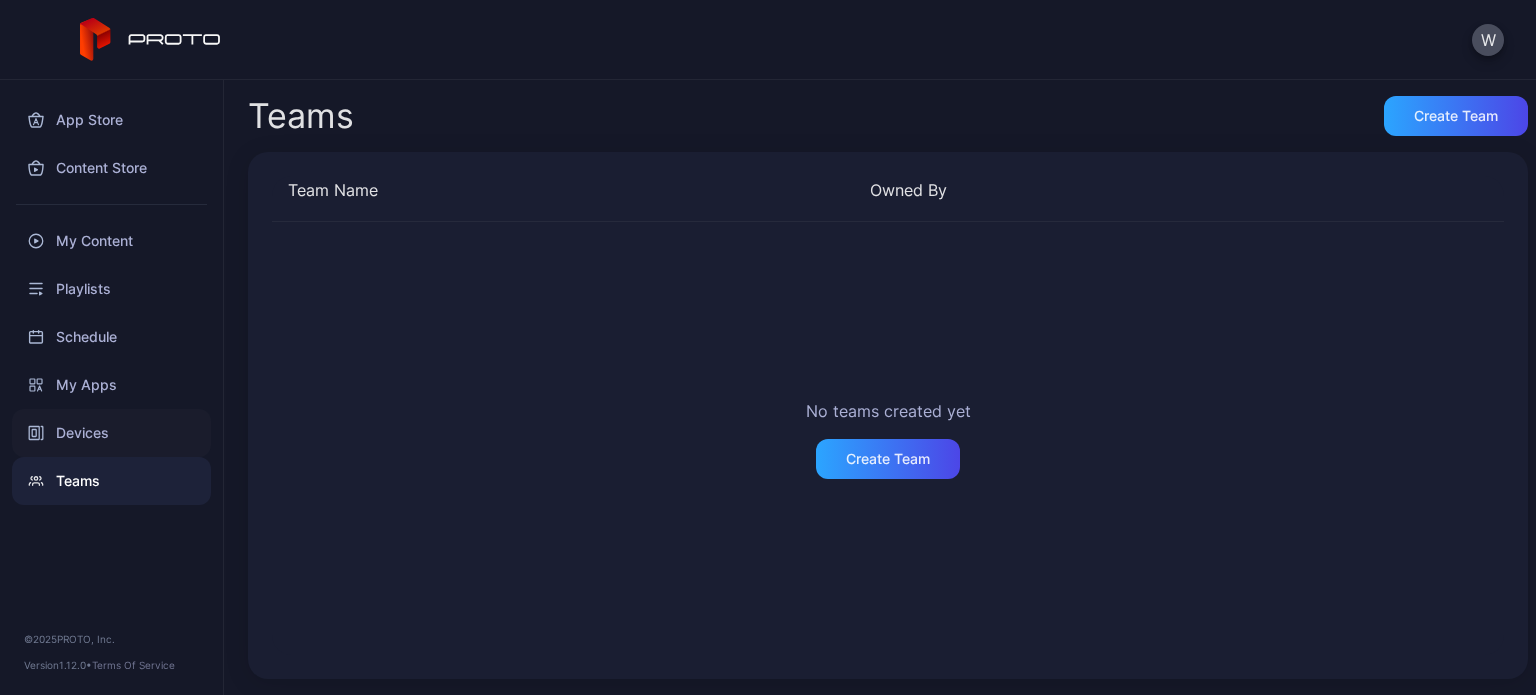 click on "Devices" at bounding box center (111, 433) 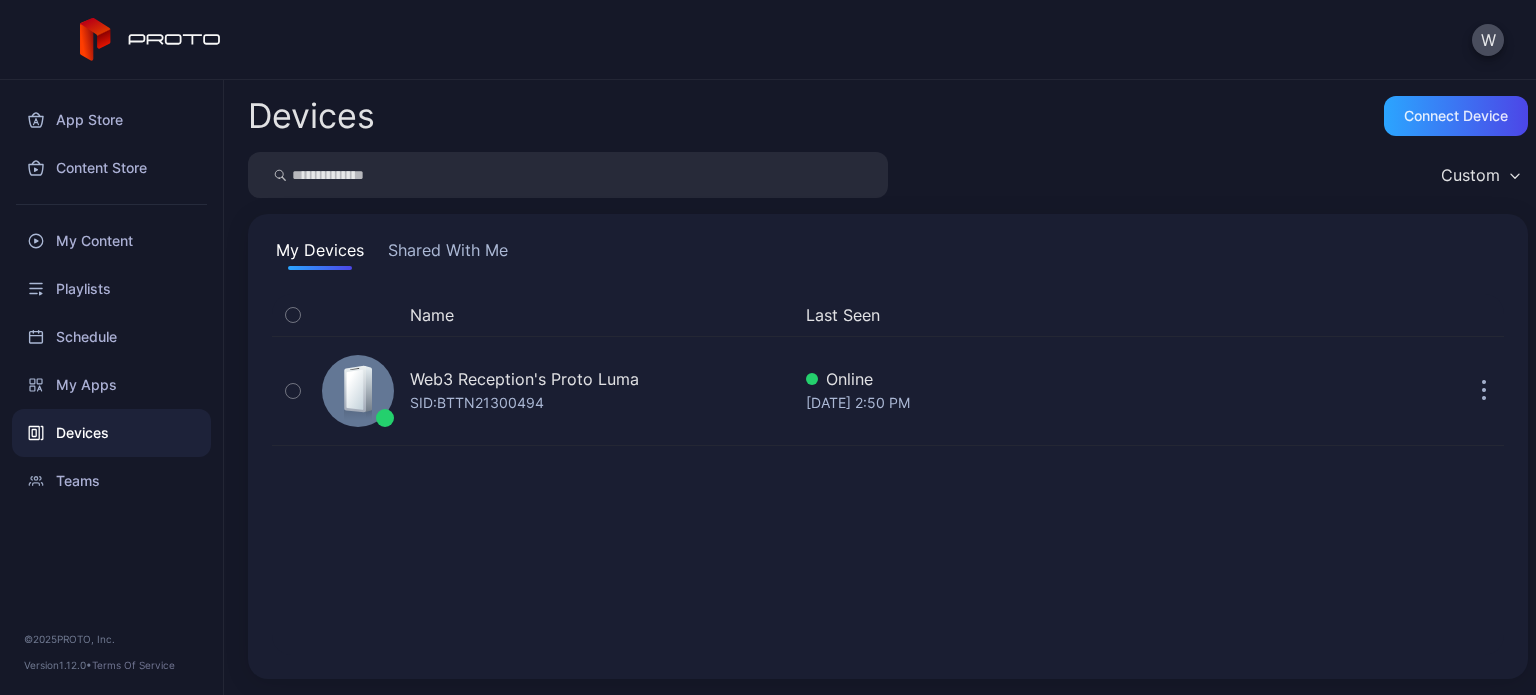 click on "Devices" at bounding box center (111, 433) 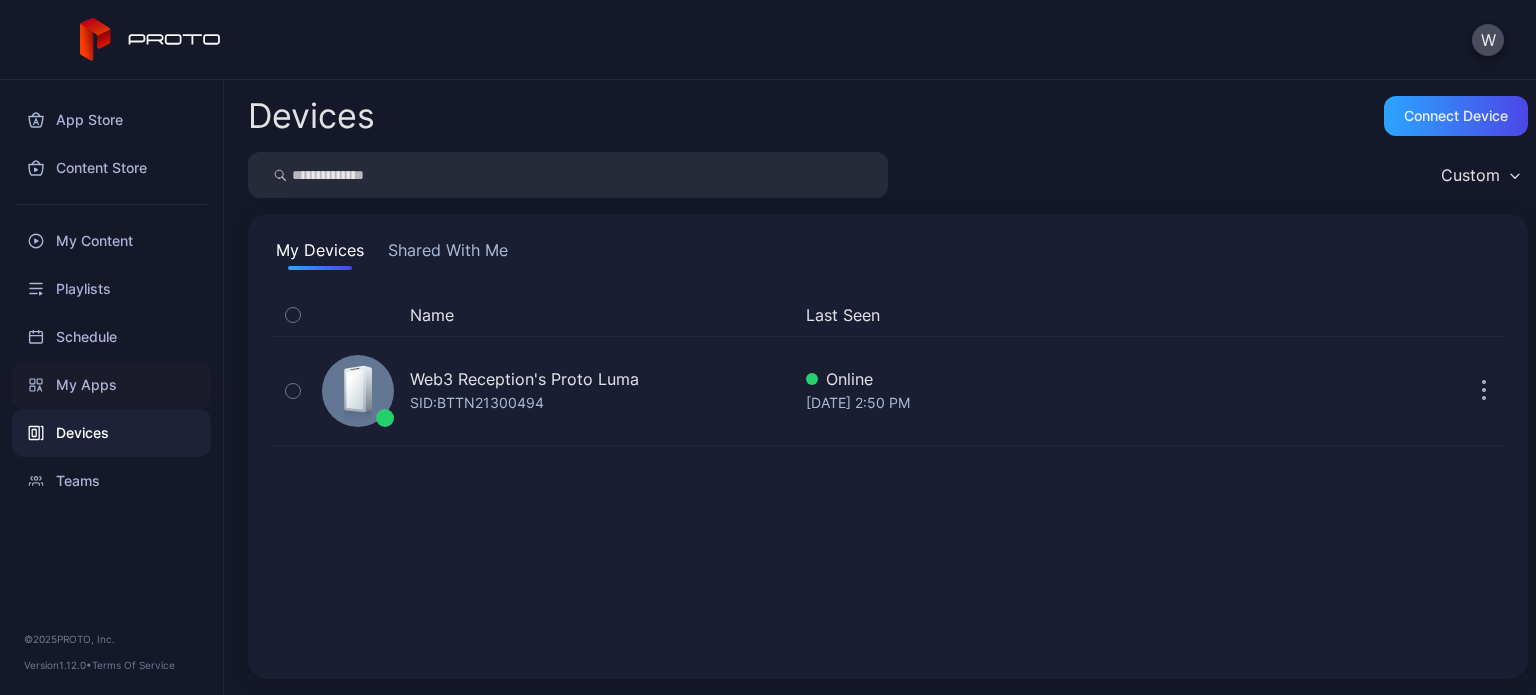click on "My Apps" at bounding box center [111, 385] 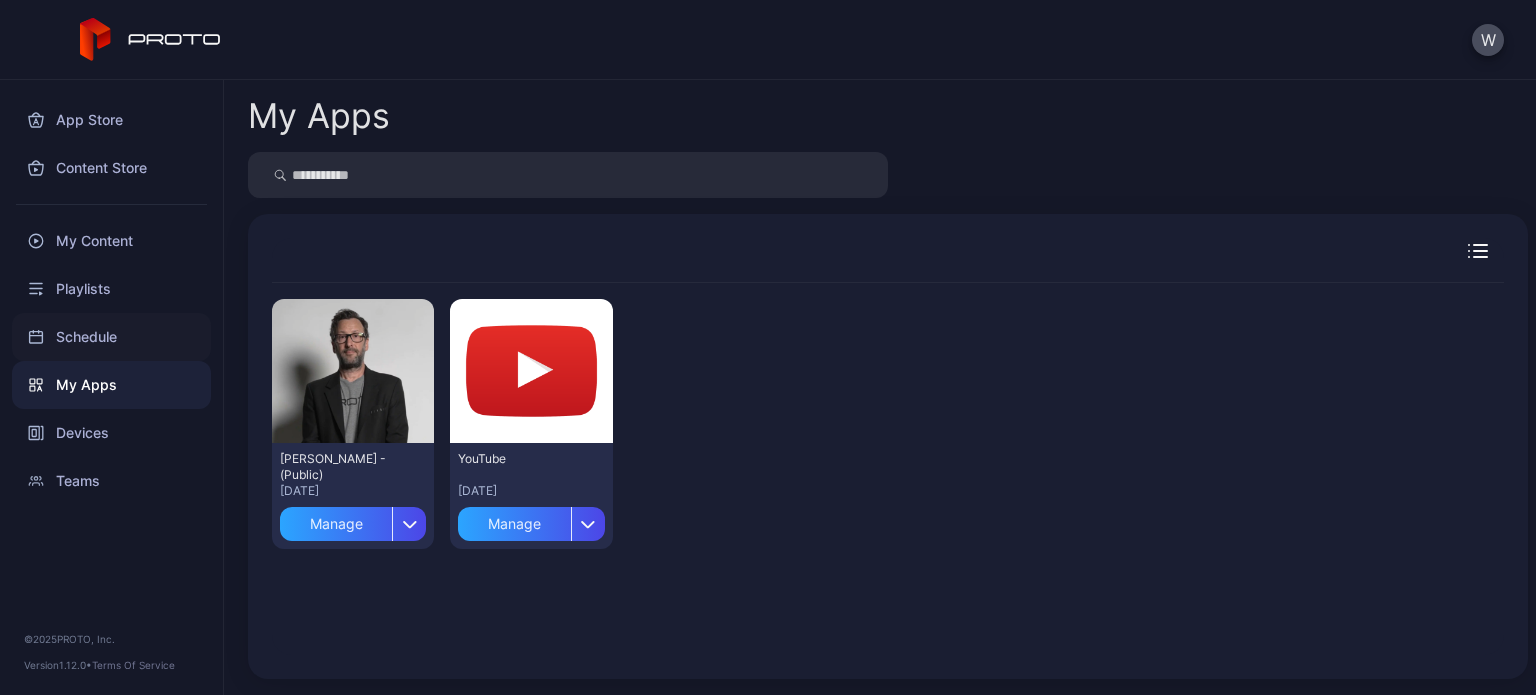 click on "Schedule" at bounding box center (111, 337) 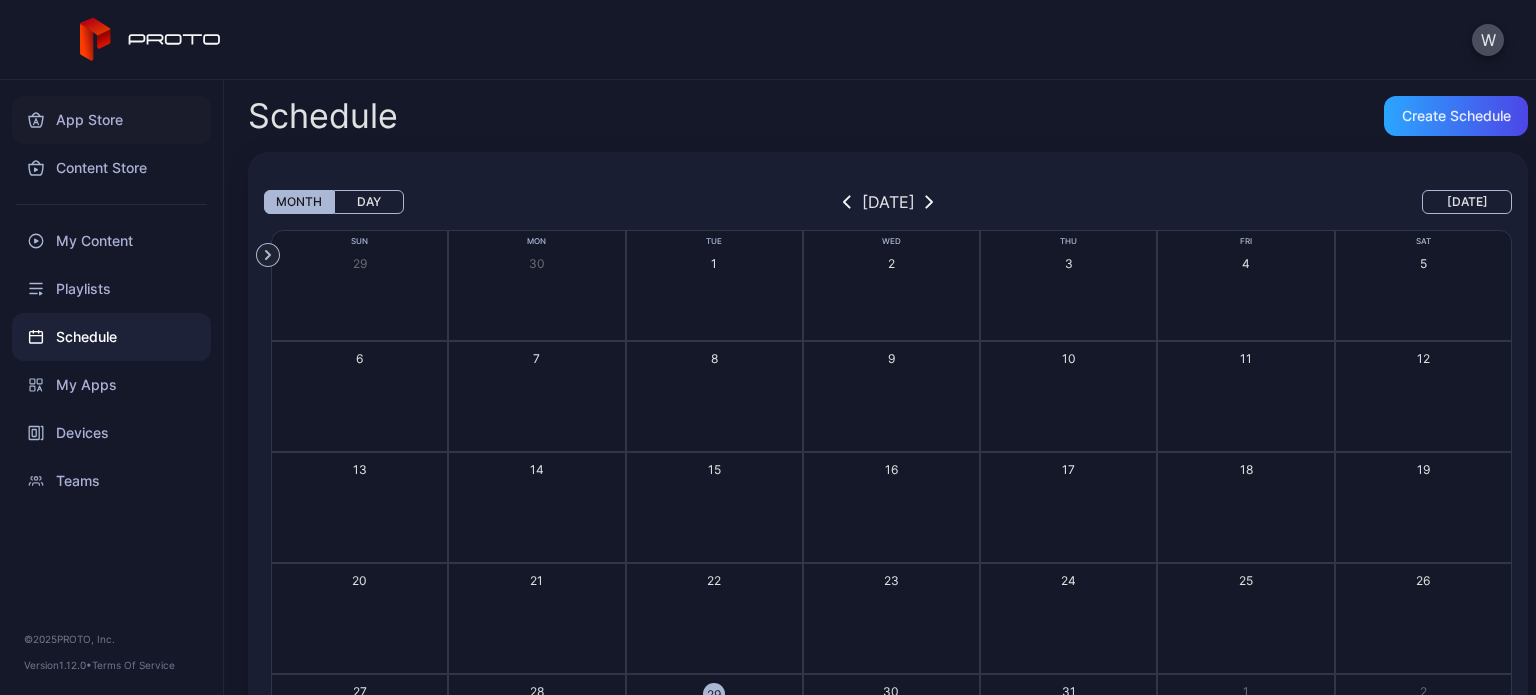 click on "App Store" at bounding box center [111, 120] 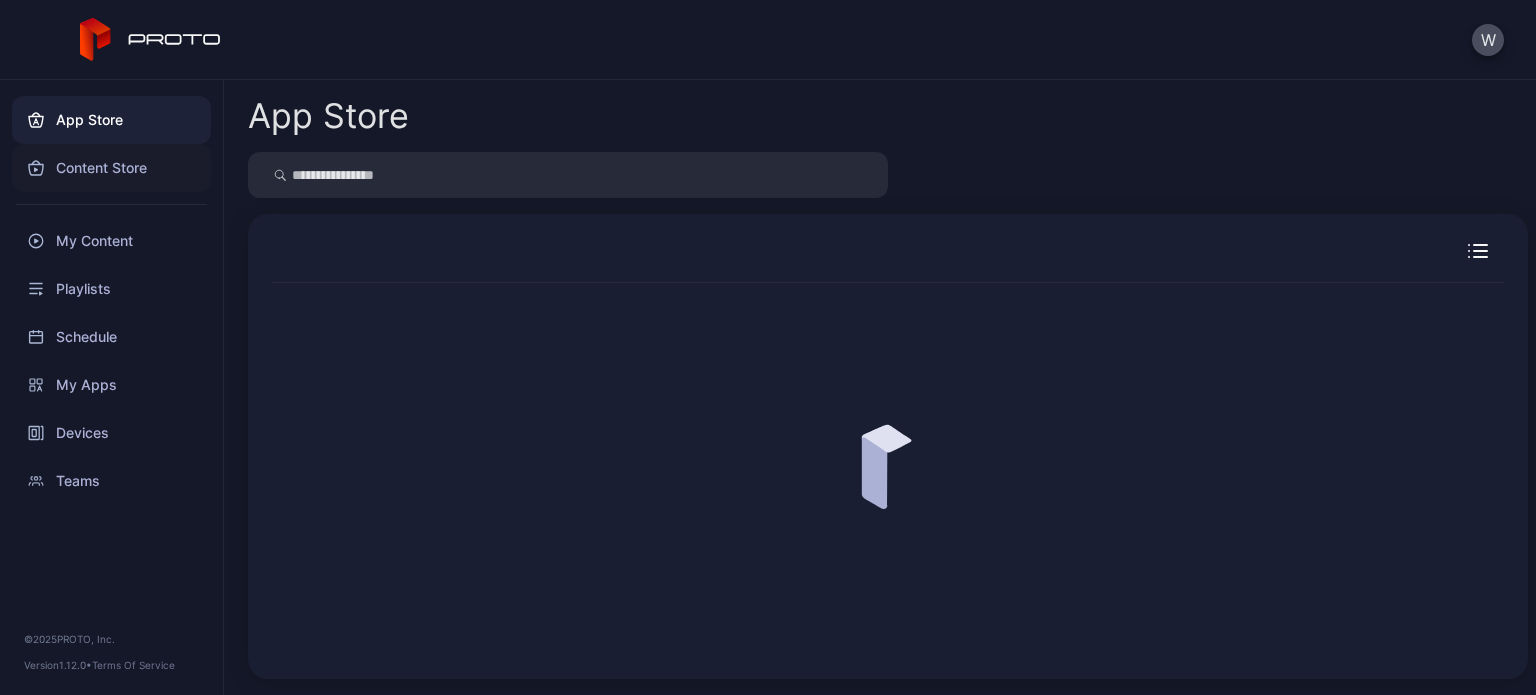 click on "Content Store" at bounding box center [111, 168] 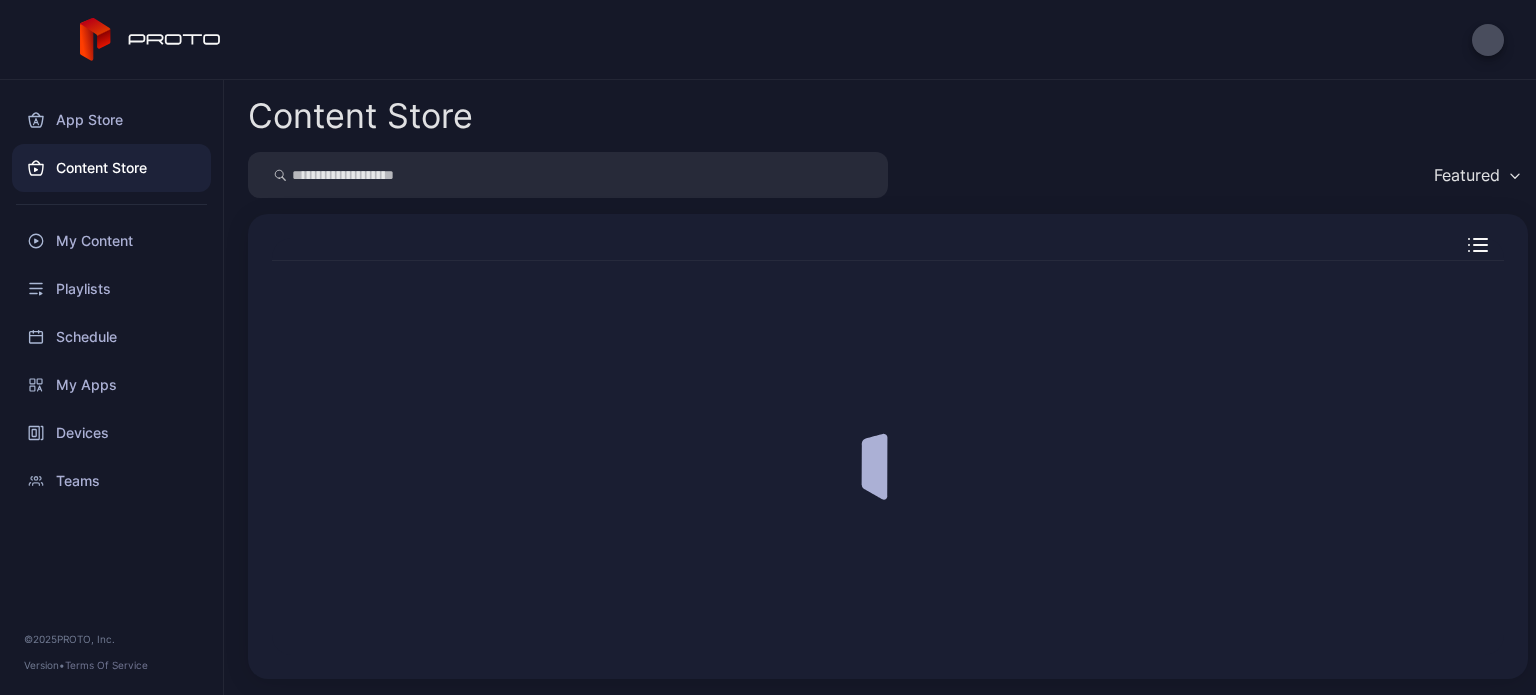 scroll, scrollTop: 0, scrollLeft: 0, axis: both 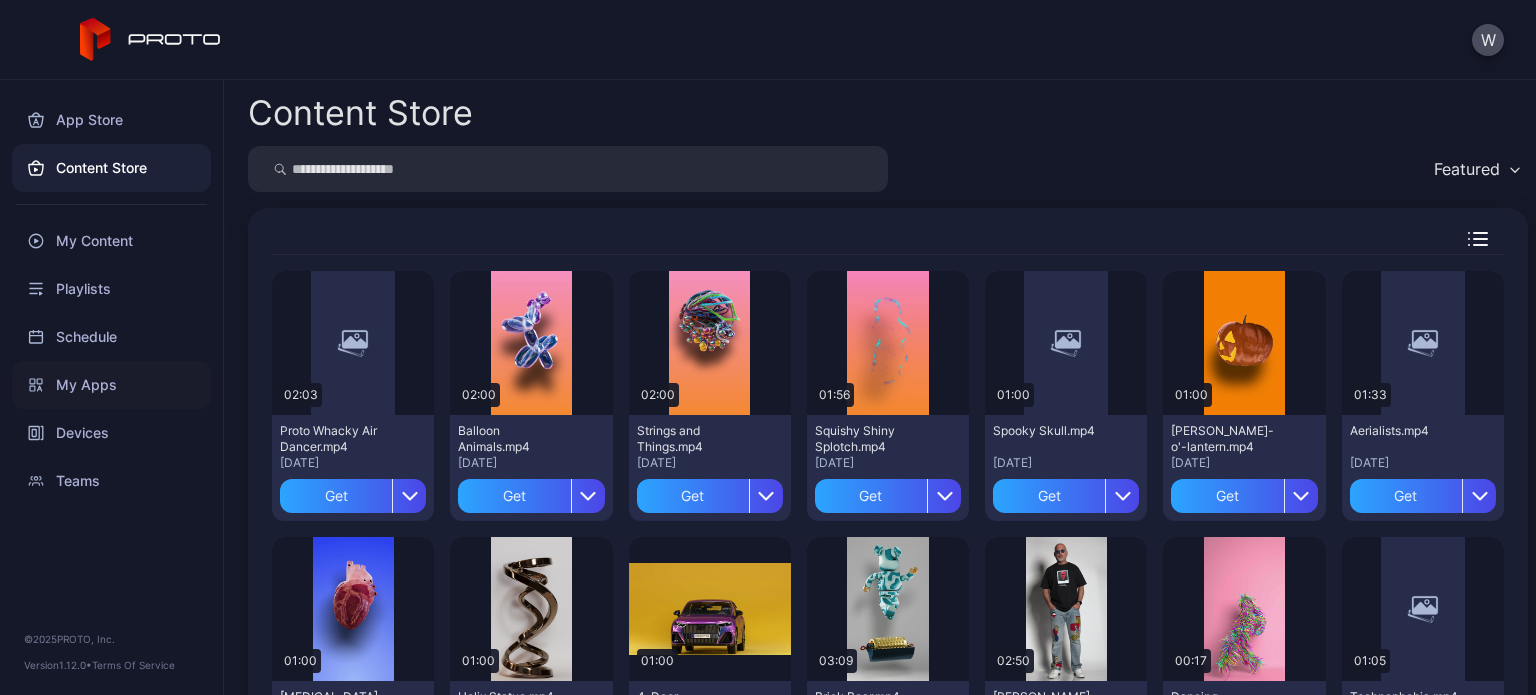 click on "My Apps" at bounding box center [111, 385] 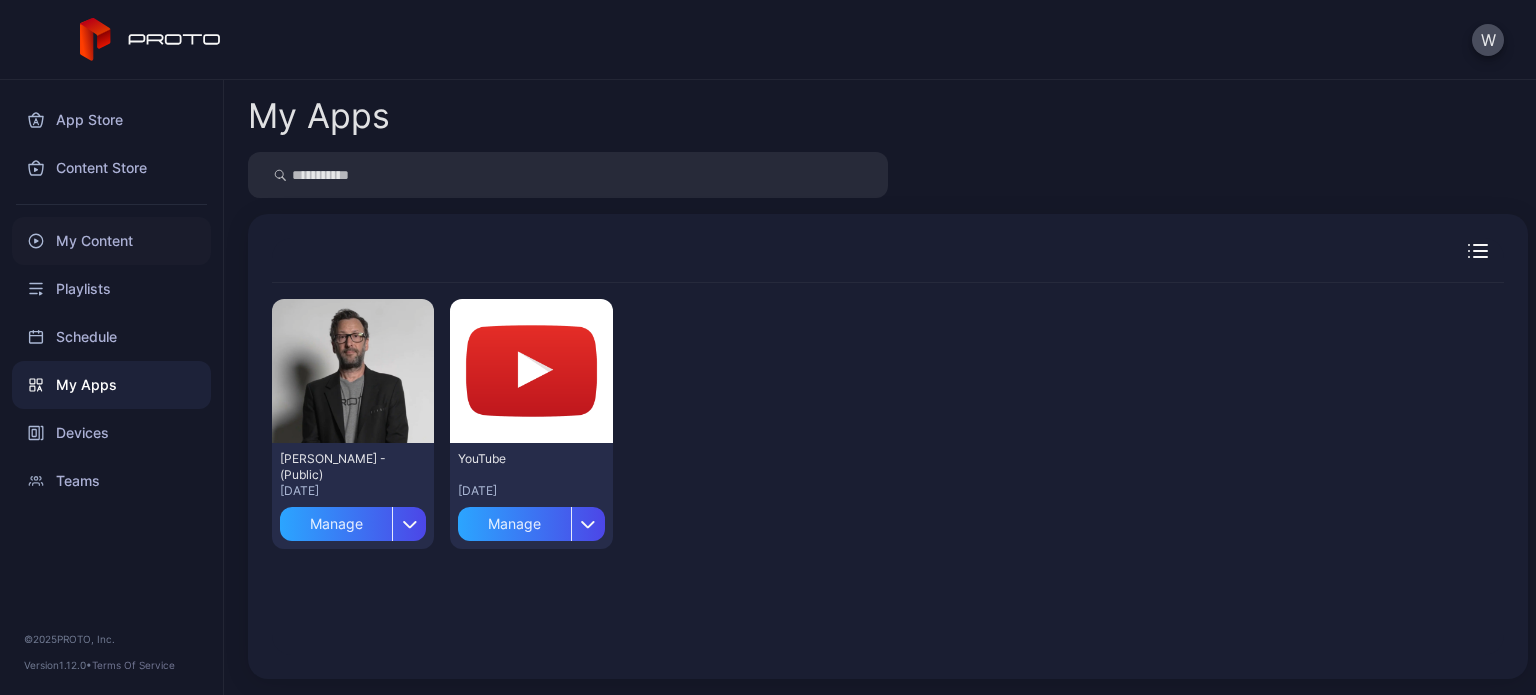 click on "My Content" at bounding box center (111, 241) 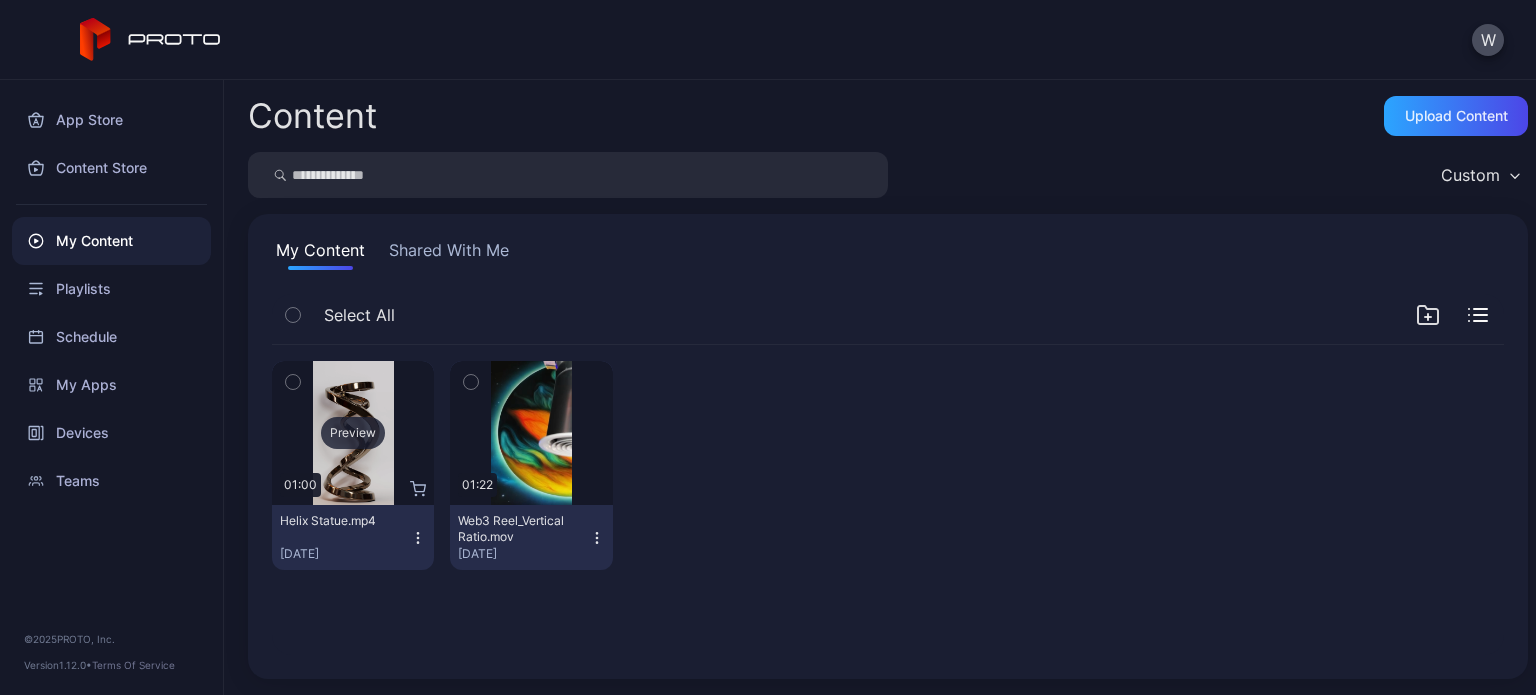 click on "Preview" at bounding box center [353, 433] 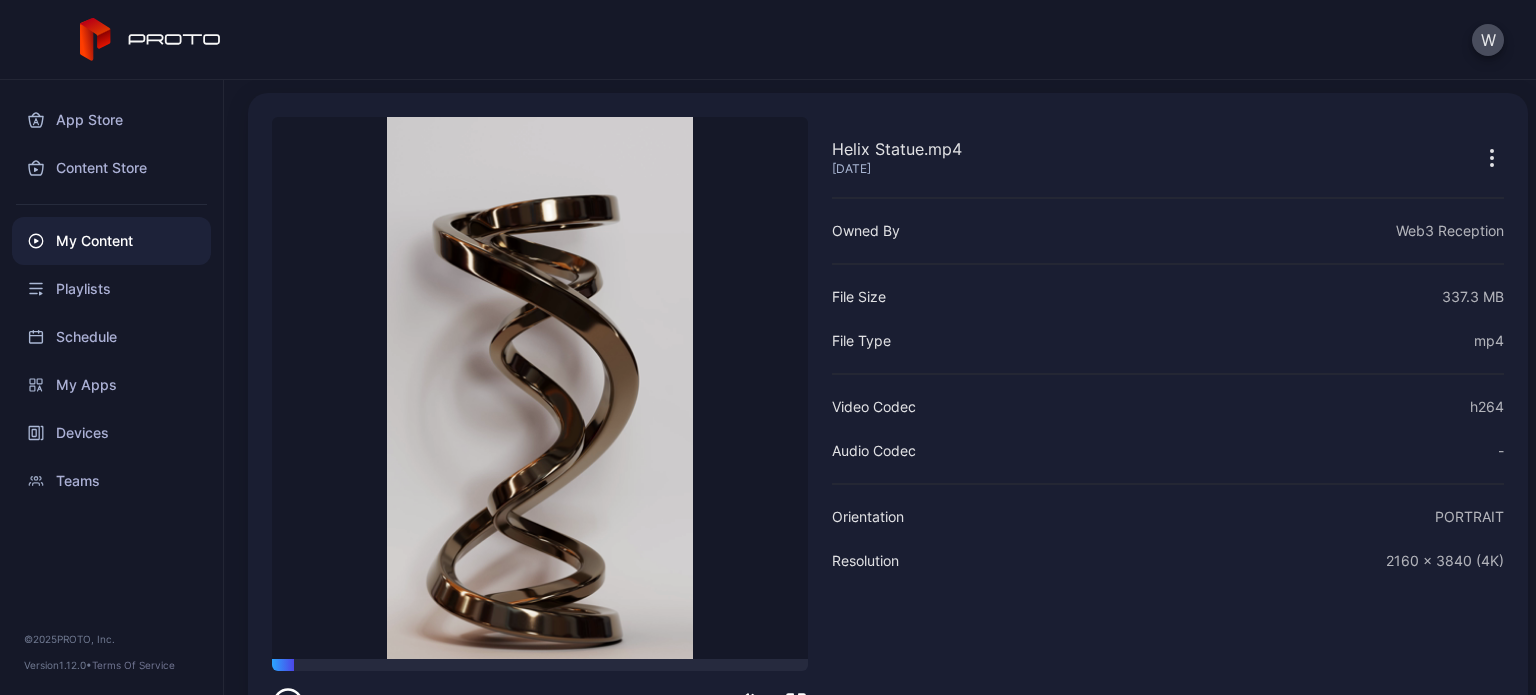 scroll, scrollTop: 0, scrollLeft: 0, axis: both 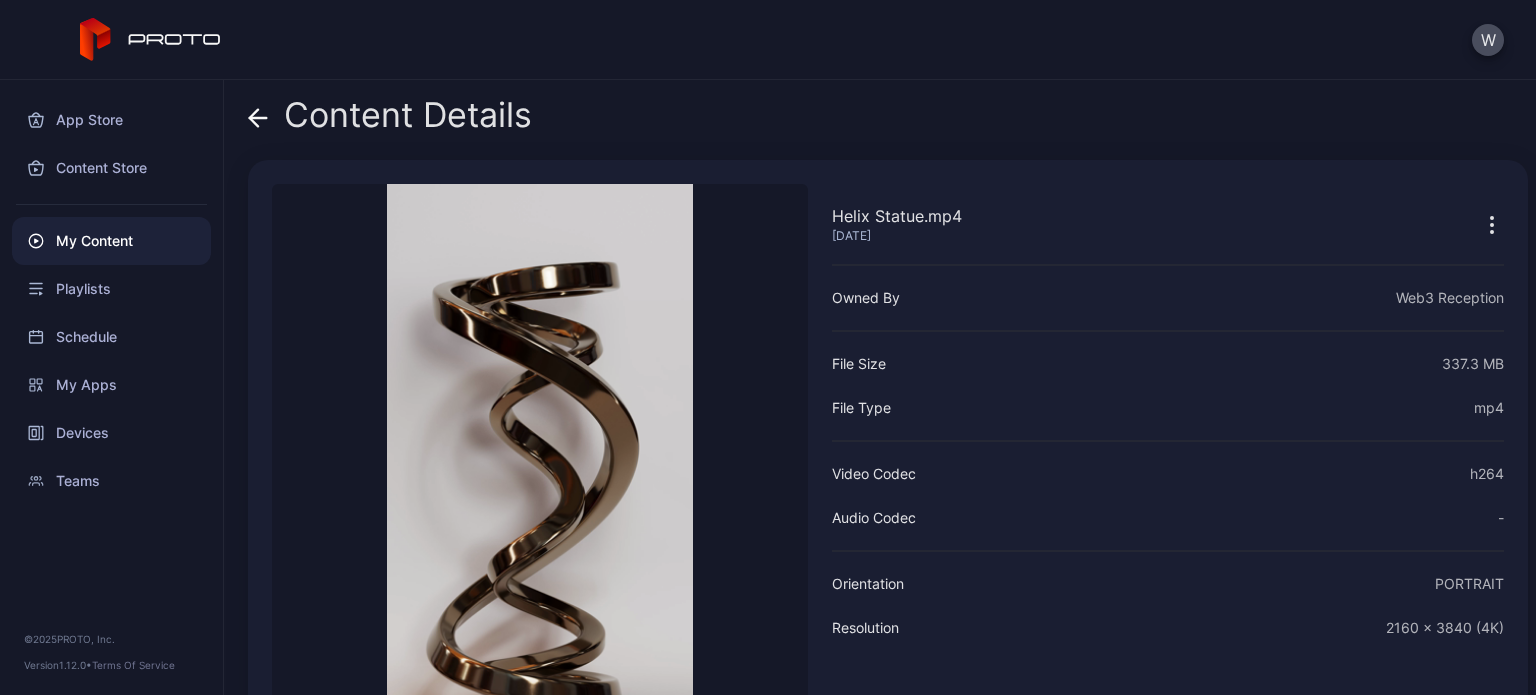 click 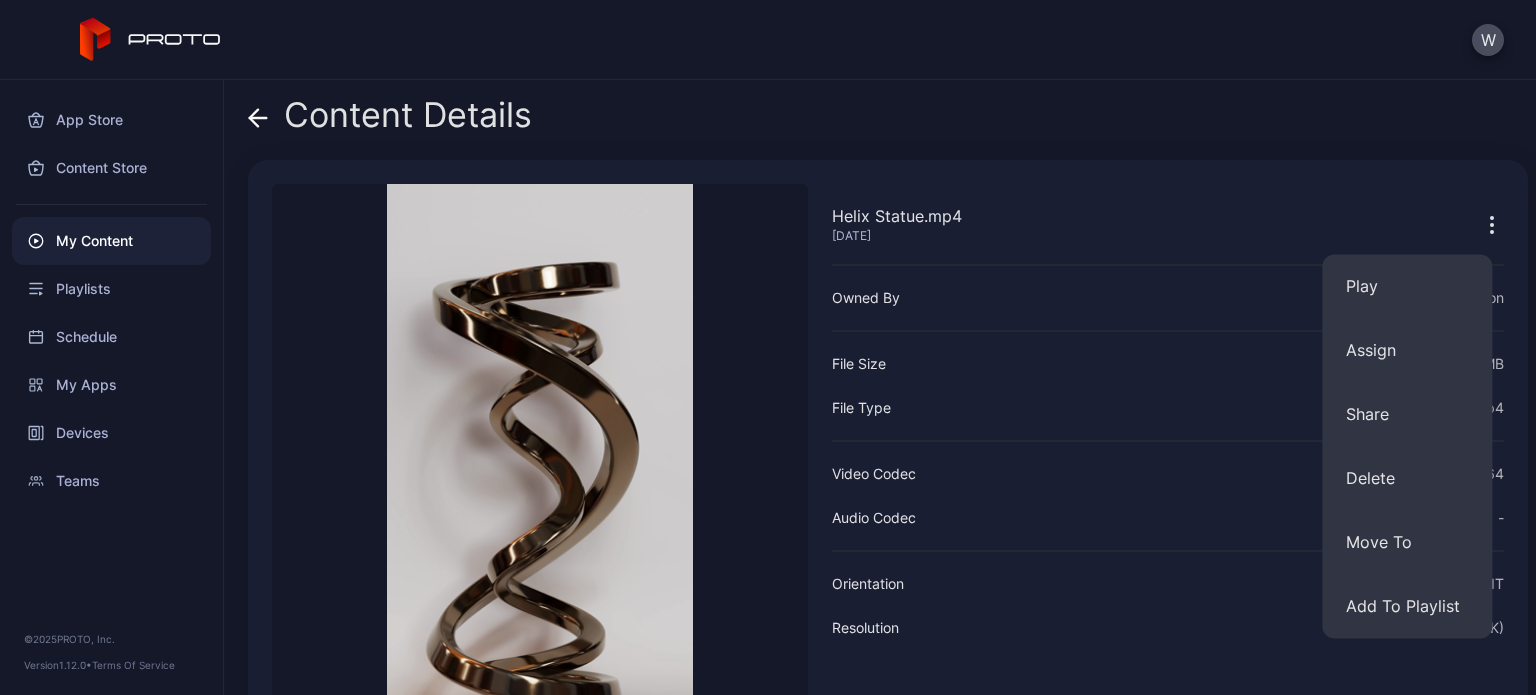 click 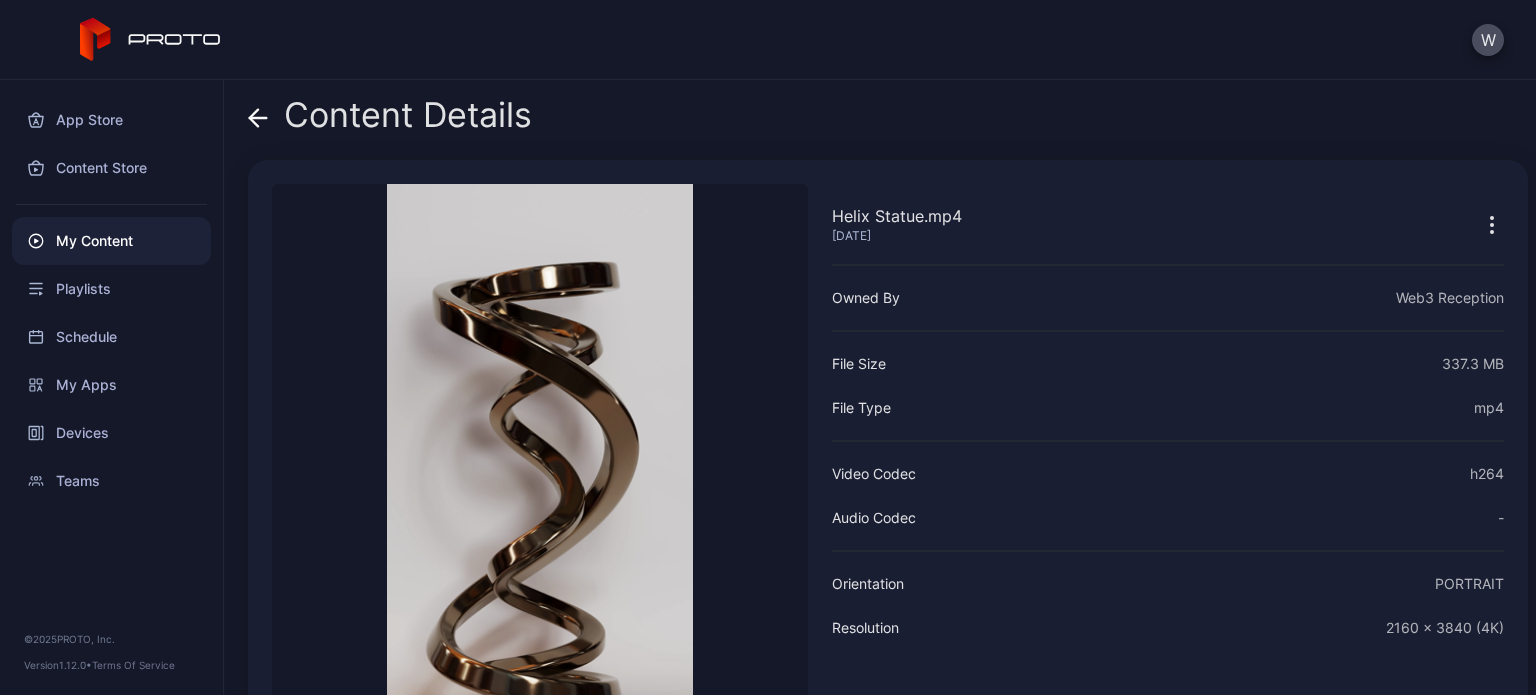 click 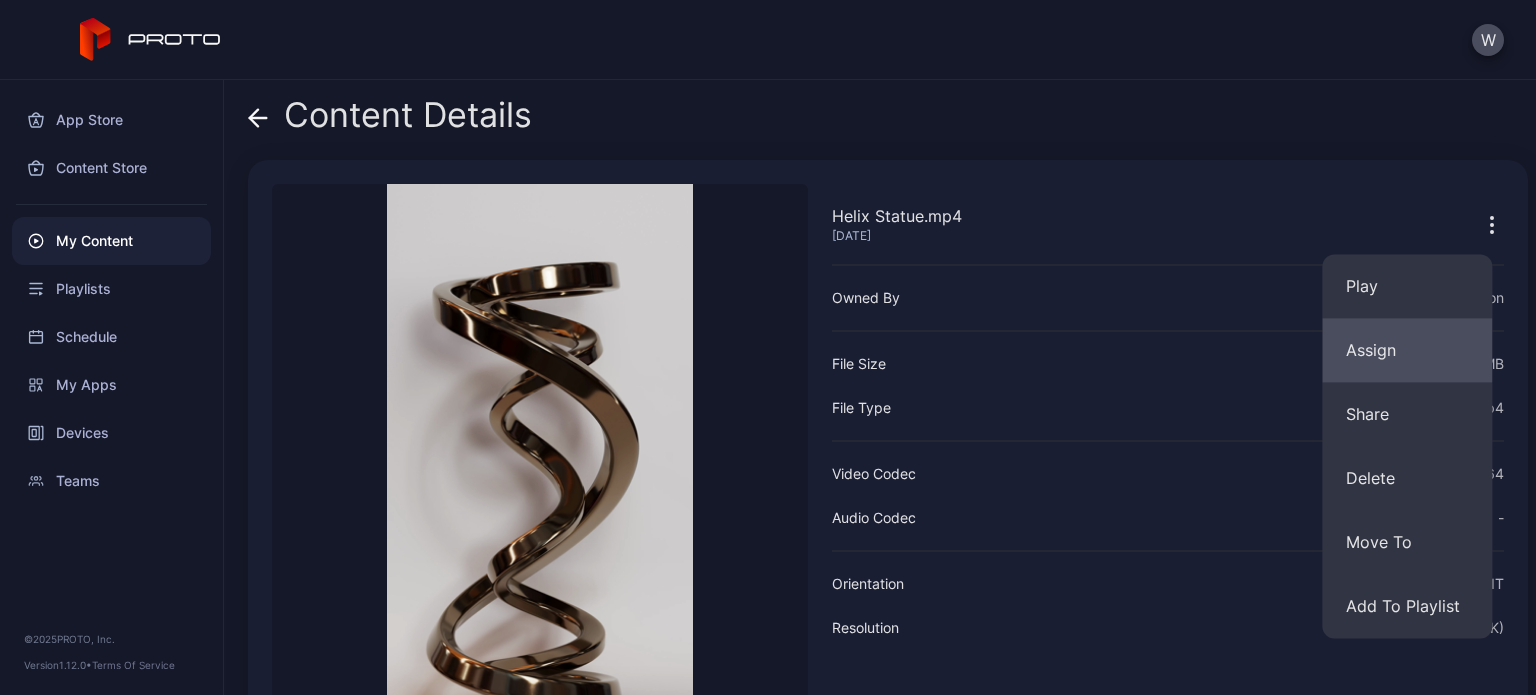 click on "Assign" at bounding box center [1407, 350] 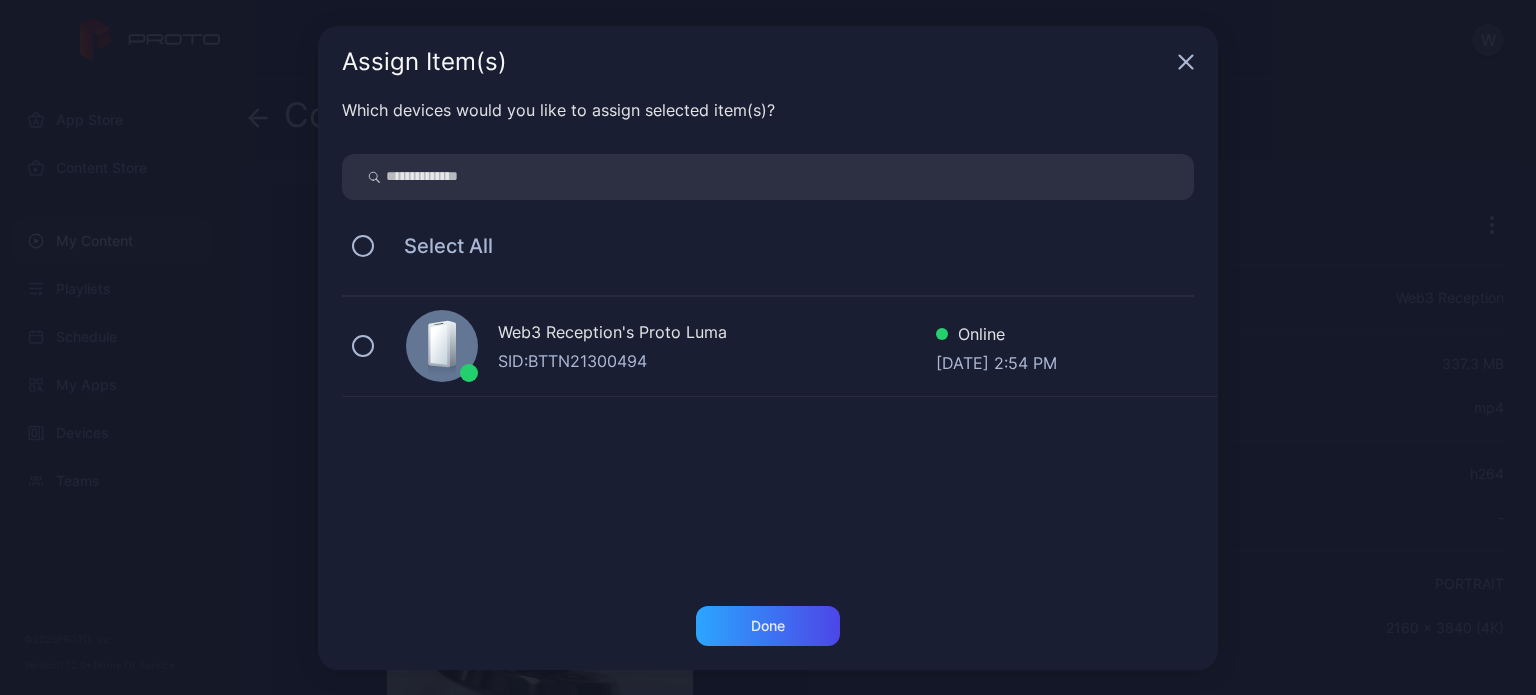 click on "Web3 Reception's Proto [PERSON_NAME]:  BTTN21300494 Online [DATE] 2:54 PM" at bounding box center (780, 347) 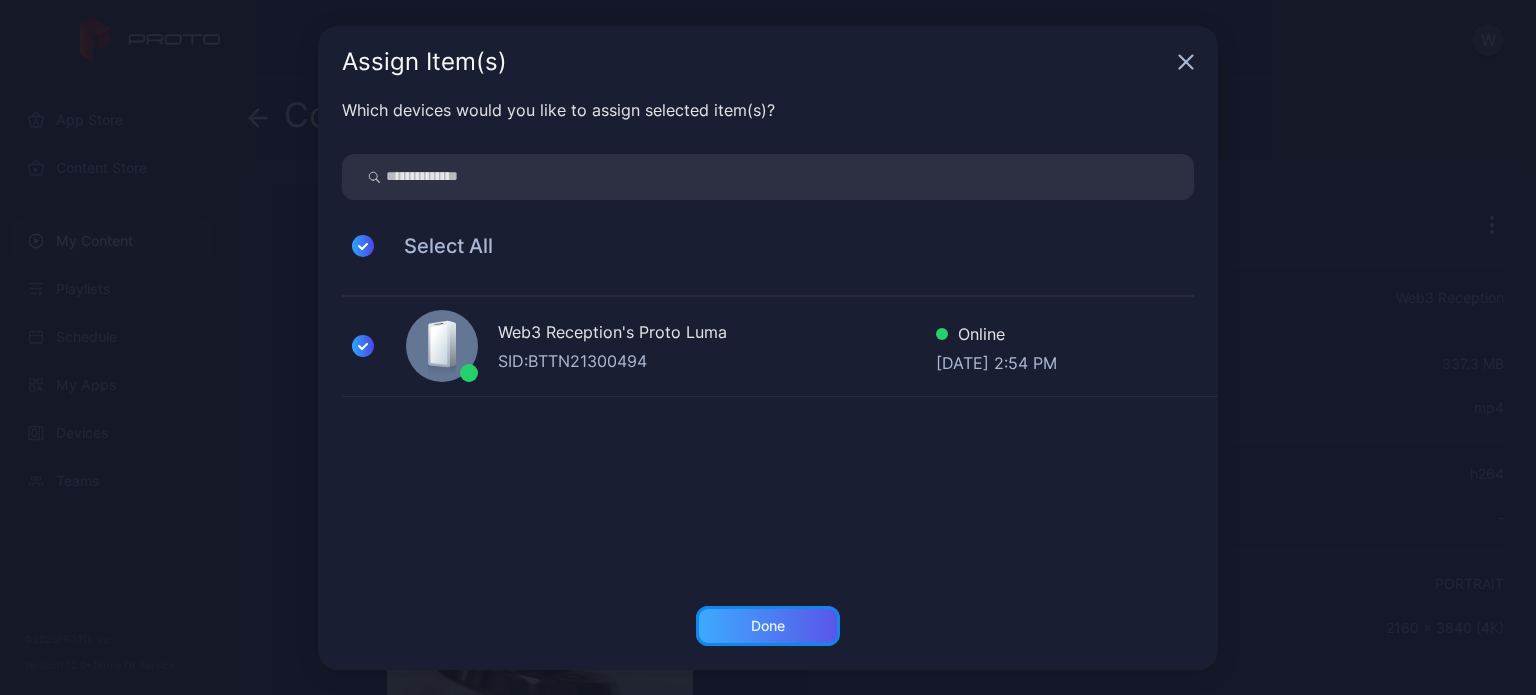 click on "Done" at bounding box center [768, 626] 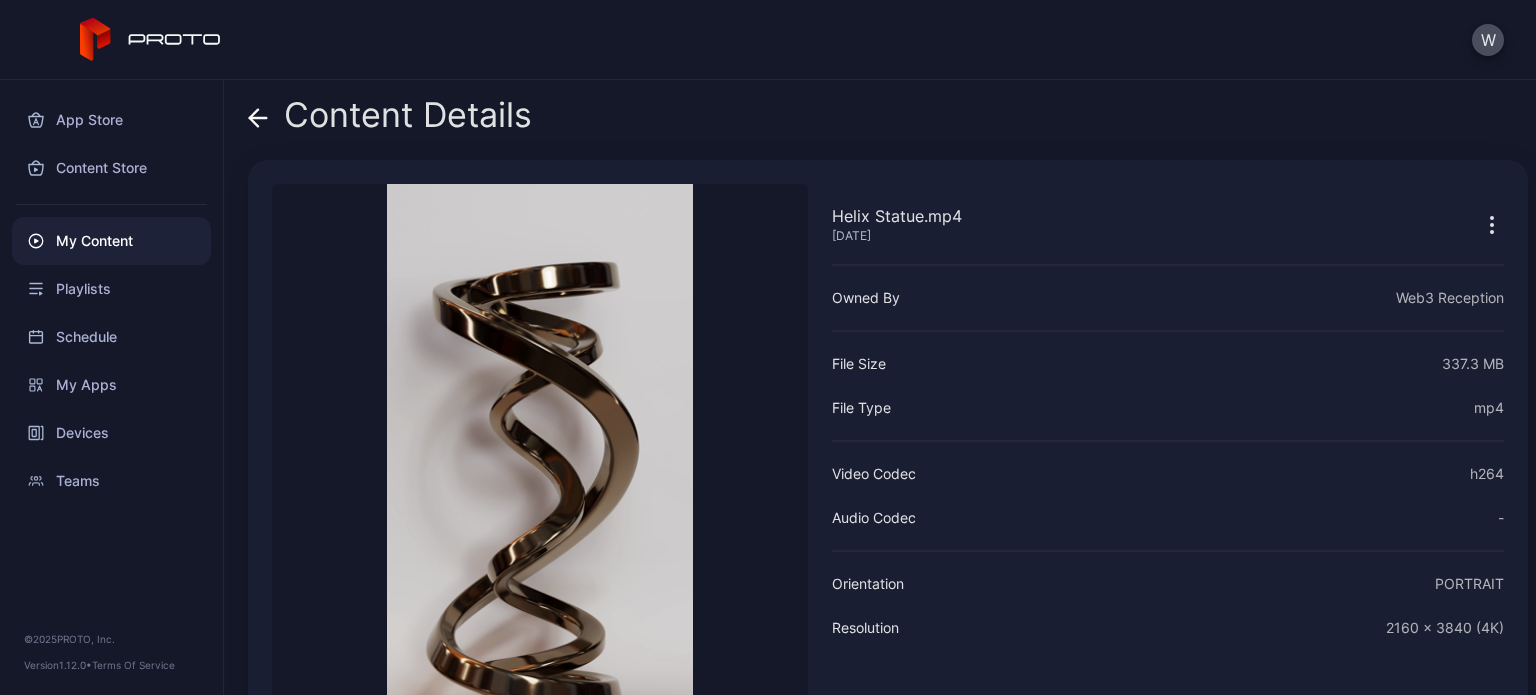 click 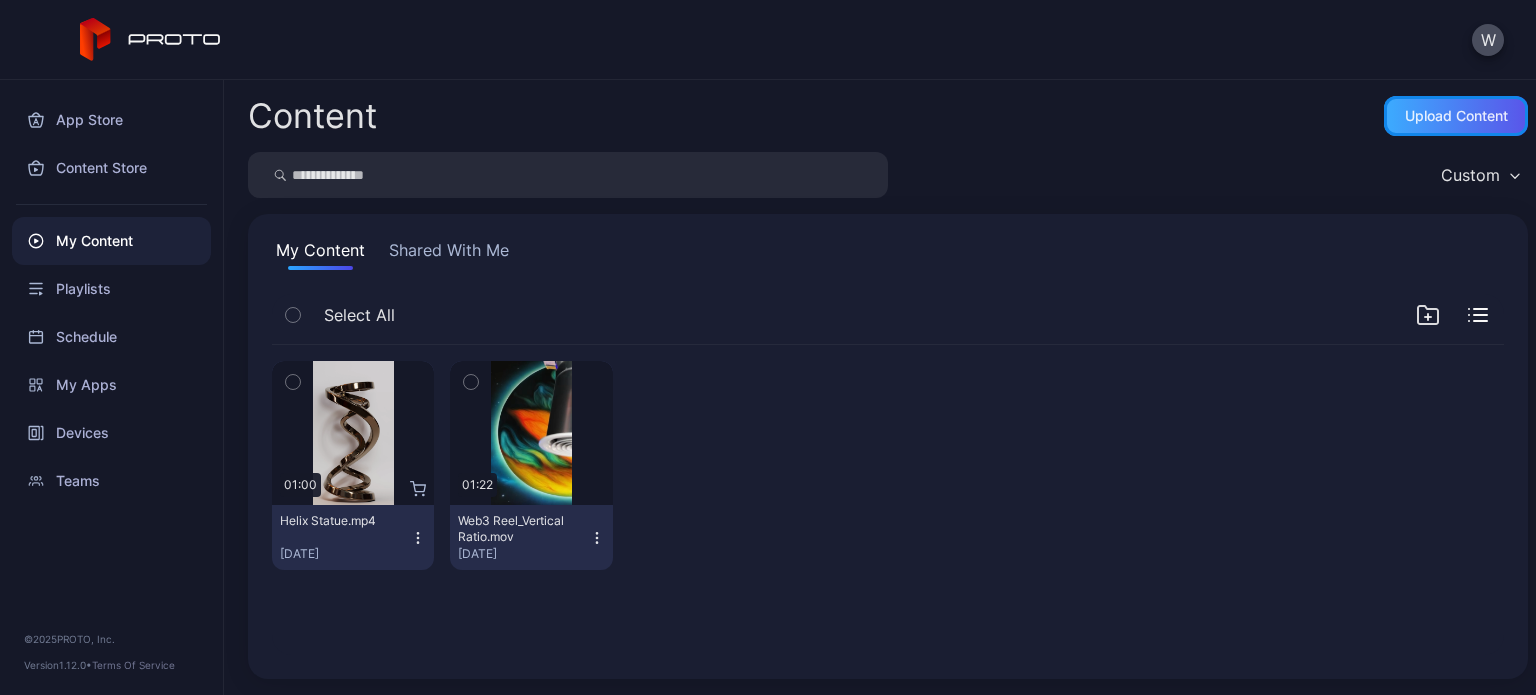 click on "Upload Content" at bounding box center (1456, 116) 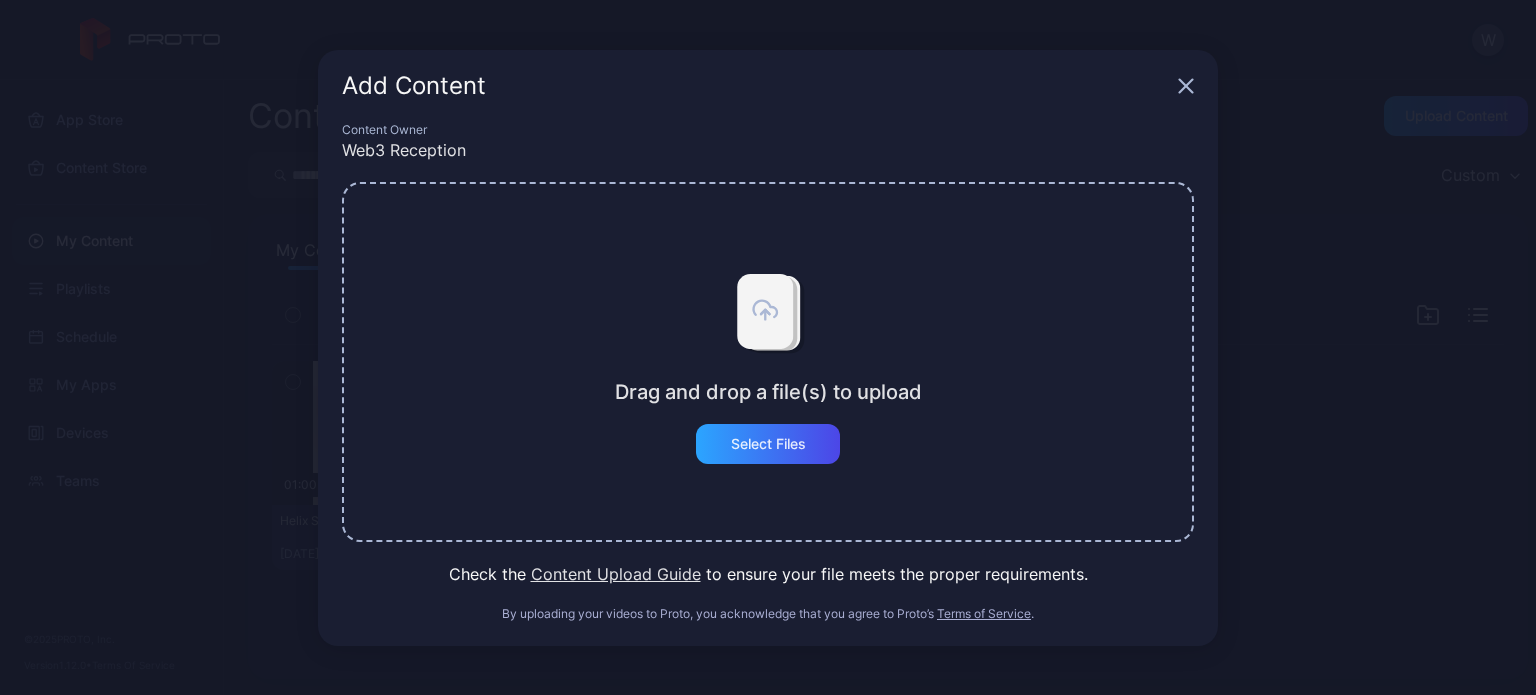 drag, startPoint x: 1164, startPoint y: 83, endPoint x: 1181, endPoint y: 79, distance: 17.464249 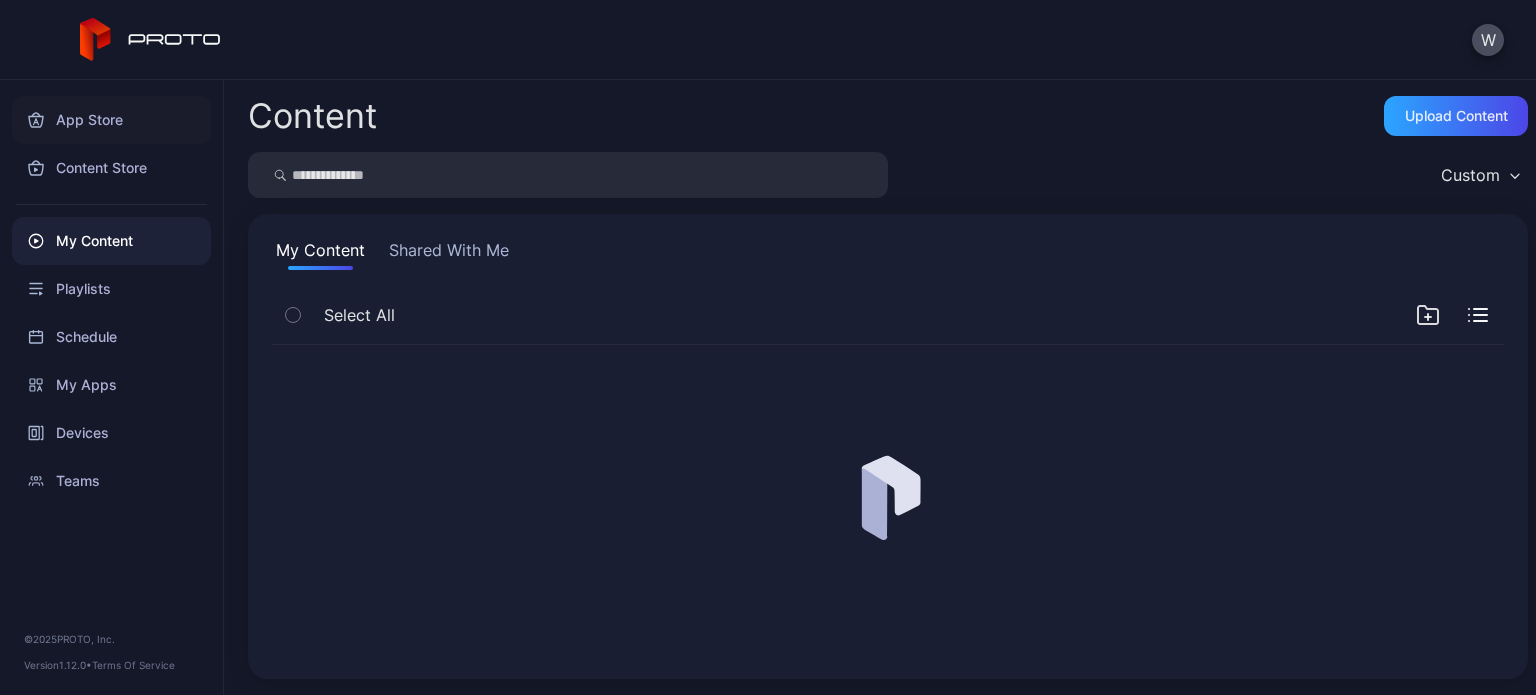 click on "App Store" at bounding box center (111, 120) 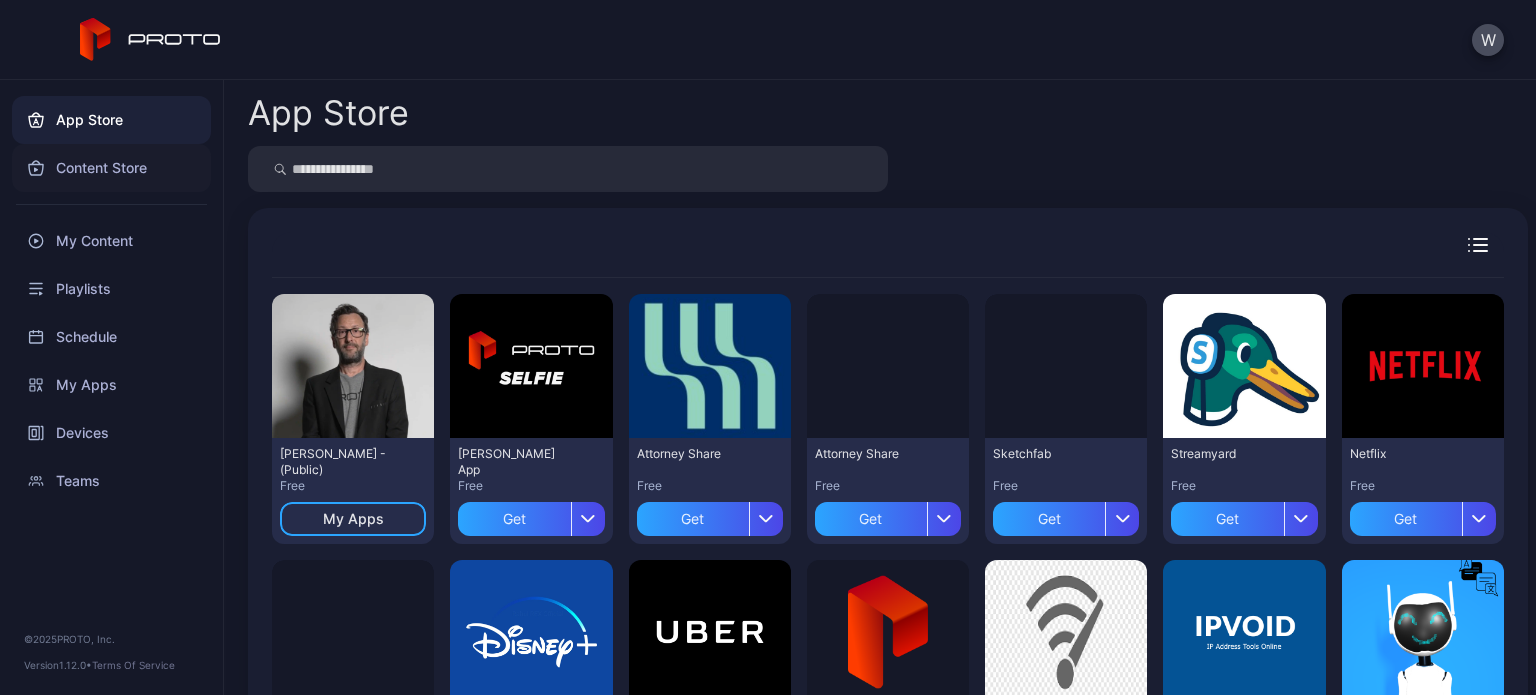 click on "Content Store" at bounding box center (111, 168) 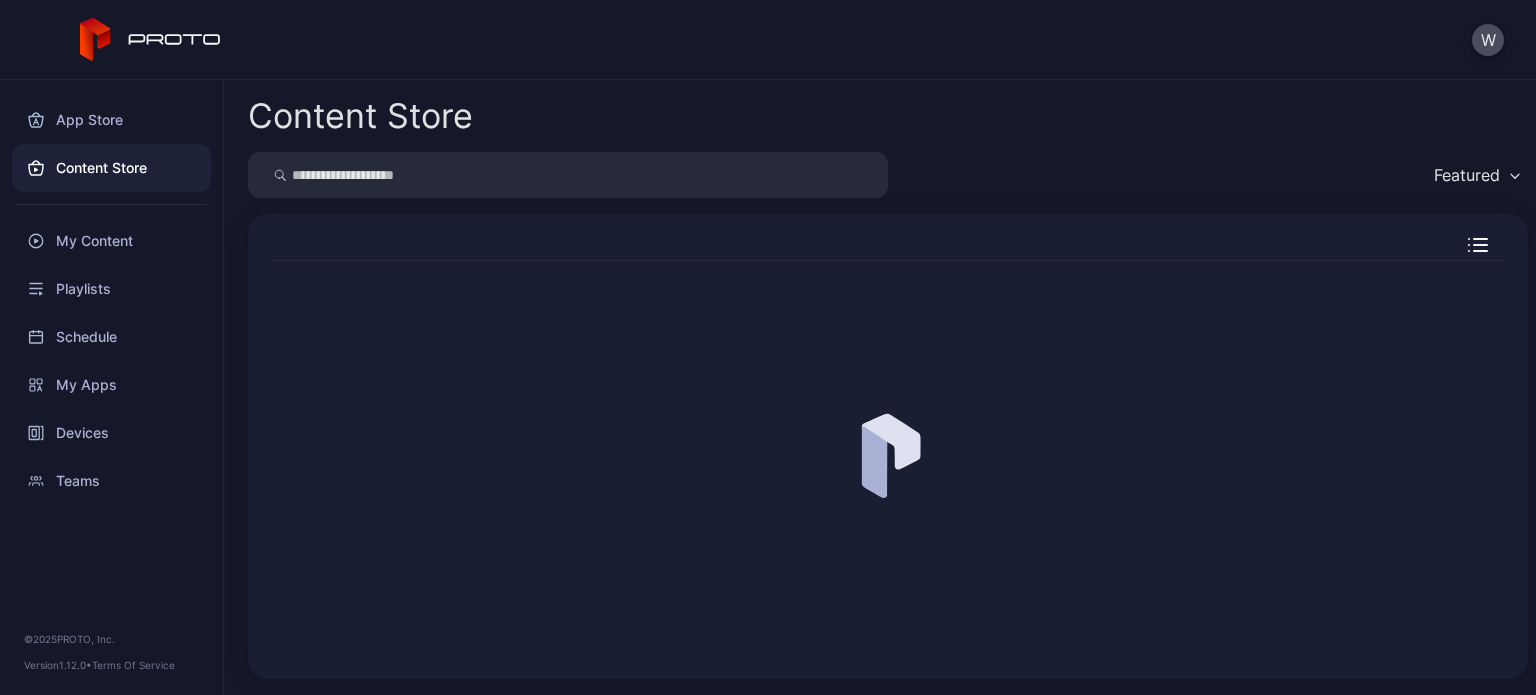 click at bounding box center (568, 175) 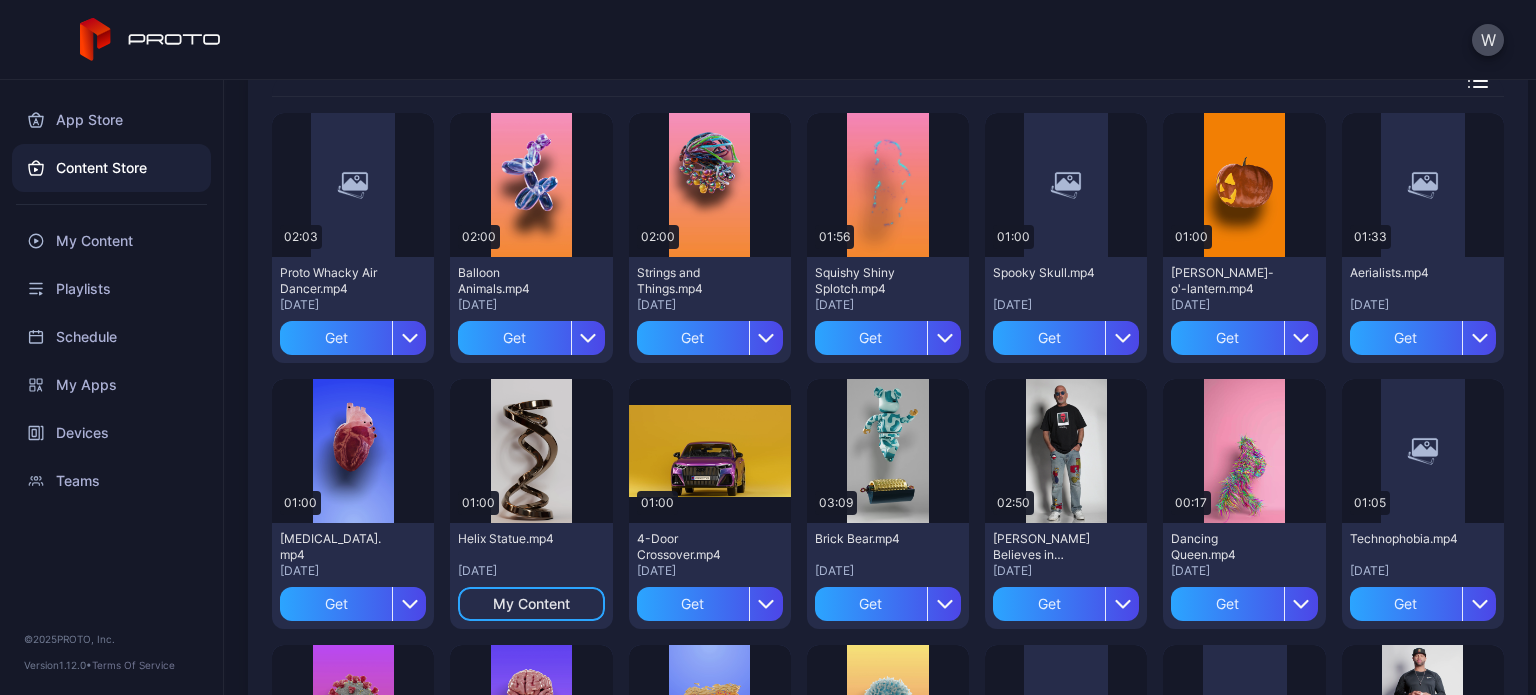 scroll, scrollTop: 0, scrollLeft: 0, axis: both 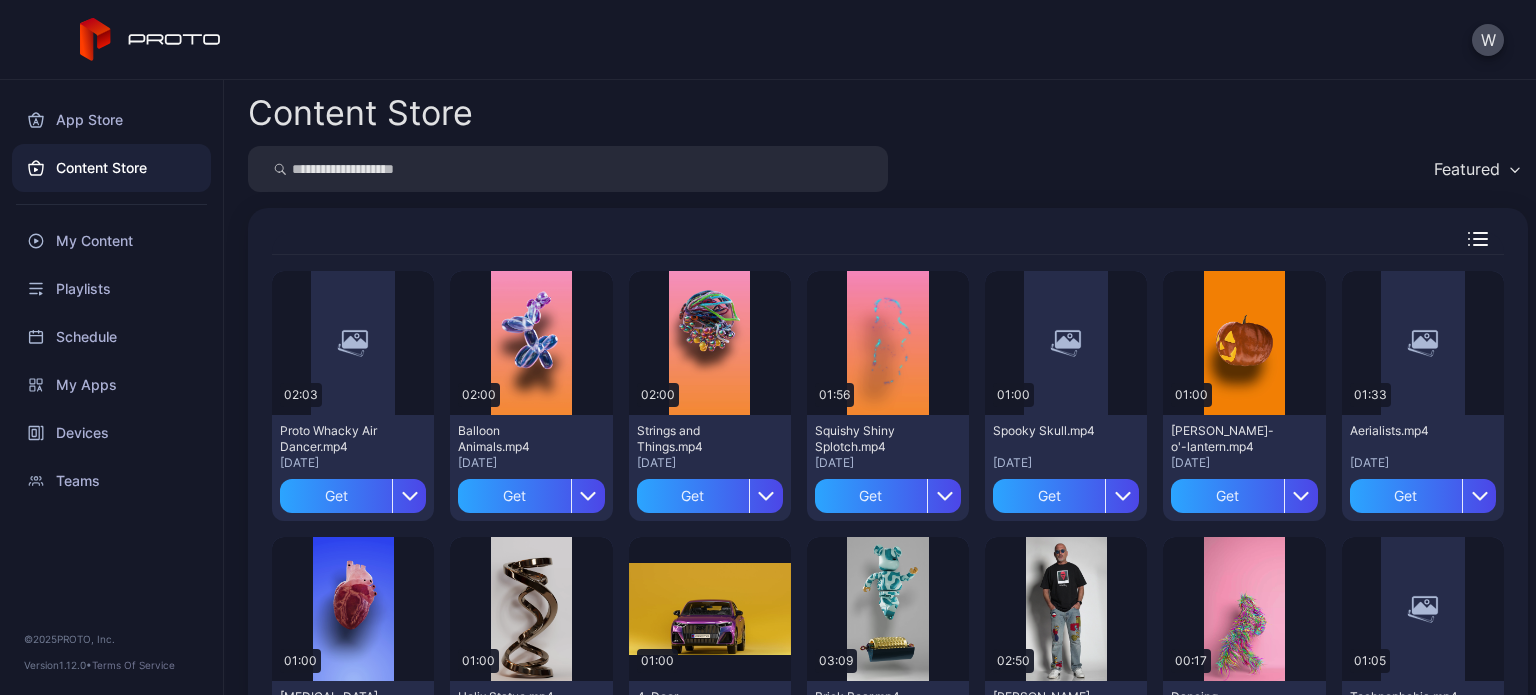 click at bounding box center [568, 169] 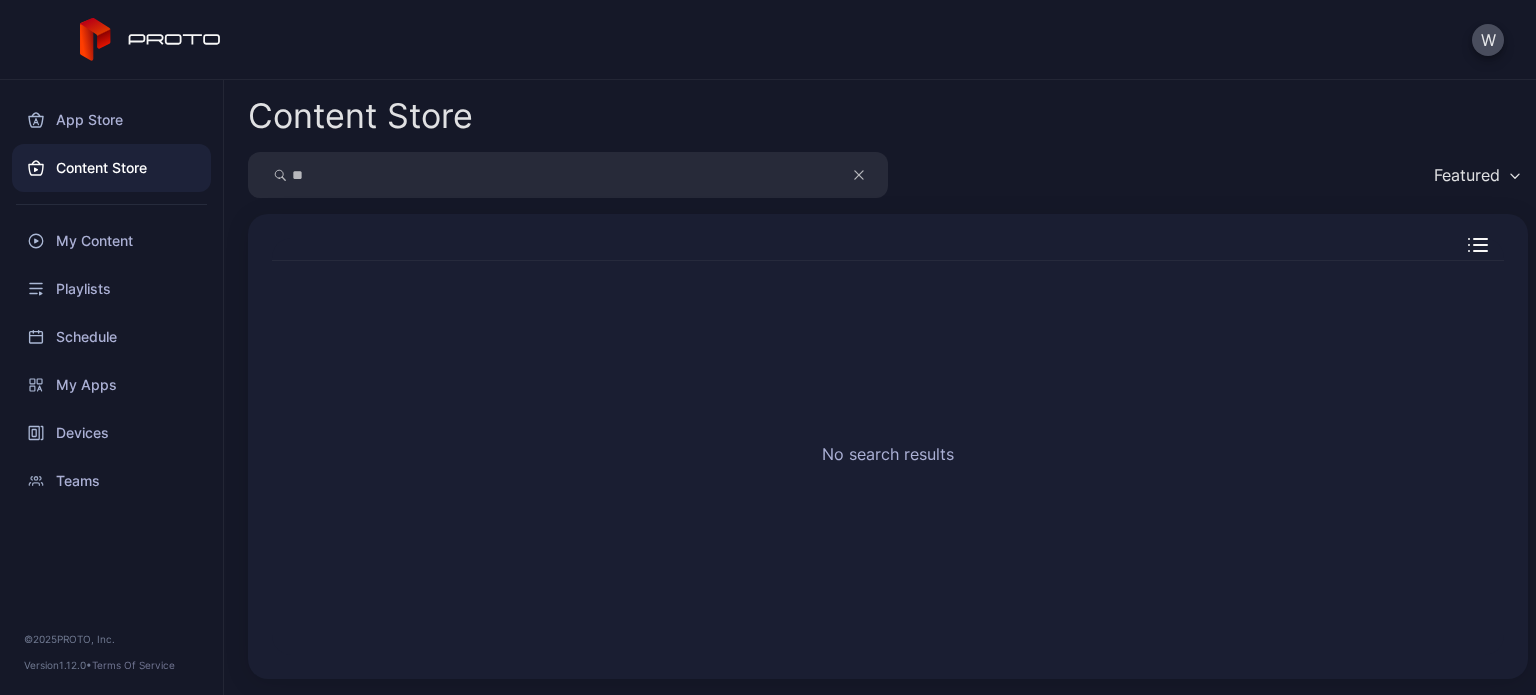 type on "*" 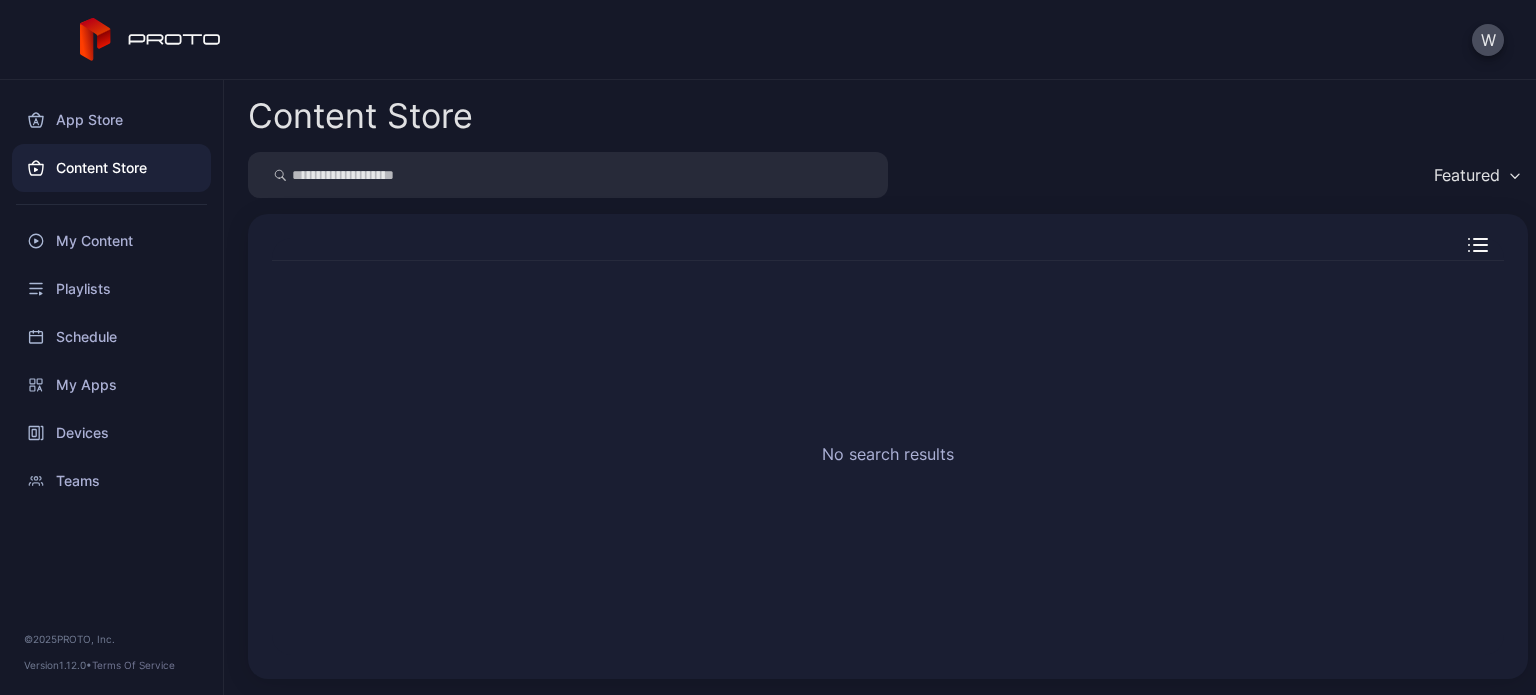 type 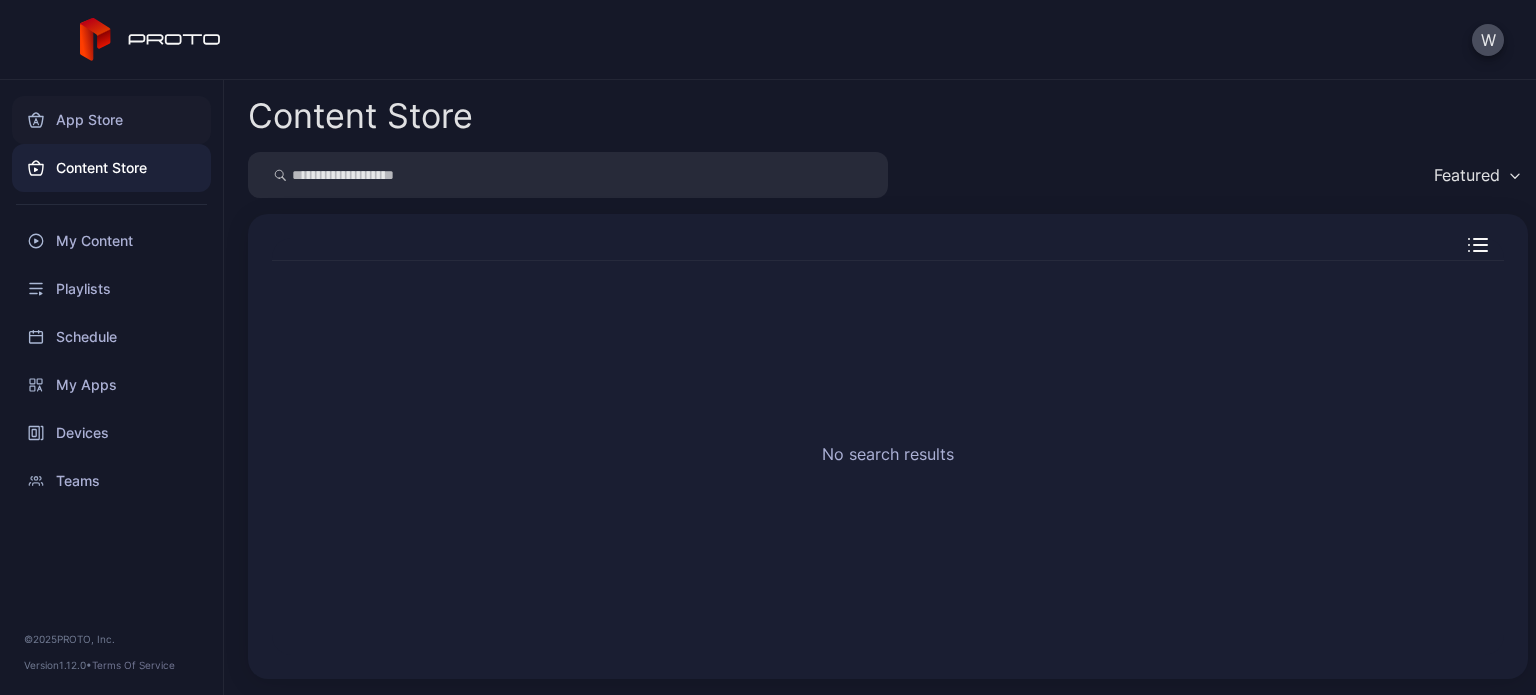 click on "App Store" at bounding box center (111, 120) 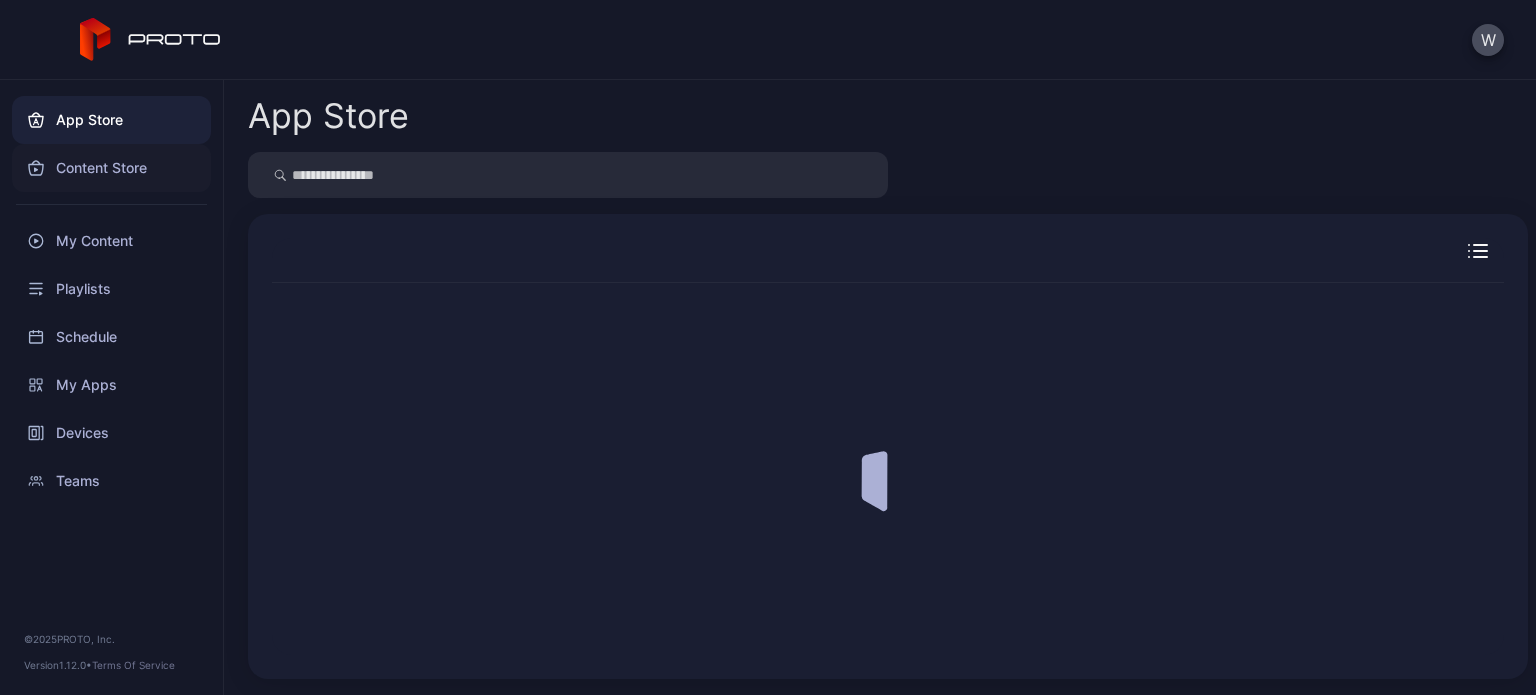 click on "Content Store" at bounding box center (111, 168) 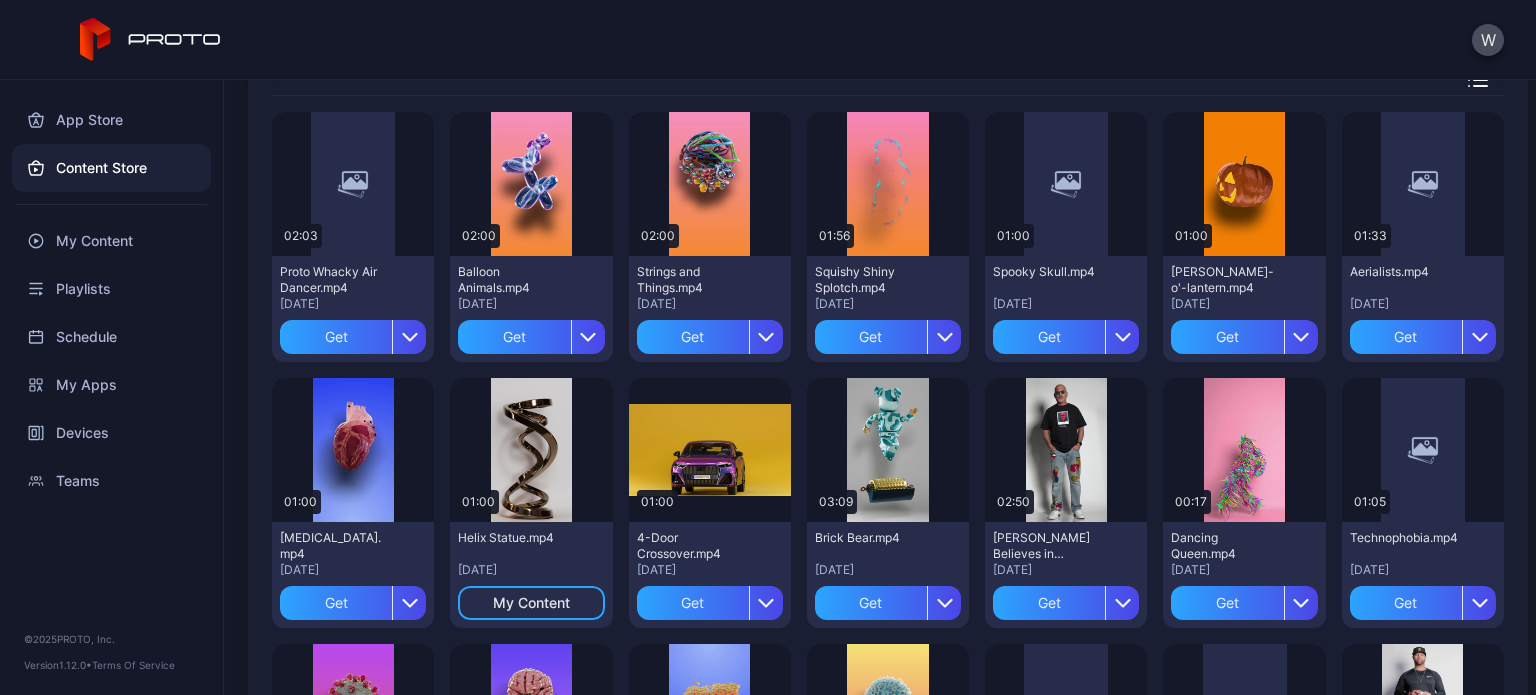 scroll, scrollTop: 0, scrollLeft: 0, axis: both 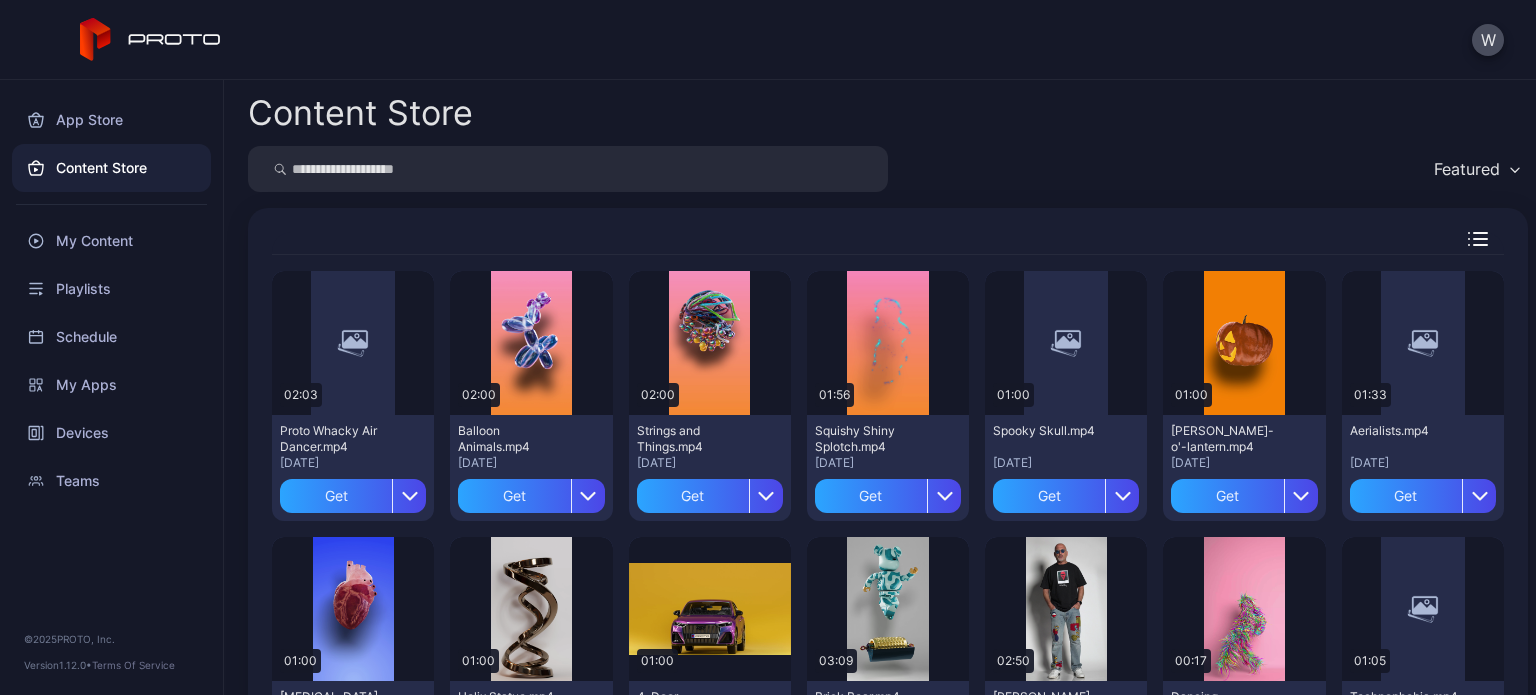 click at bounding box center (568, 169) 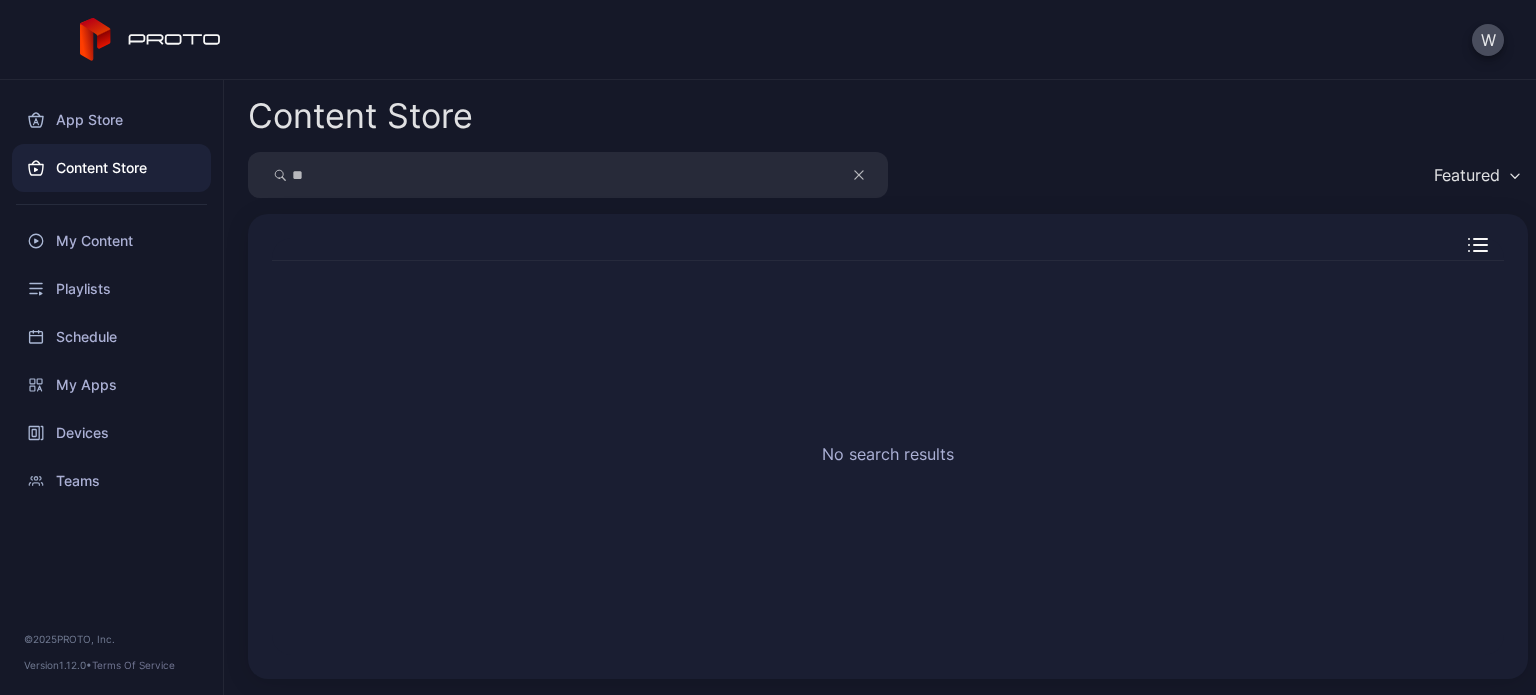 type on "*" 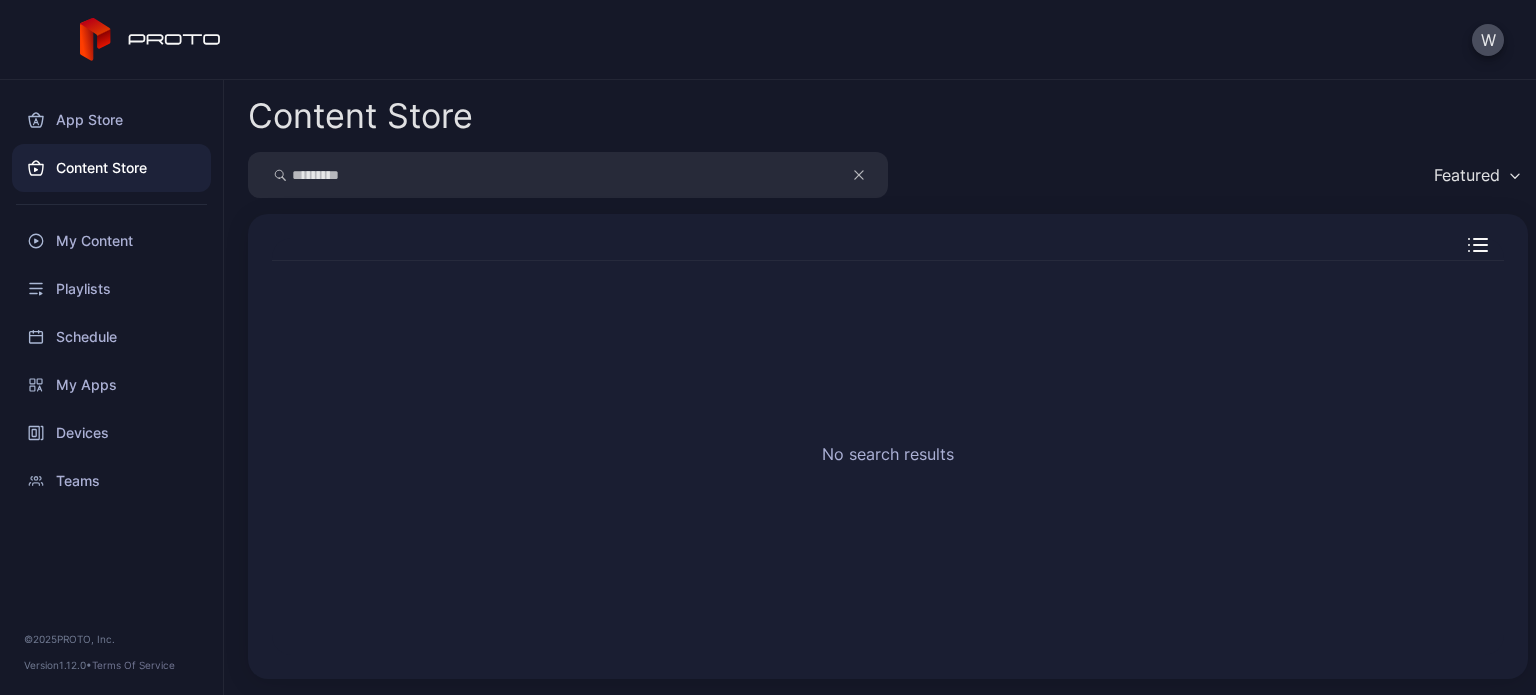 type on "*********" 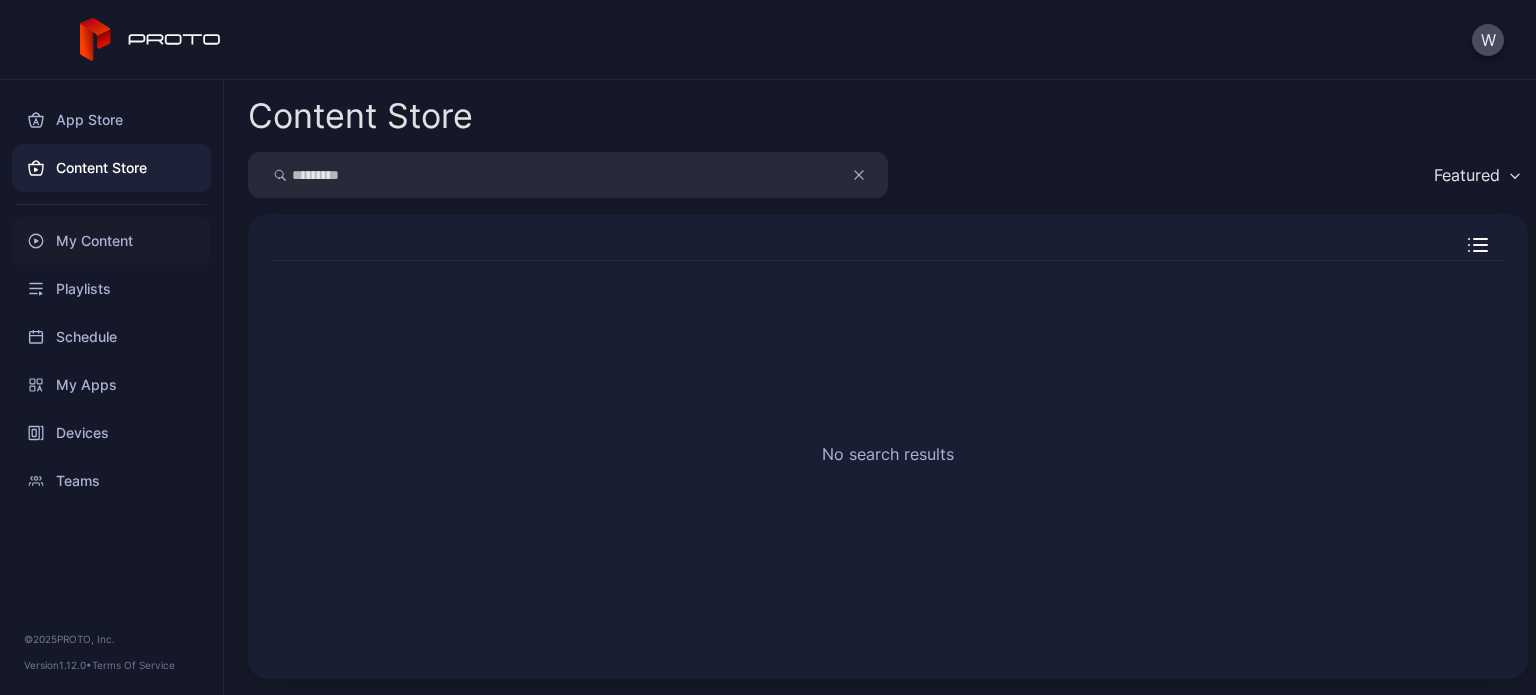 click on "My Content" at bounding box center [111, 241] 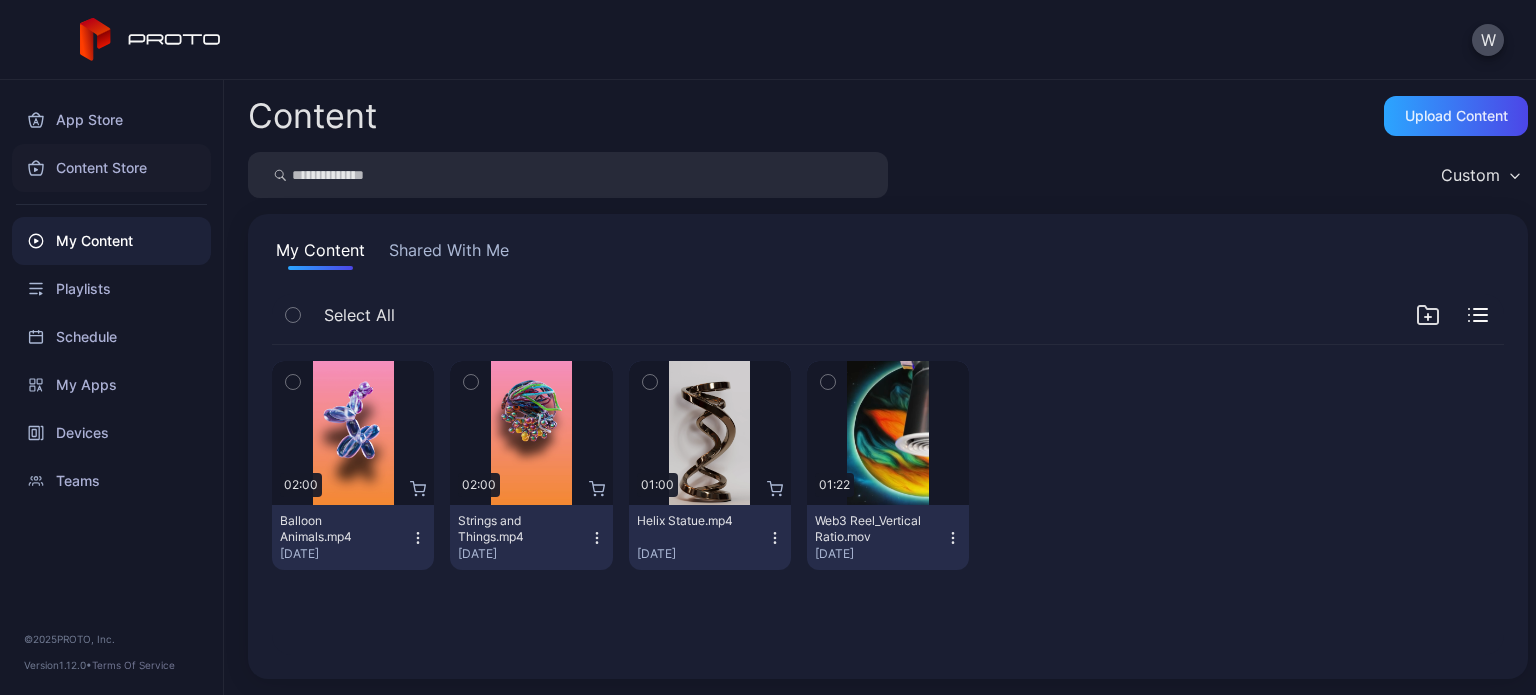 click on "Content Store" at bounding box center [111, 168] 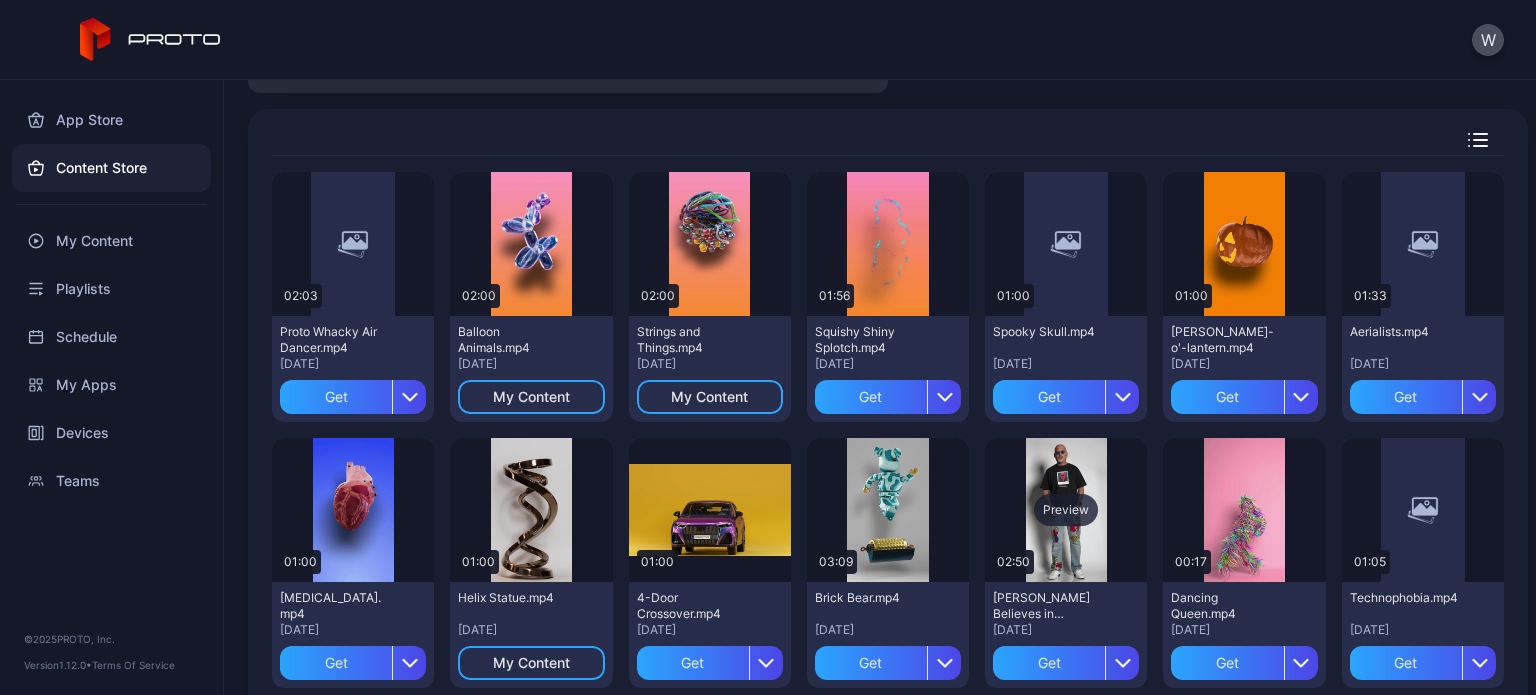 scroll, scrollTop: 200, scrollLeft: 0, axis: vertical 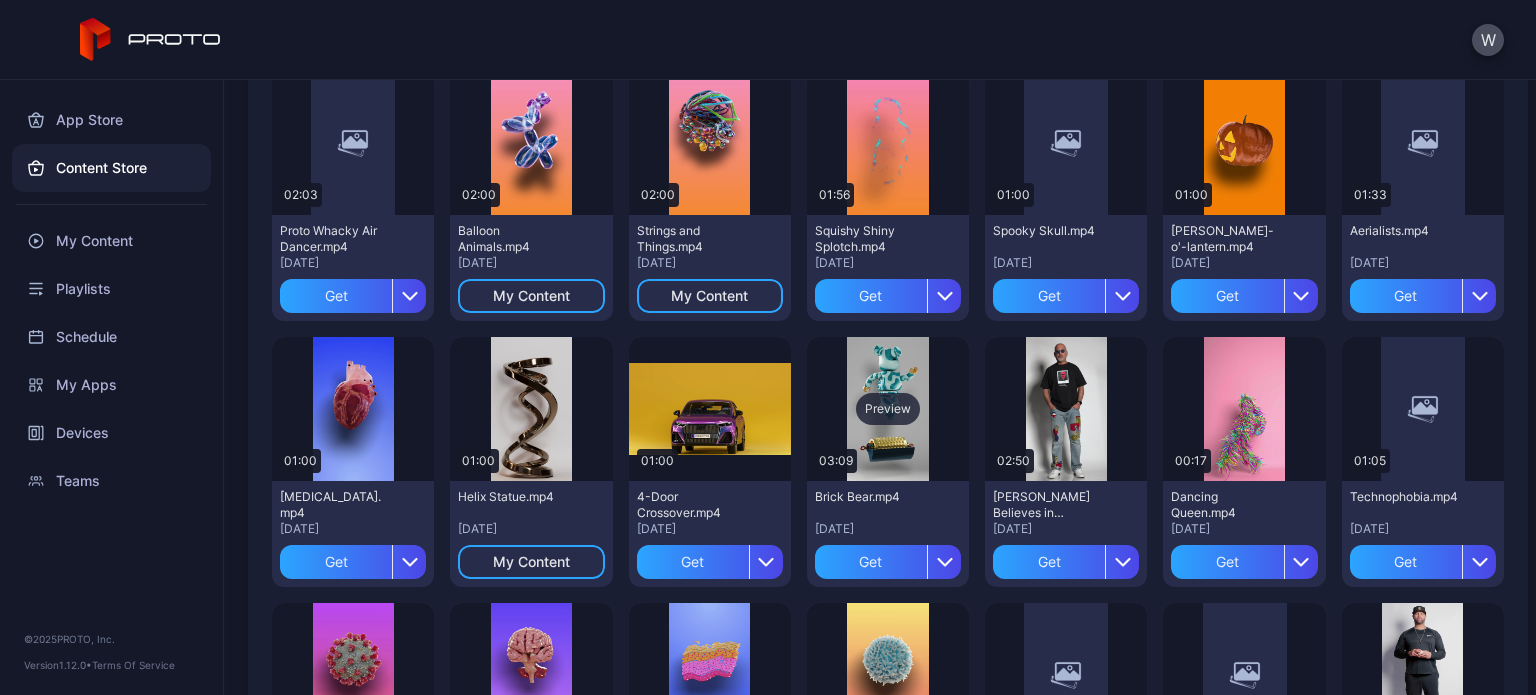 drag, startPoint x: 859, startPoint y: 330, endPoint x: 920, endPoint y: 428, distance: 115.43397 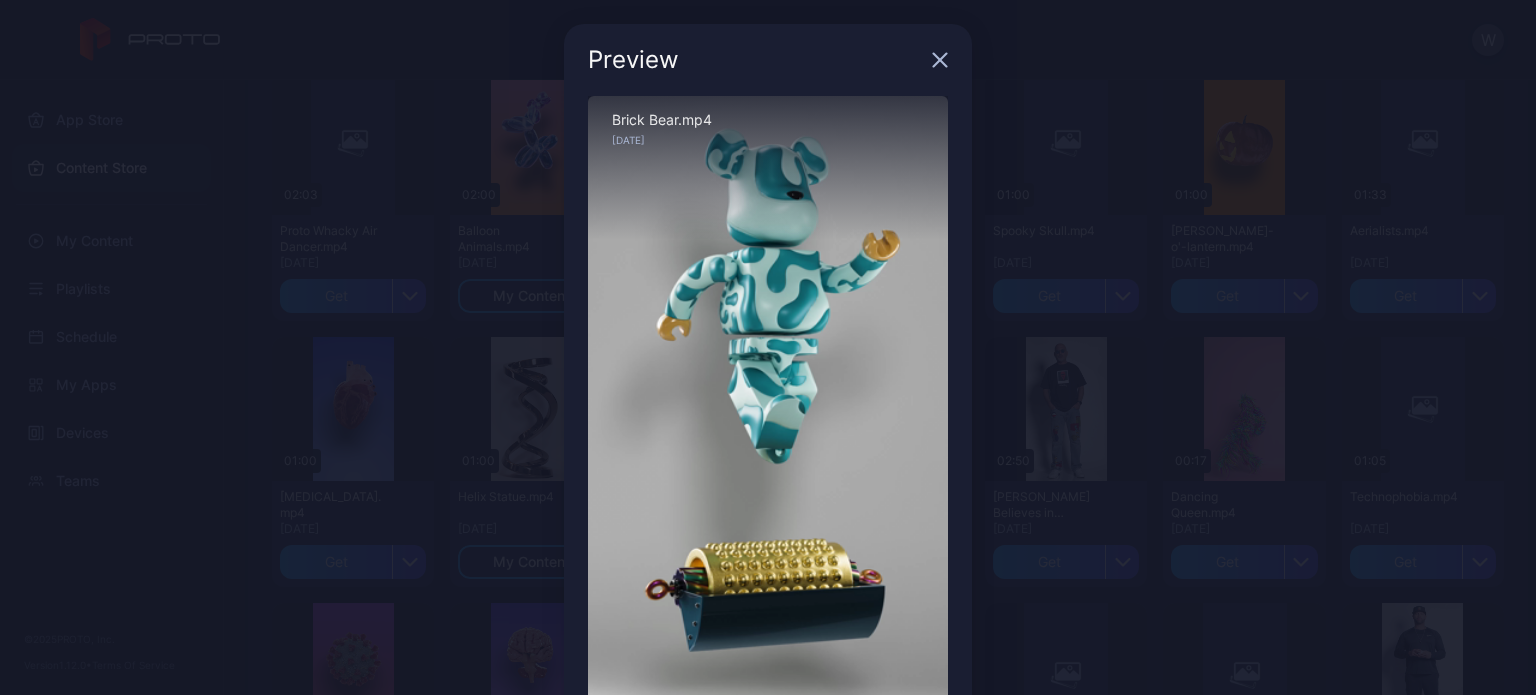 click 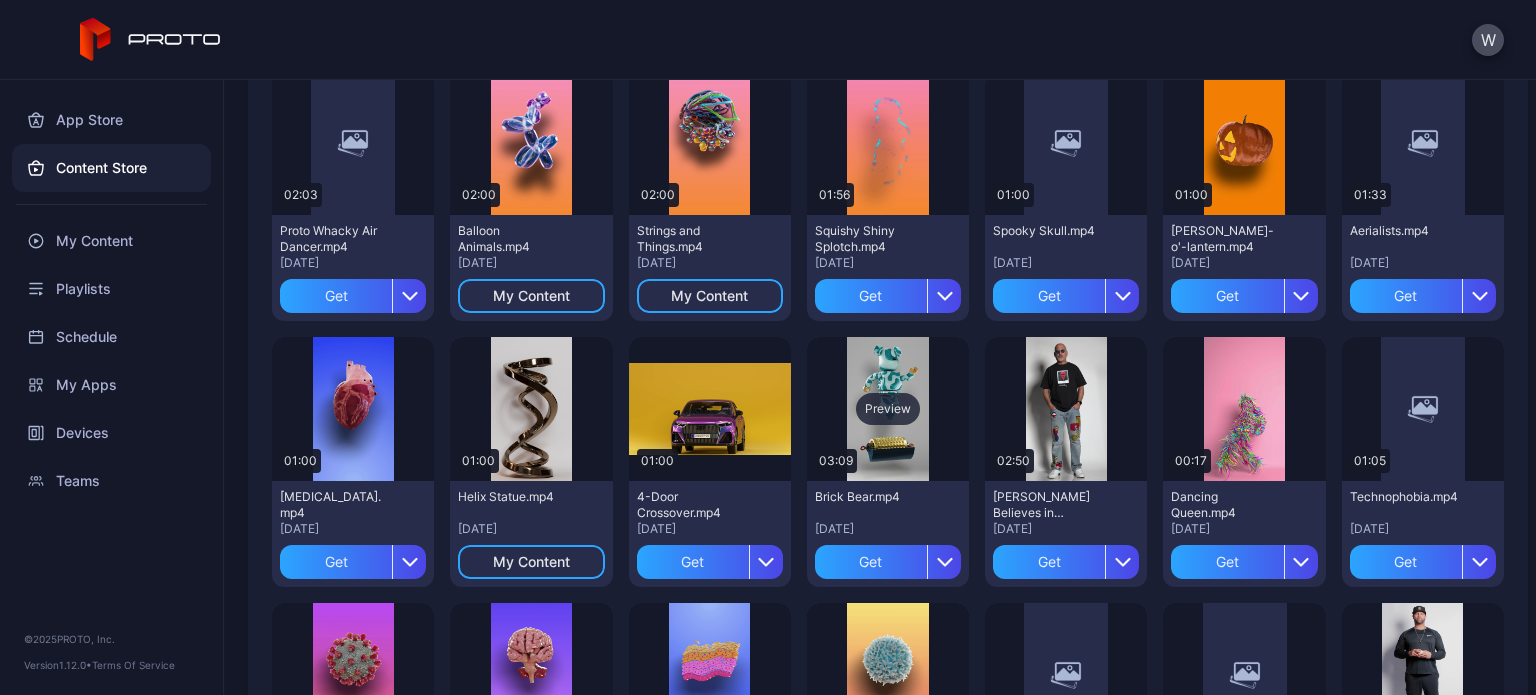 scroll, scrollTop: 0, scrollLeft: 0, axis: both 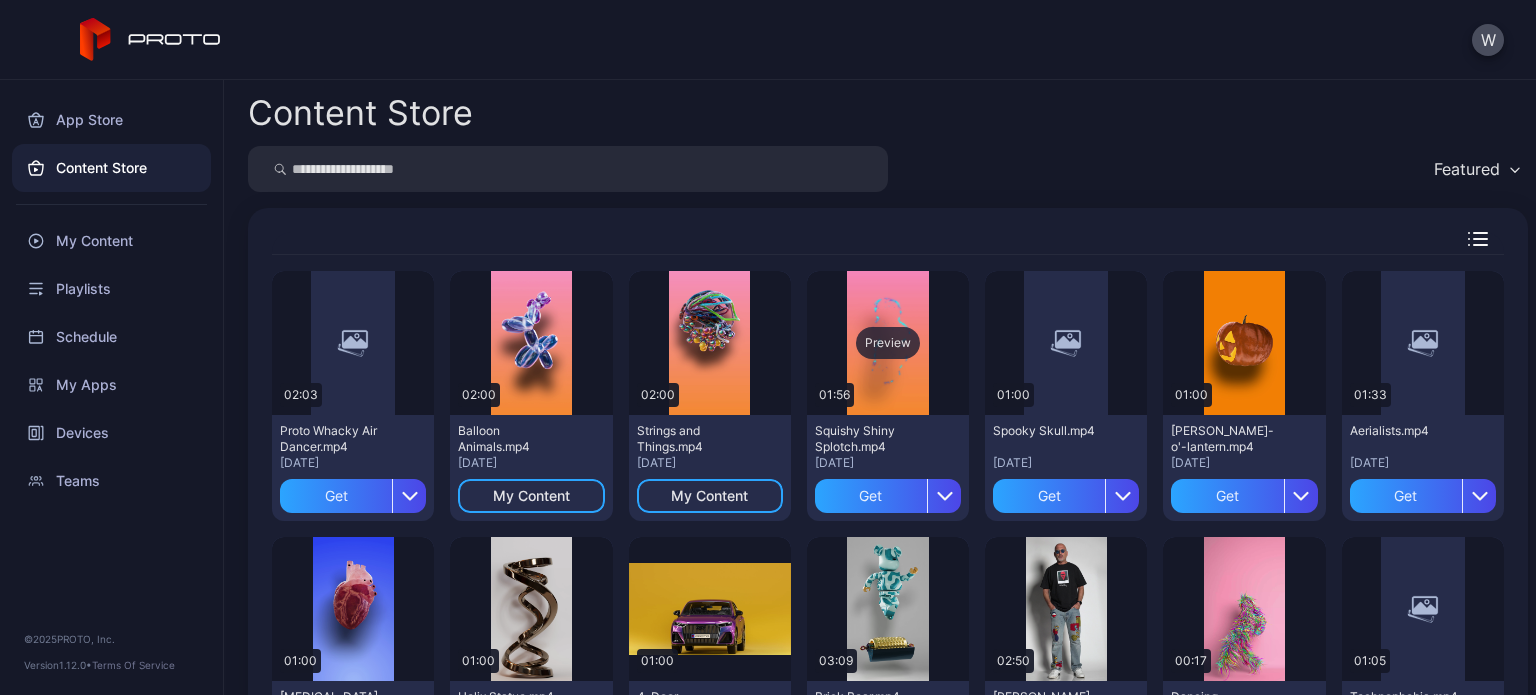 click on "Preview" at bounding box center (888, 343) 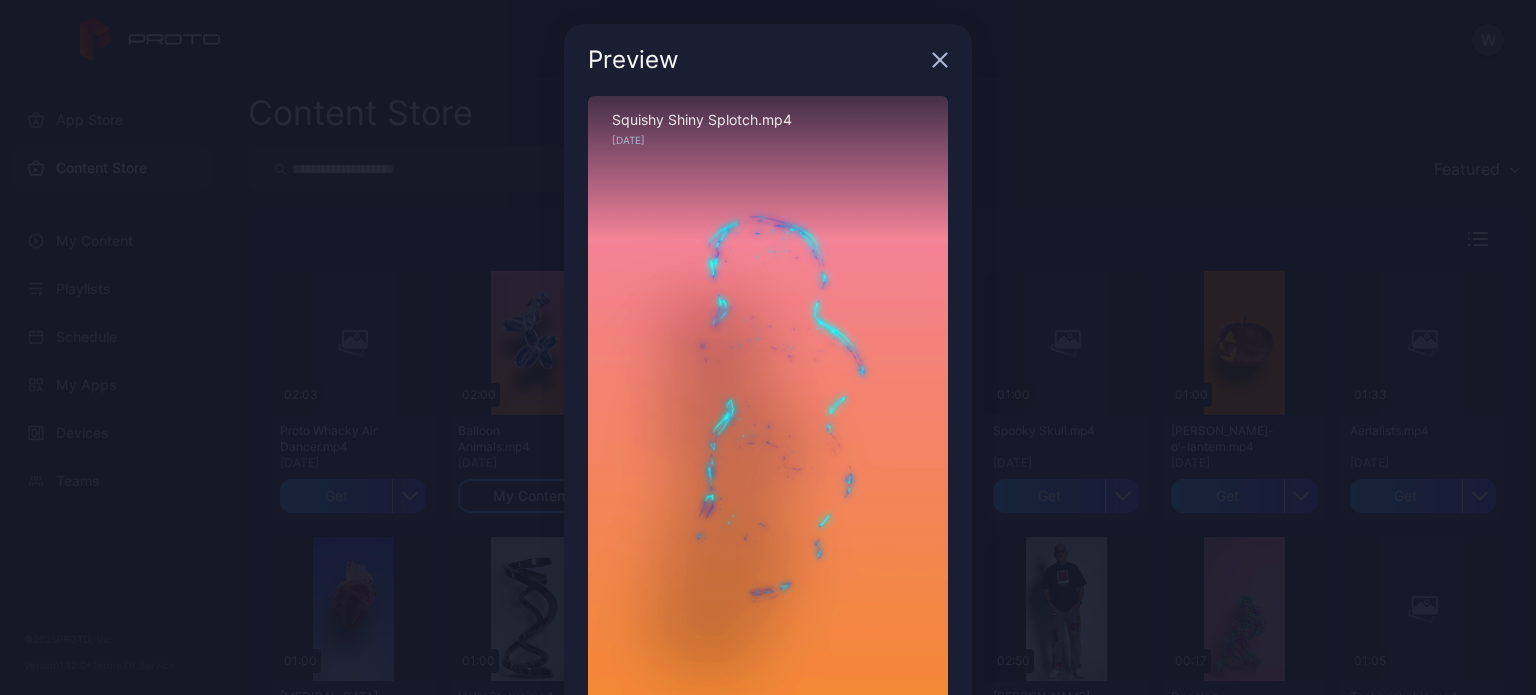 click 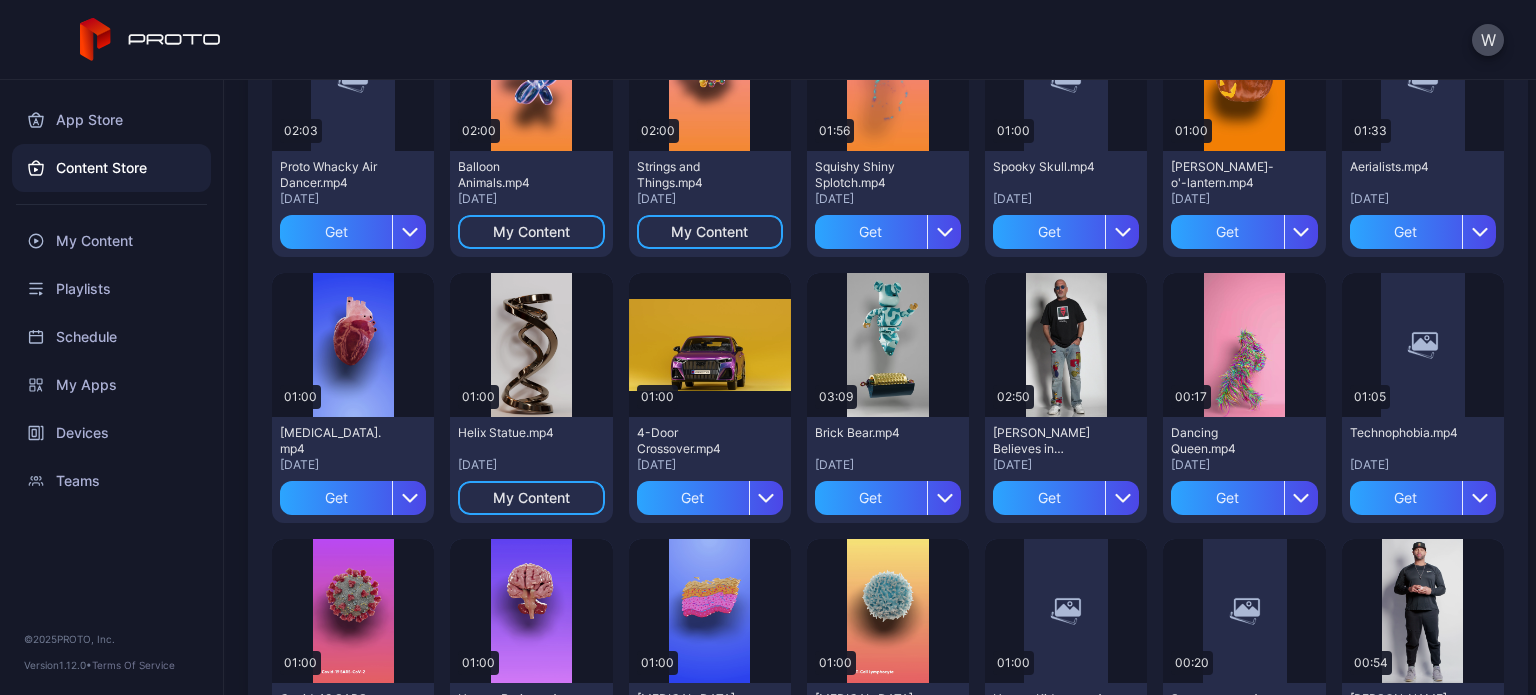 scroll, scrollTop: 0, scrollLeft: 0, axis: both 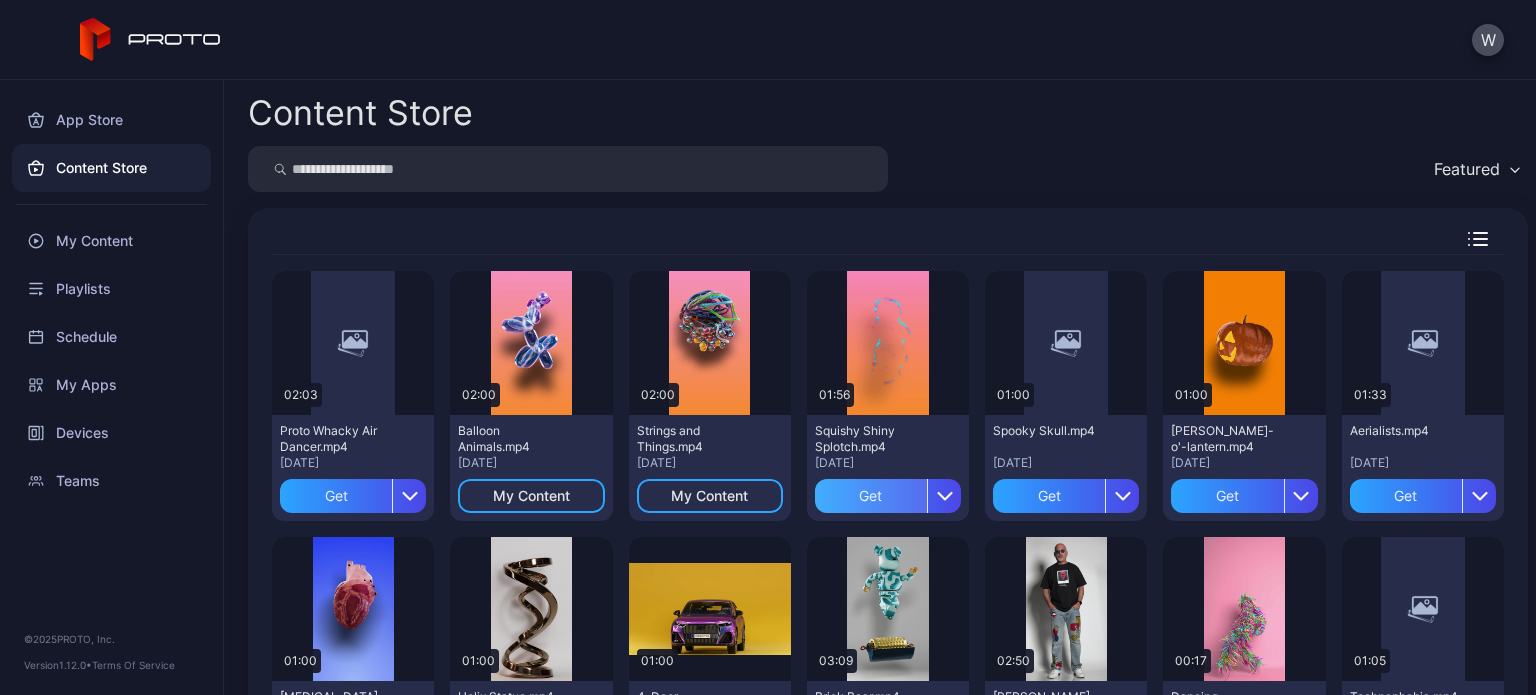 click on "Get" at bounding box center (871, 496) 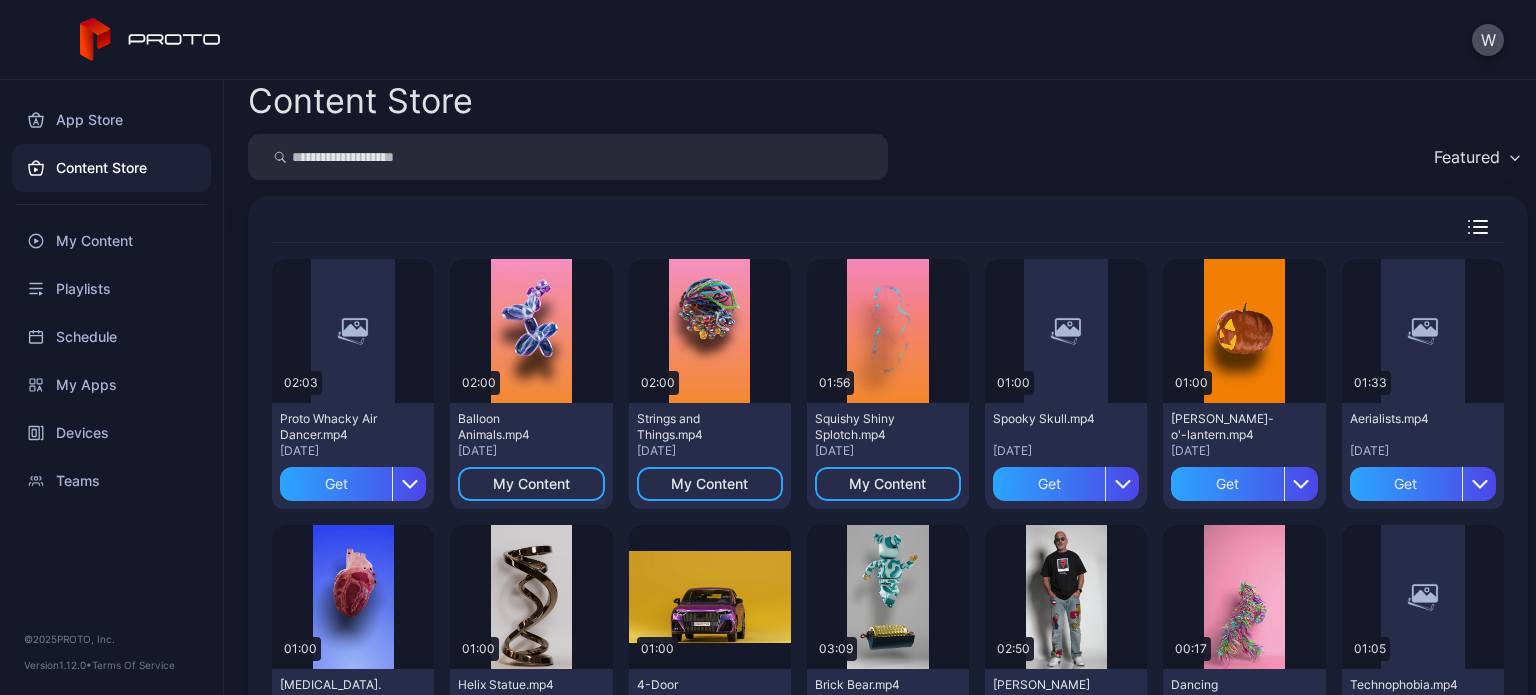scroll, scrollTop: 0, scrollLeft: 0, axis: both 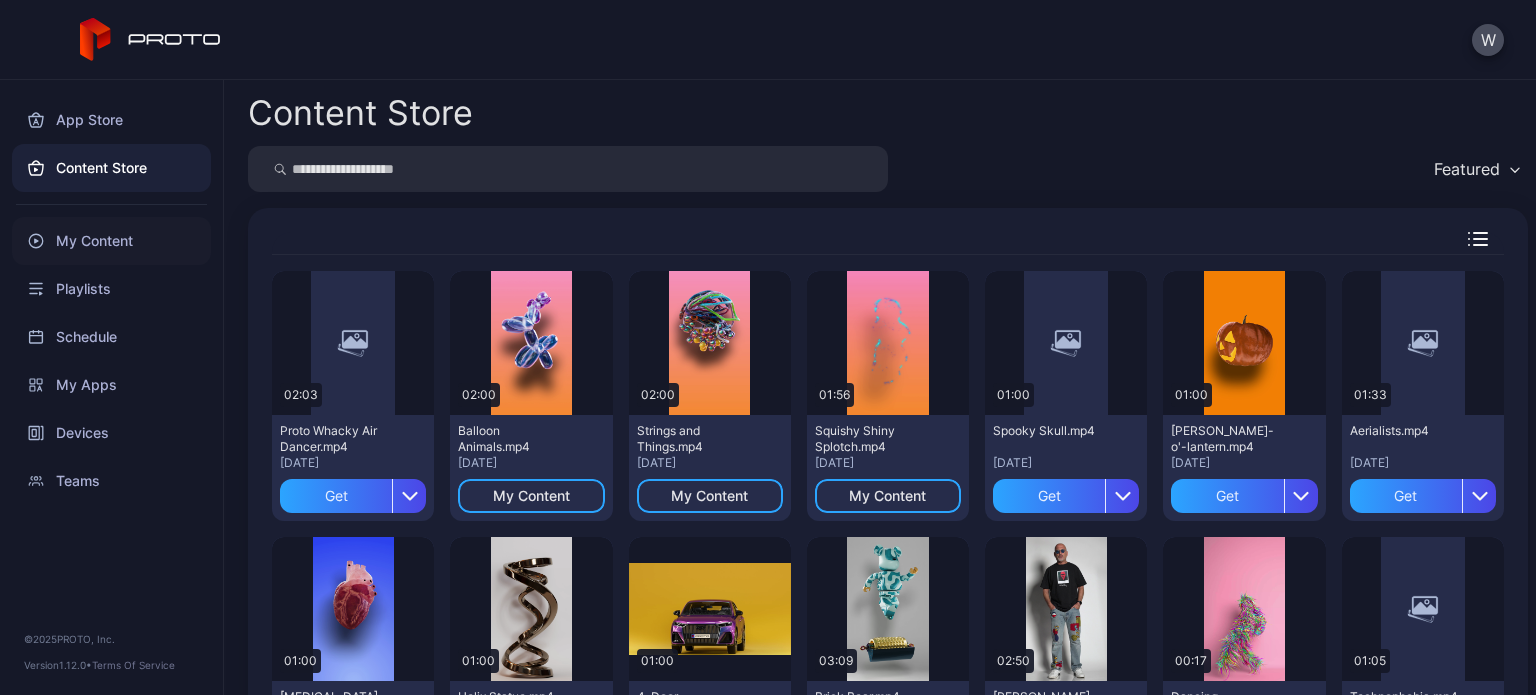 click on "My Content" at bounding box center [111, 241] 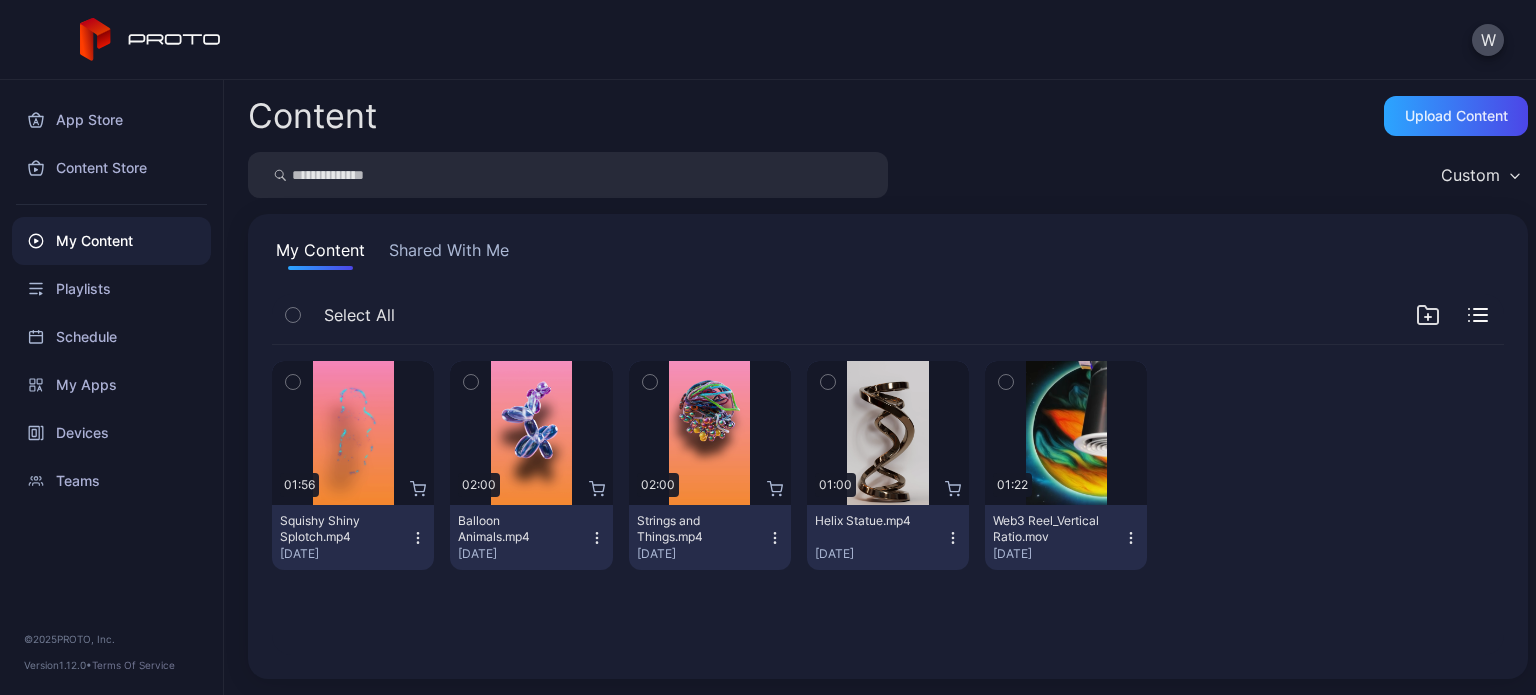 click 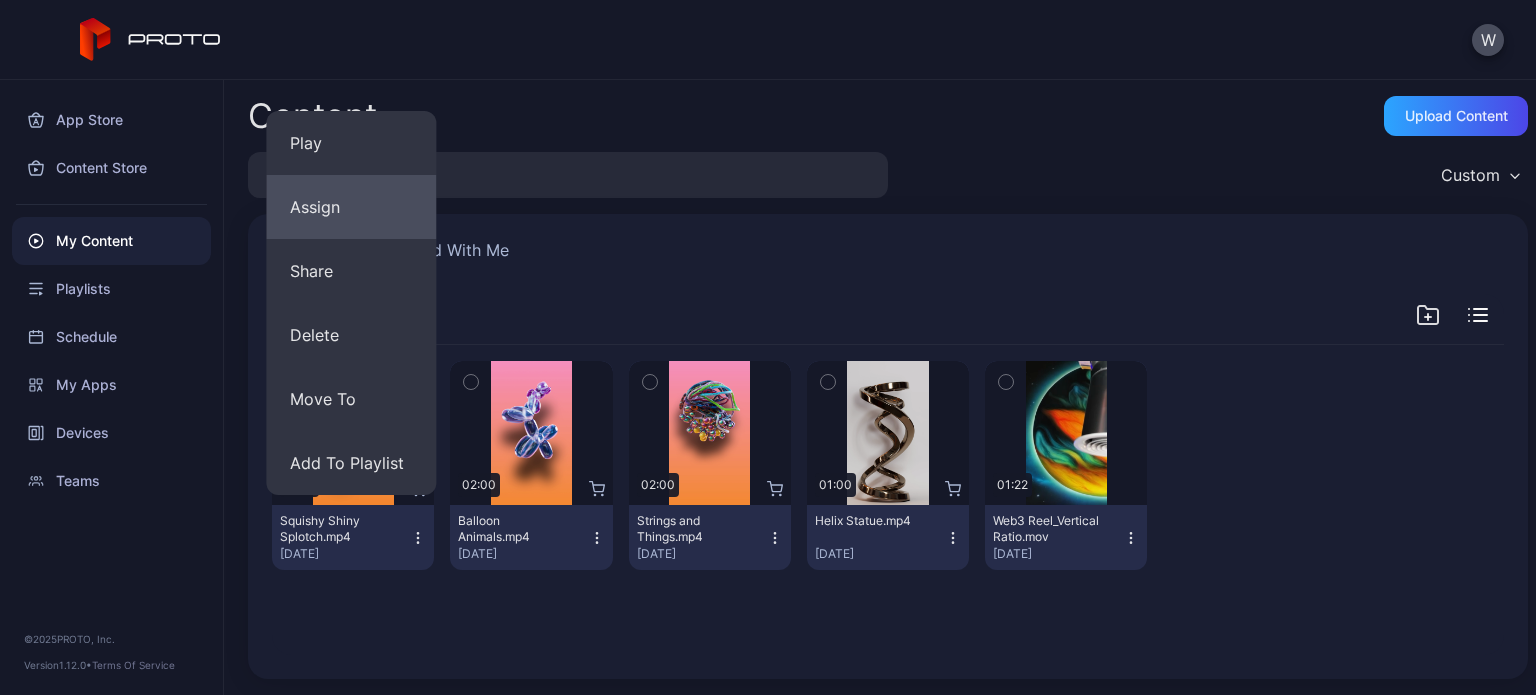 click on "Assign" at bounding box center (351, 207) 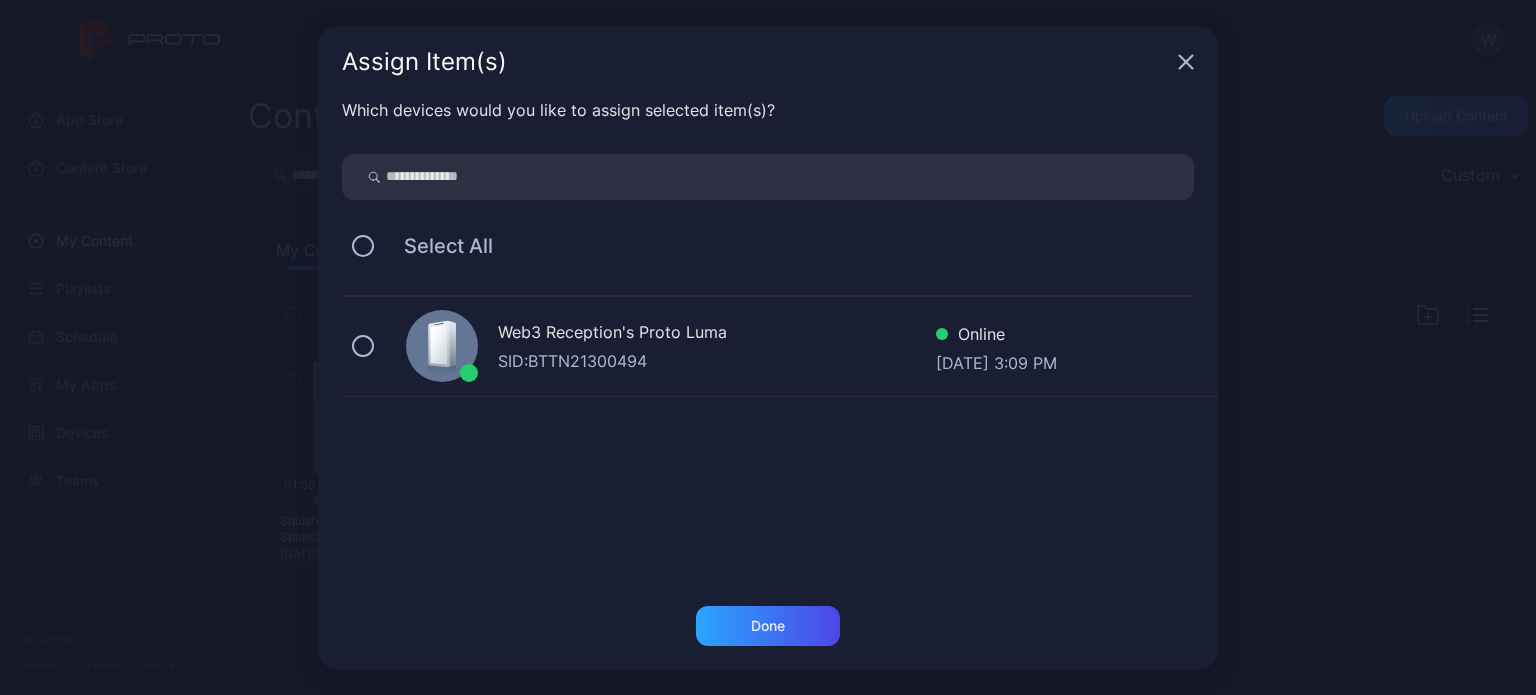 click on "Web3 Reception's Proto [PERSON_NAME]:  BTTN21300494 Online [DATE] 3:09 PM" at bounding box center (780, 347) 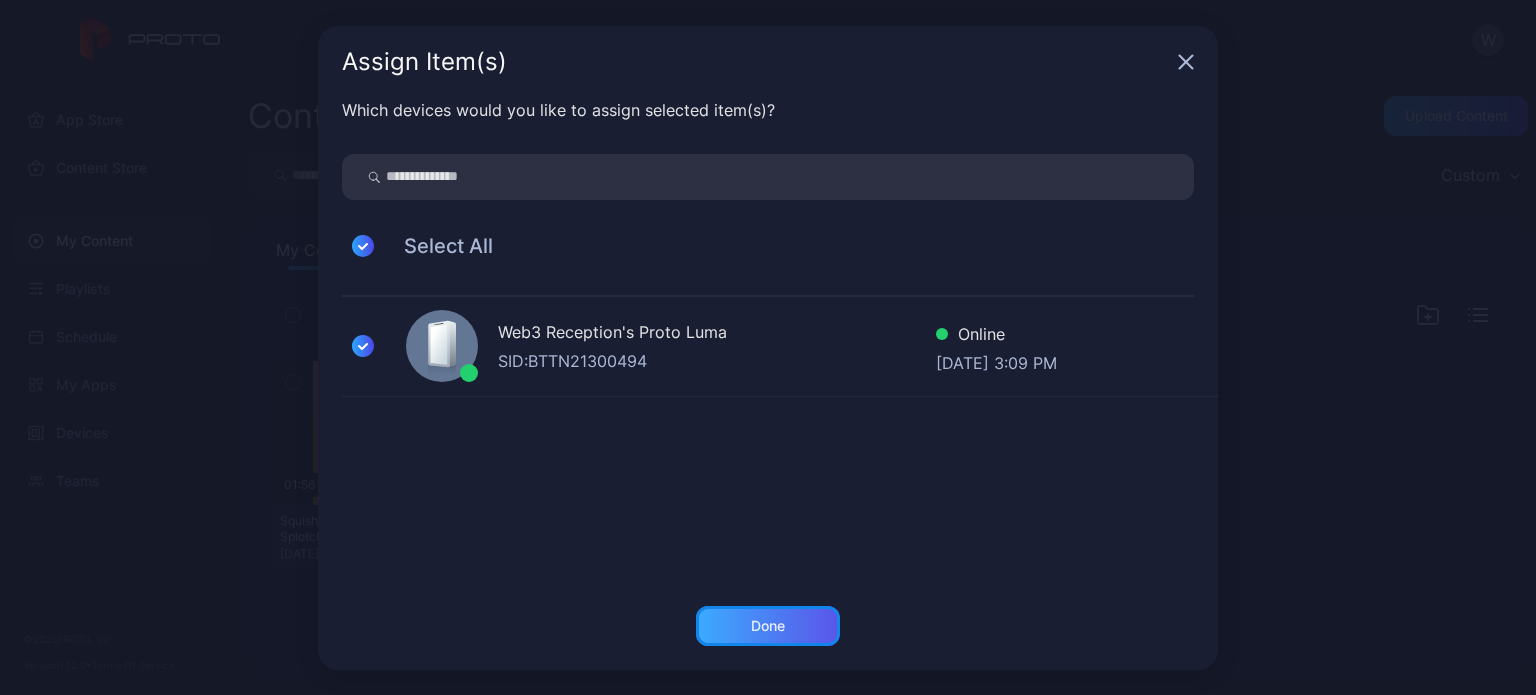 click on "Done" at bounding box center (768, 626) 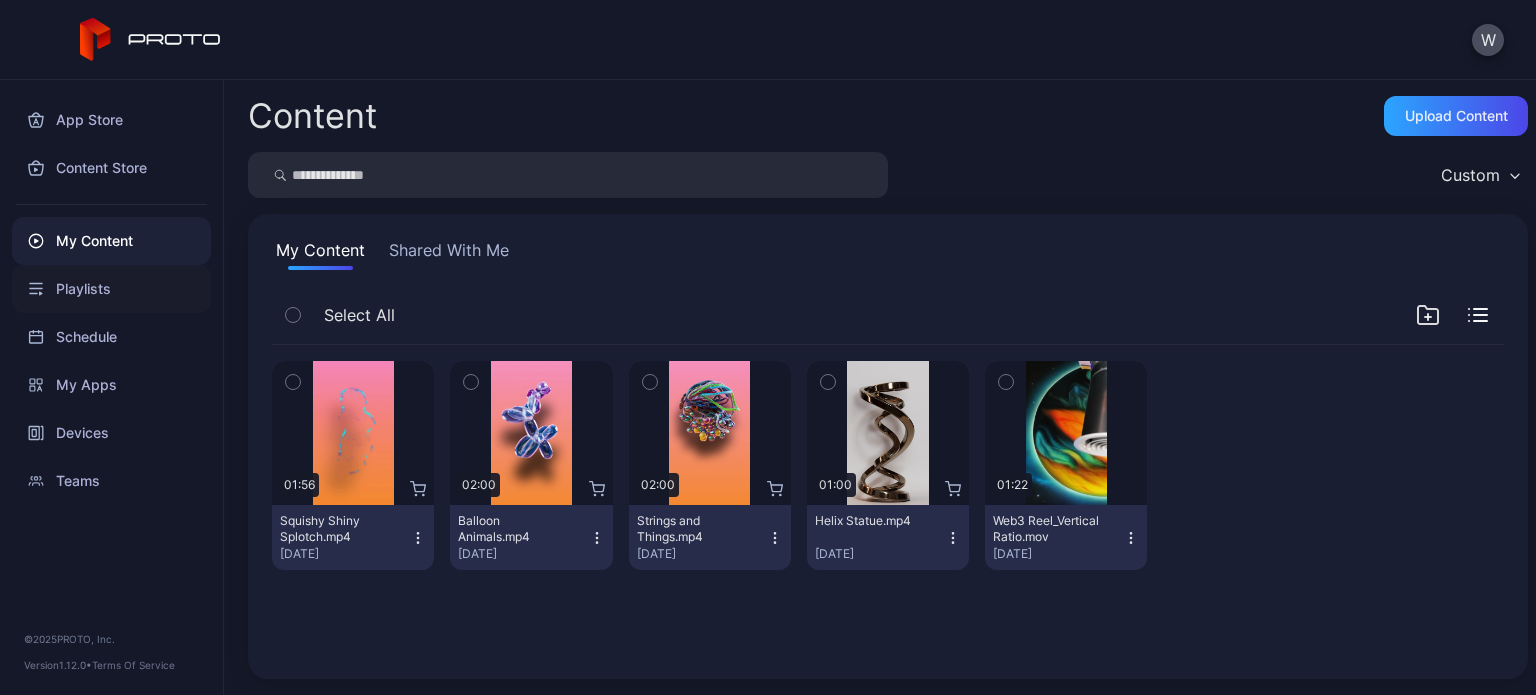 click on "Playlists" at bounding box center (111, 289) 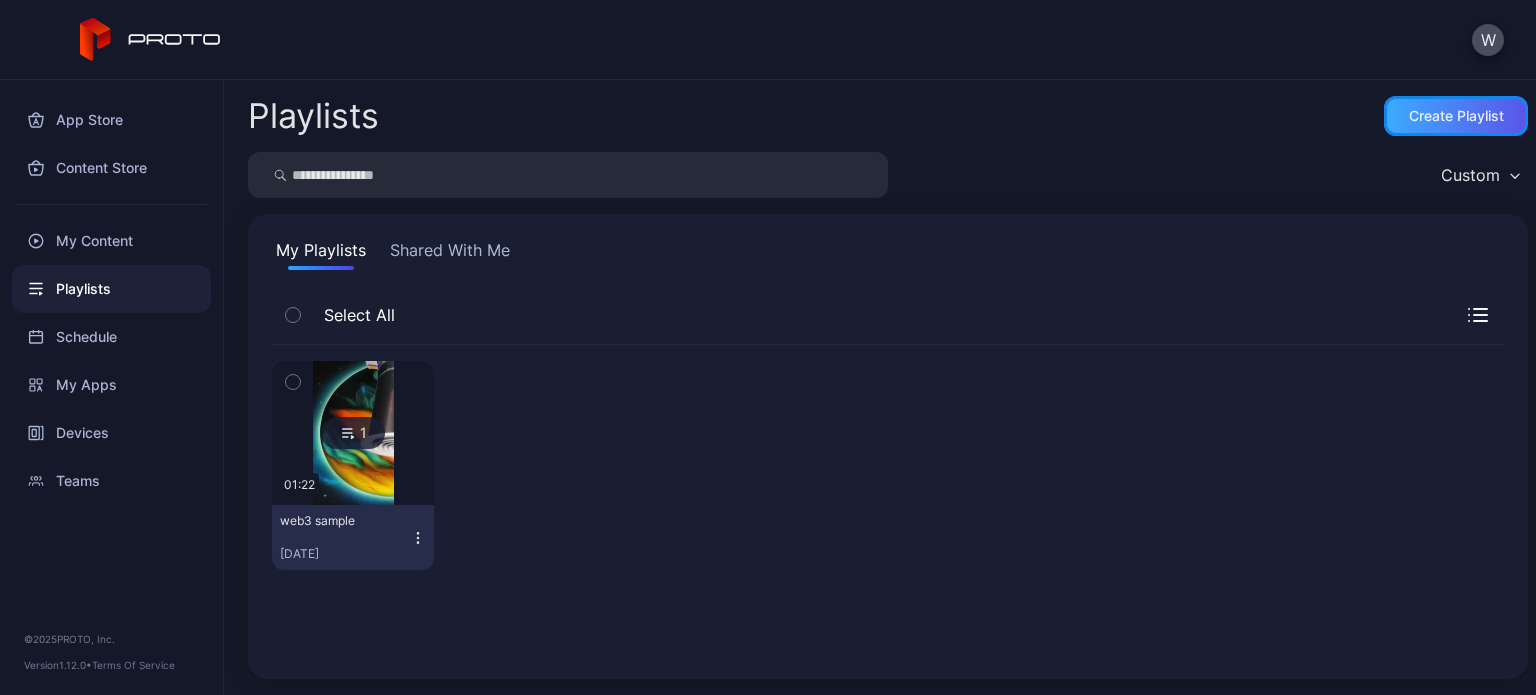 click on "Create Playlist" at bounding box center [1456, 116] 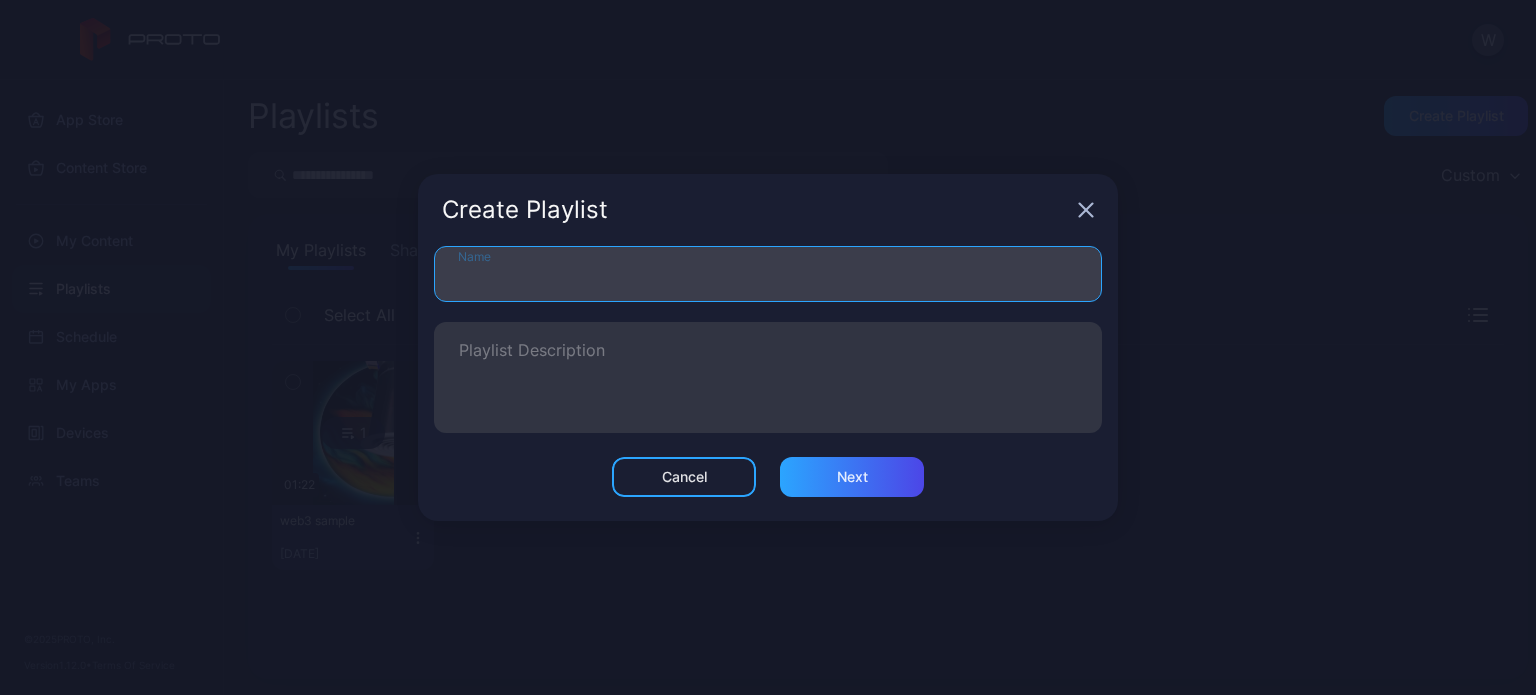click on "Name" at bounding box center (768, 274) 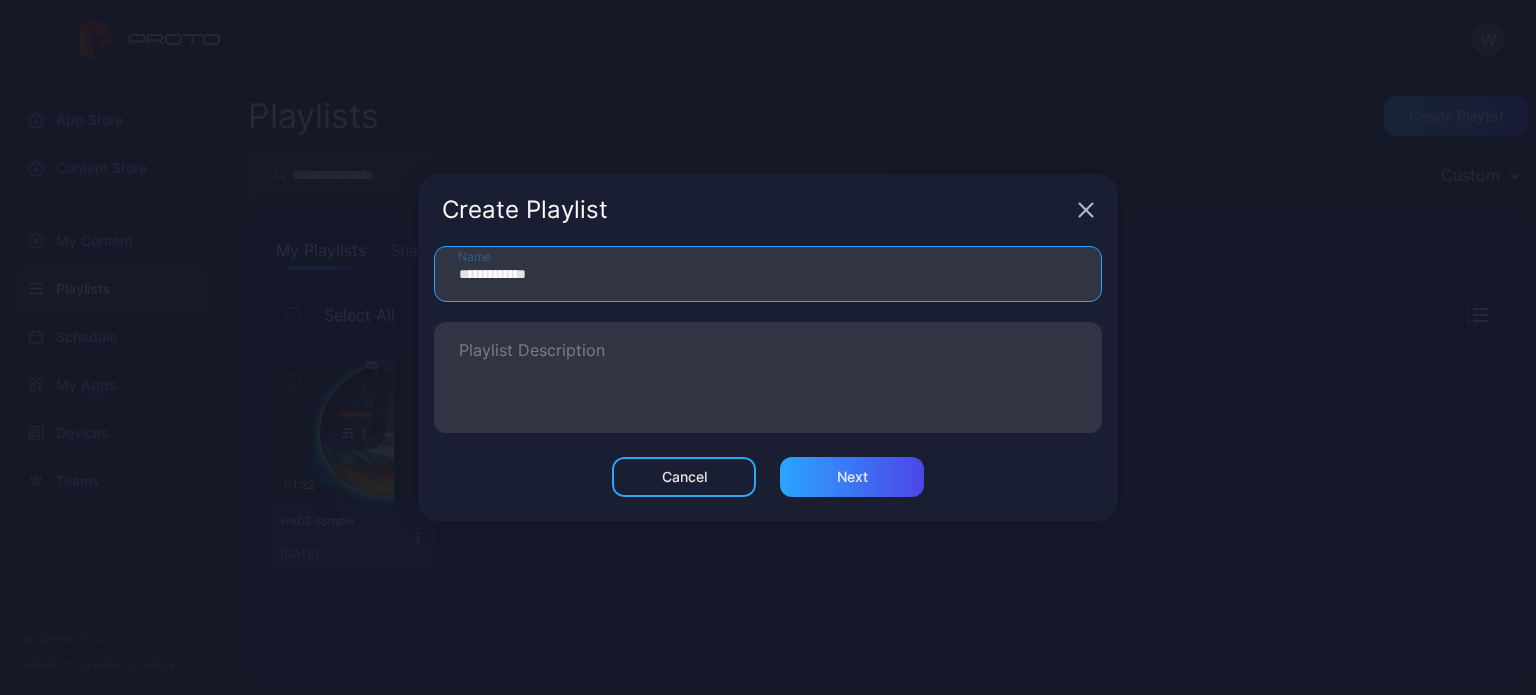 type on "**********" 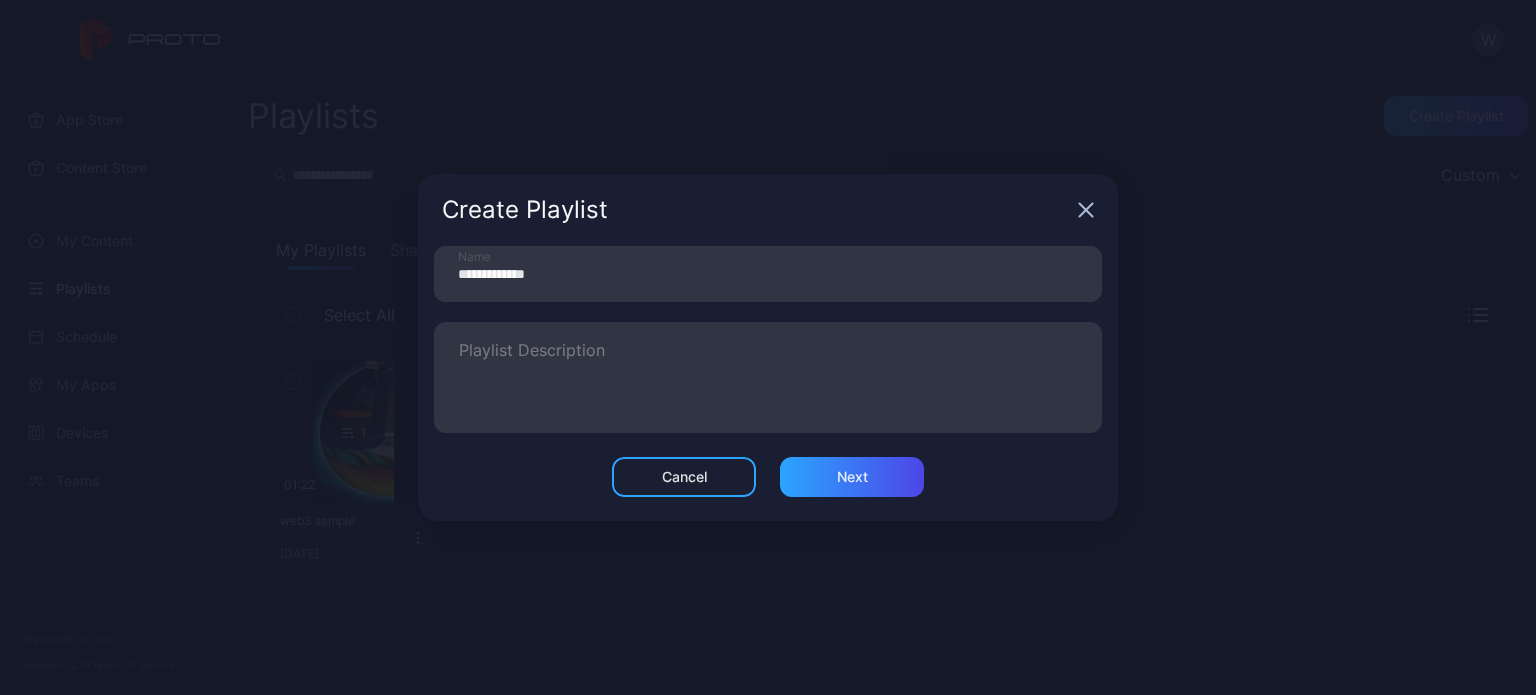click on "Cancel Next" at bounding box center (768, 489) 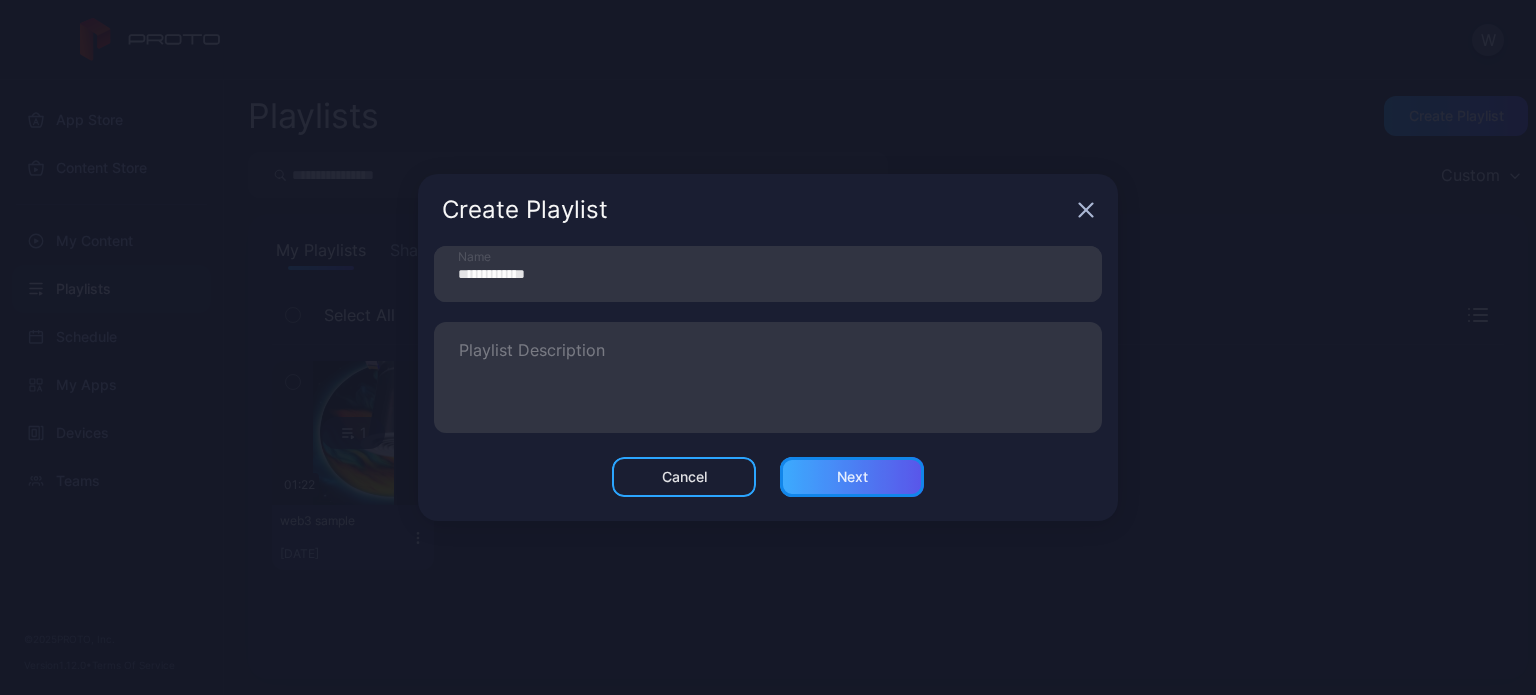 click on "Next" at bounding box center [852, 477] 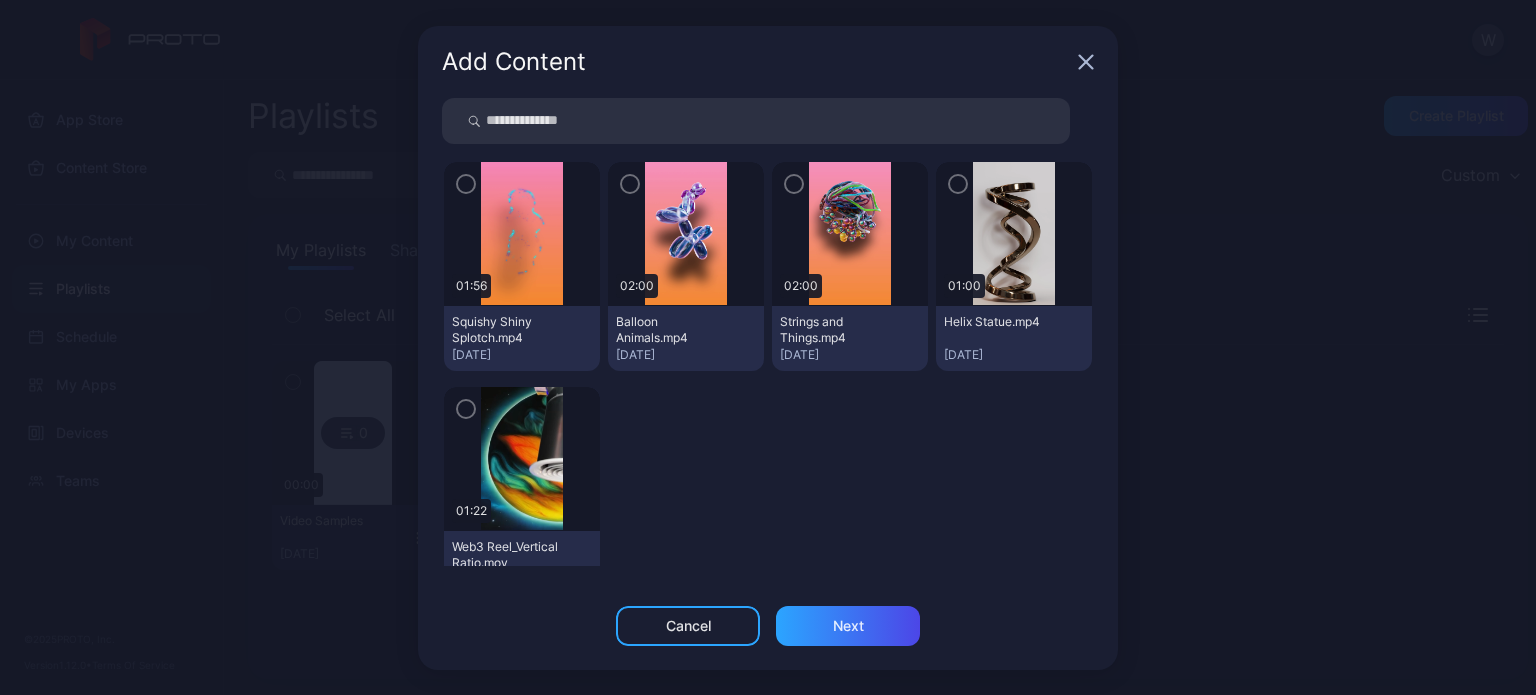 click 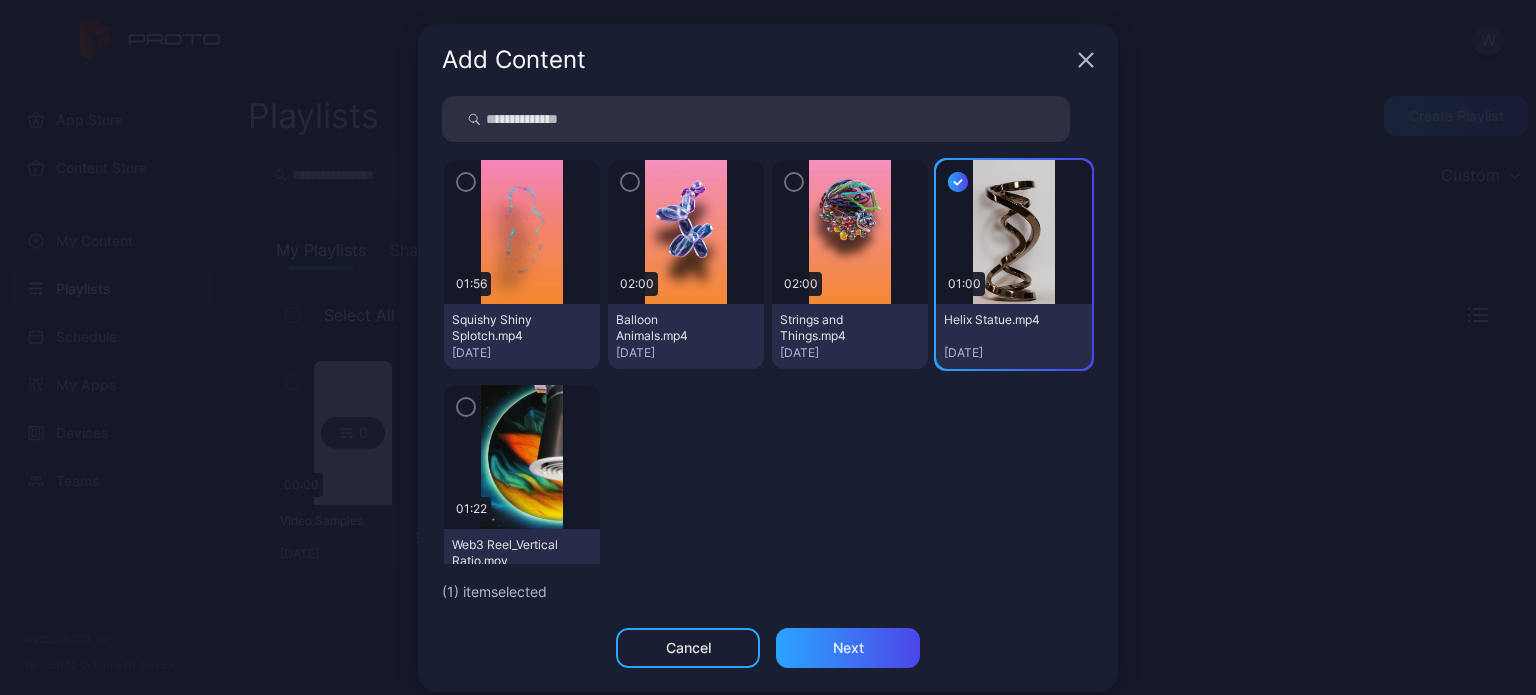 click 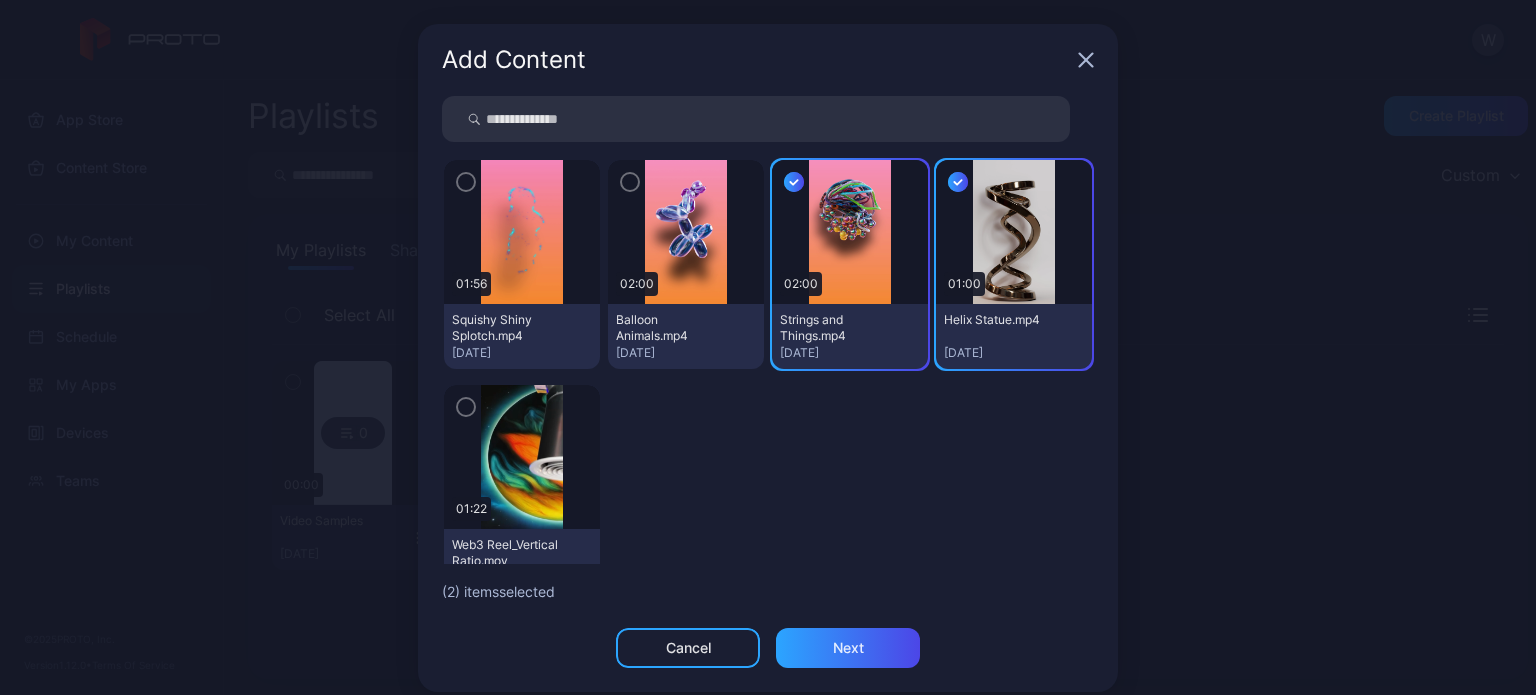 drag, startPoint x: 607, startPoint y: 175, endPoint x: 436, endPoint y: 164, distance: 171.35344 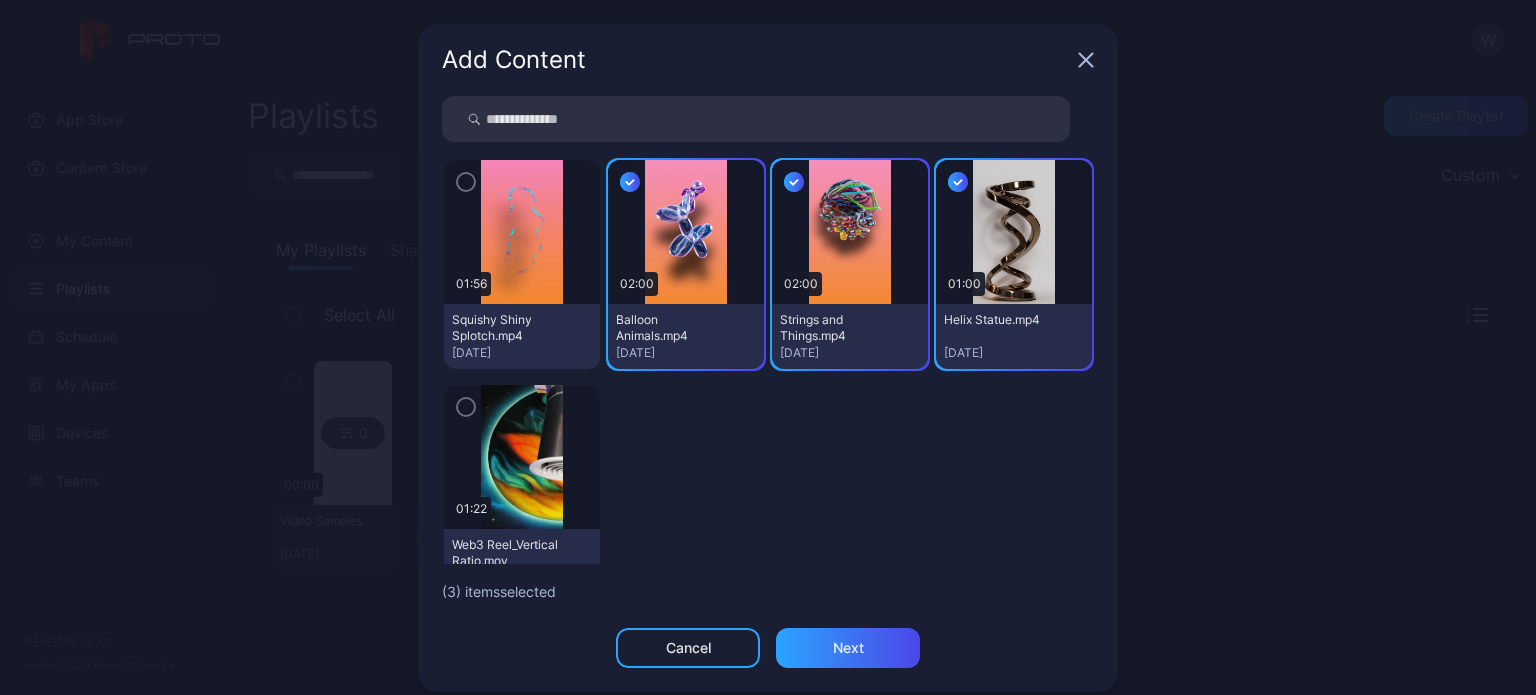 click 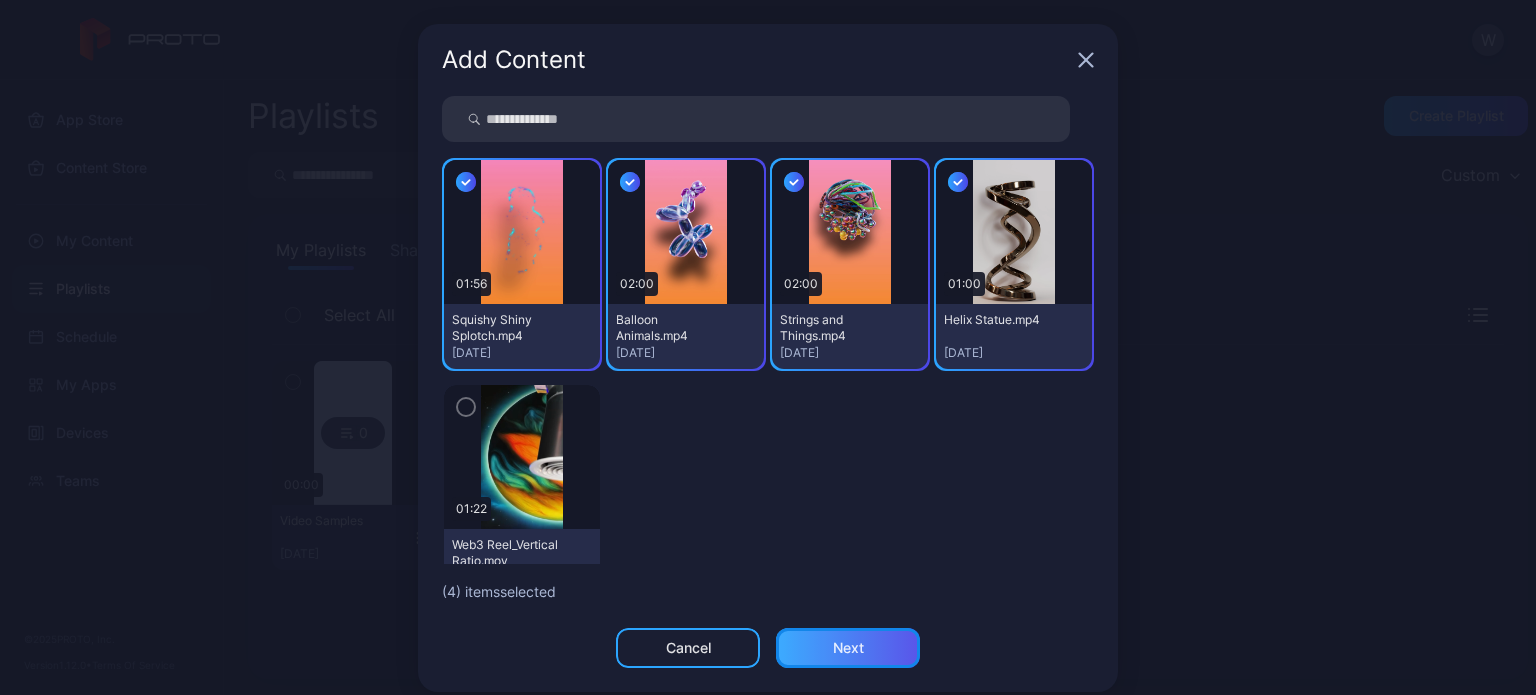 click on "Next" at bounding box center [848, 648] 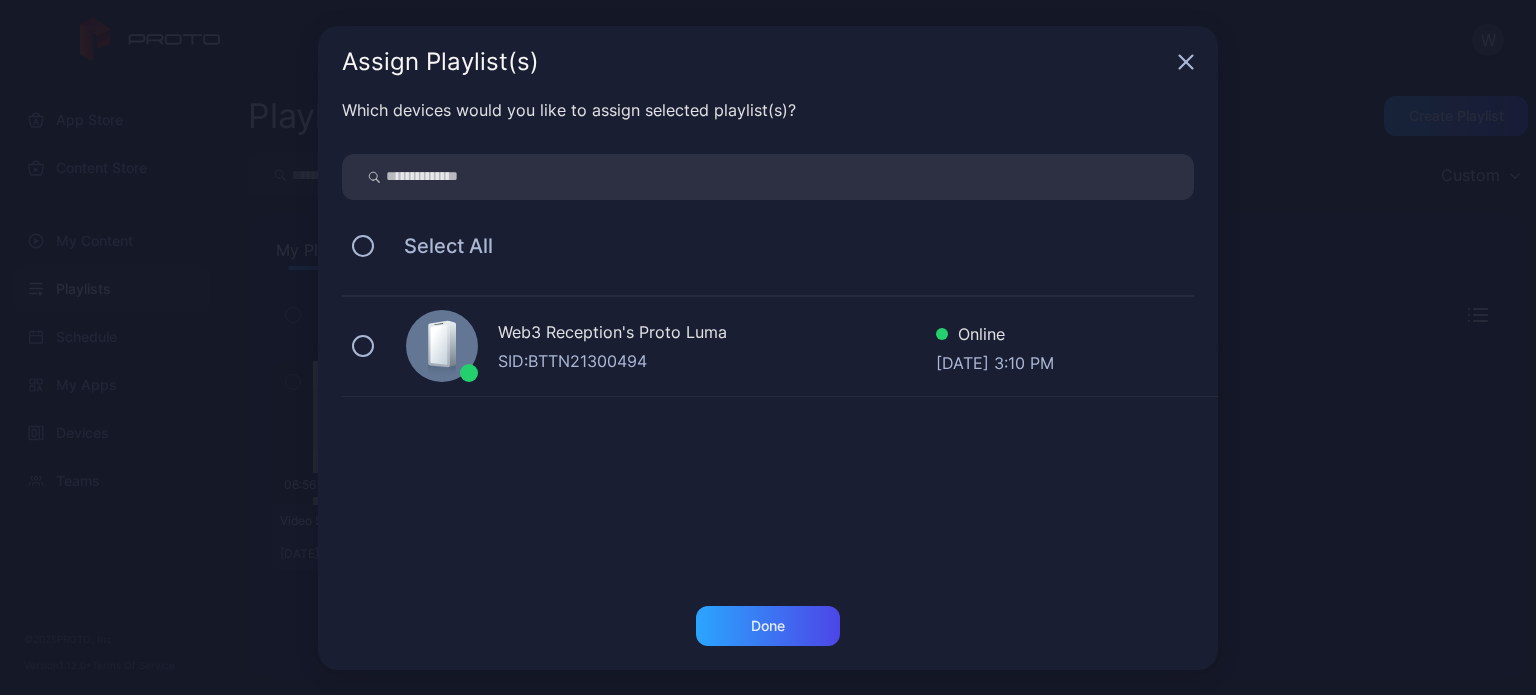 click on "Web3 Reception's Proto [PERSON_NAME]:  BTTN21300494 Online [DATE] 3:10 PM" at bounding box center (780, 347) 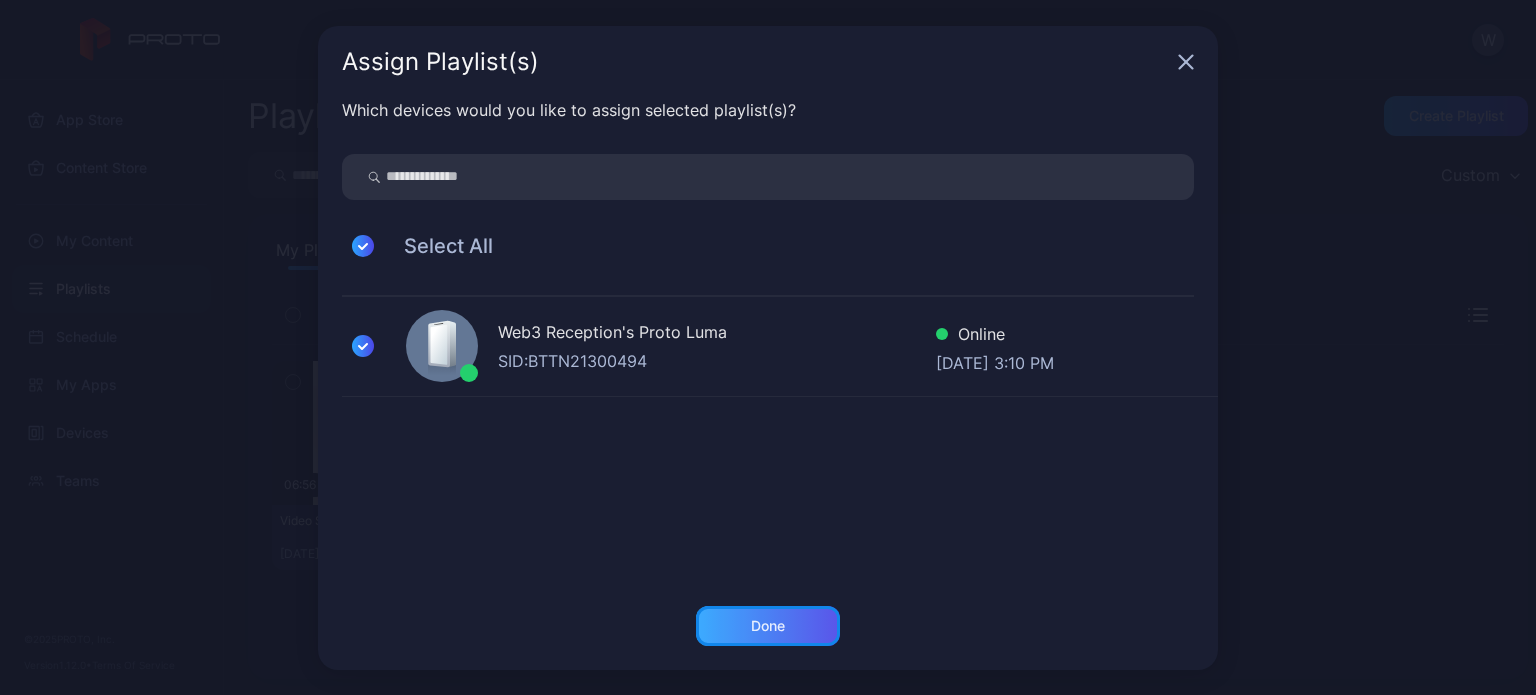 click on "Done" at bounding box center (768, 626) 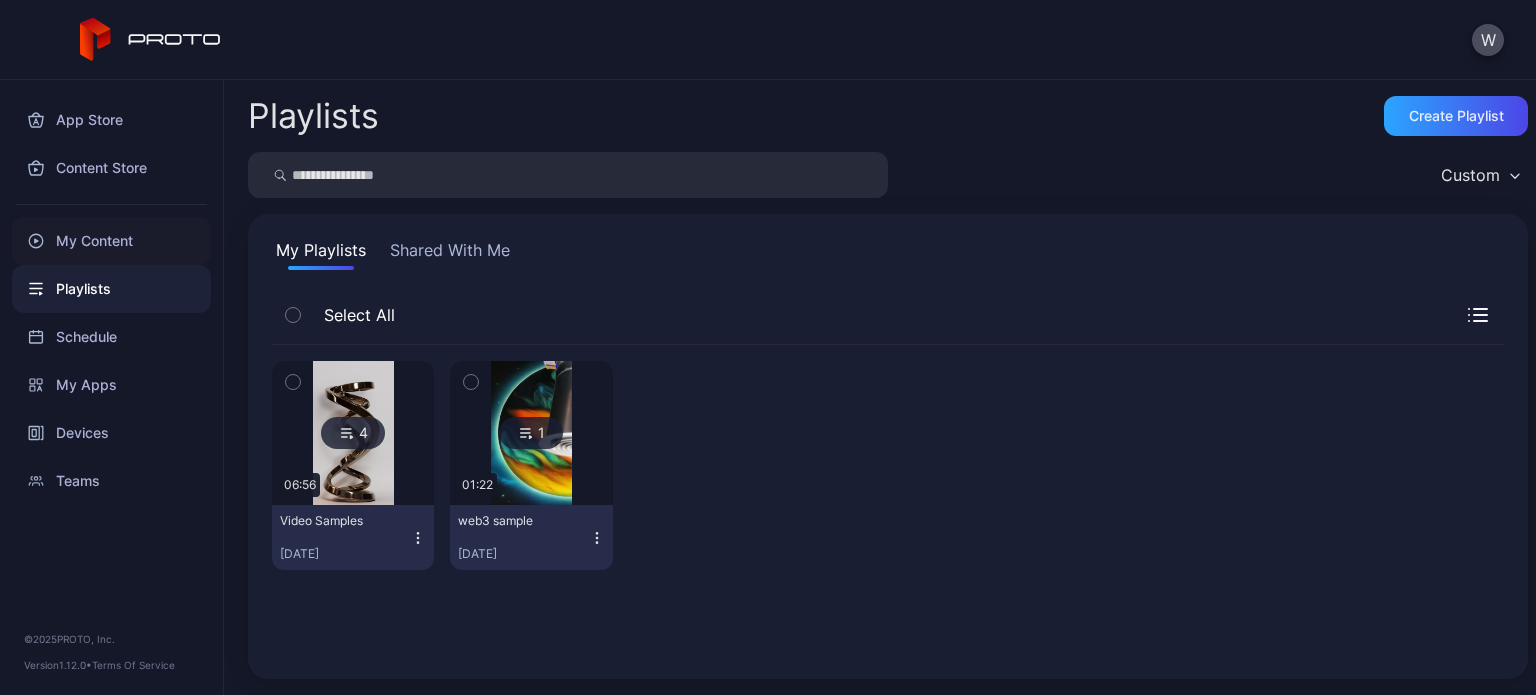click on "My Content" at bounding box center (111, 241) 